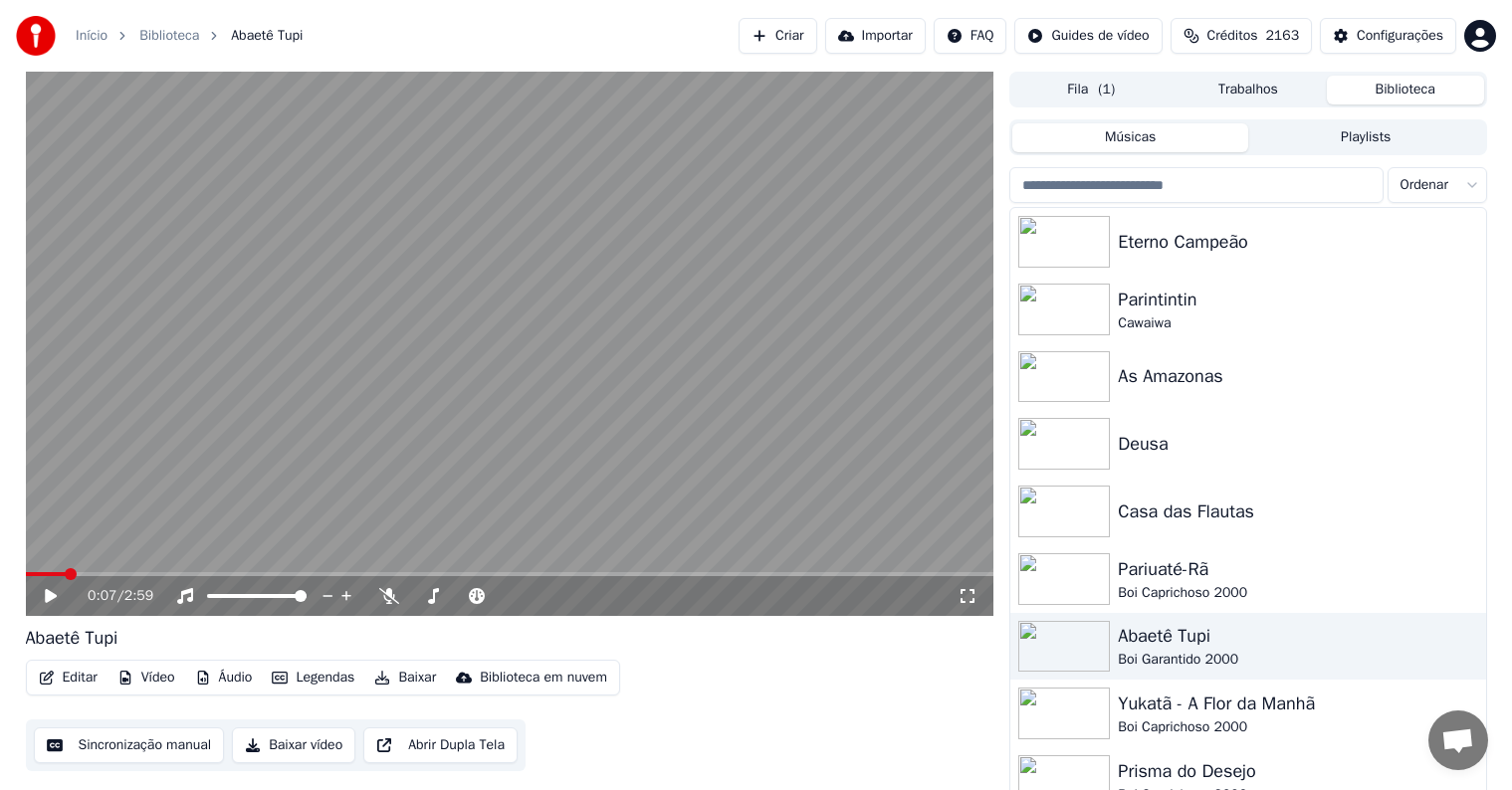 scroll, scrollTop: 0, scrollLeft: 0, axis: both 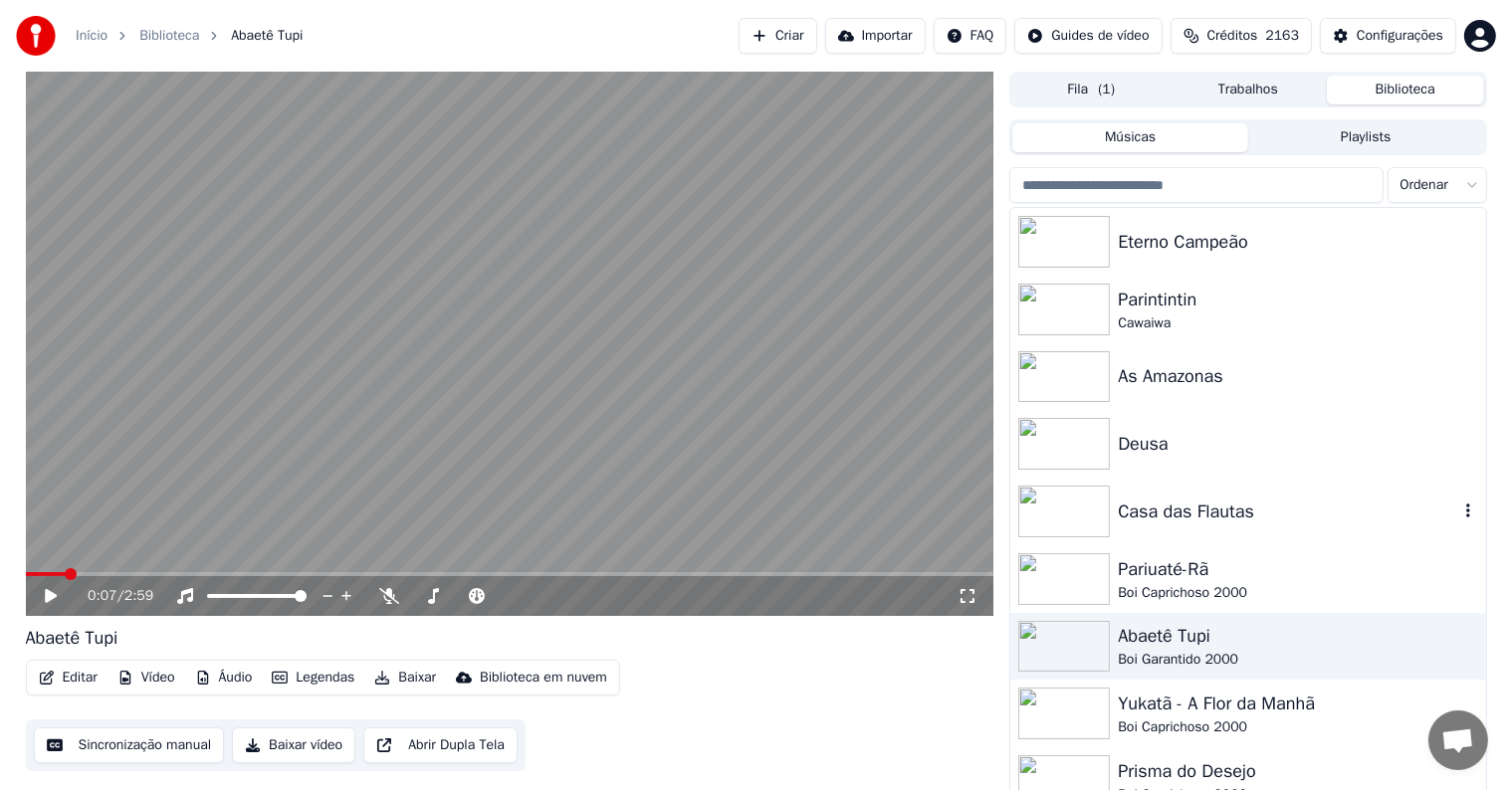 click at bounding box center (1064, 511) 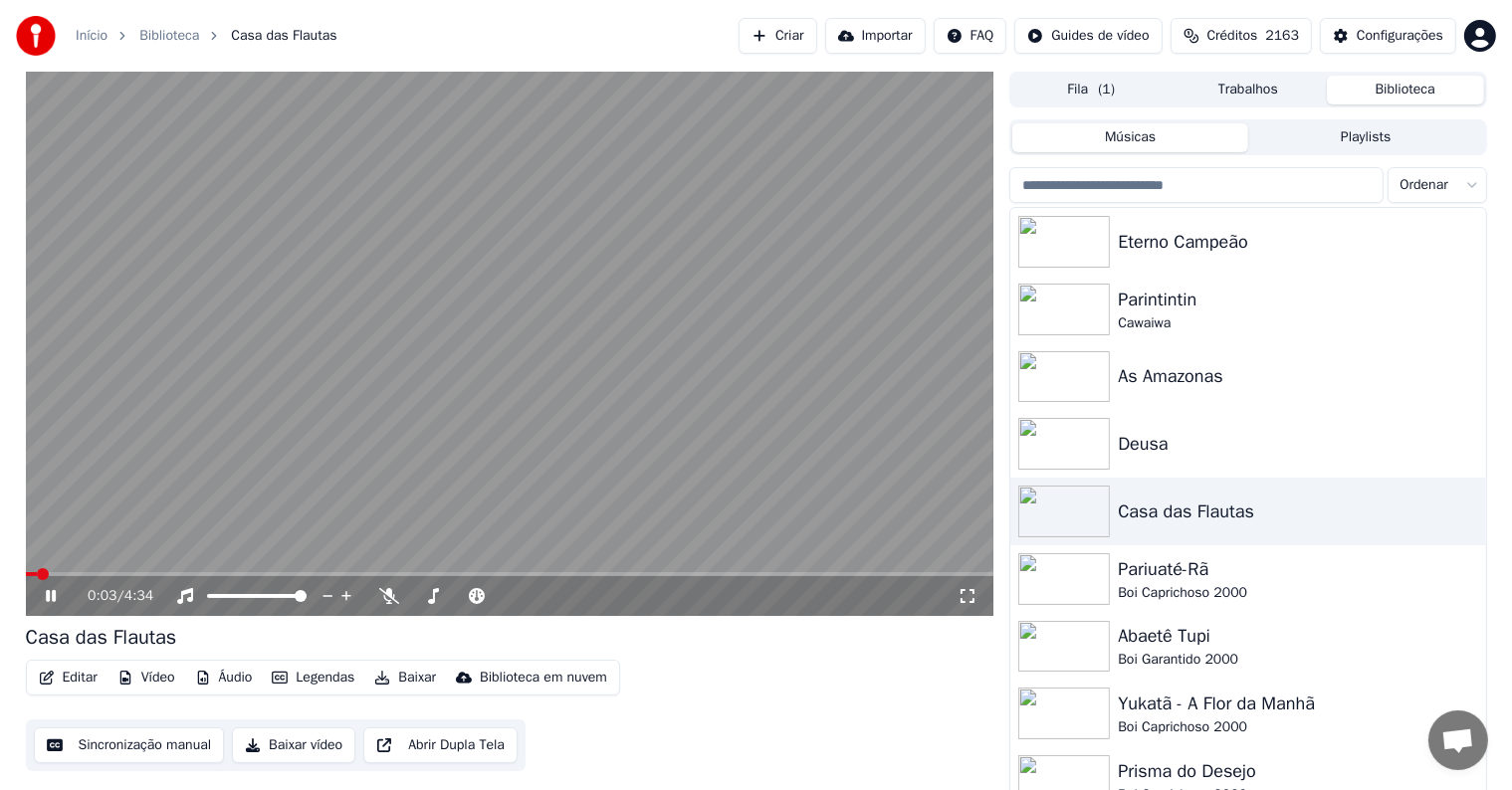 click at bounding box center [510, 343] 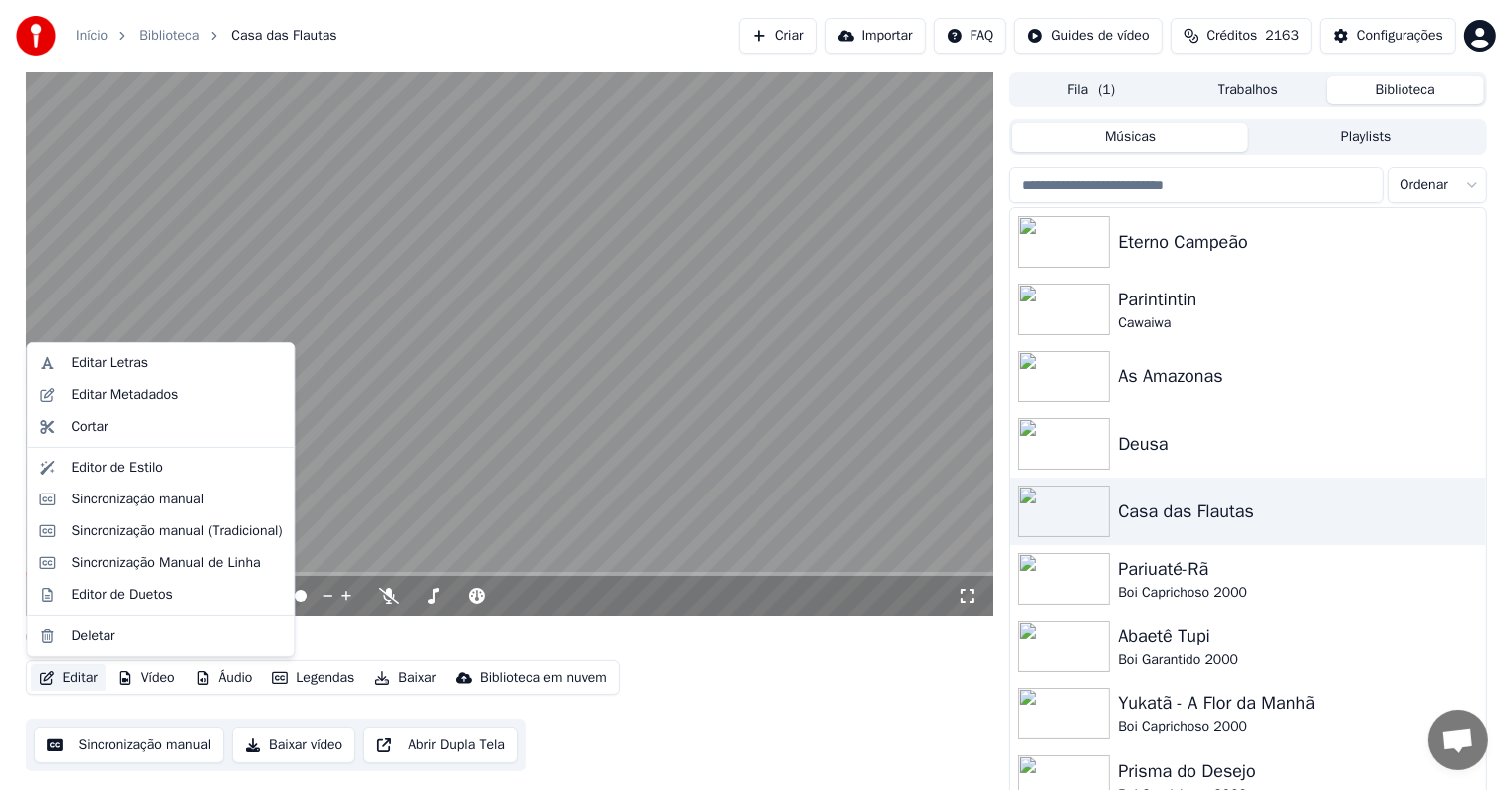 click on "Editar" at bounding box center (68, 678) 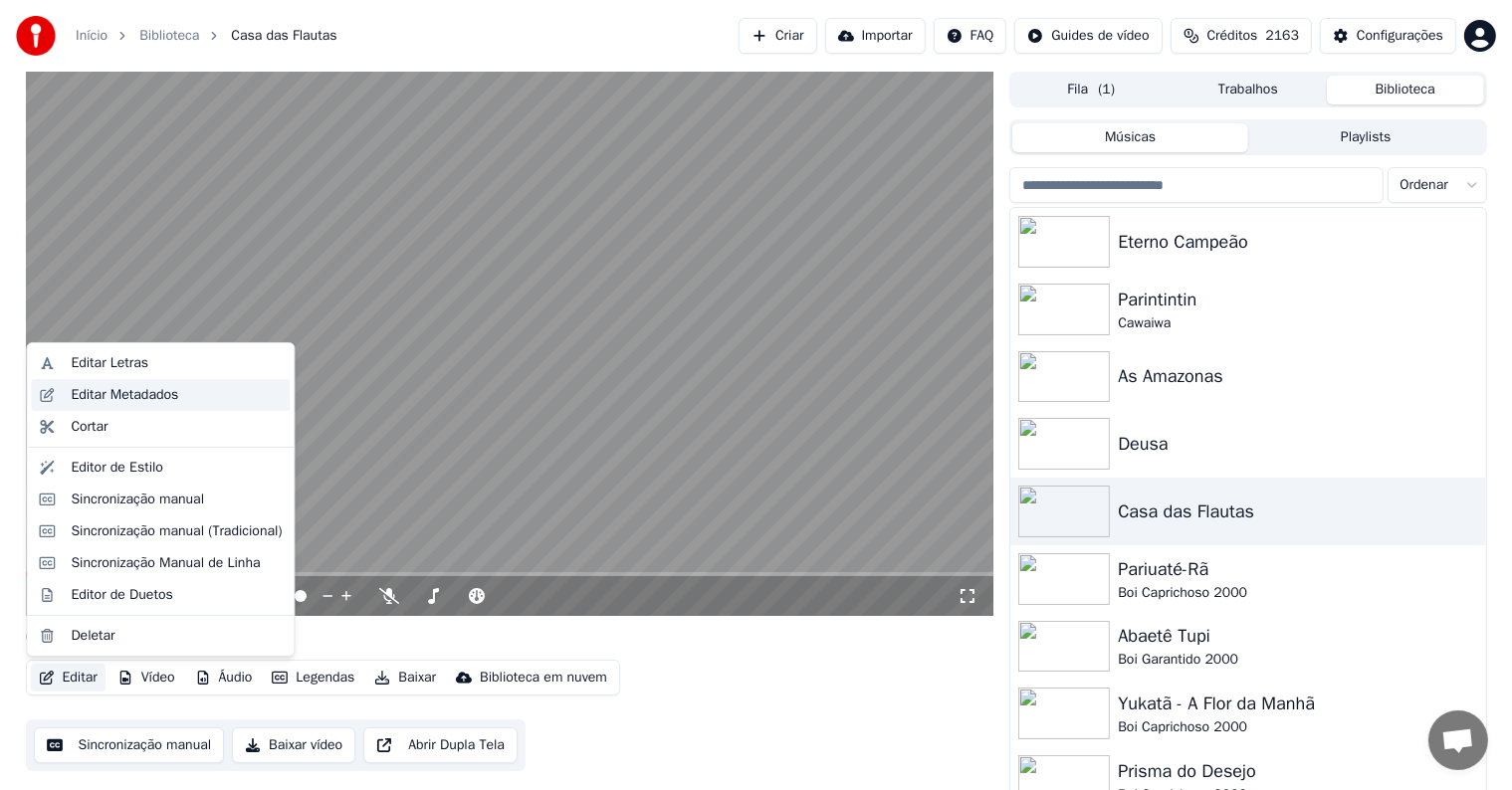 click on "Editar Metadados" at bounding box center [124, 395] 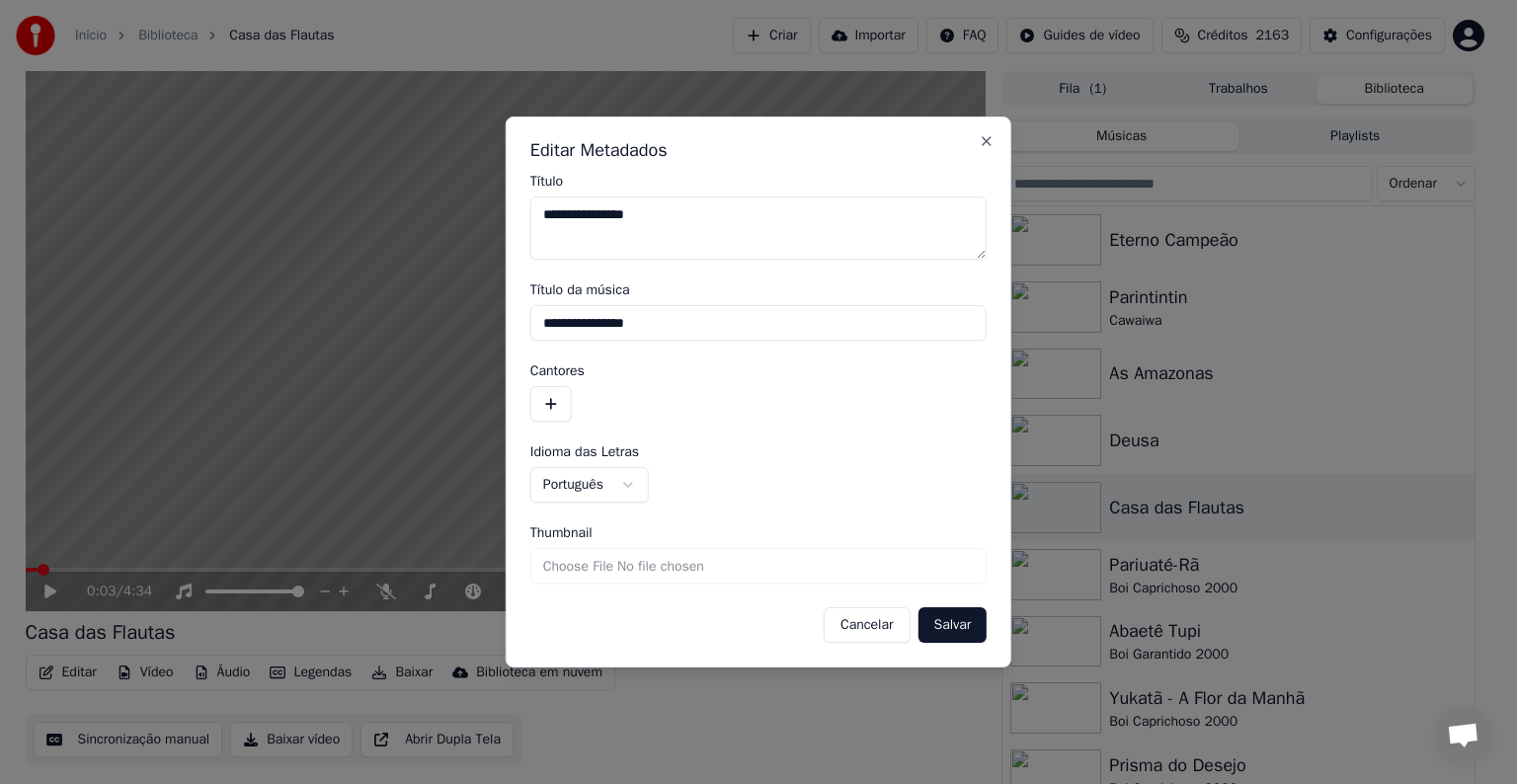 drag, startPoint x: 649, startPoint y: 318, endPoint x: 520, endPoint y: 316, distance: 129.0155 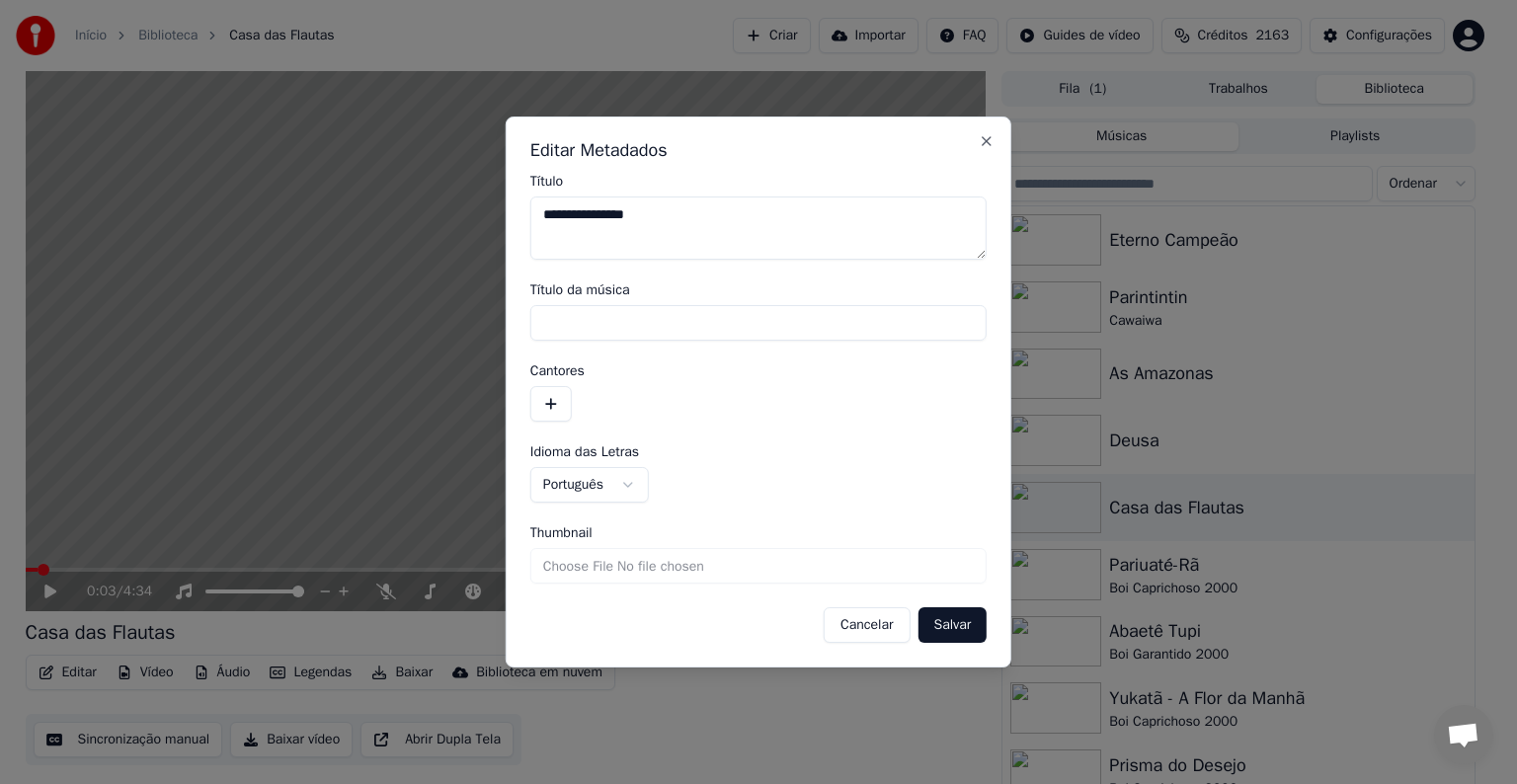 type 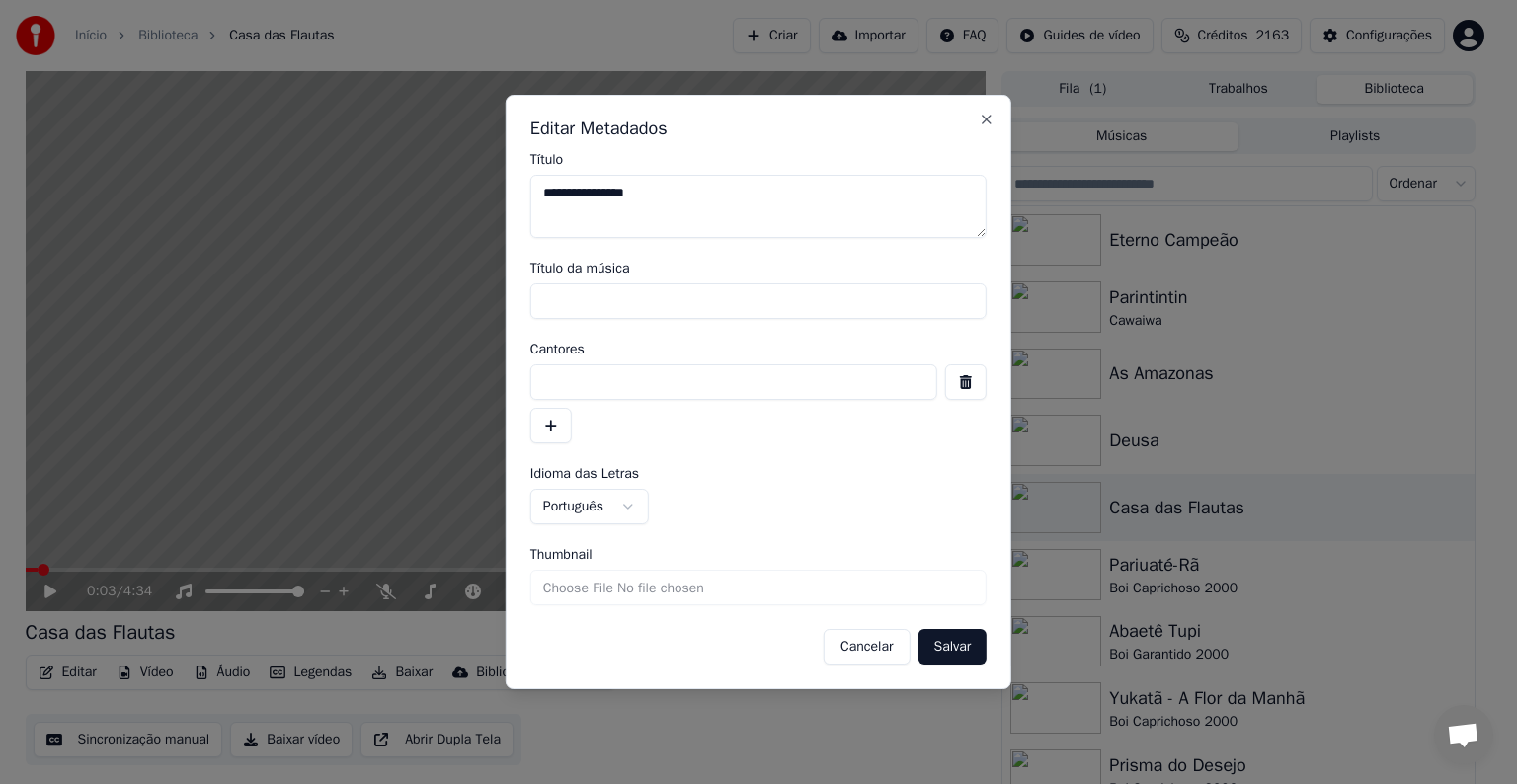 click at bounding box center [734, 382] 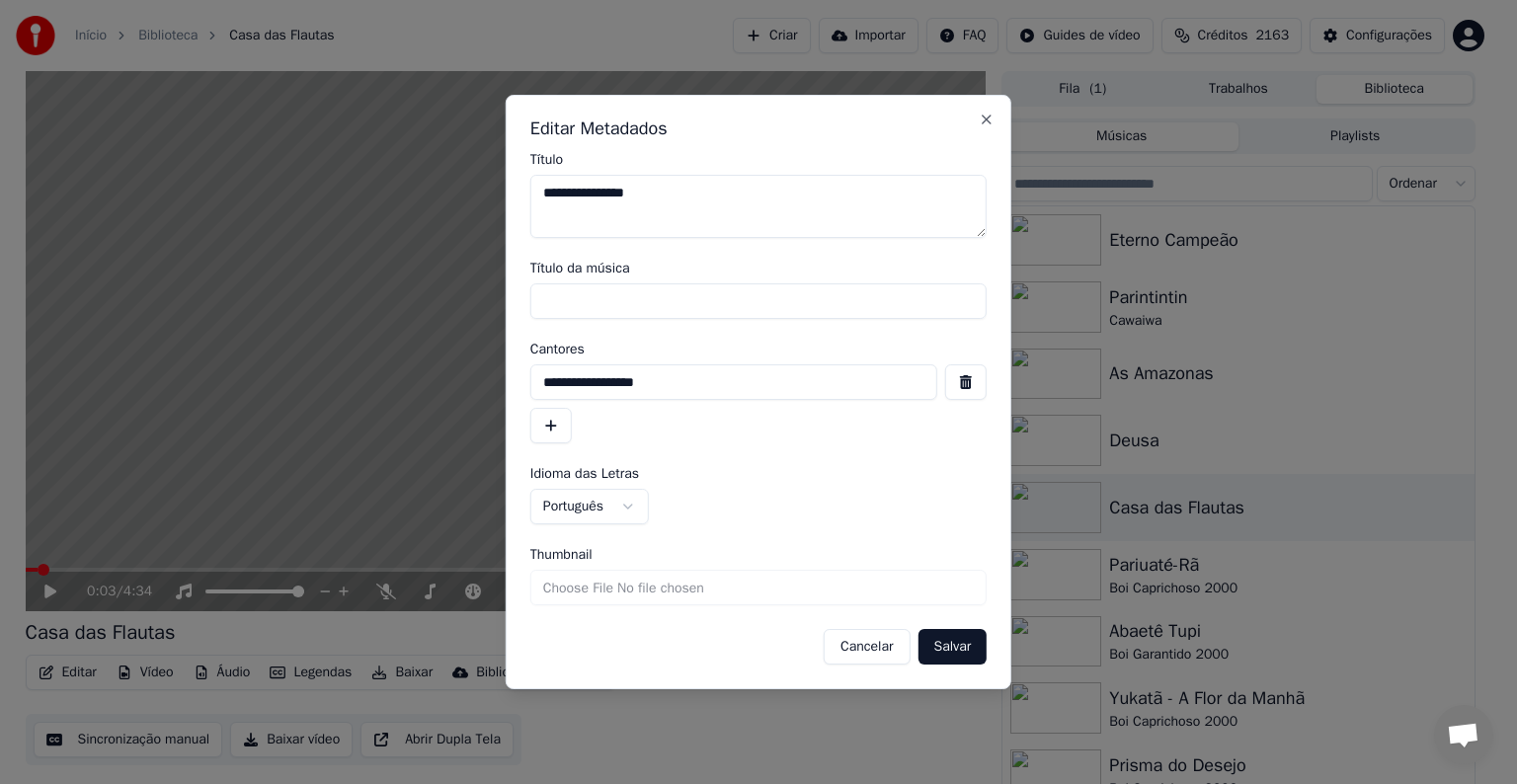 click on "**********" at bounding box center [734, 382] 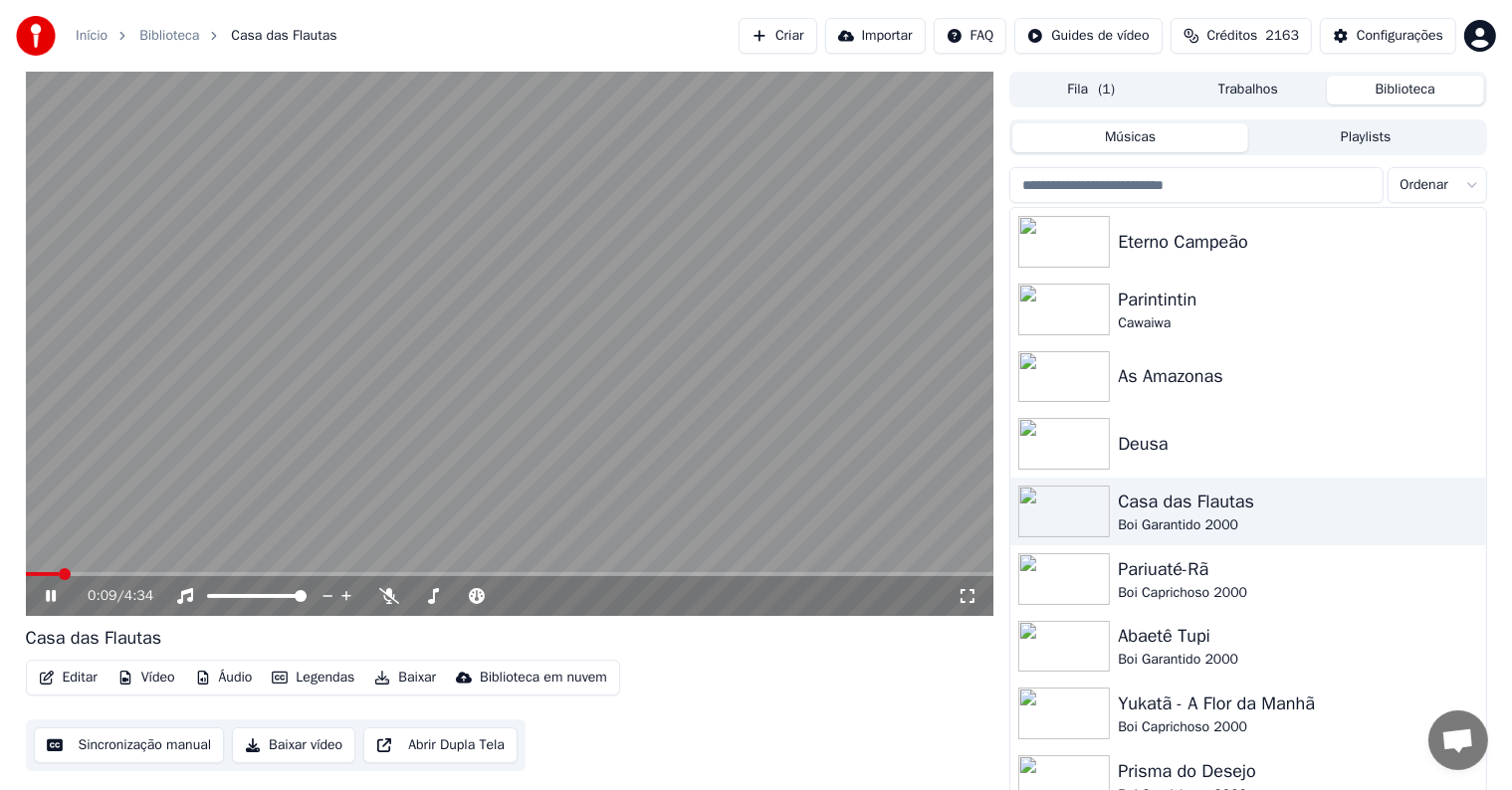 click at bounding box center [510, 343] 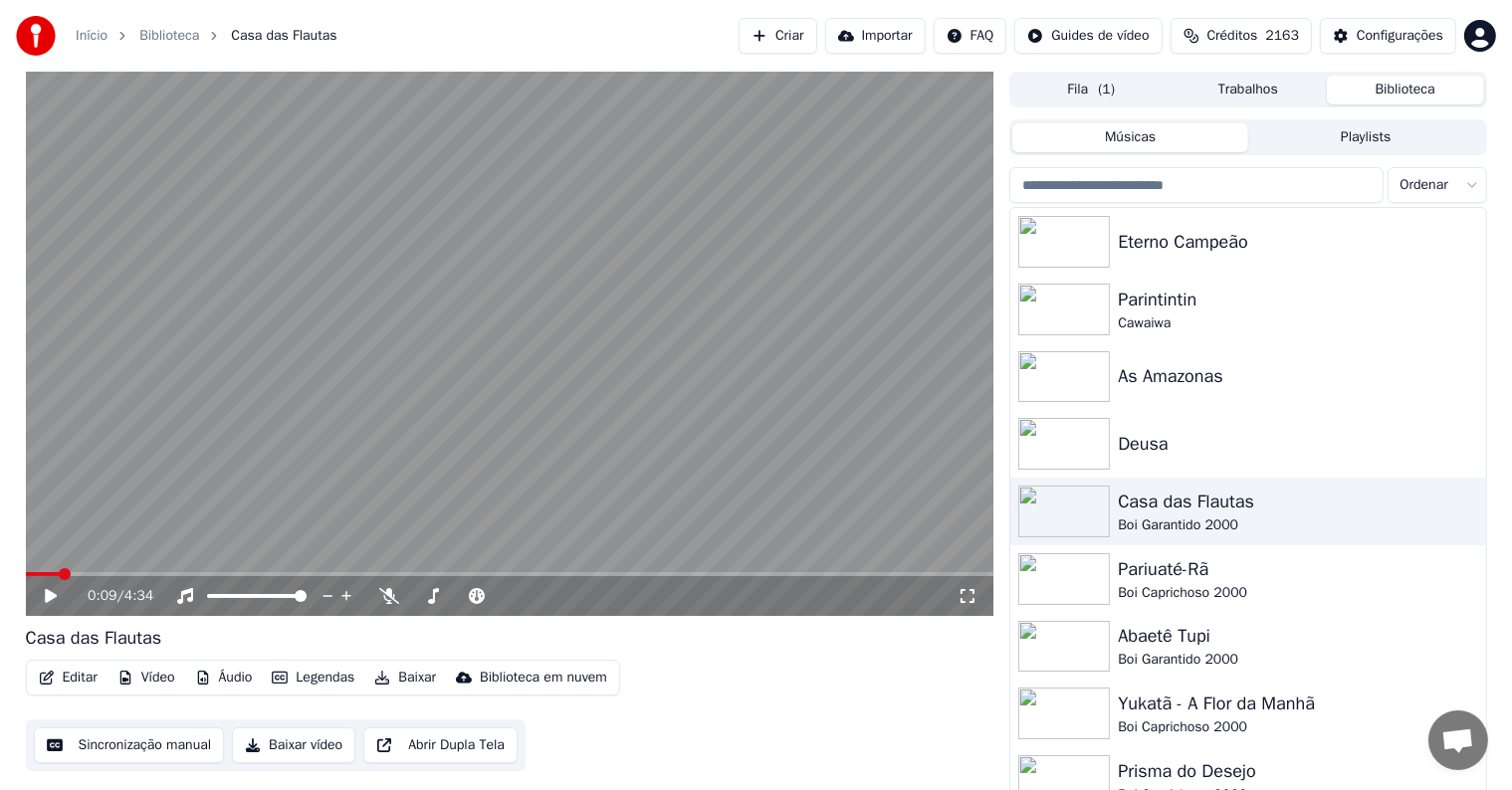 click on "Sincronização manual" at bounding box center (129, 745) 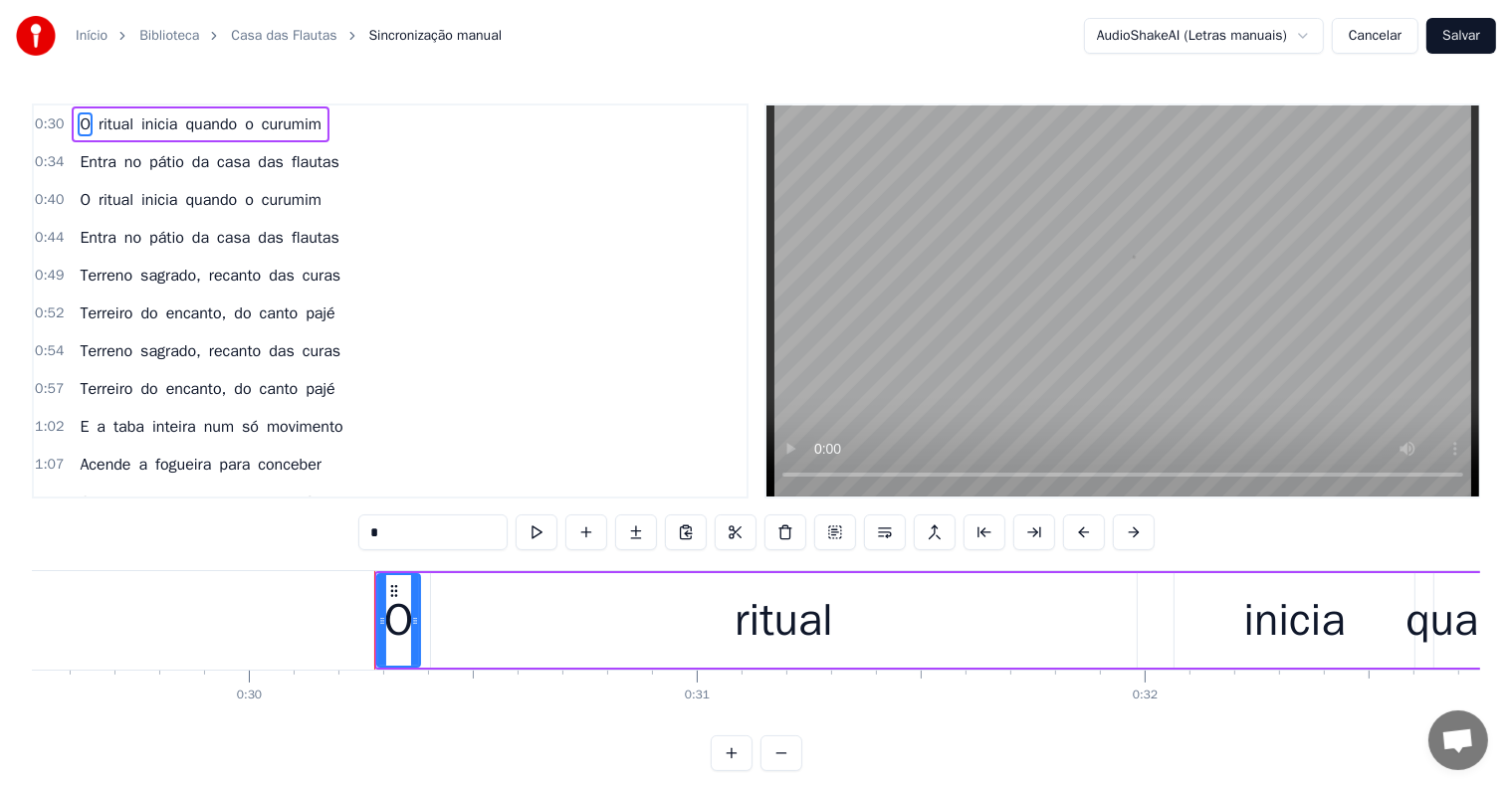 scroll, scrollTop: 0, scrollLeft: 13463, axis: horizontal 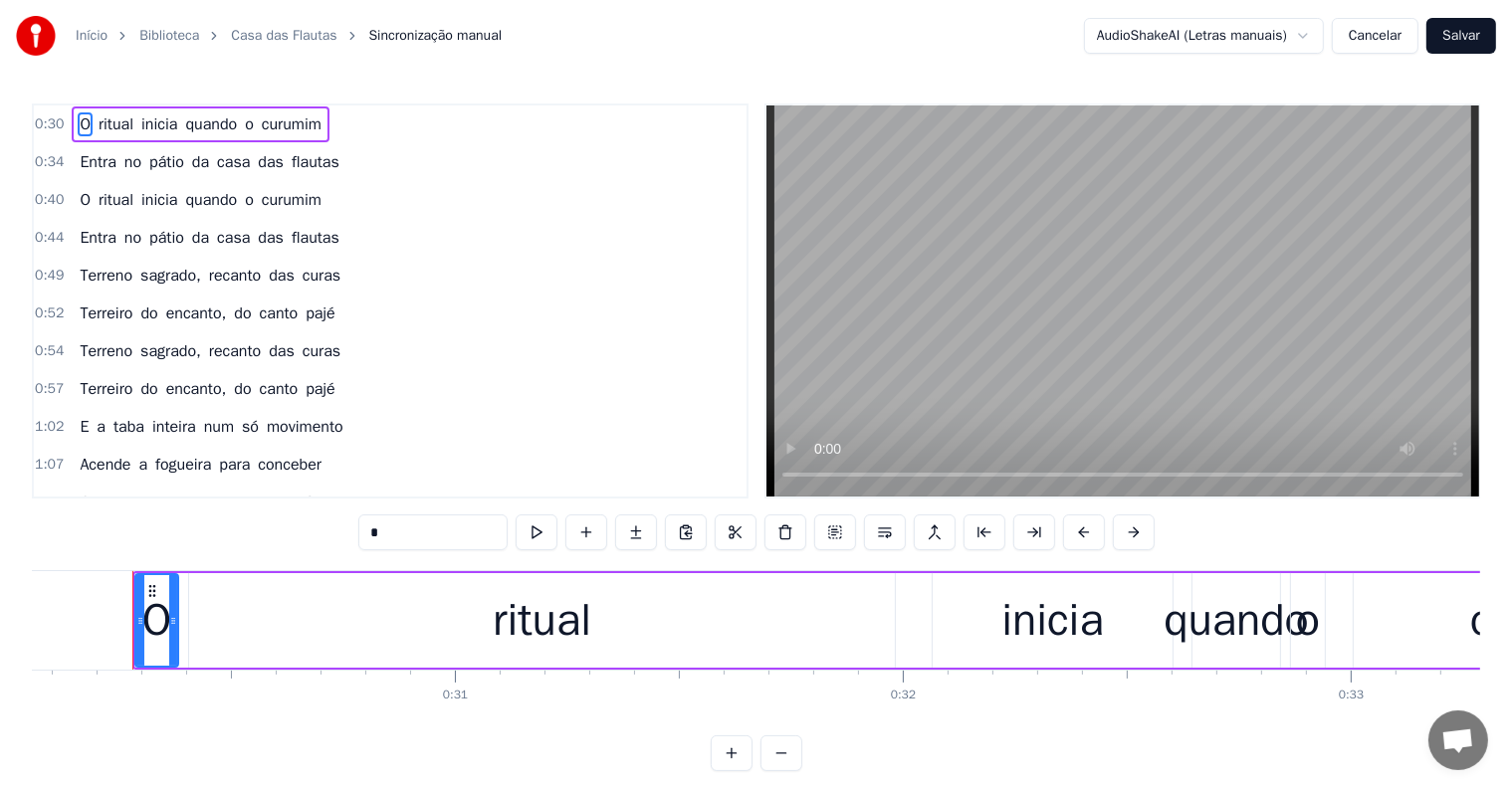 type 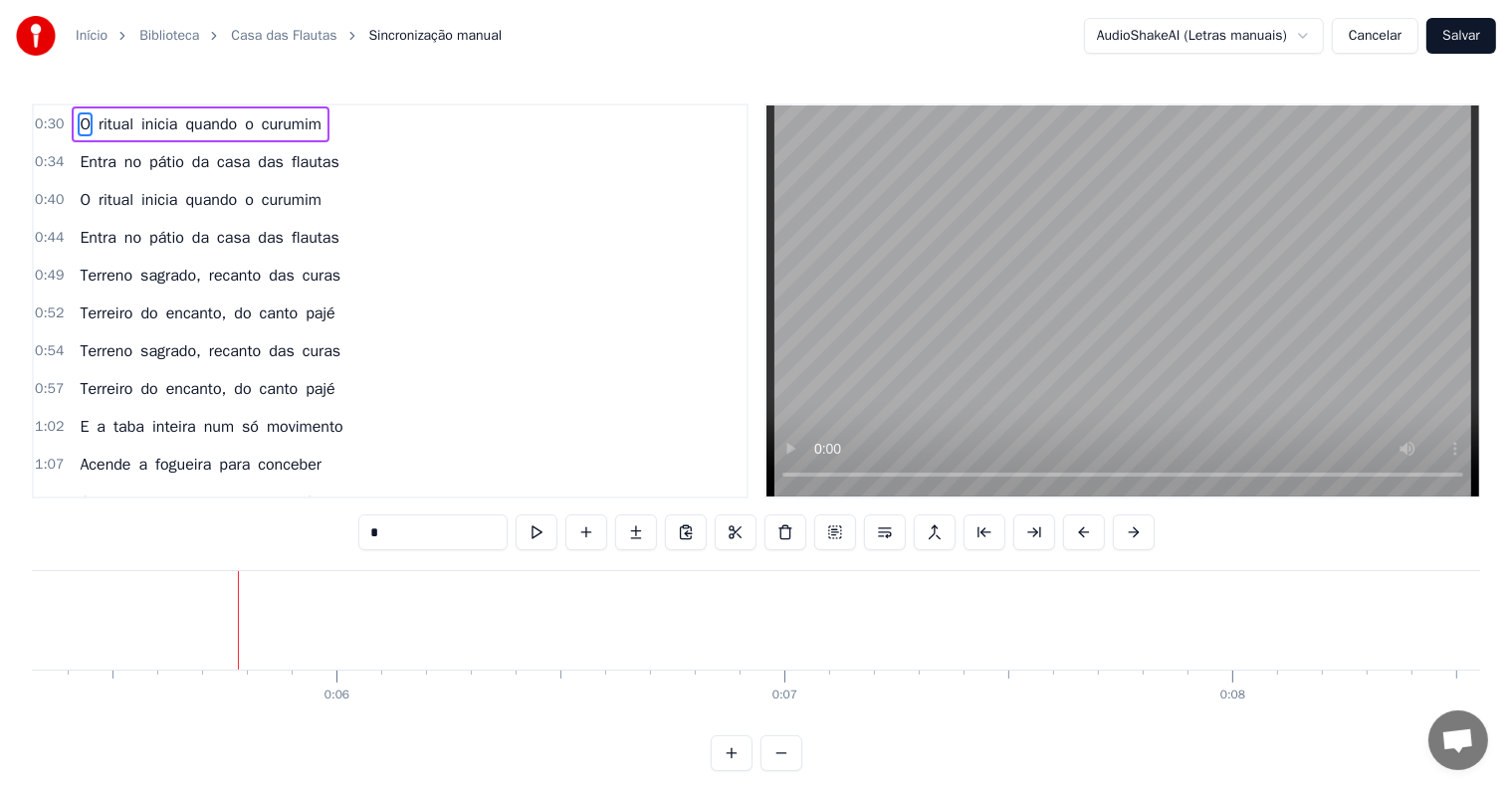 scroll, scrollTop: 0, scrollLeft: 2393, axis: horizontal 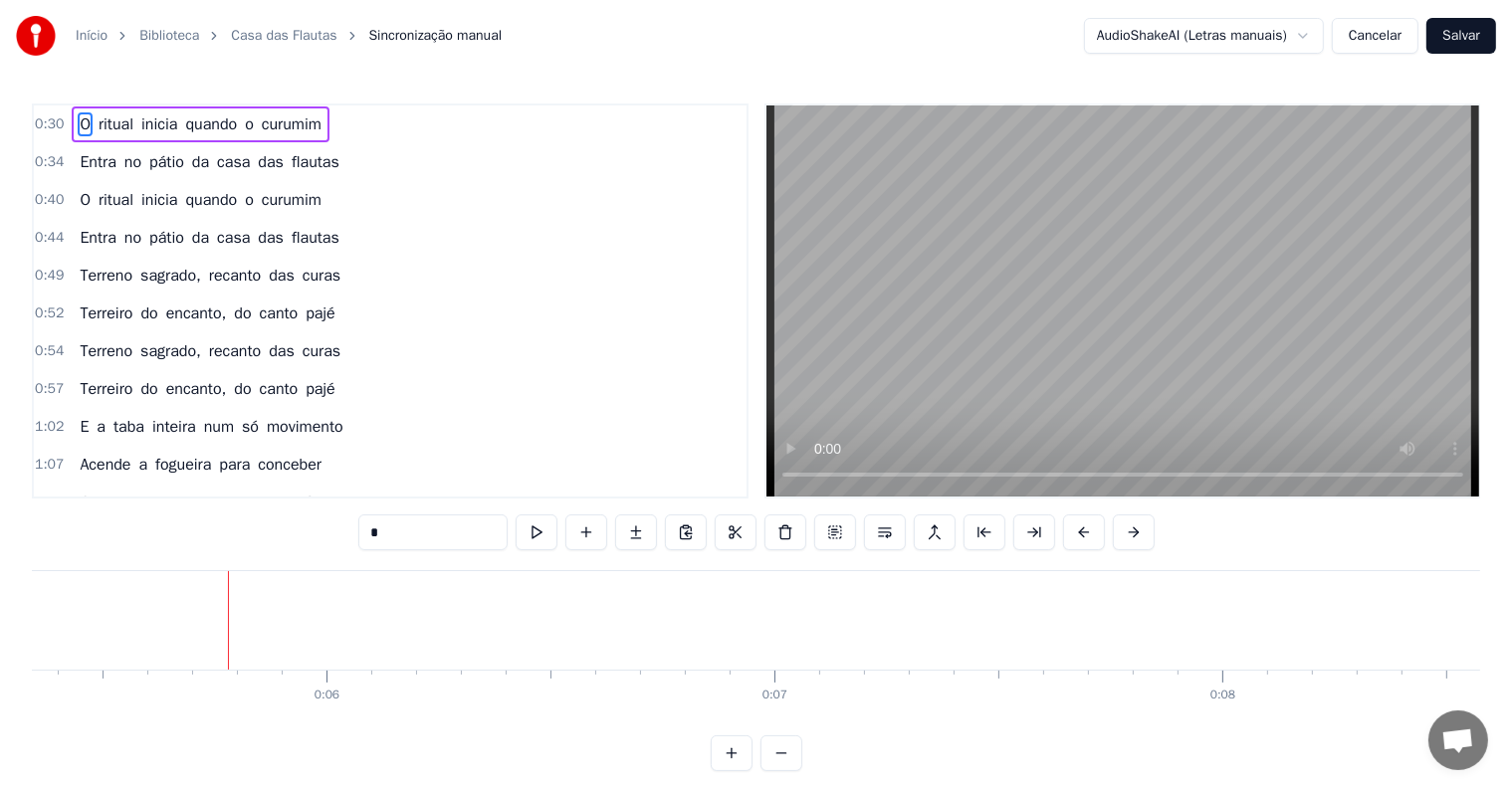click at bounding box center [228, 620] 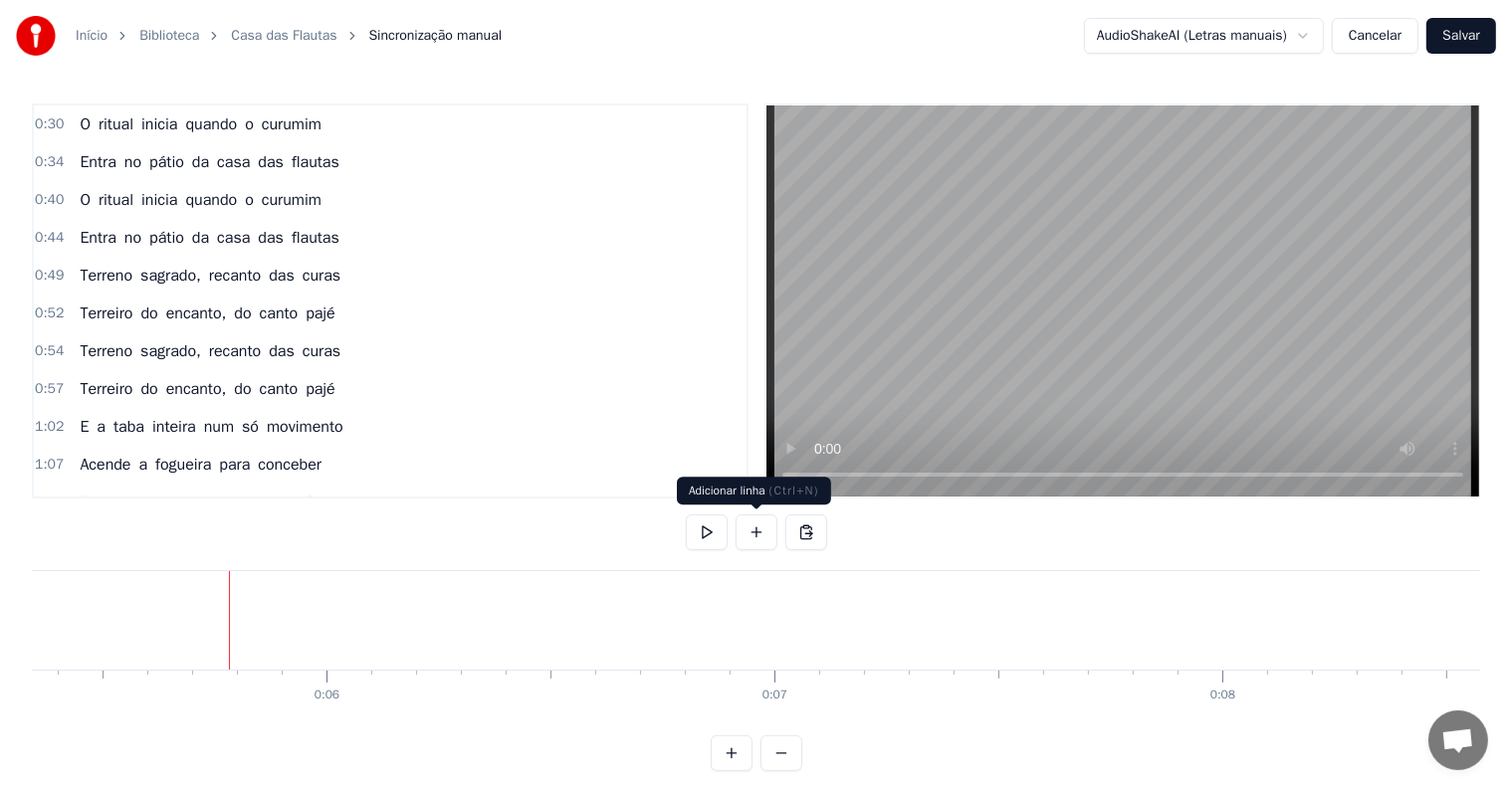 click at bounding box center (756, 532) 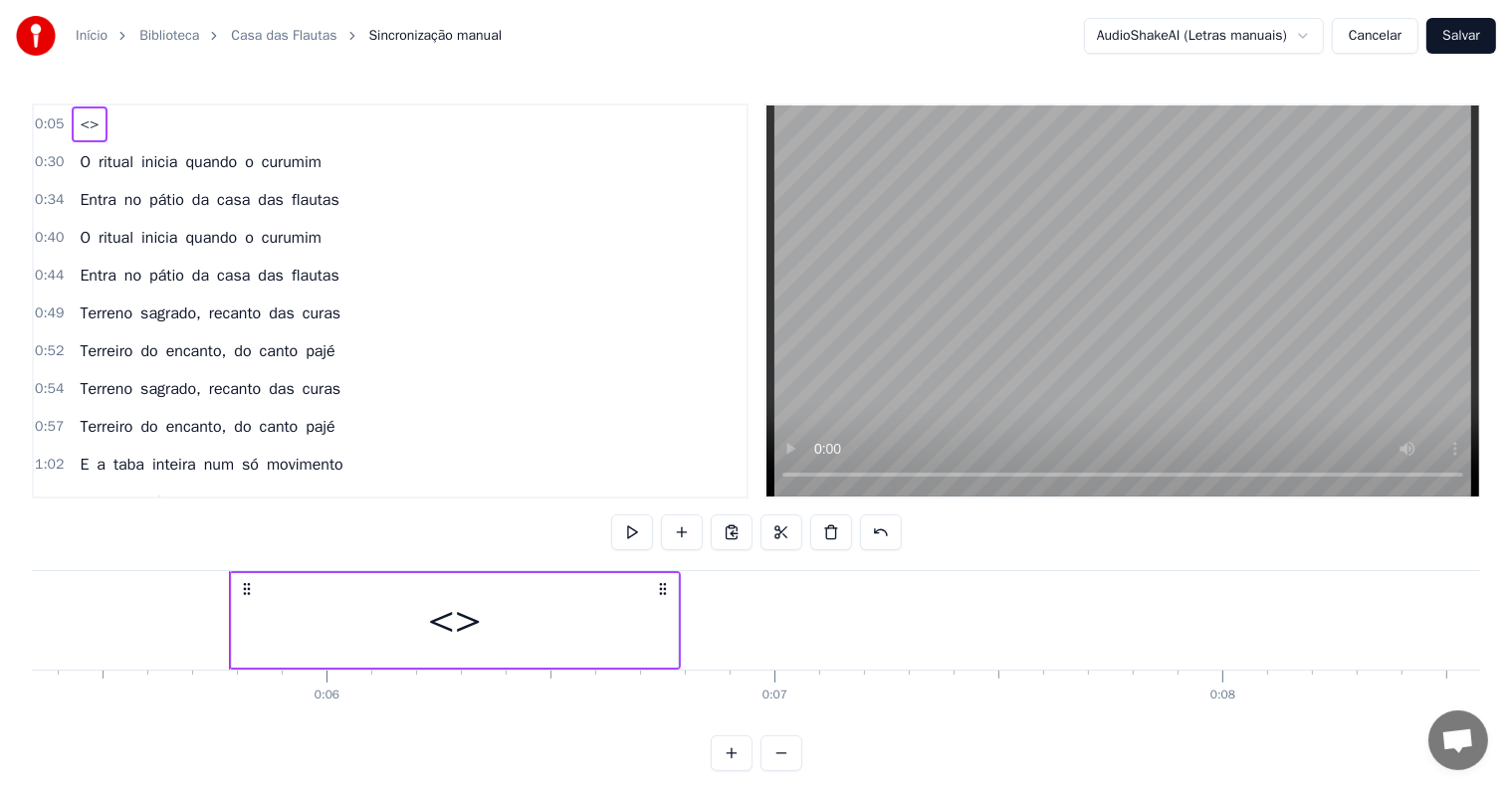 click on "<>" at bounding box center [455, 620] 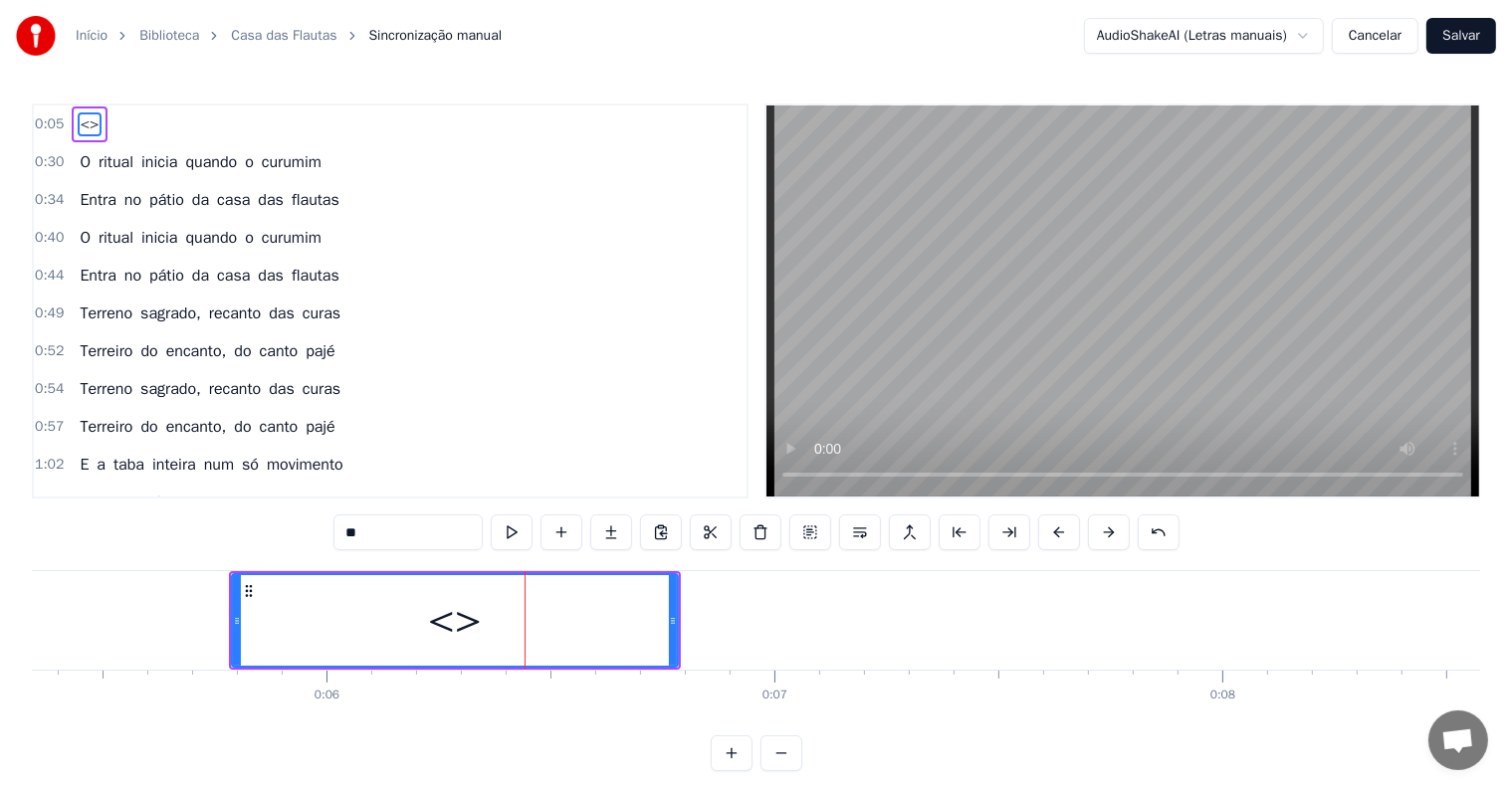 drag, startPoint x: 447, startPoint y: 531, endPoint x: 253, endPoint y: 530, distance: 194.00258 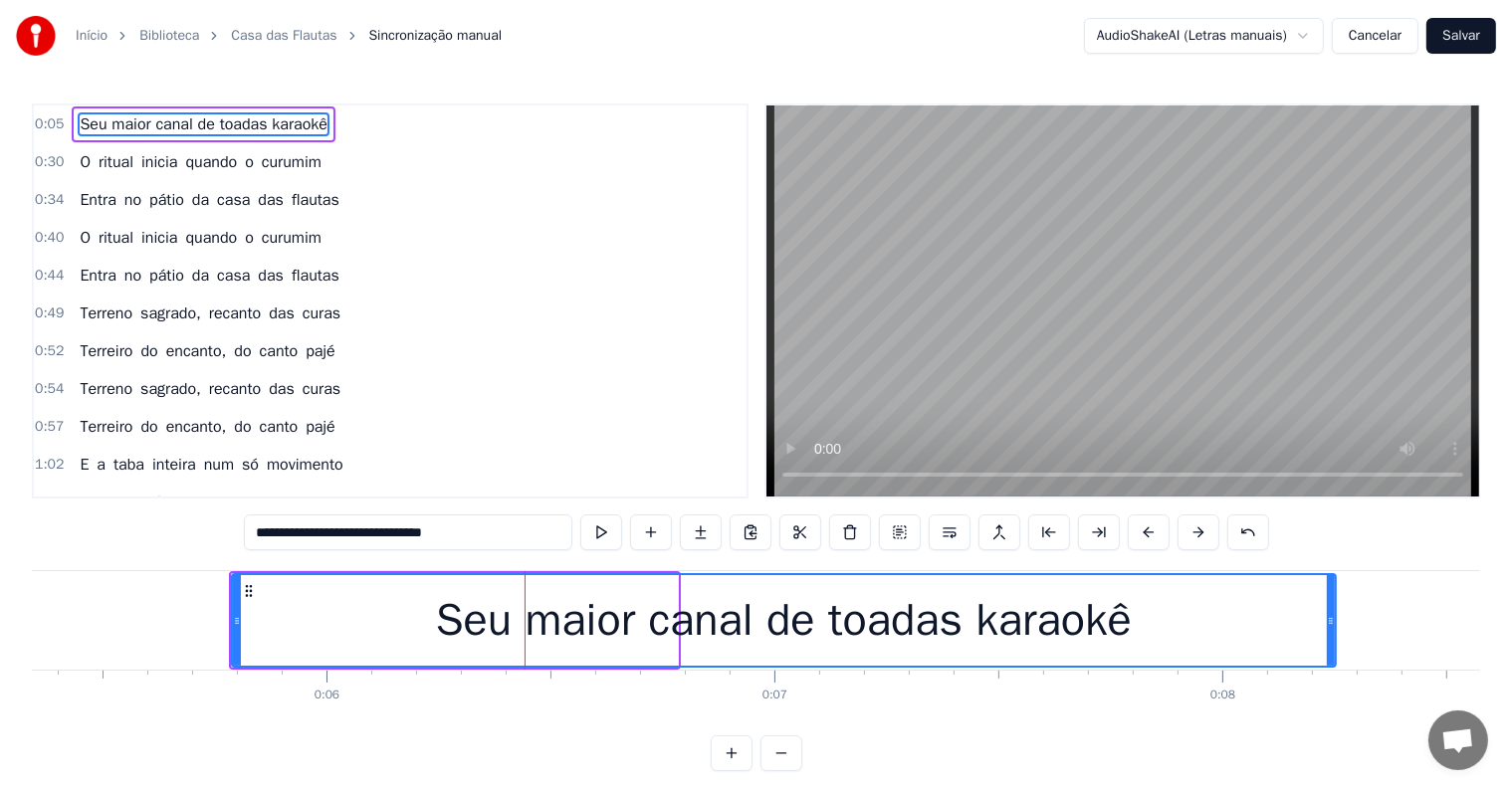 drag, startPoint x: 669, startPoint y: 617, endPoint x: 1328, endPoint y: 626, distance: 659.06145 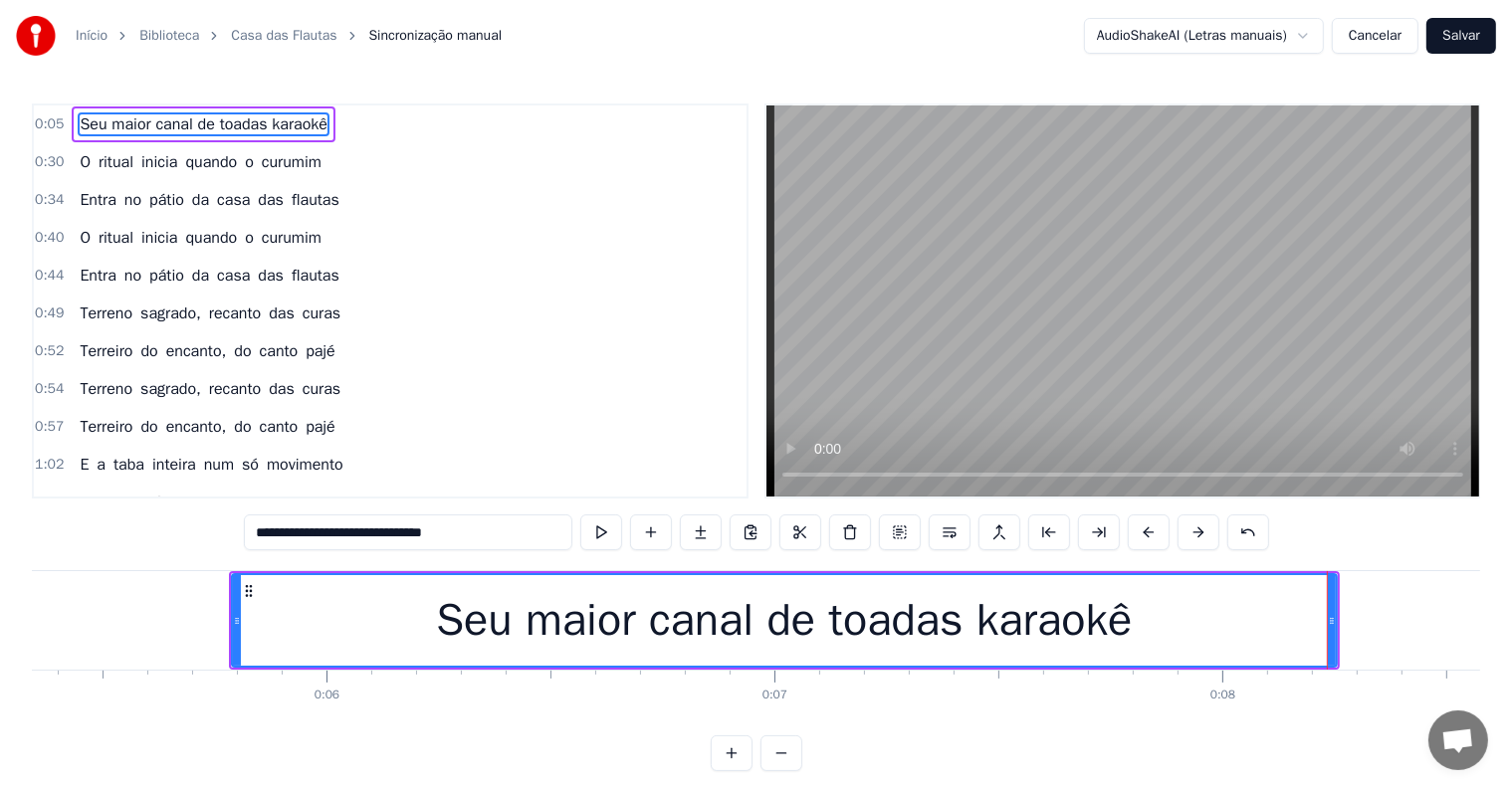 type on "**********" 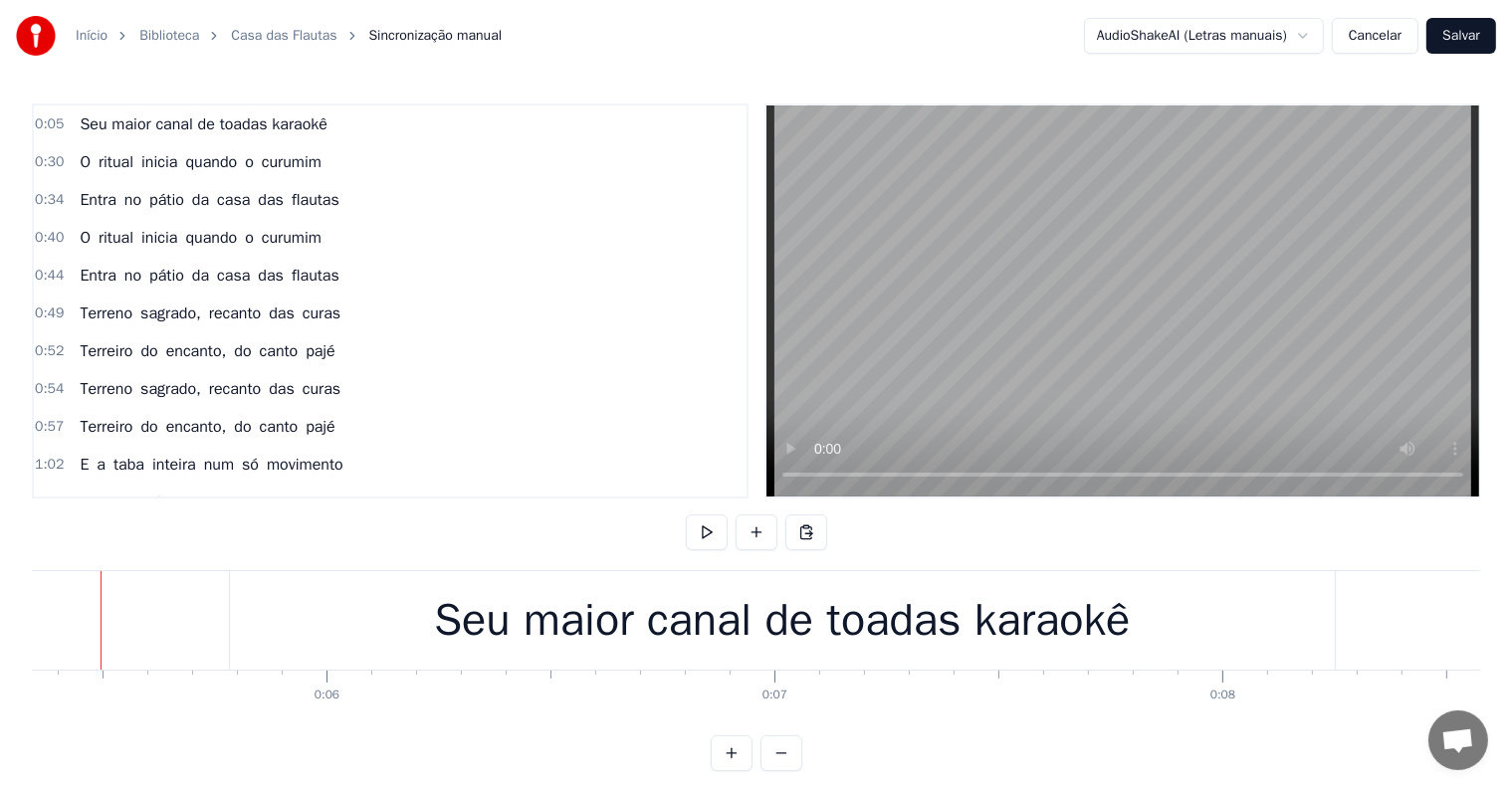 scroll, scrollTop: 0, scrollLeft: 2361, axis: horizontal 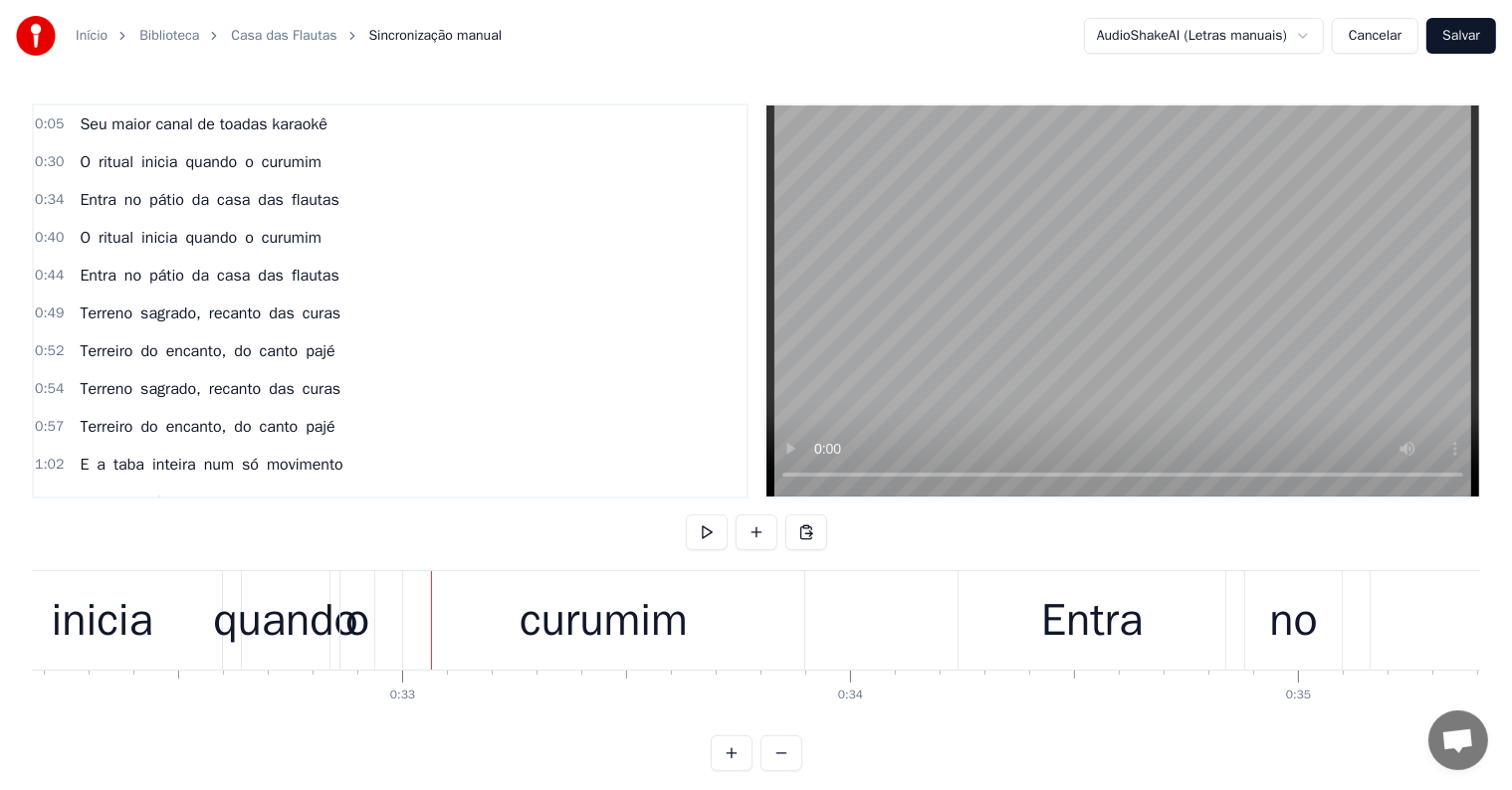click on "inicia" at bounding box center [102, 621] 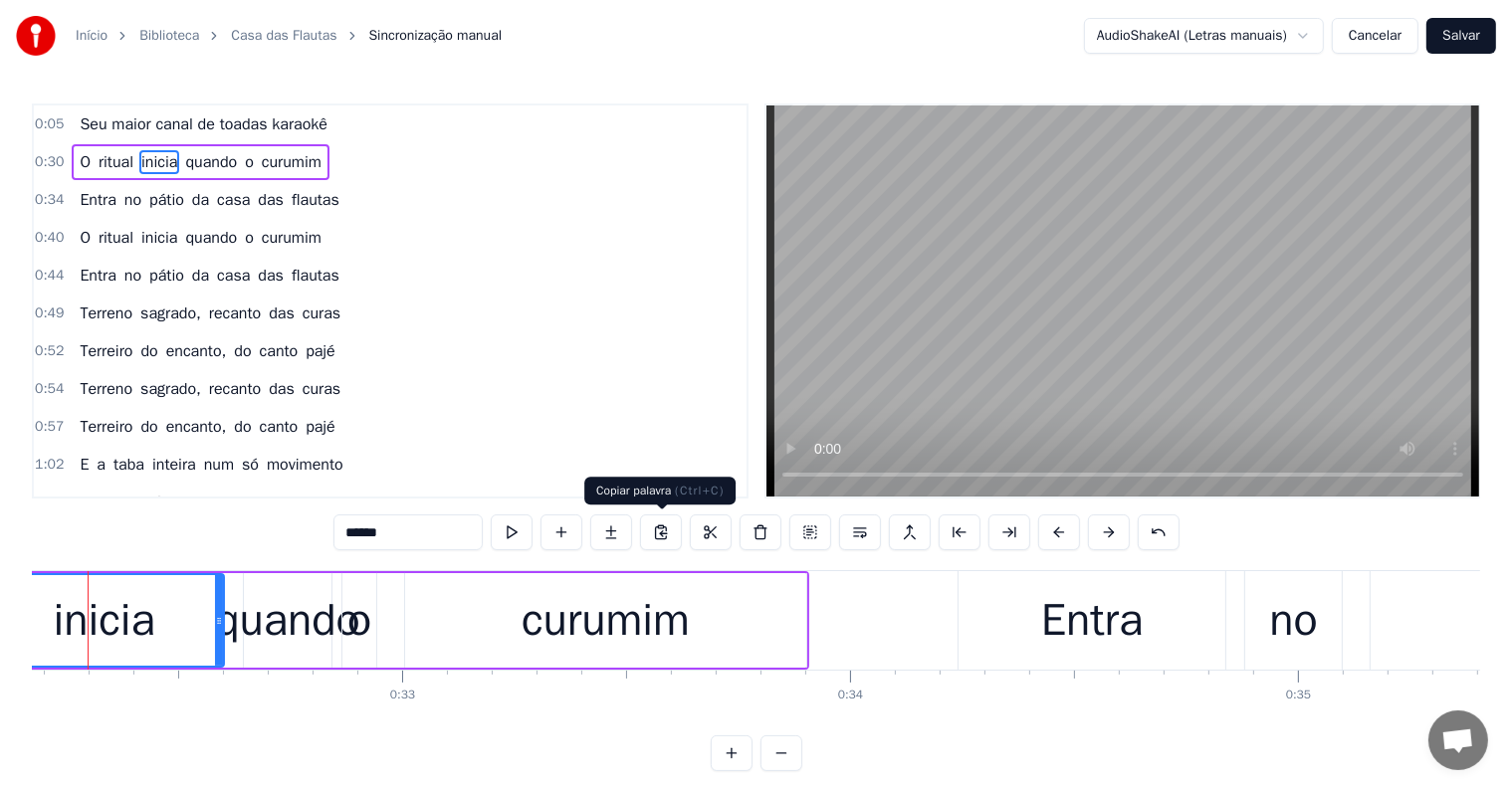 scroll, scrollTop: 0, scrollLeft: 14367, axis: horizontal 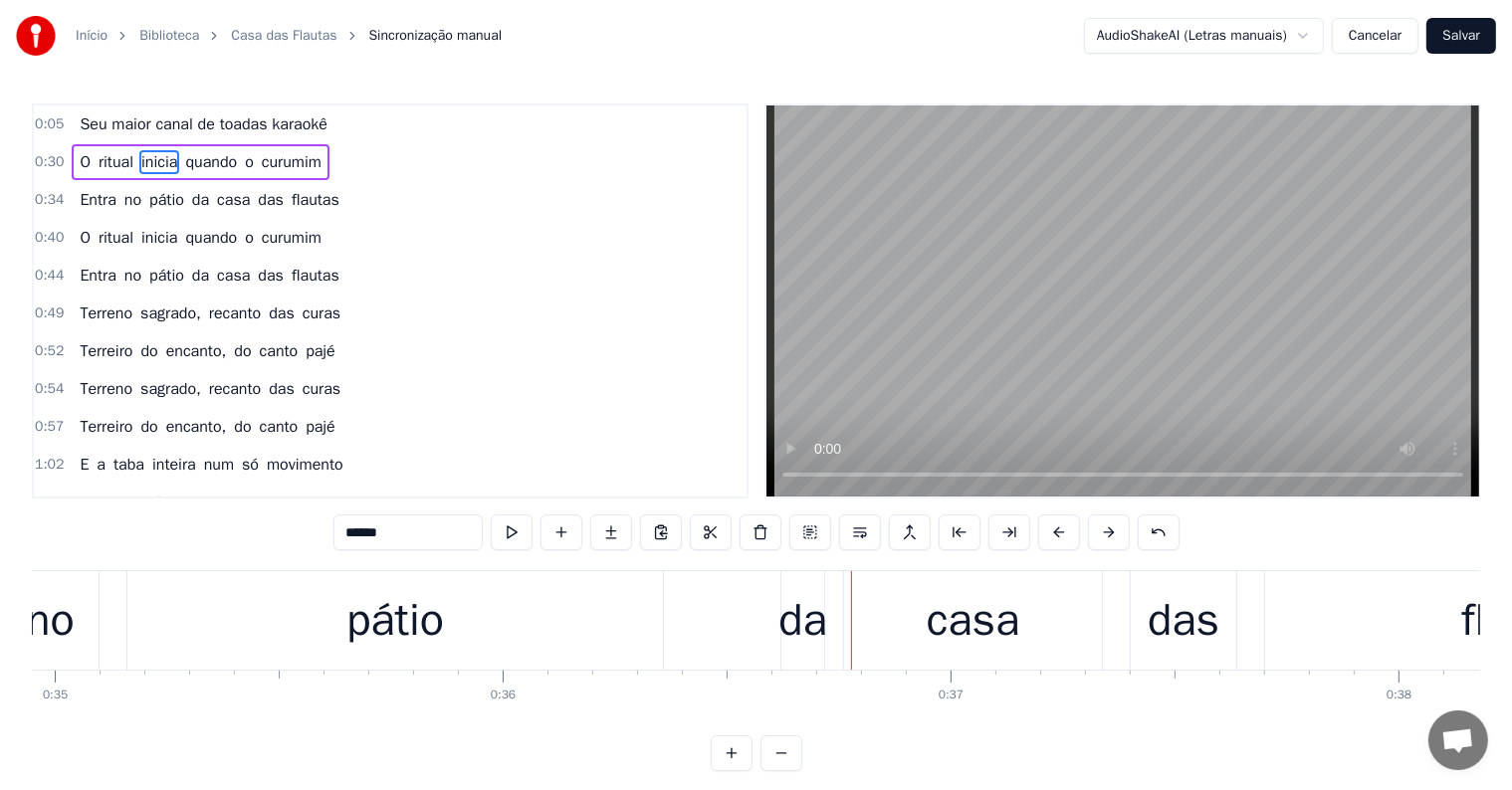 click on "da" at bounding box center [802, 621] 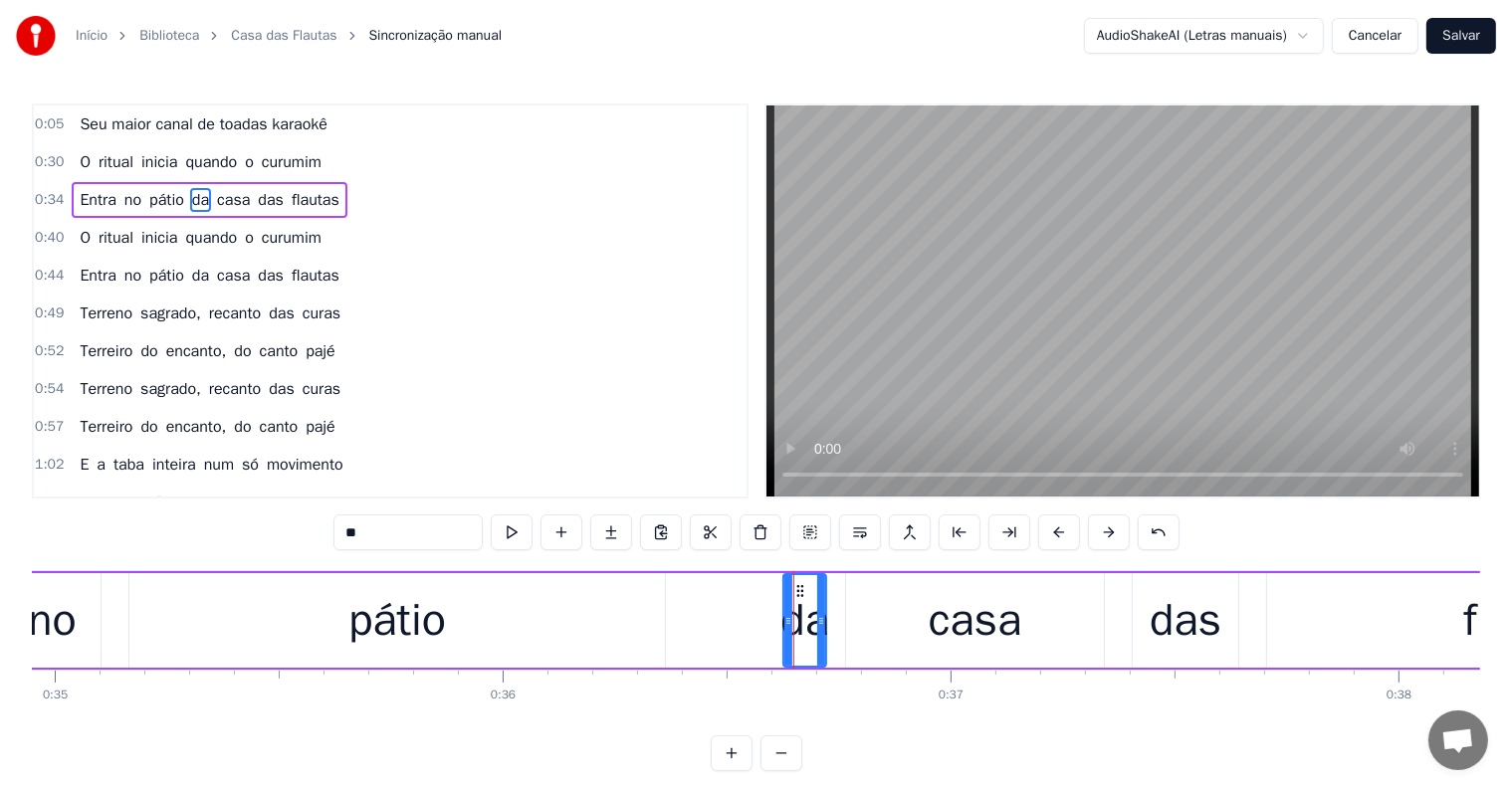click on "da" at bounding box center (200, 200) 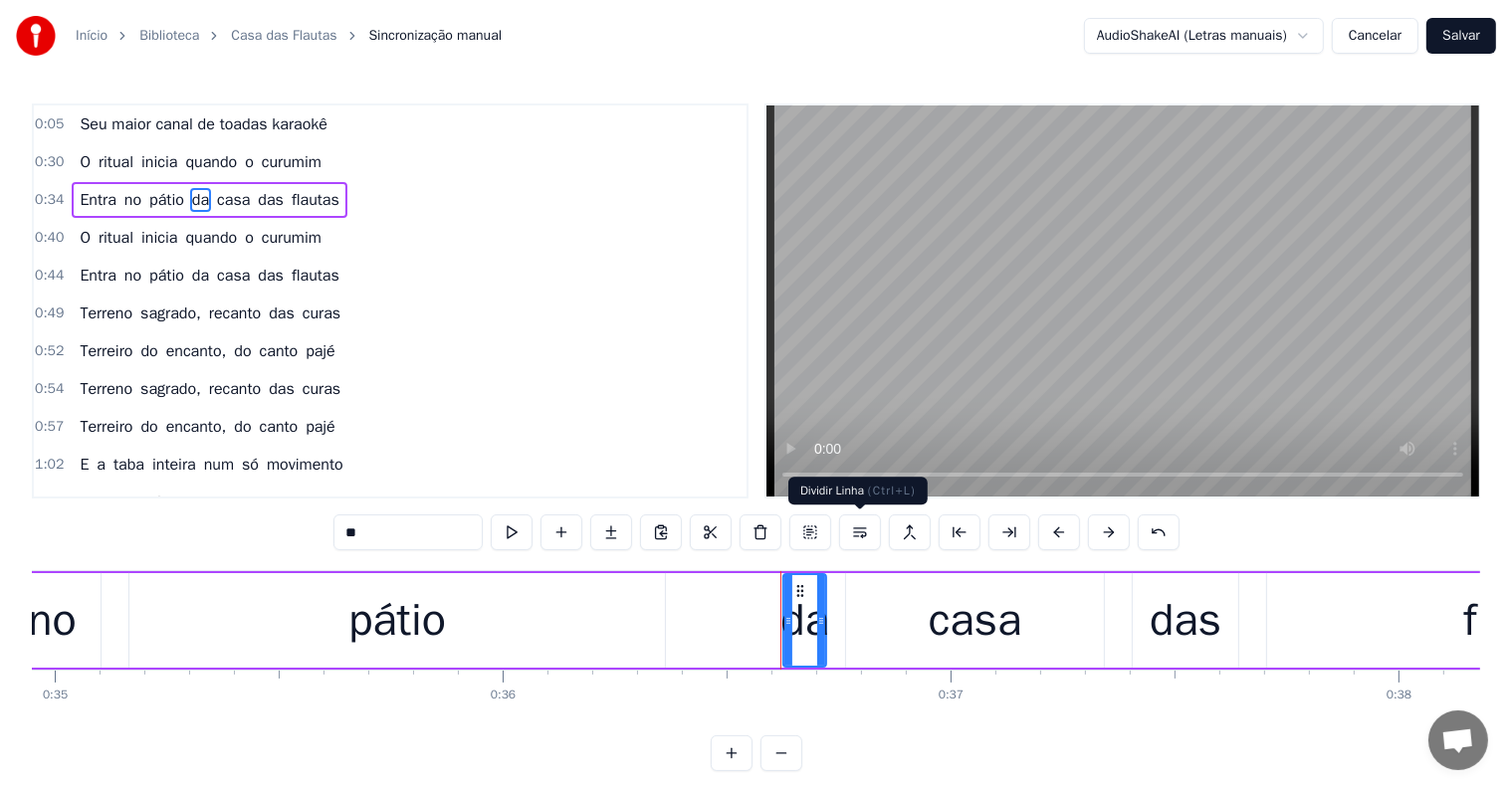 click at bounding box center (860, 532) 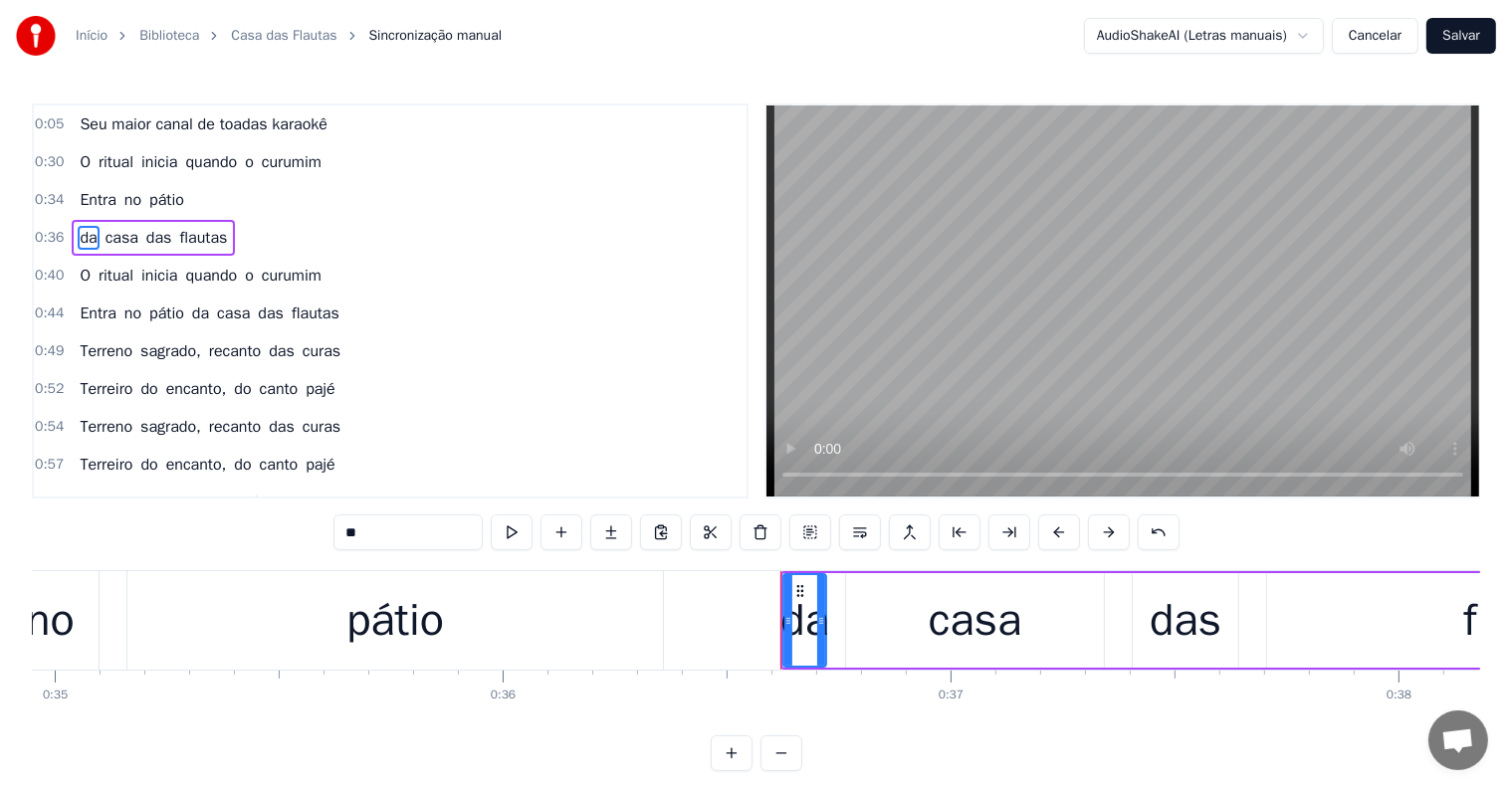 click on "Entra" at bounding box center [98, 200] 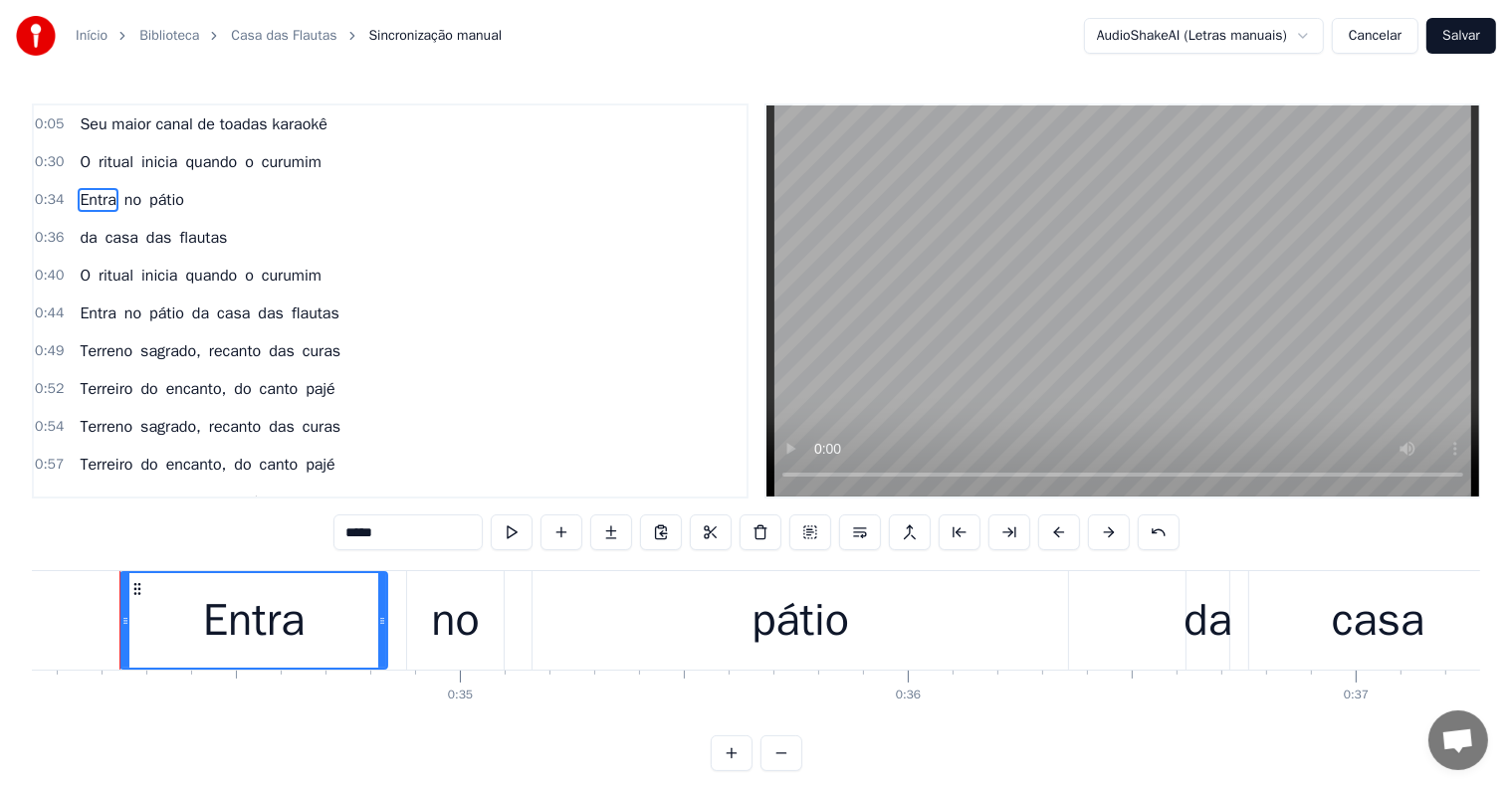scroll, scrollTop: 0, scrollLeft: 15237, axis: horizontal 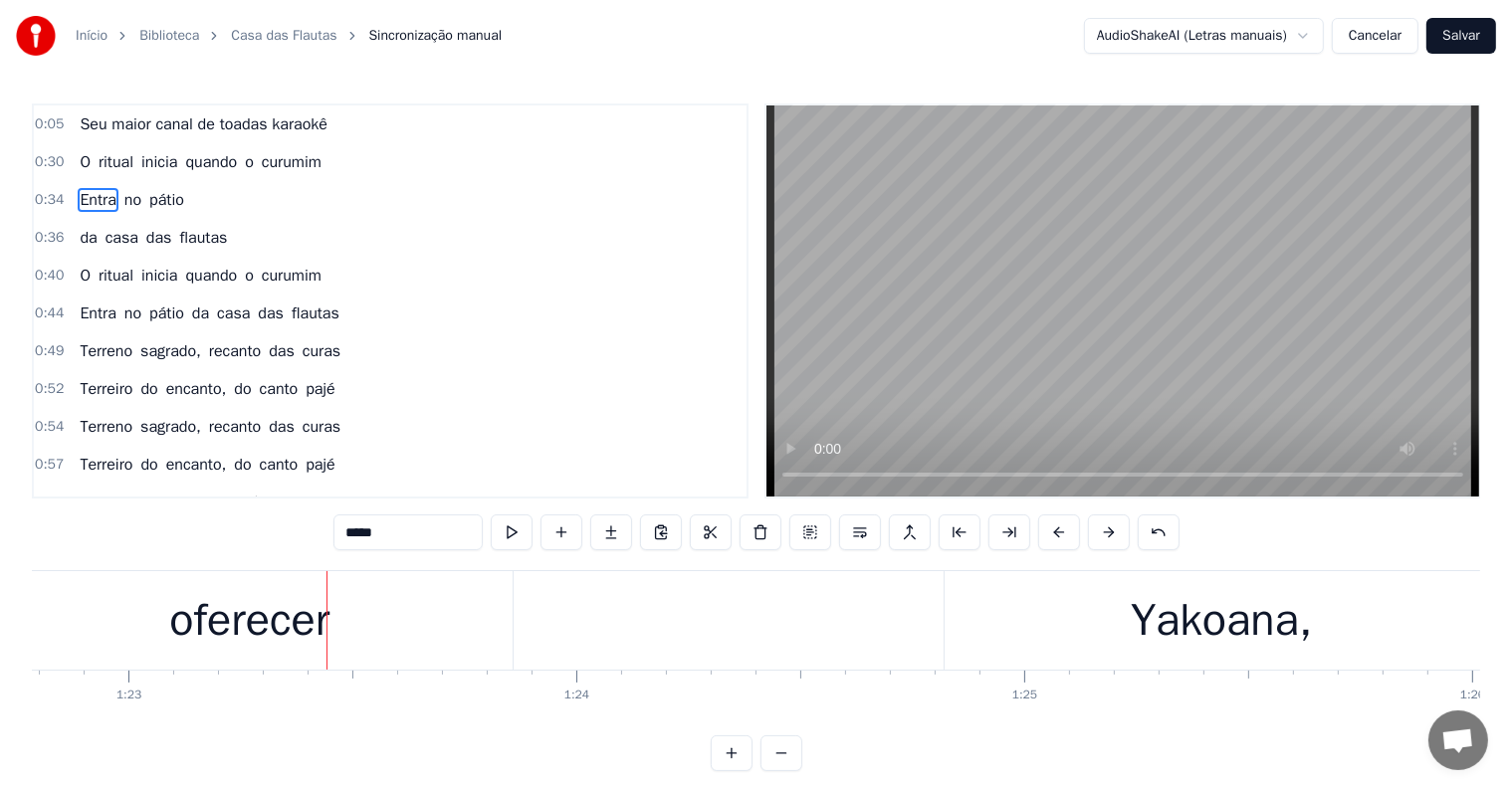 click on "oferecer" at bounding box center [249, 621] 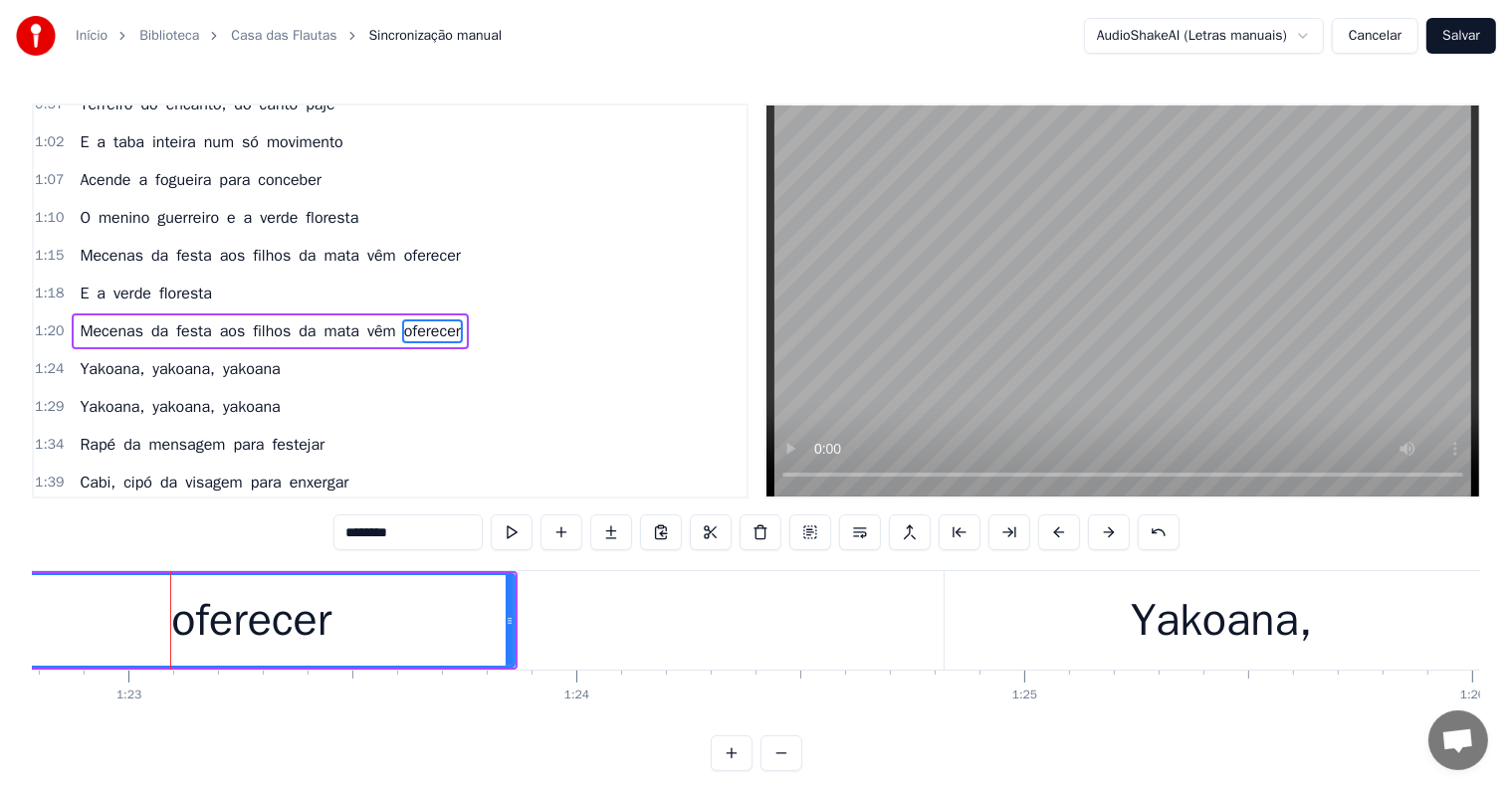 scroll, scrollTop: 371, scrollLeft: 0, axis: vertical 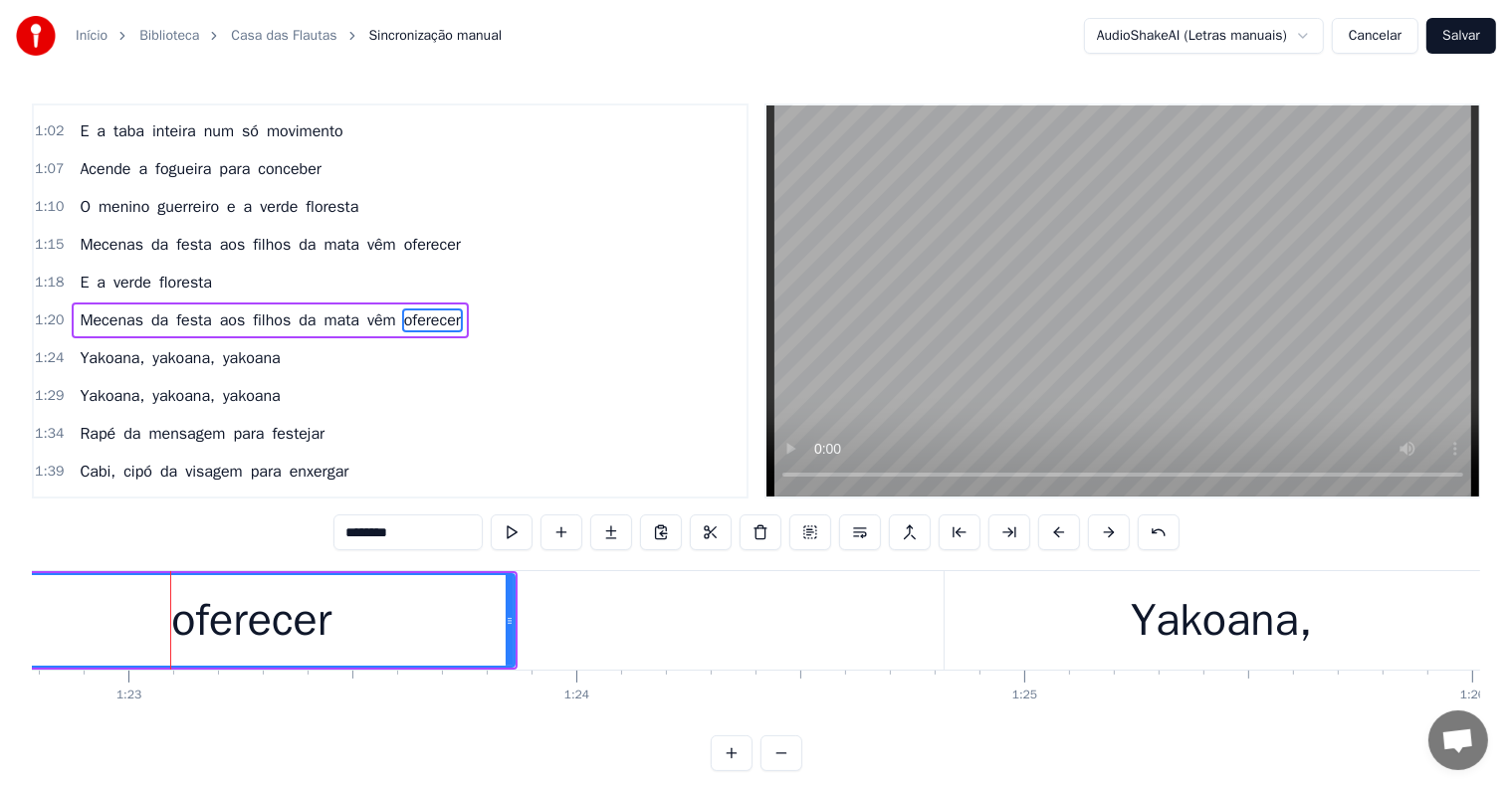 click on "aos" at bounding box center (233, 320) 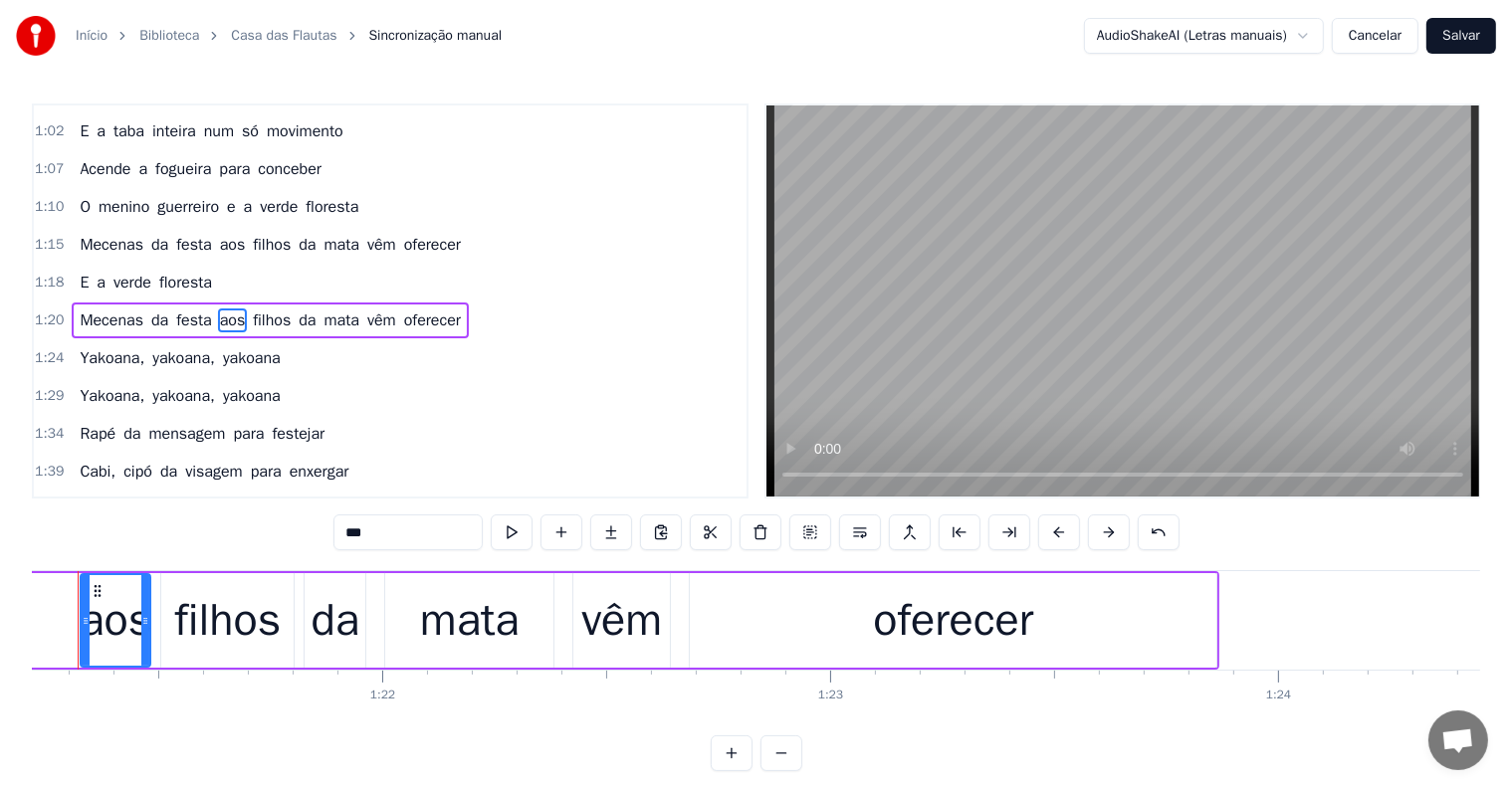 scroll, scrollTop: 0, scrollLeft: 36325, axis: horizontal 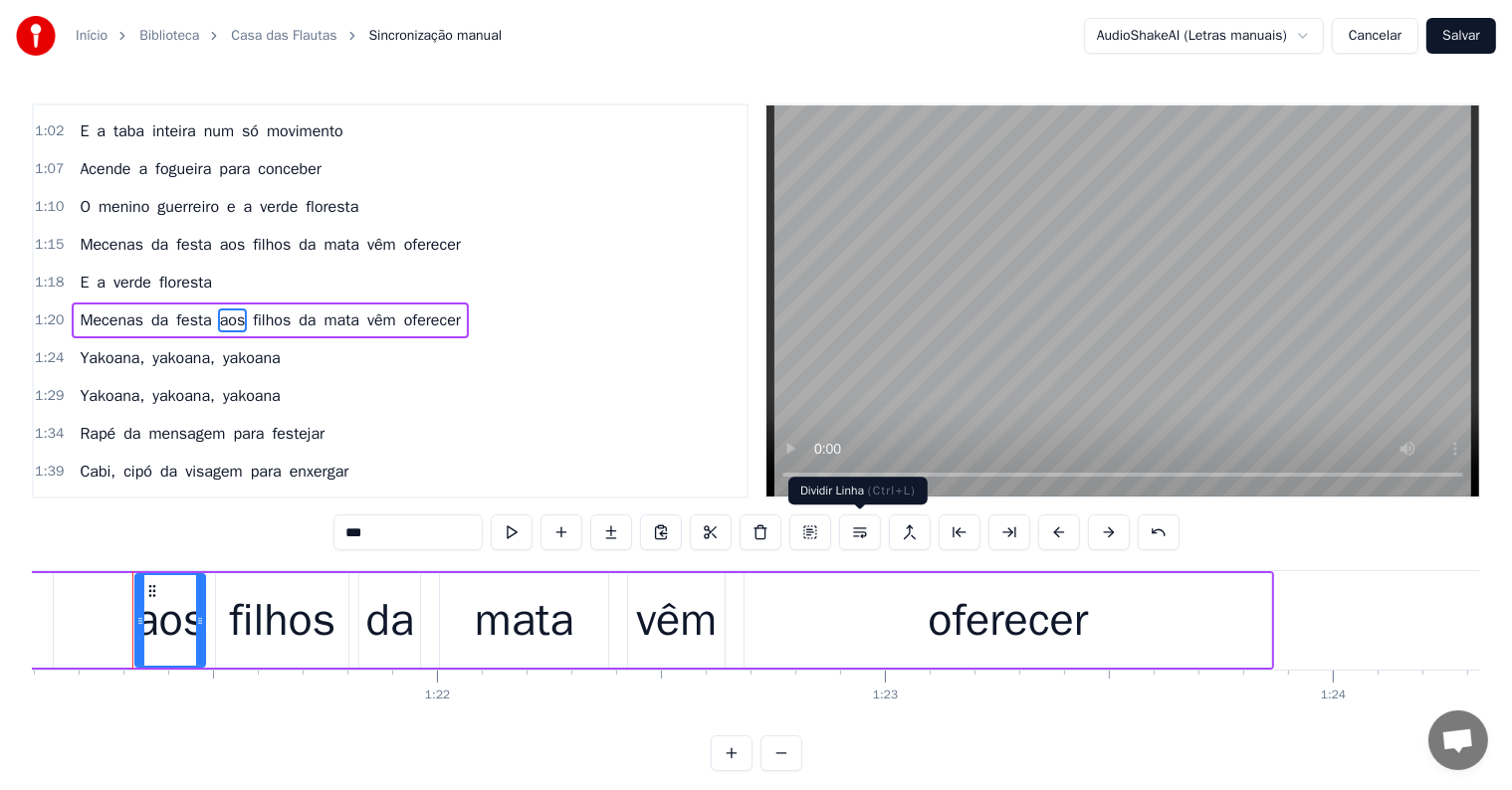 click at bounding box center (860, 532) 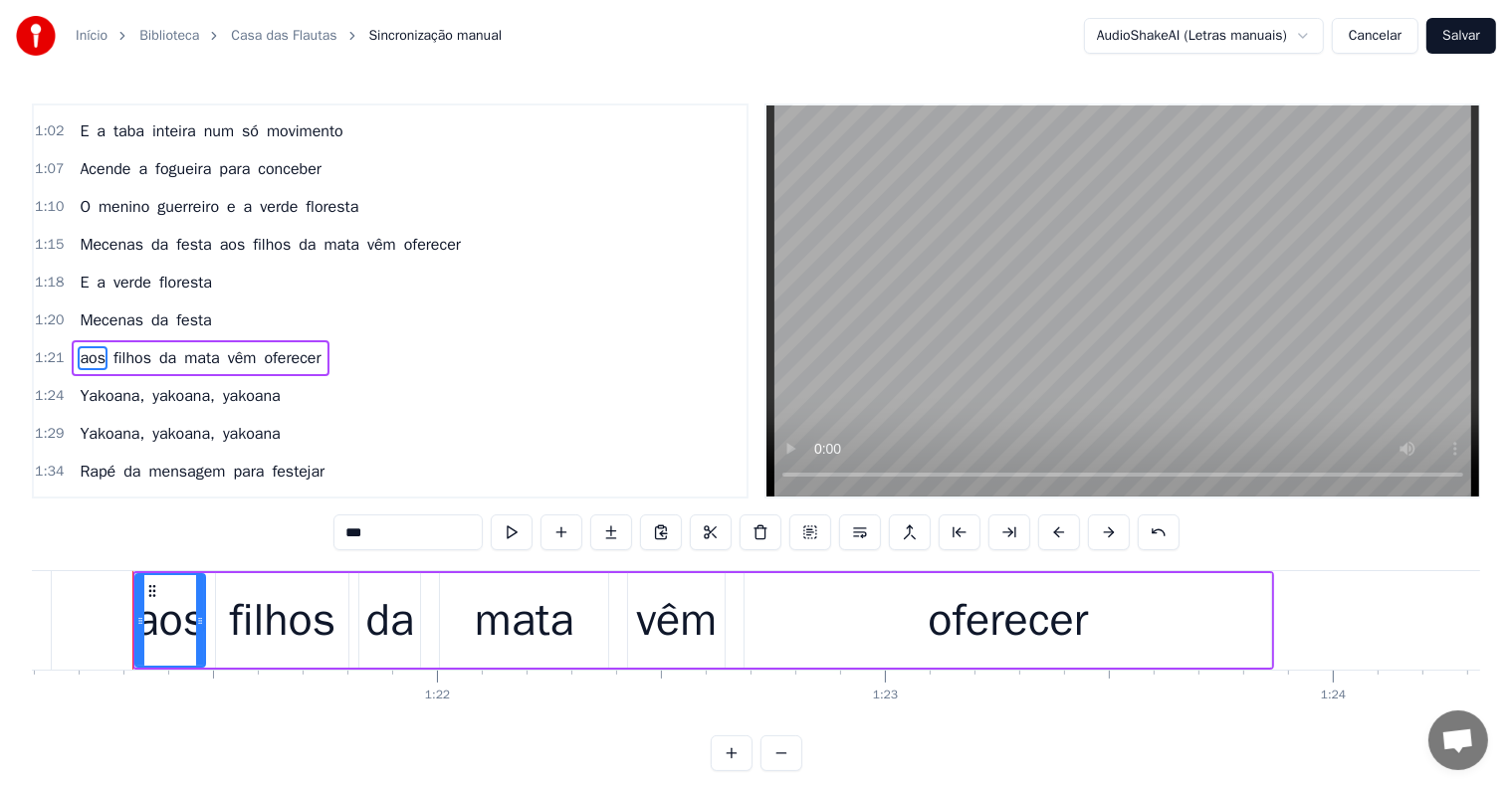 scroll, scrollTop: 408, scrollLeft: 0, axis: vertical 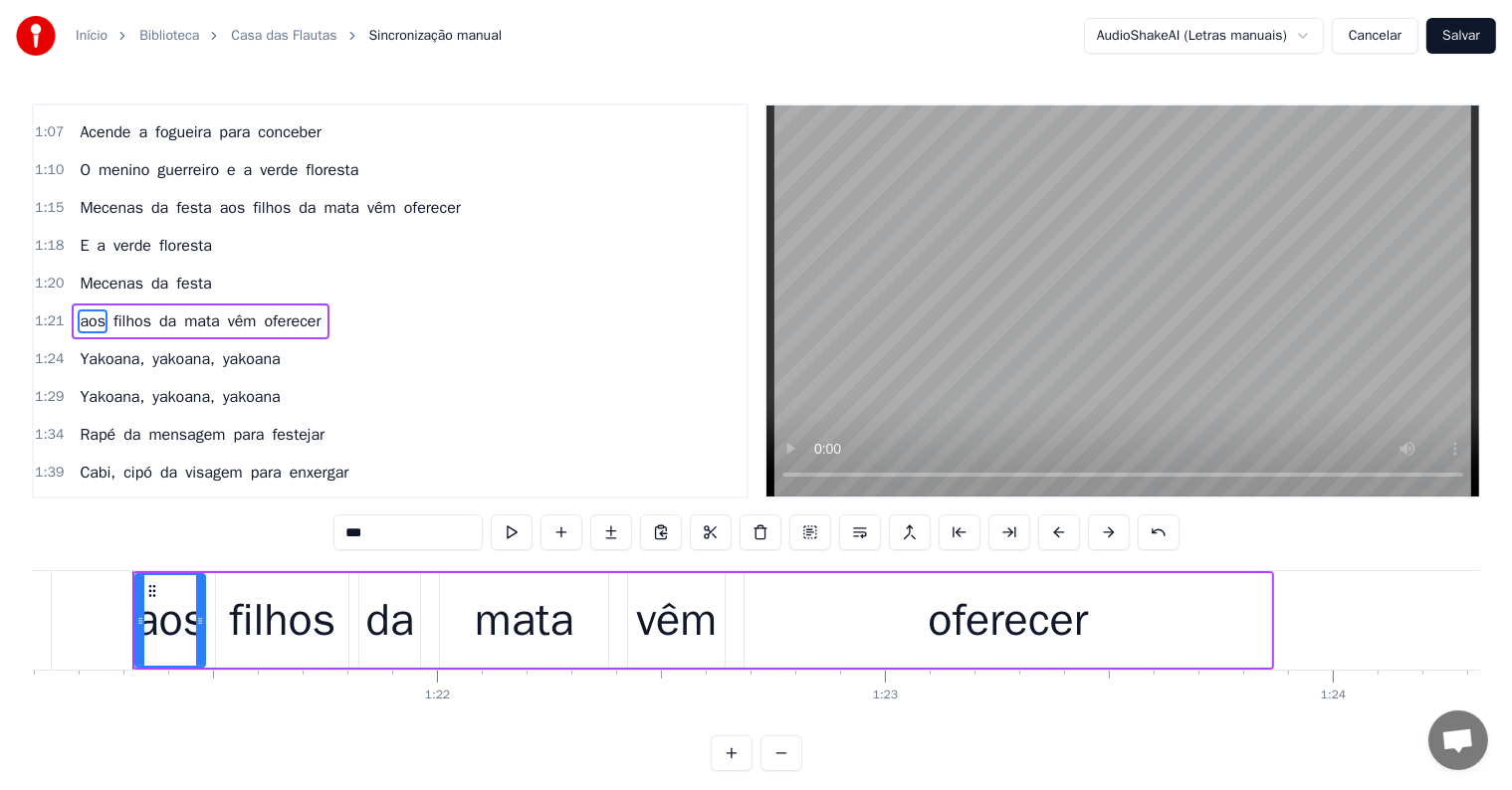 click on "aos" at bounding box center [233, 208] 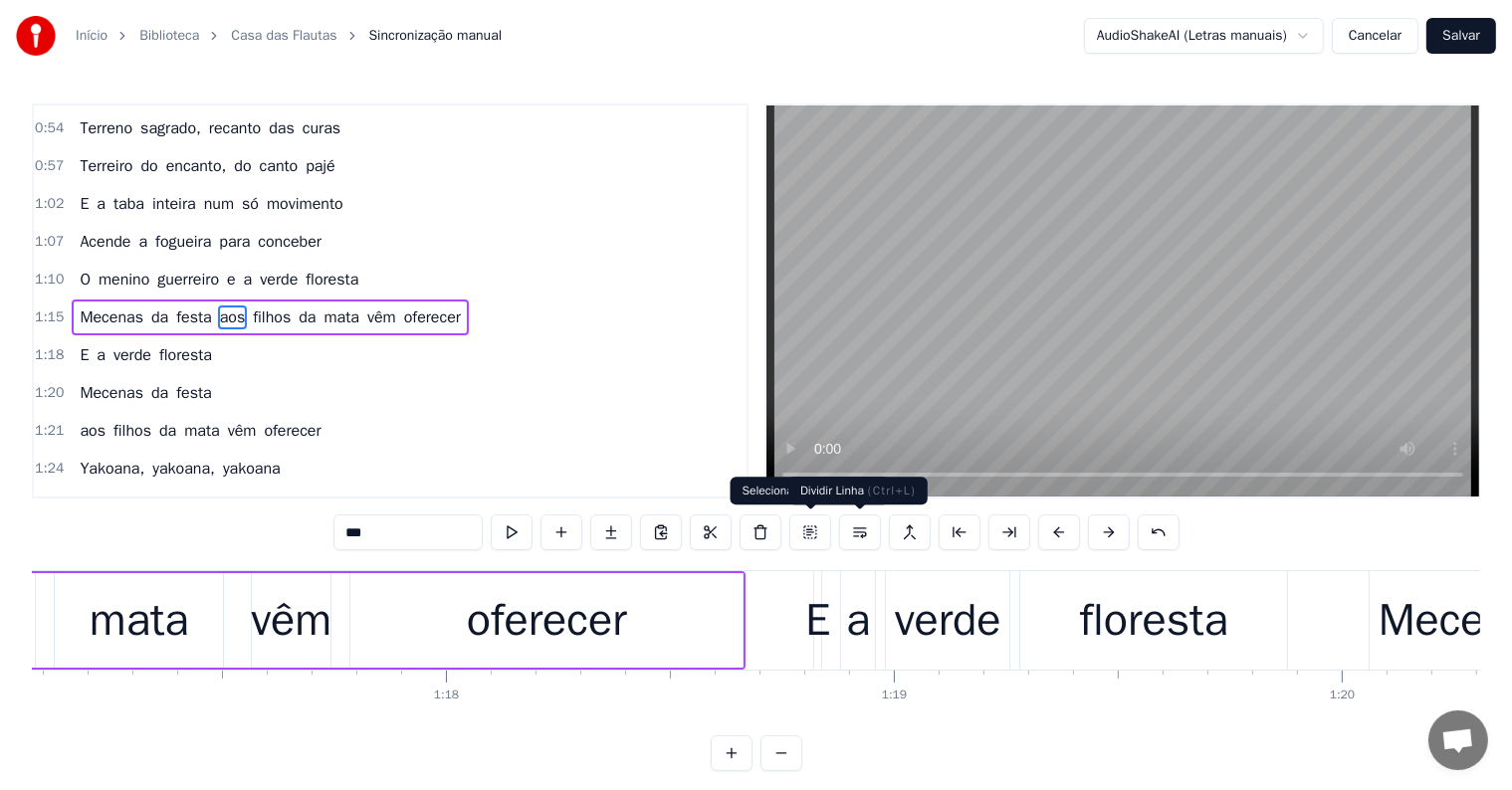 scroll, scrollTop: 0, scrollLeft: 34077, axis: horizontal 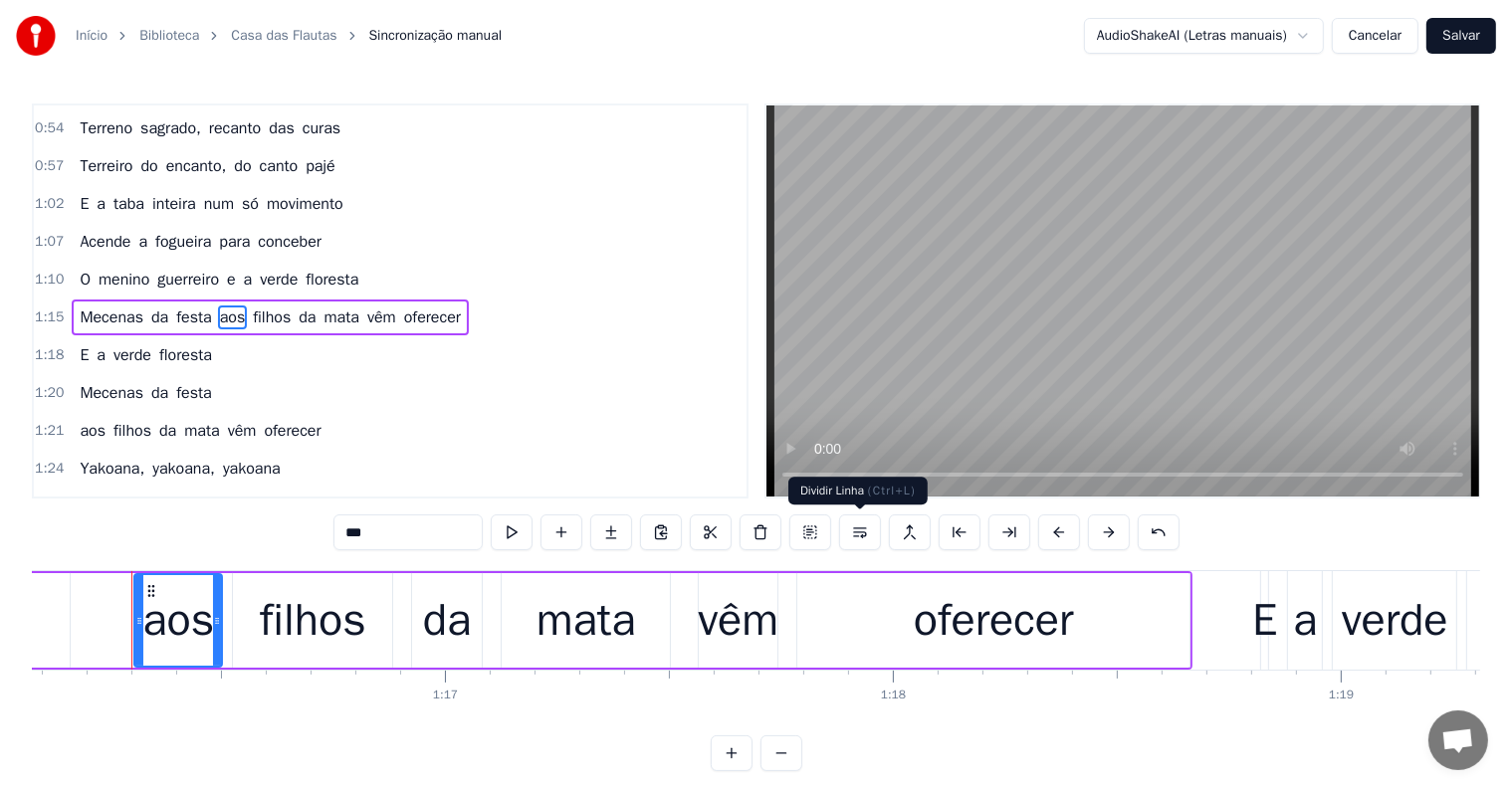 click at bounding box center (860, 532) 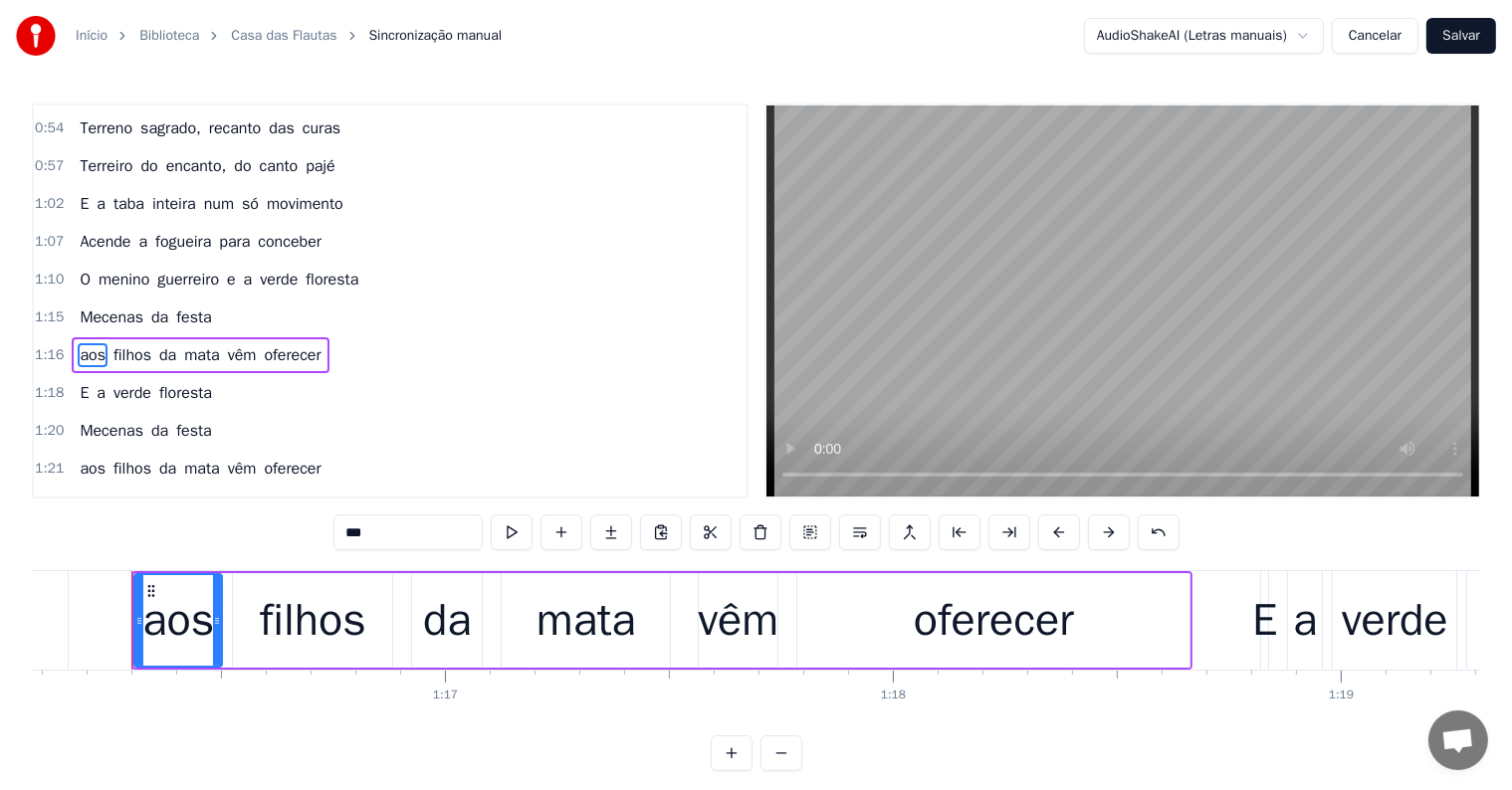 scroll, scrollTop: 334, scrollLeft: 0, axis: vertical 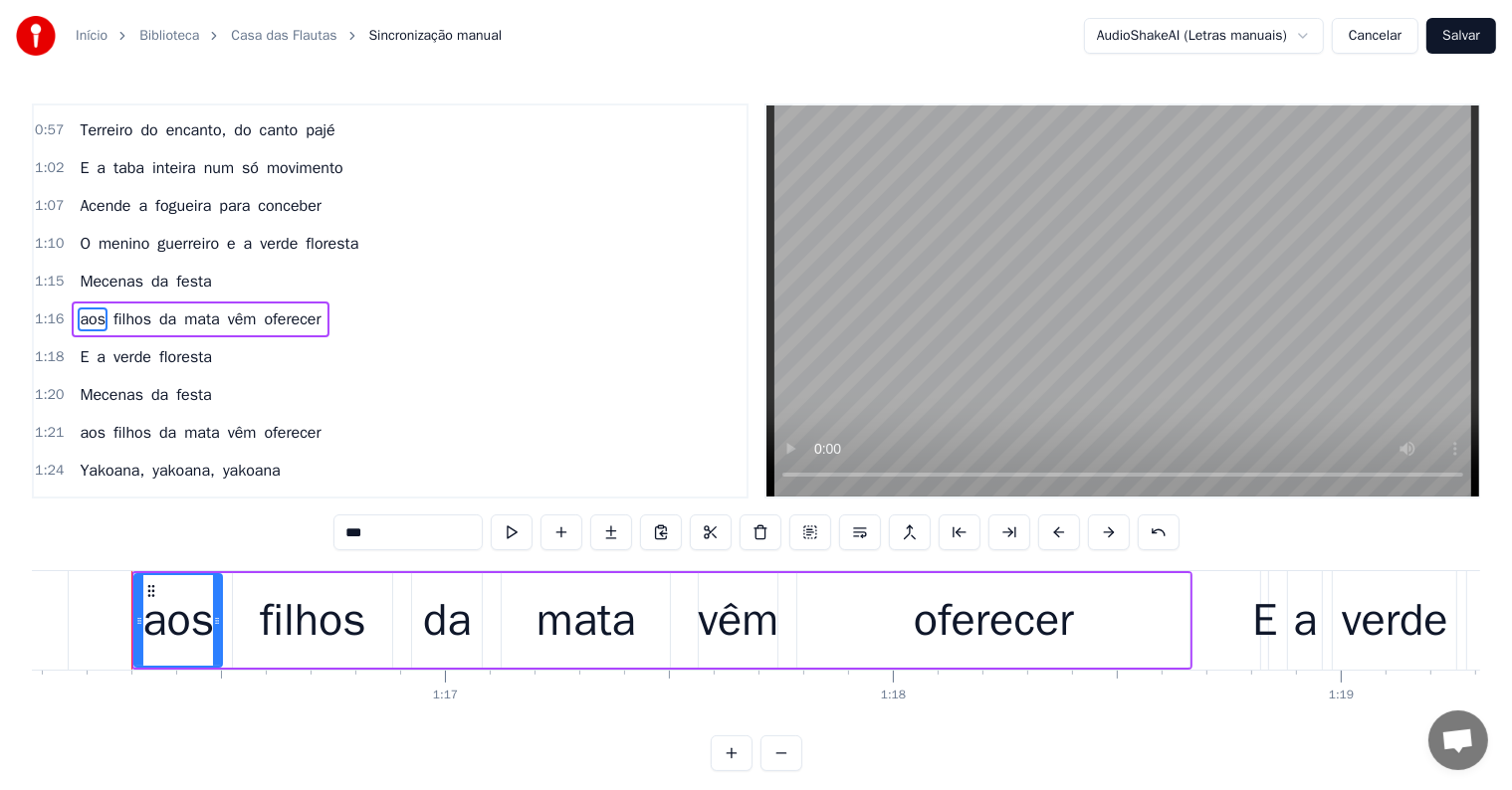 click on "da" at bounding box center (159, 282) 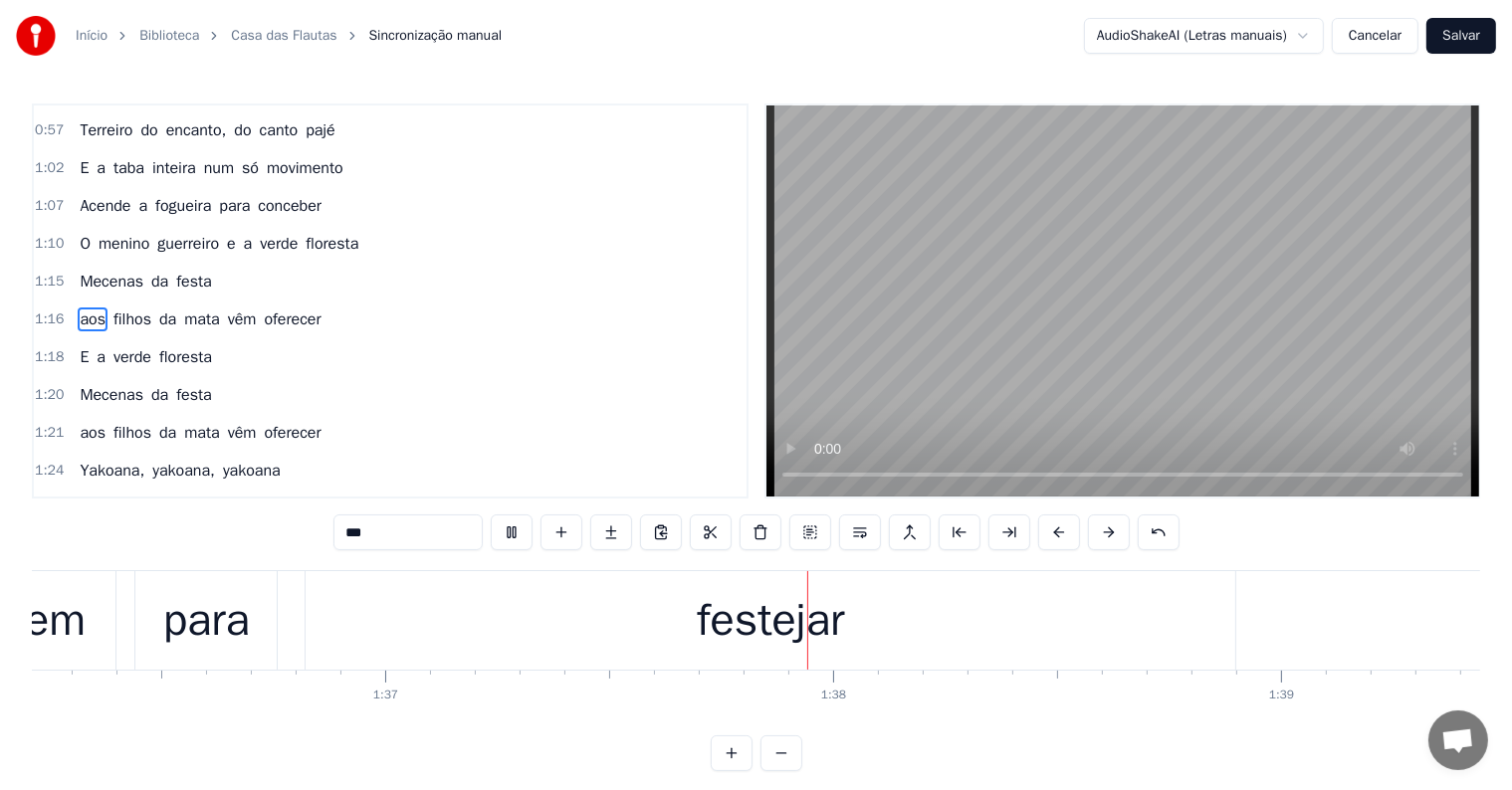 scroll, scrollTop: 0, scrollLeft: 43482, axis: horizontal 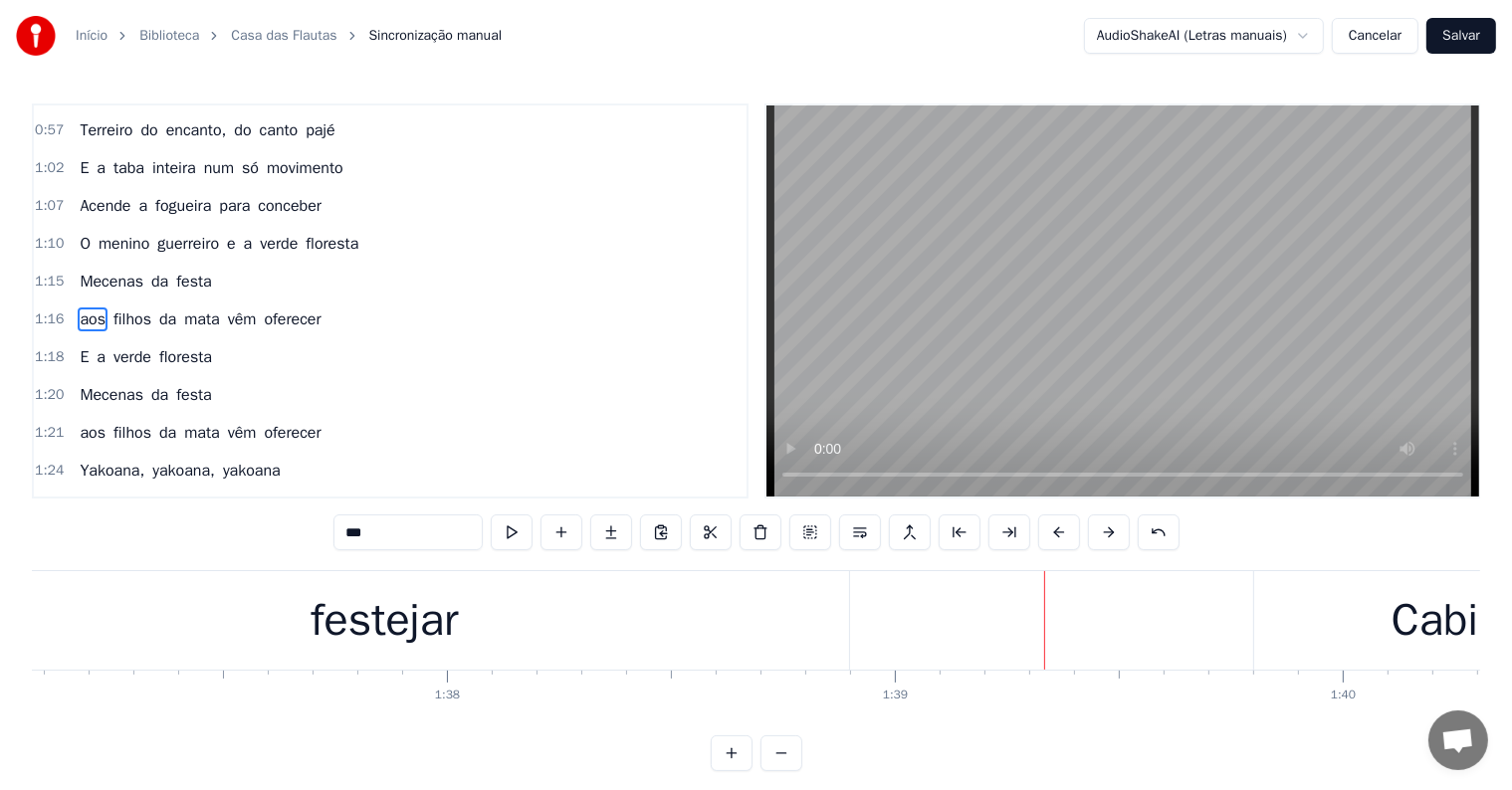 click on "festejar" at bounding box center (384, 621) 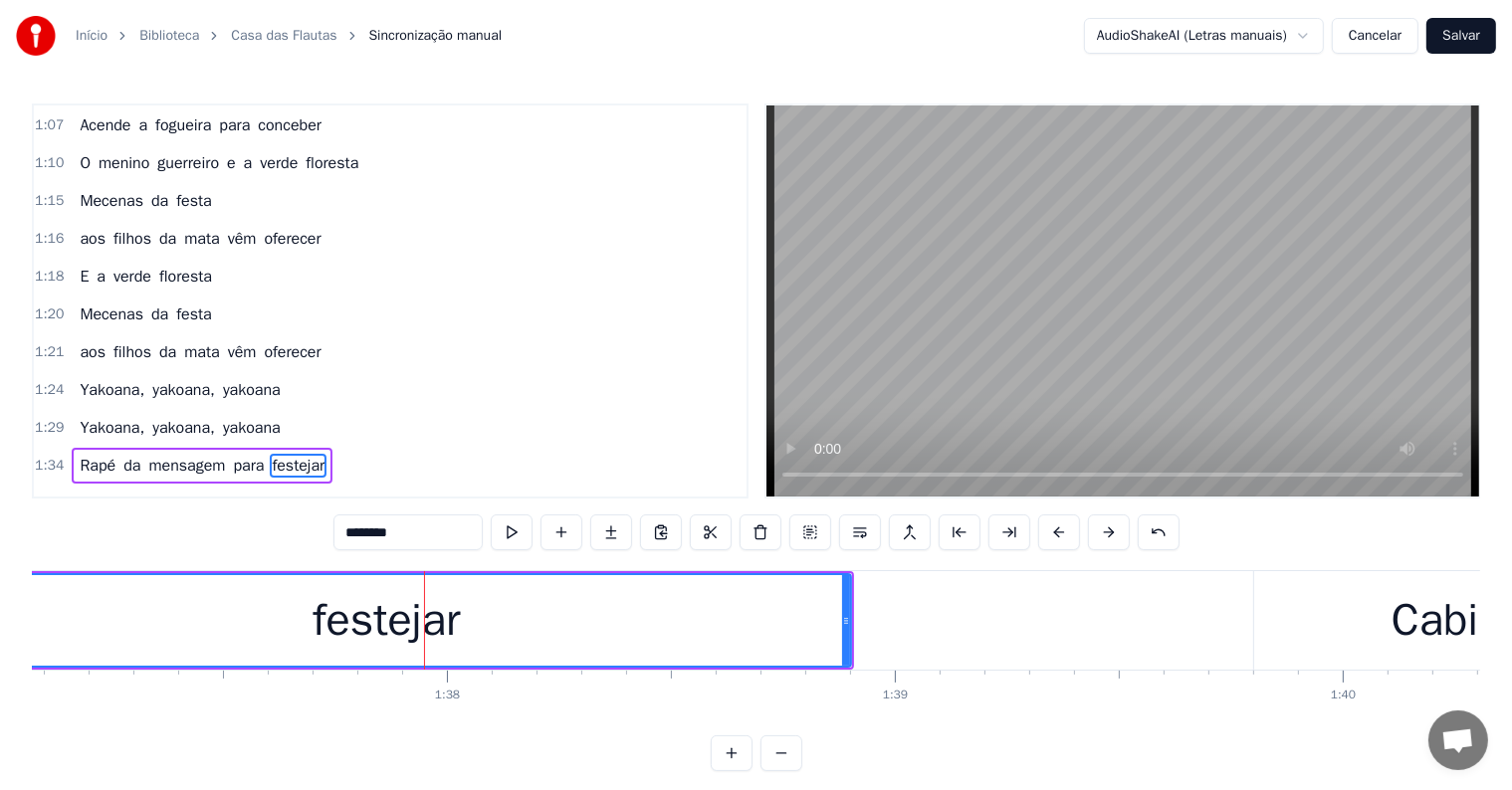 scroll, scrollTop: 554, scrollLeft: 0, axis: vertical 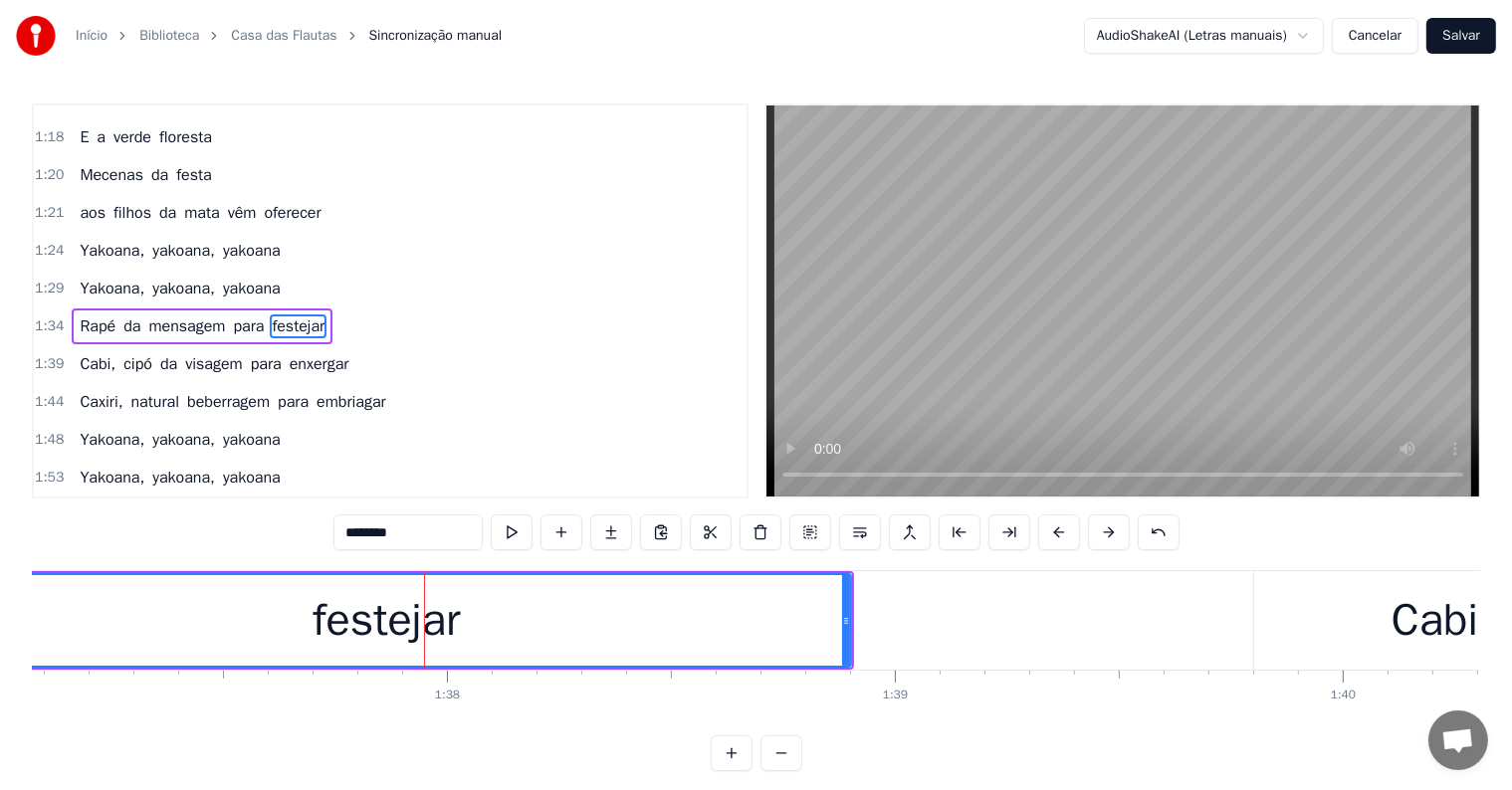 click on "Rapé" at bounding box center (98, 326) 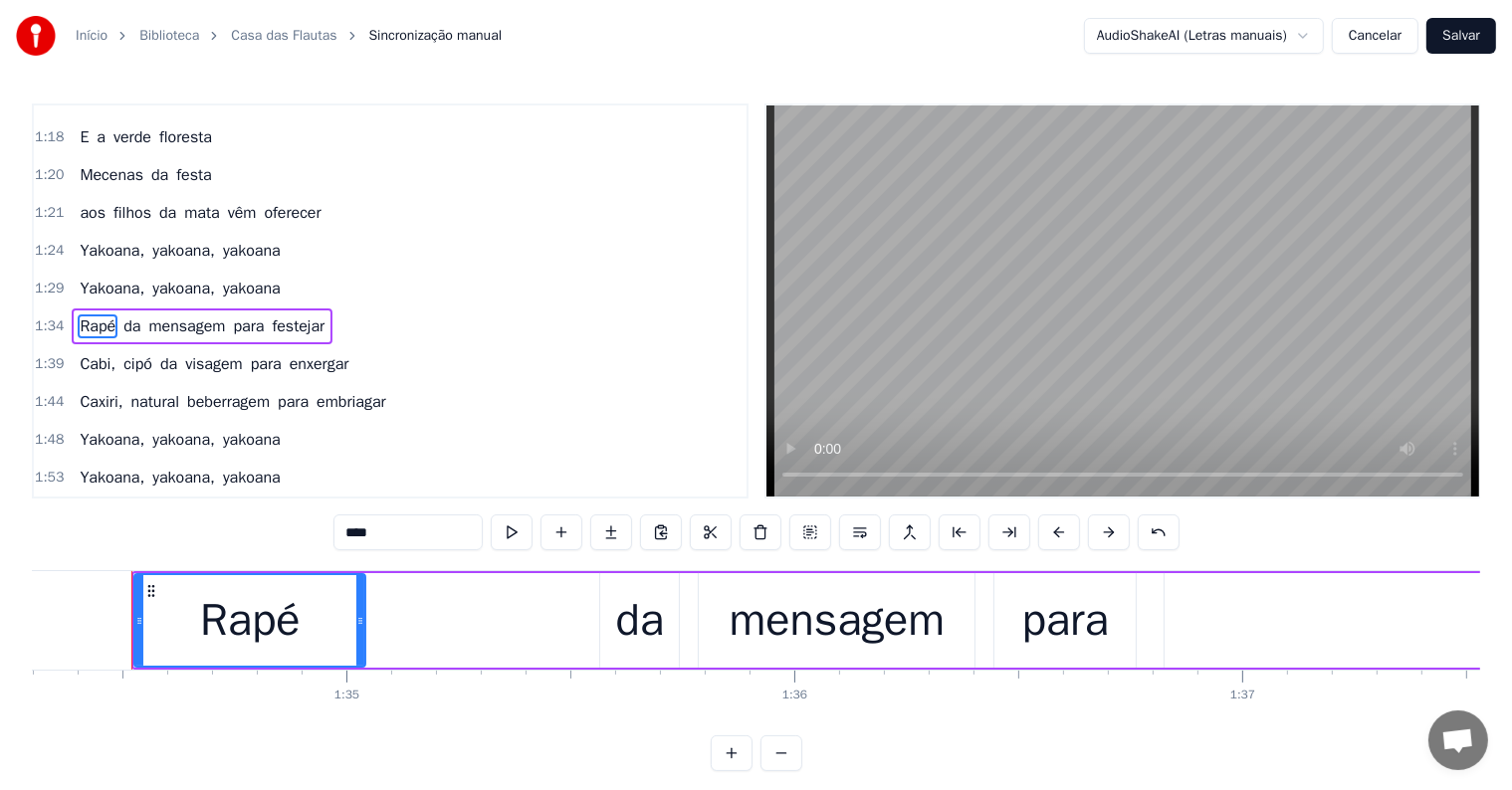 scroll, scrollTop: 0, scrollLeft: 42237, axis: horizontal 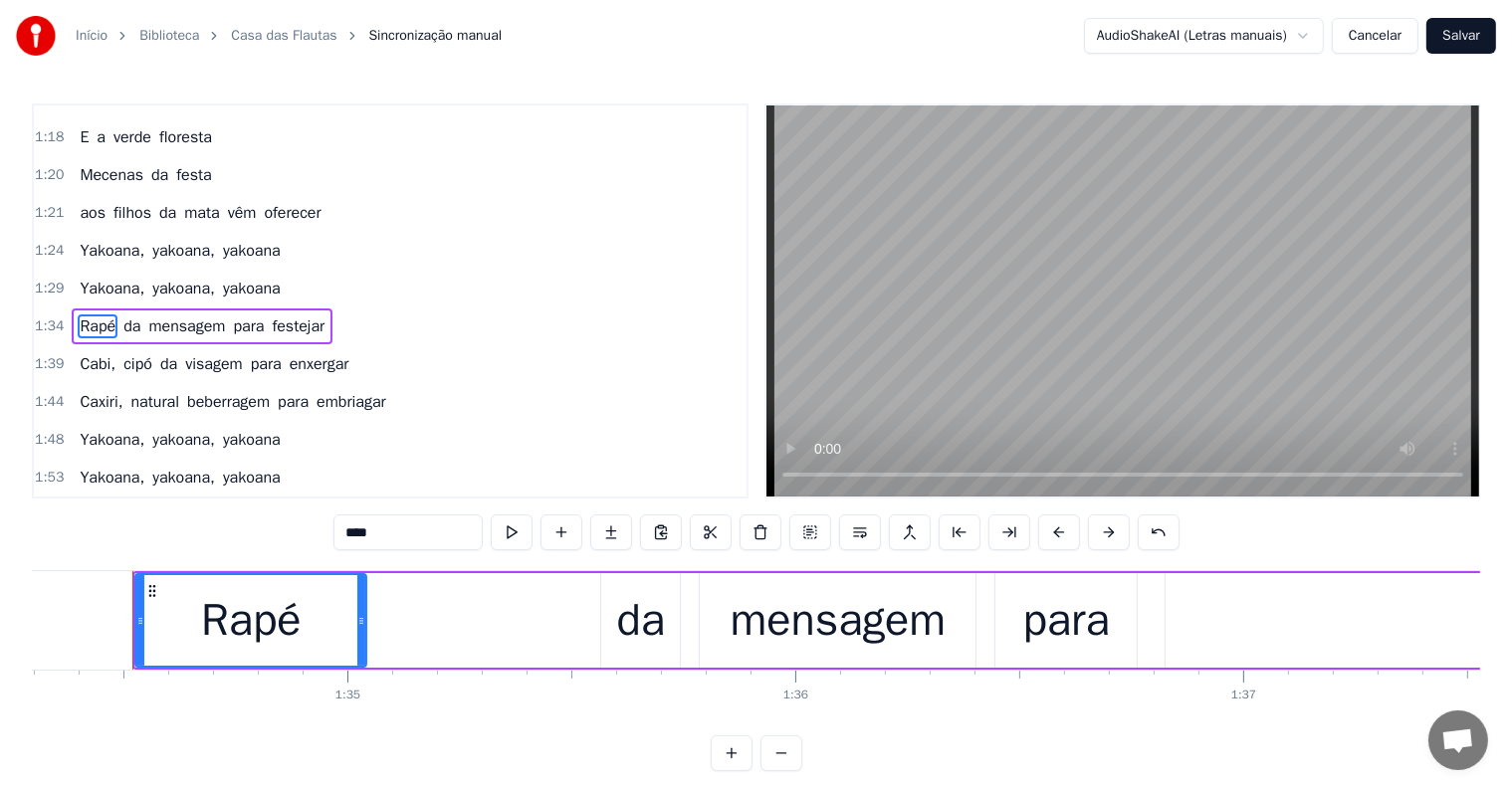 click on "para" at bounding box center (1066, 621) 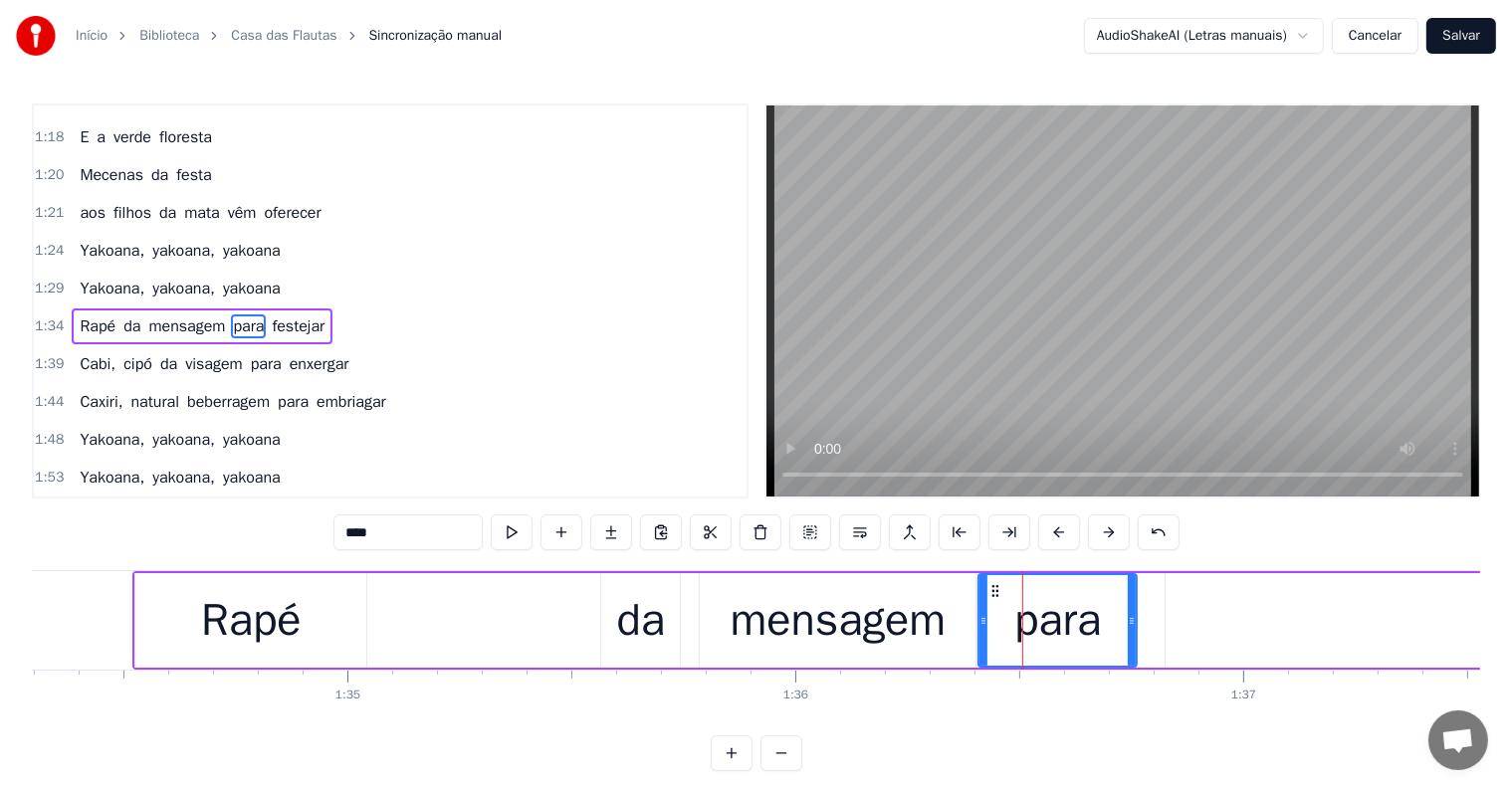 drag, startPoint x: 994, startPoint y: 617, endPoint x: 977, endPoint y: 617, distance: 17 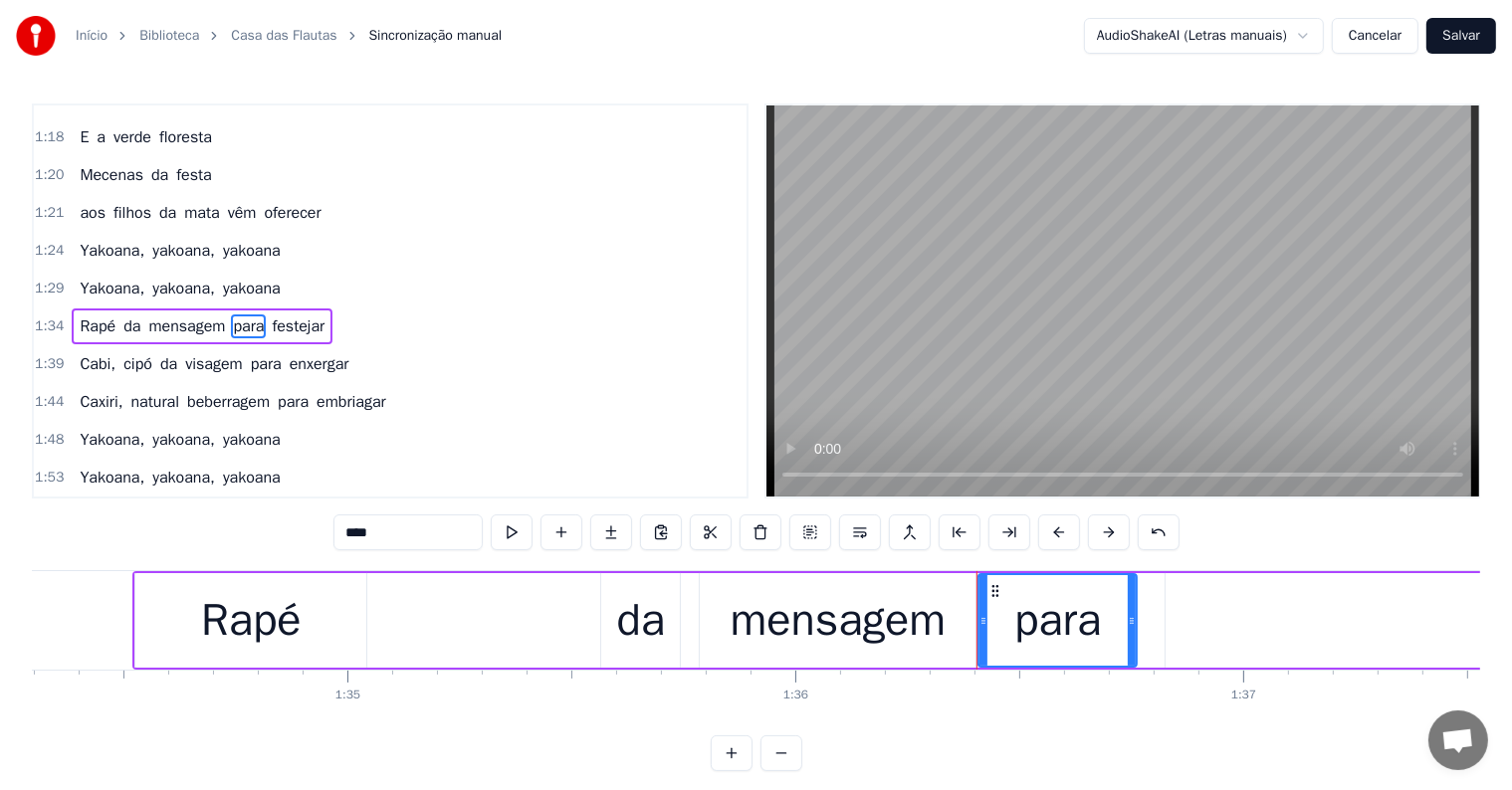 click on "mensagem" at bounding box center [837, 620] 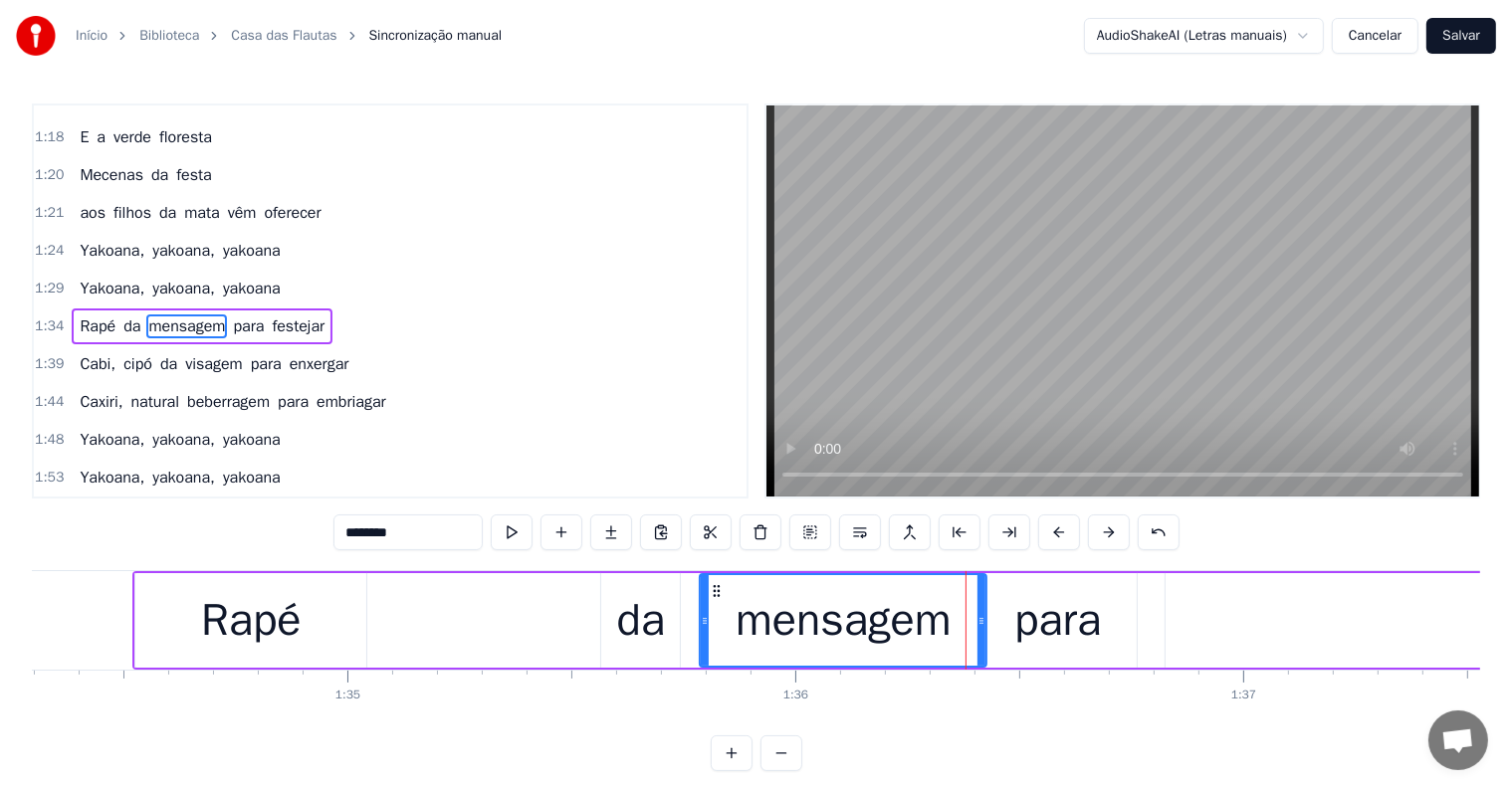 drag, startPoint x: 970, startPoint y: 622, endPoint x: 980, endPoint y: 625, distance: 10.440307 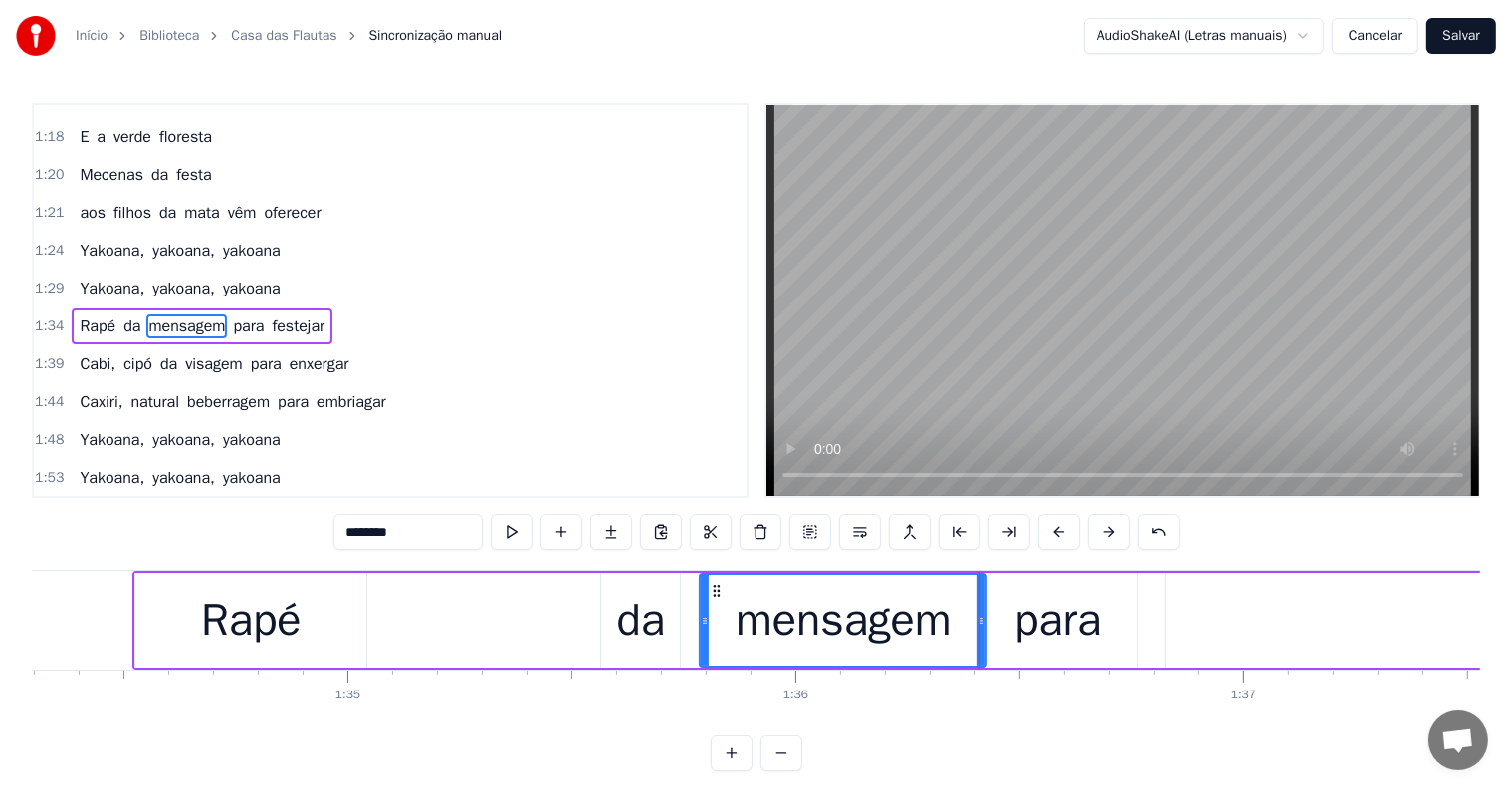 click on "Rapé da mensagem para festejar" at bounding box center [1115, 620] 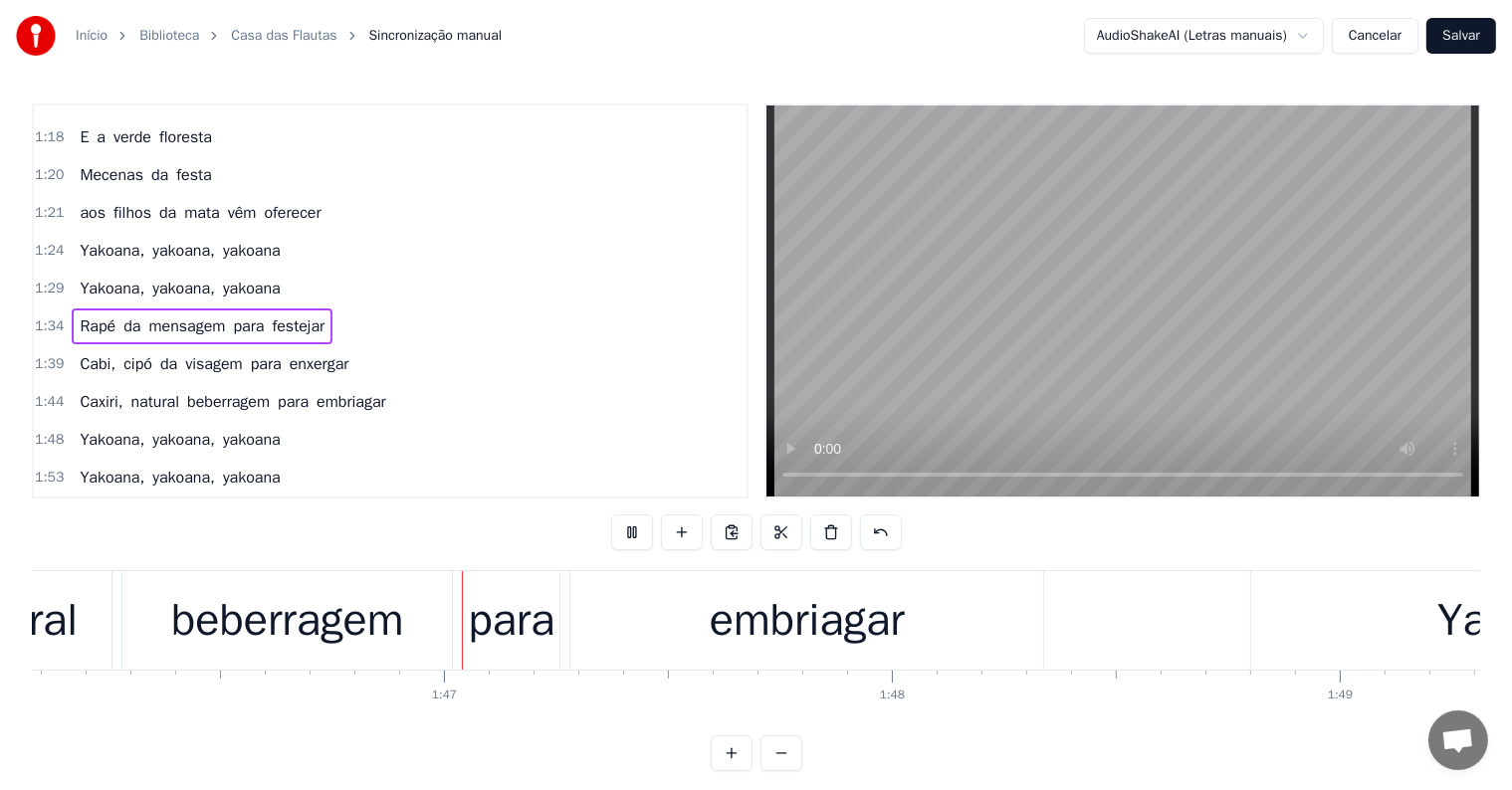 scroll, scrollTop: 0, scrollLeft: 47523, axis: horizontal 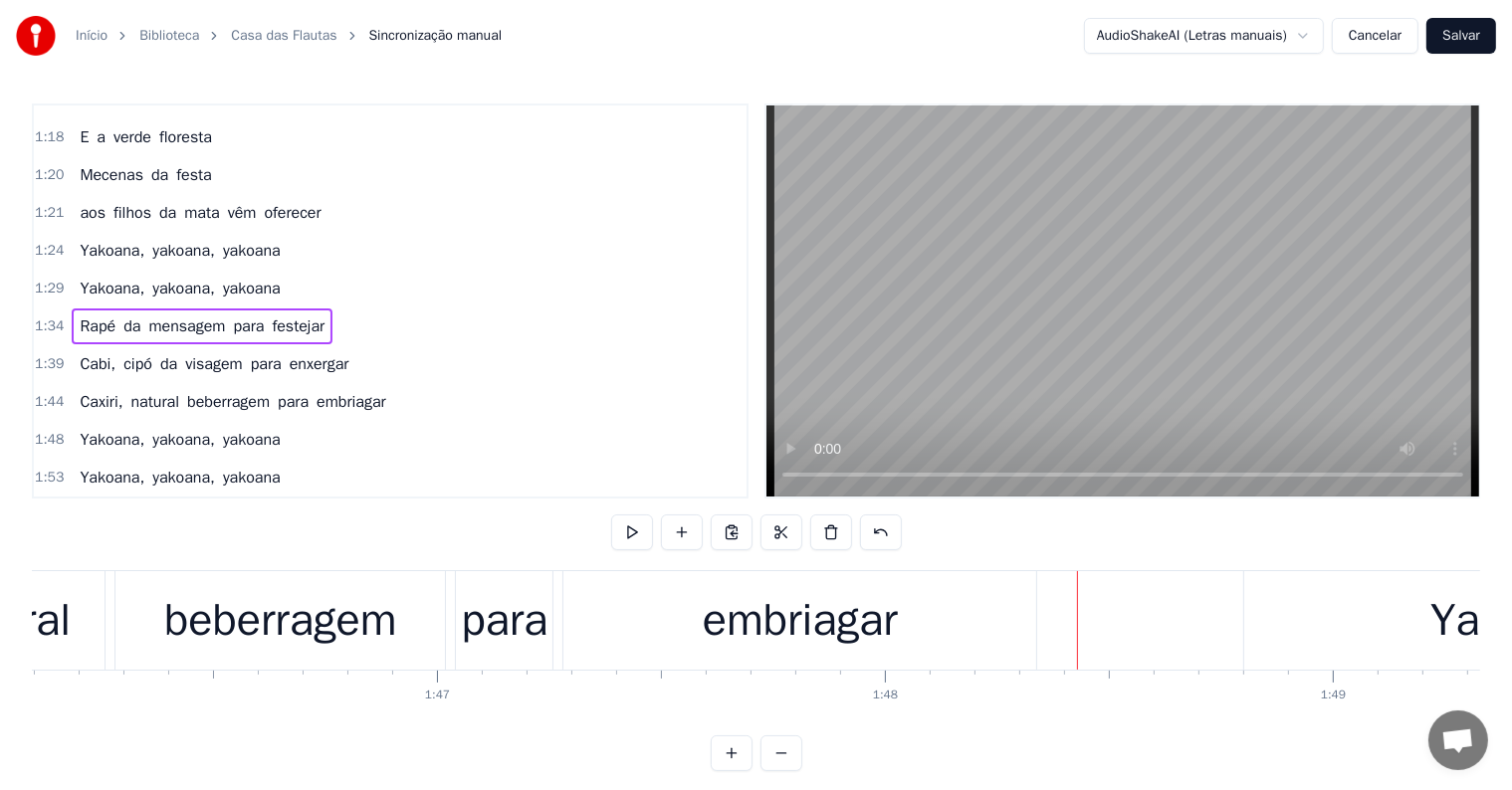 click on "festejar" at bounding box center [298, 326] 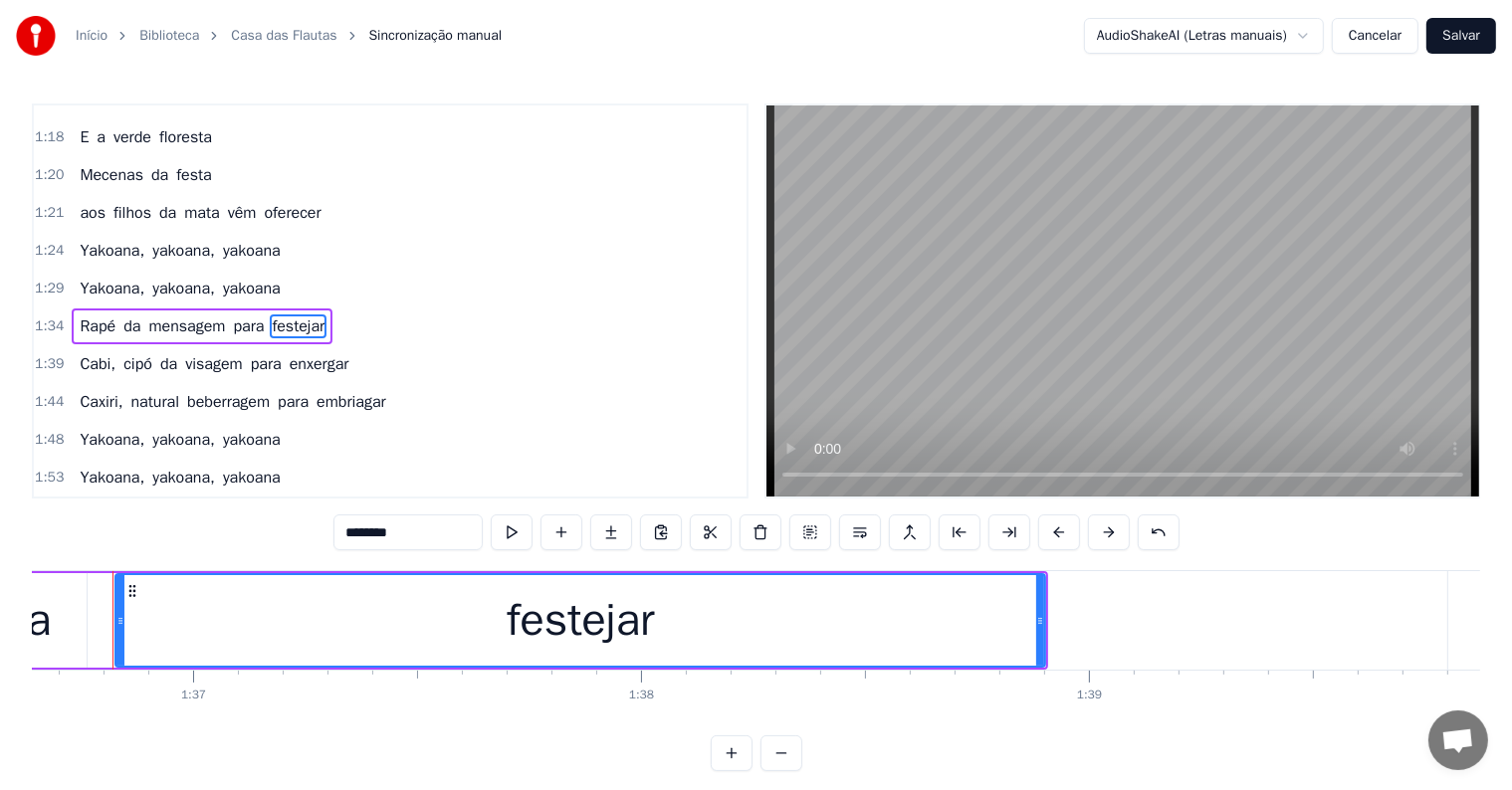 scroll, scrollTop: 0, scrollLeft: 43268, axis: horizontal 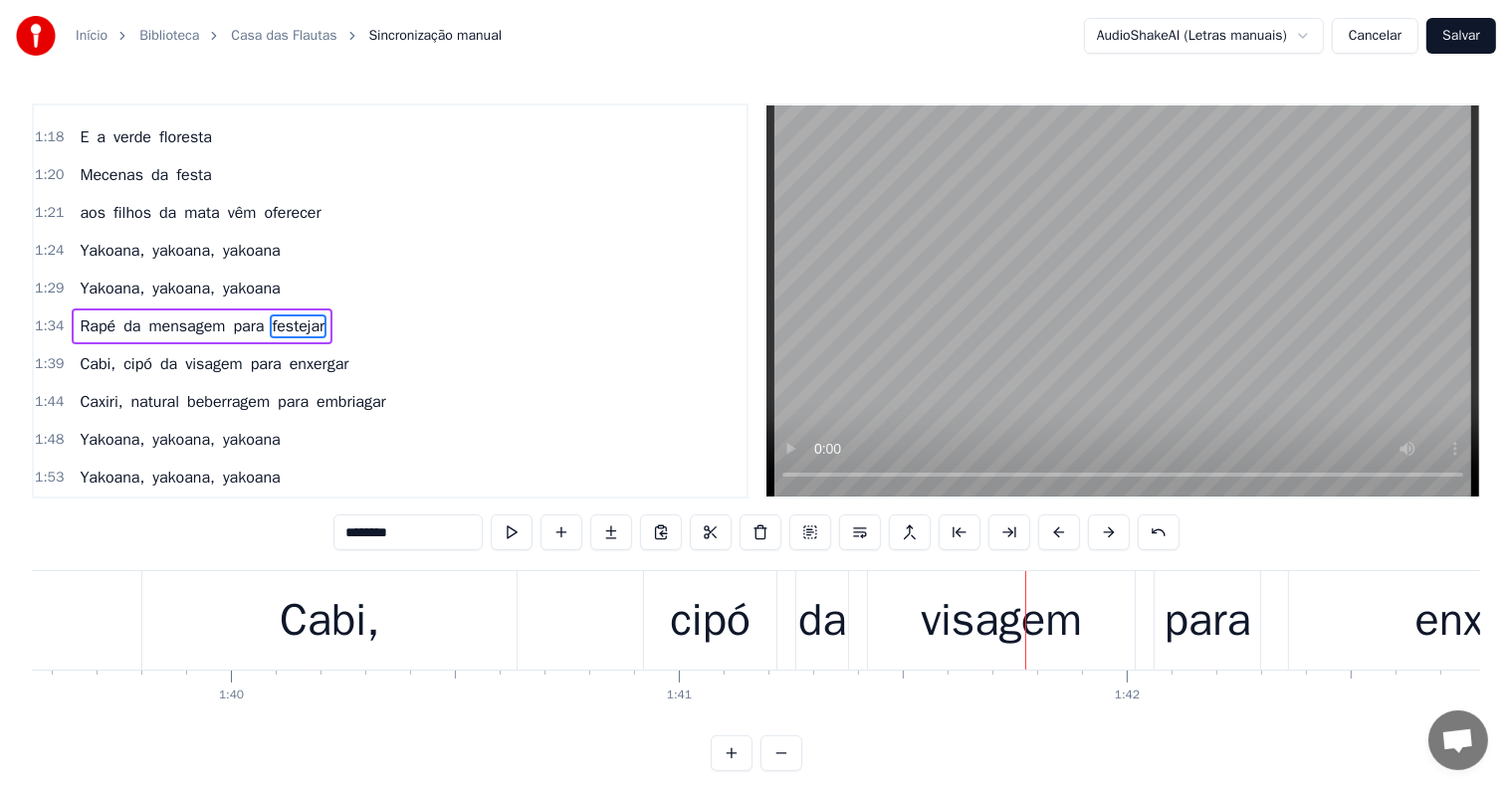 click on "Cabi," at bounding box center [329, 621] 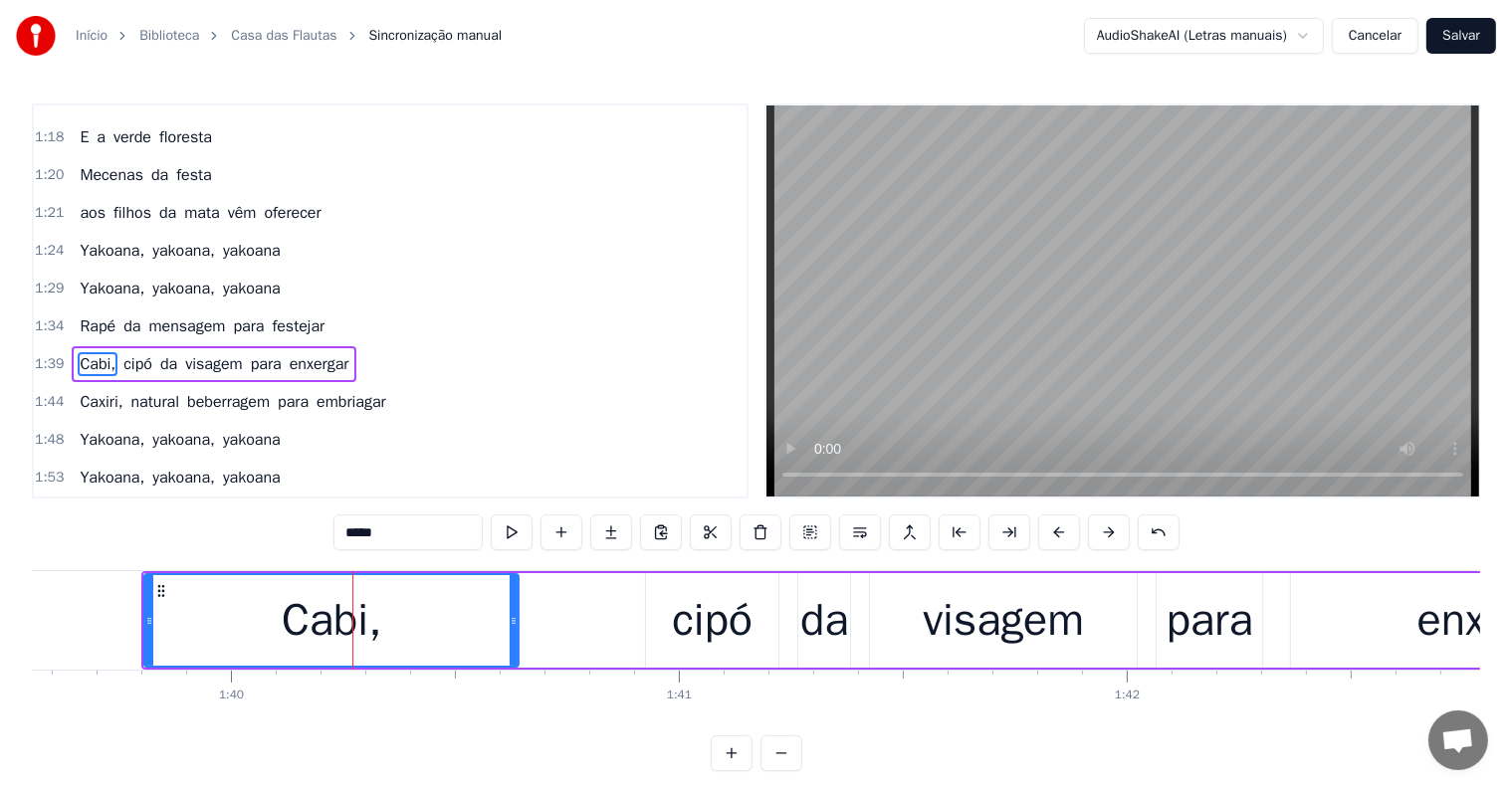 scroll, scrollTop: 591, scrollLeft: 0, axis: vertical 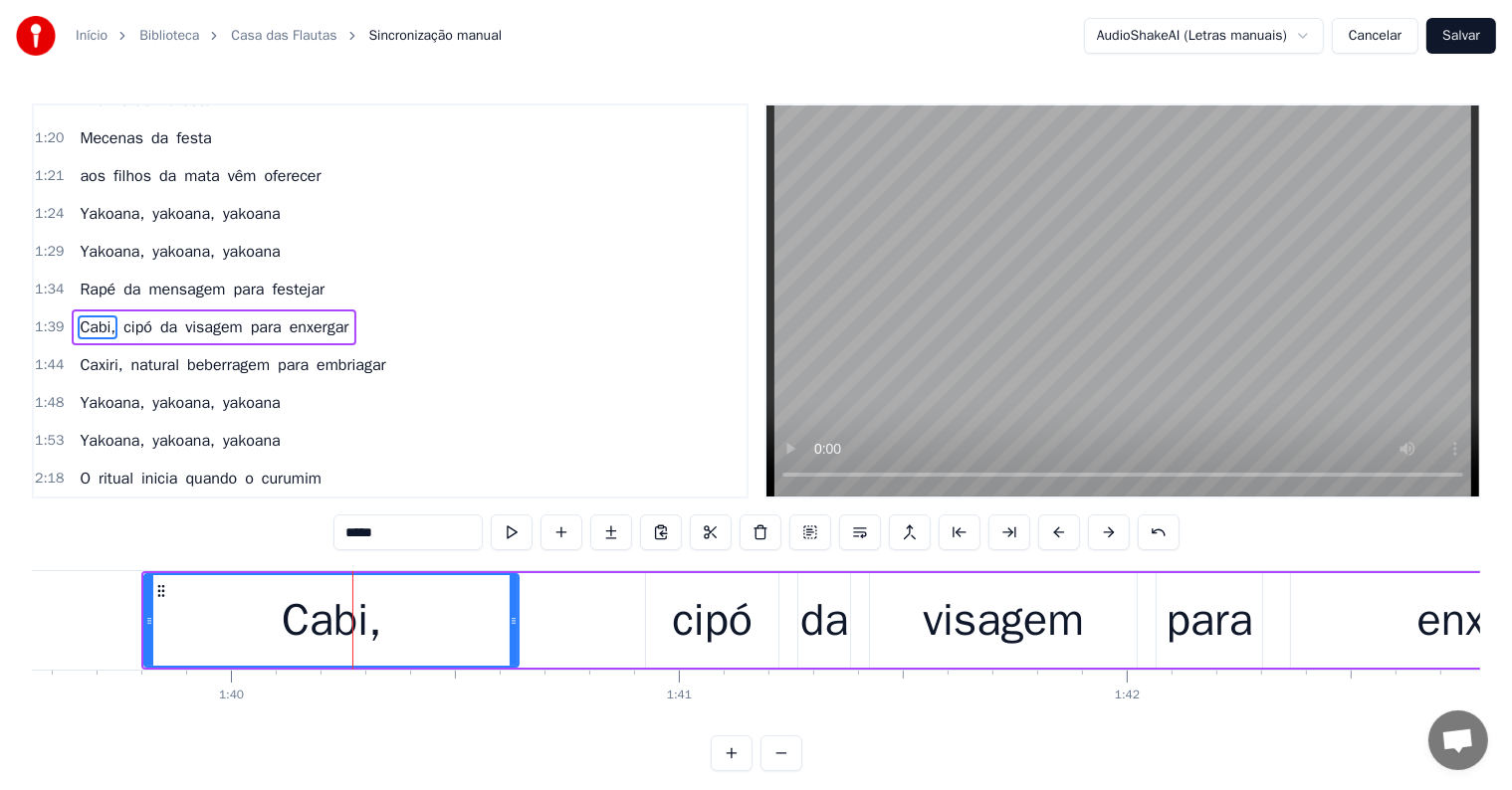 click on "*****" at bounding box center (408, 532) 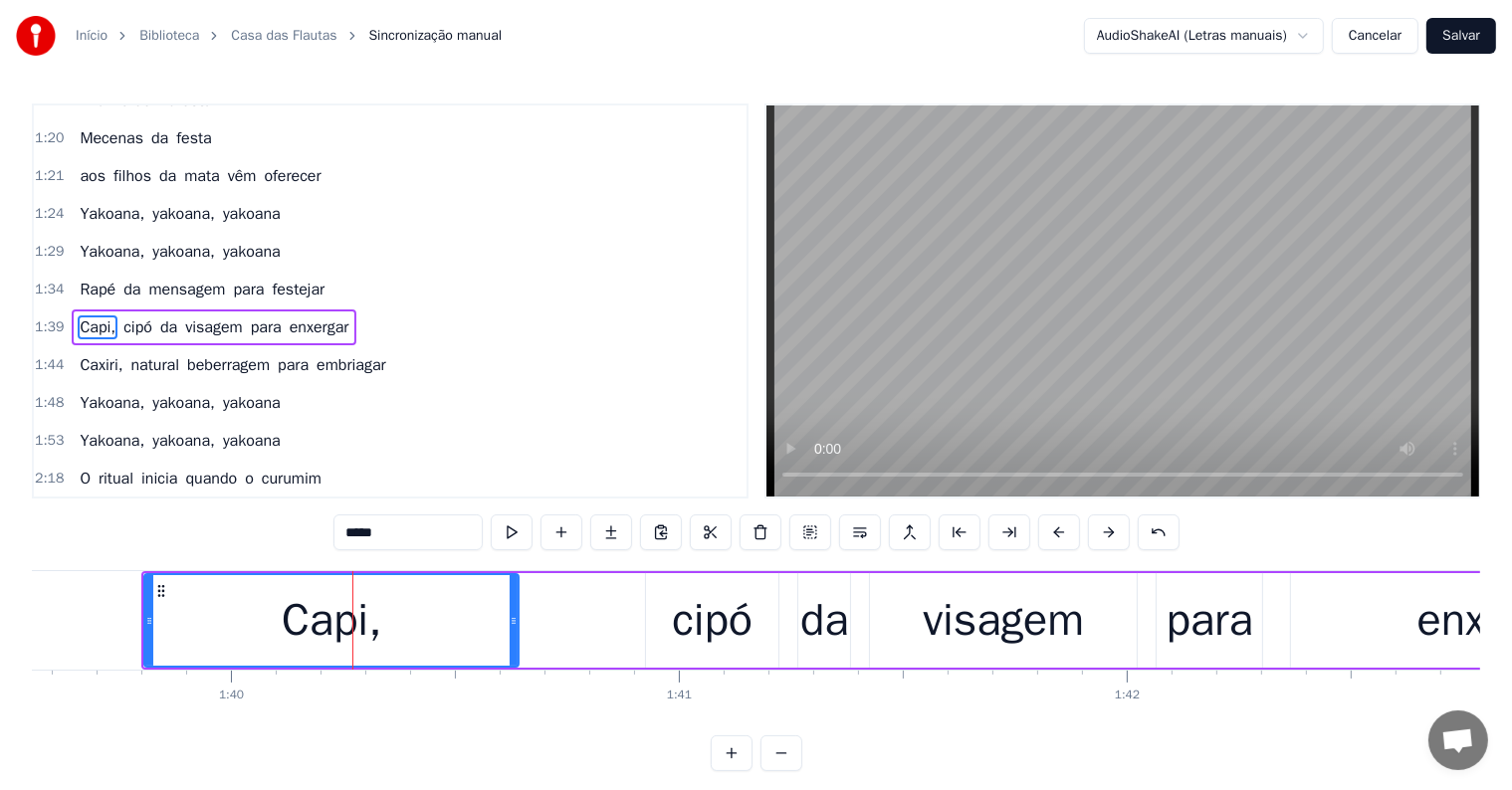 type on "*****" 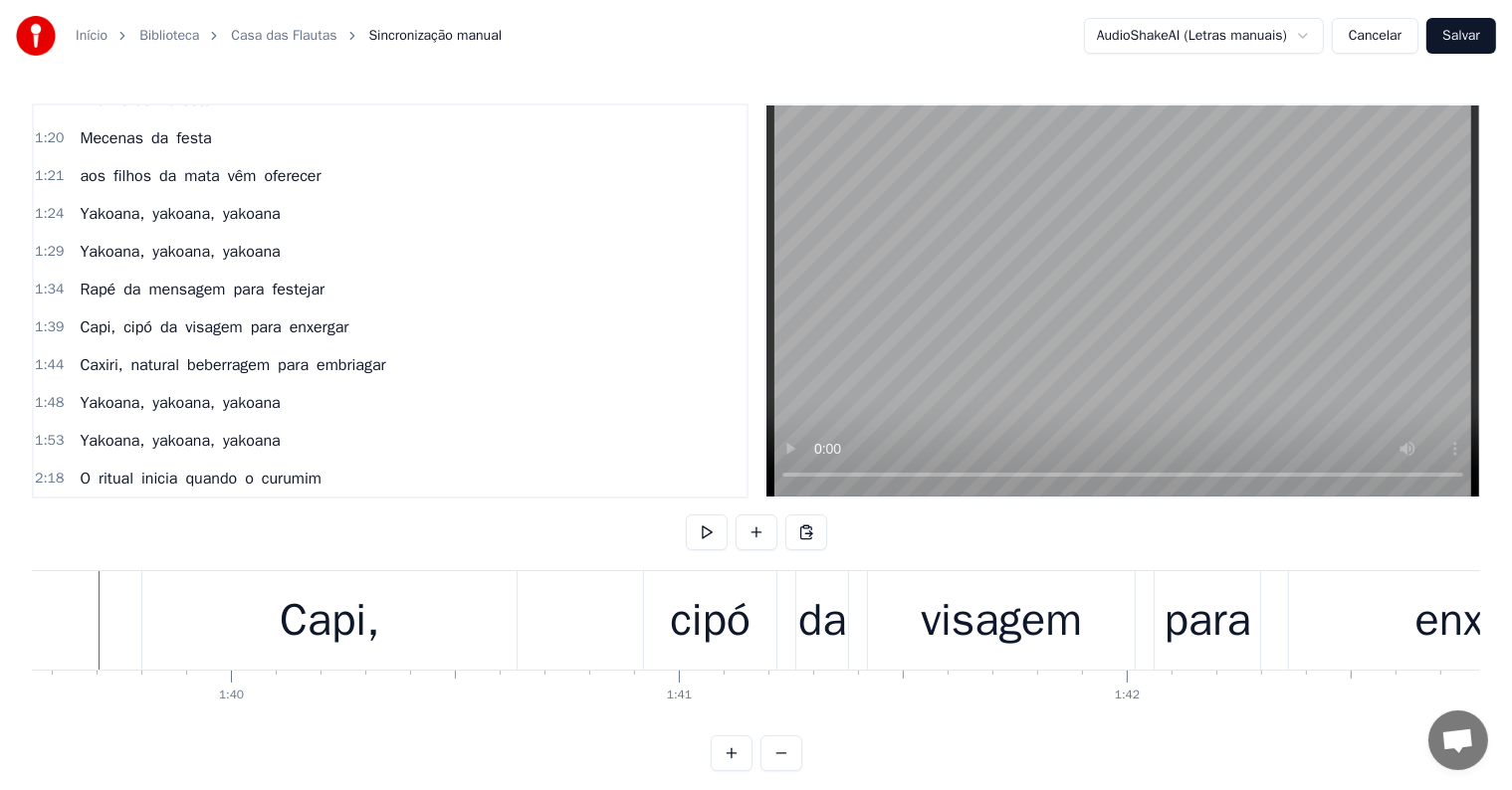 scroll, scrollTop: 0, scrollLeft: 44560, axis: horizontal 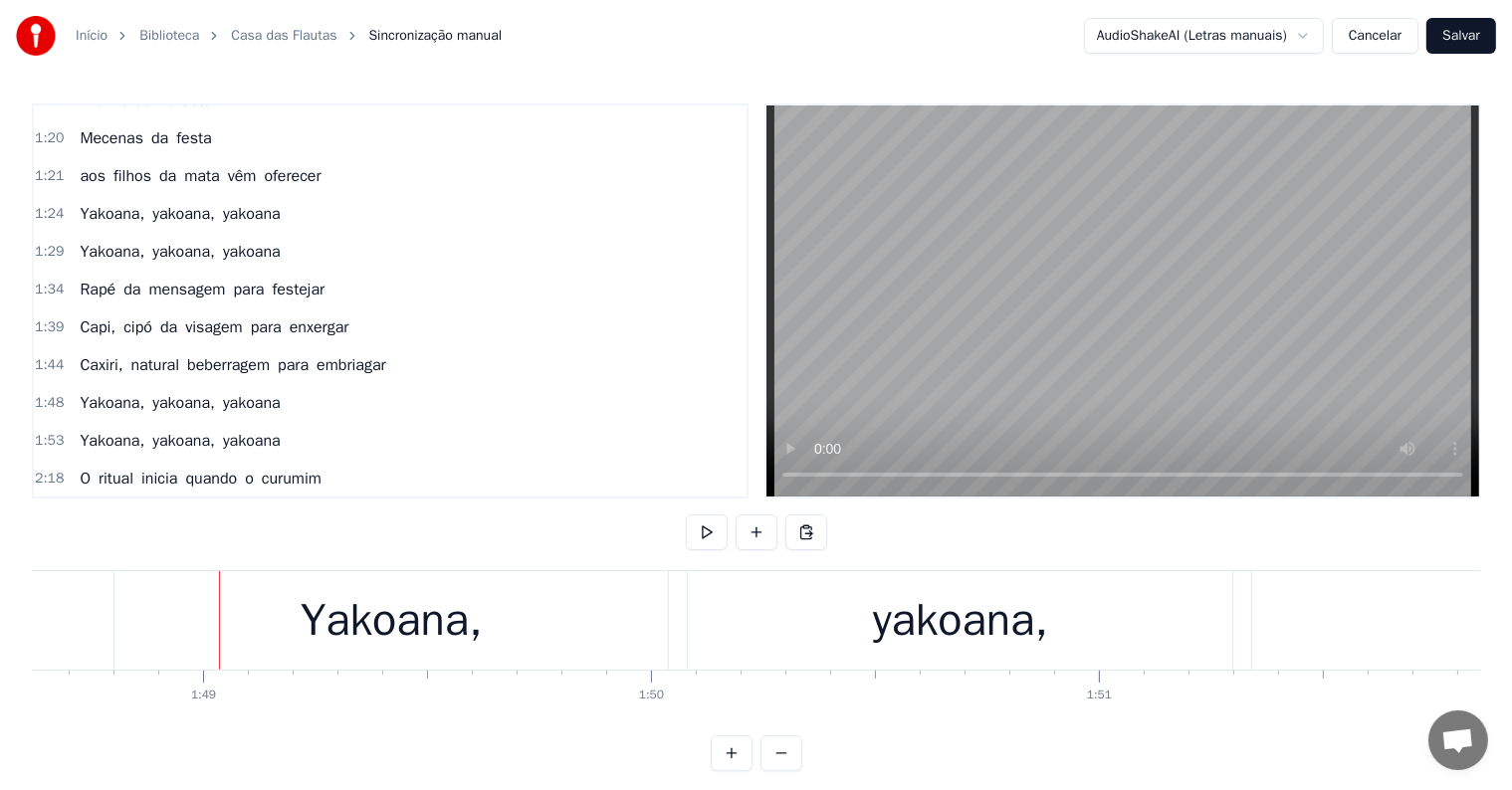 click on "Yakoana," at bounding box center (391, 621) 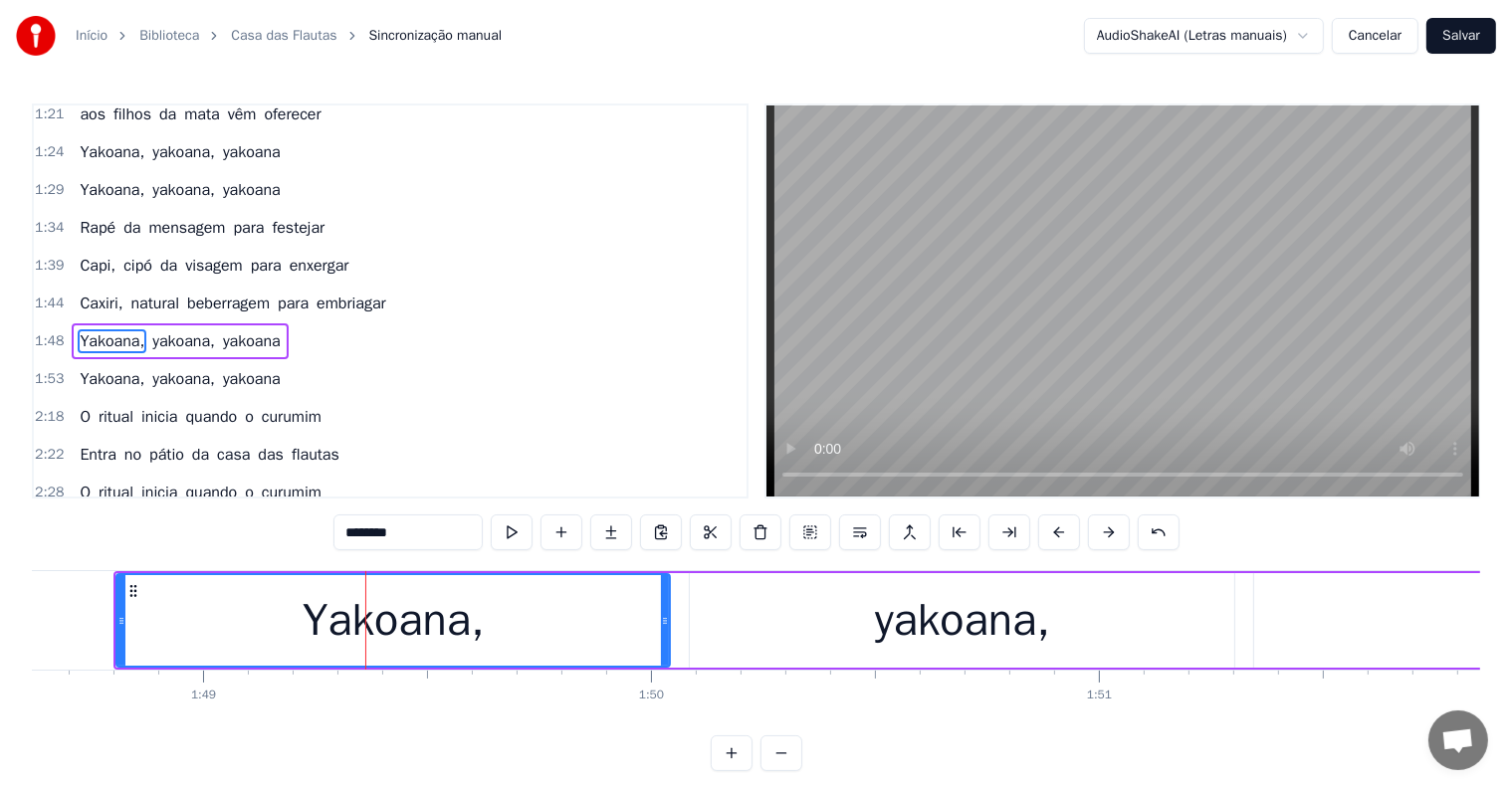 scroll, scrollTop: 665, scrollLeft: 0, axis: vertical 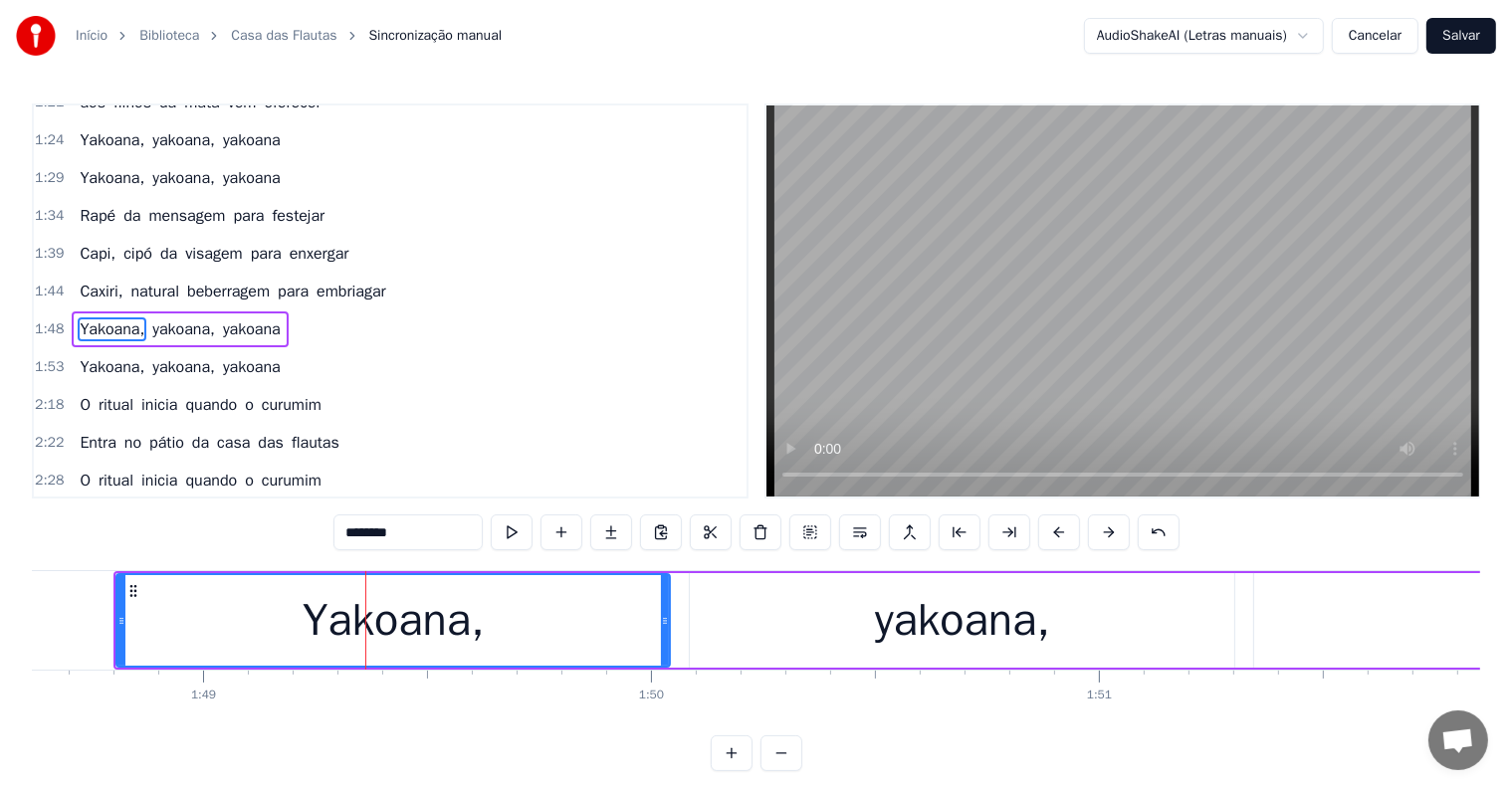 click on "para" at bounding box center (293, 292) 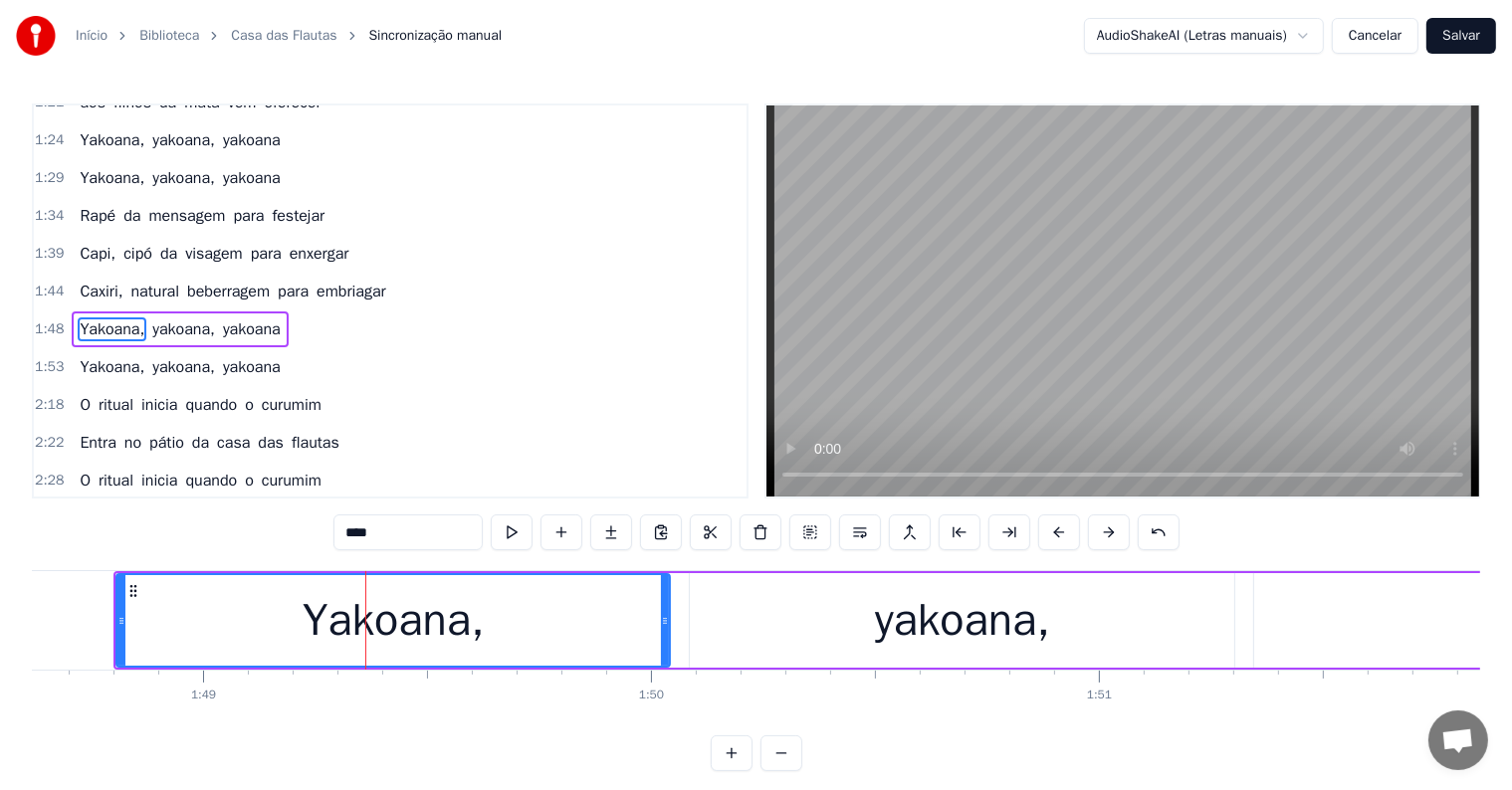 scroll, scrollTop: 628, scrollLeft: 0, axis: vertical 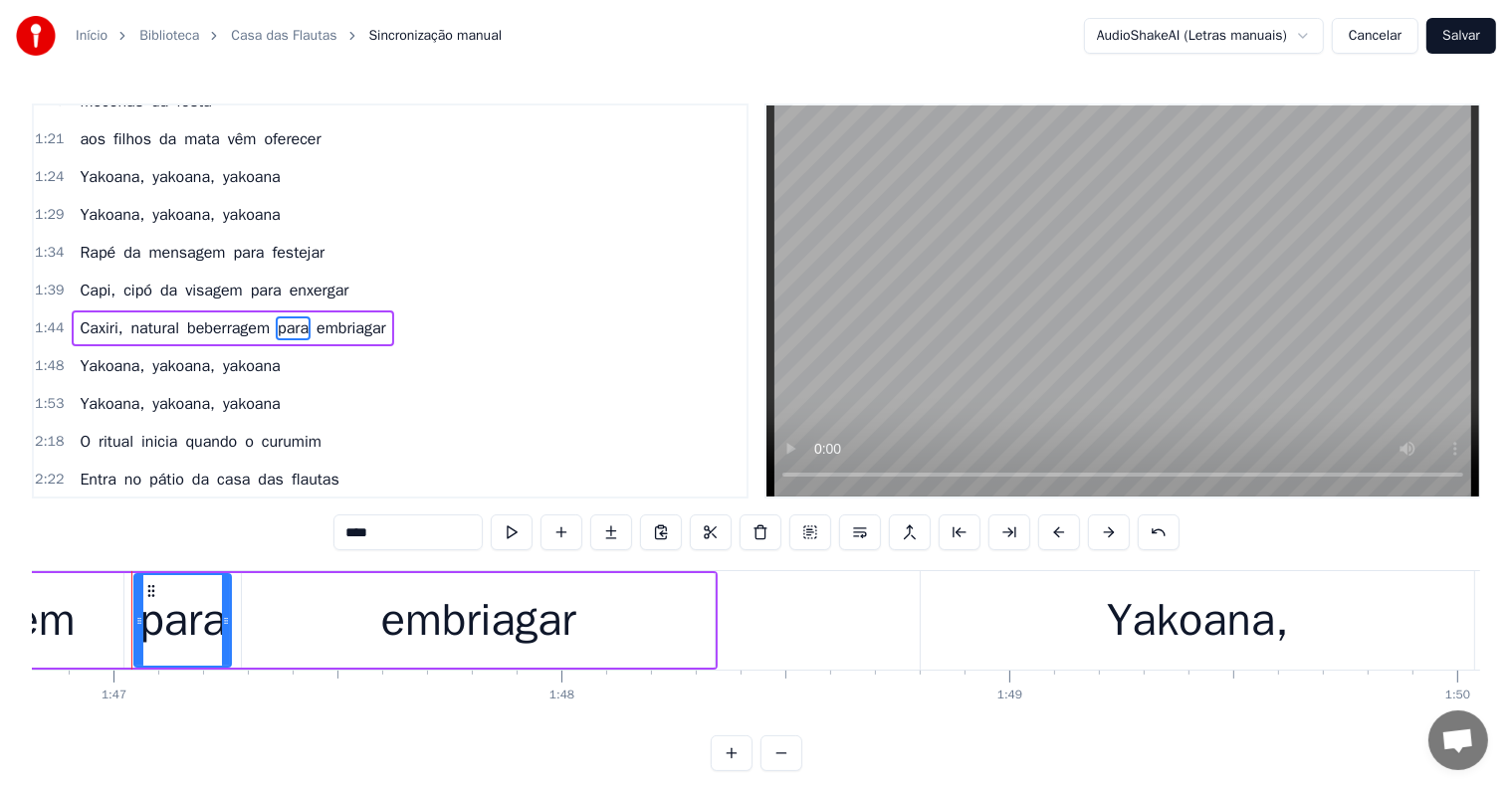 click at bounding box center (860, 532) 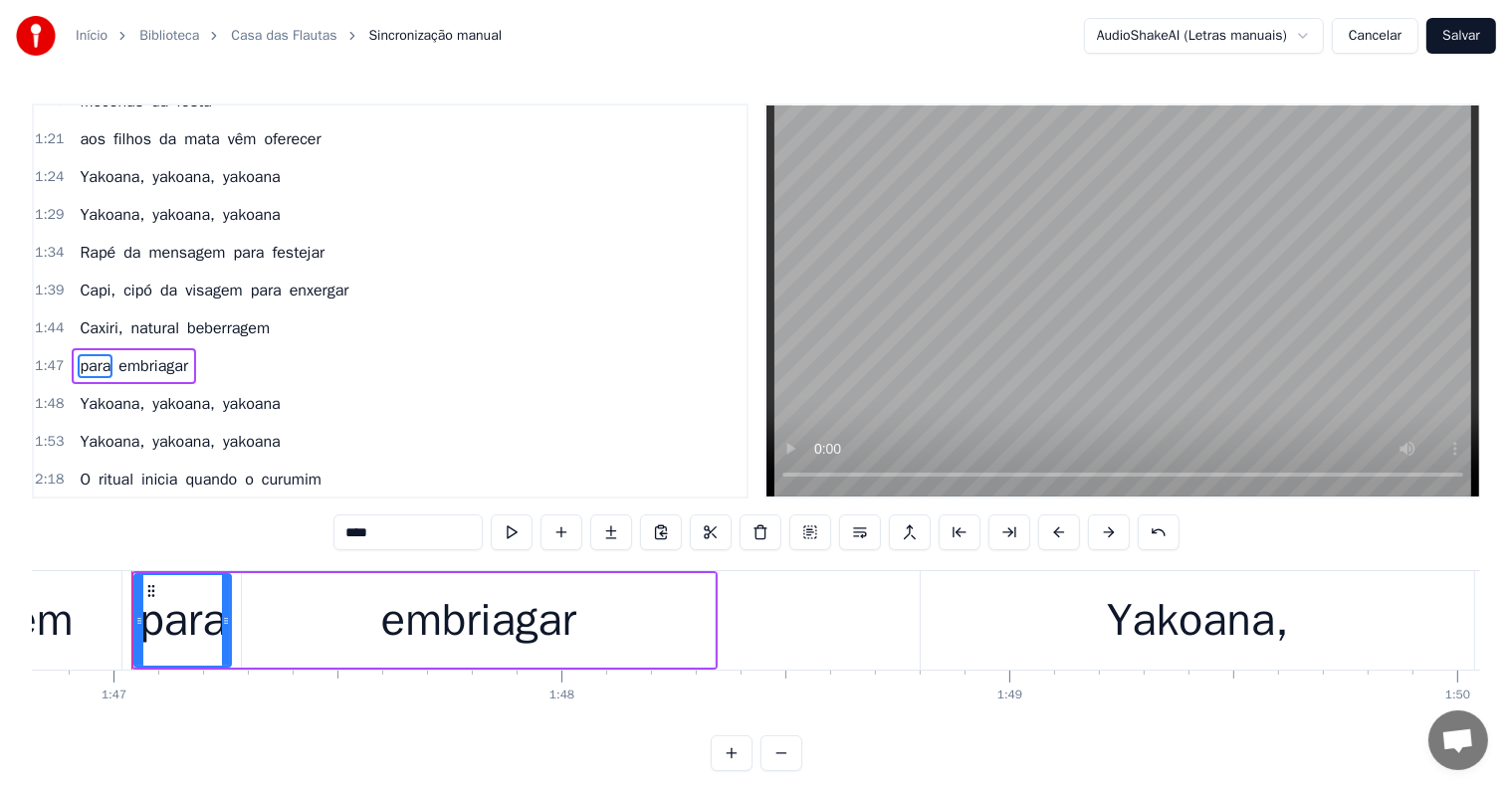 scroll, scrollTop: 665, scrollLeft: 0, axis: vertical 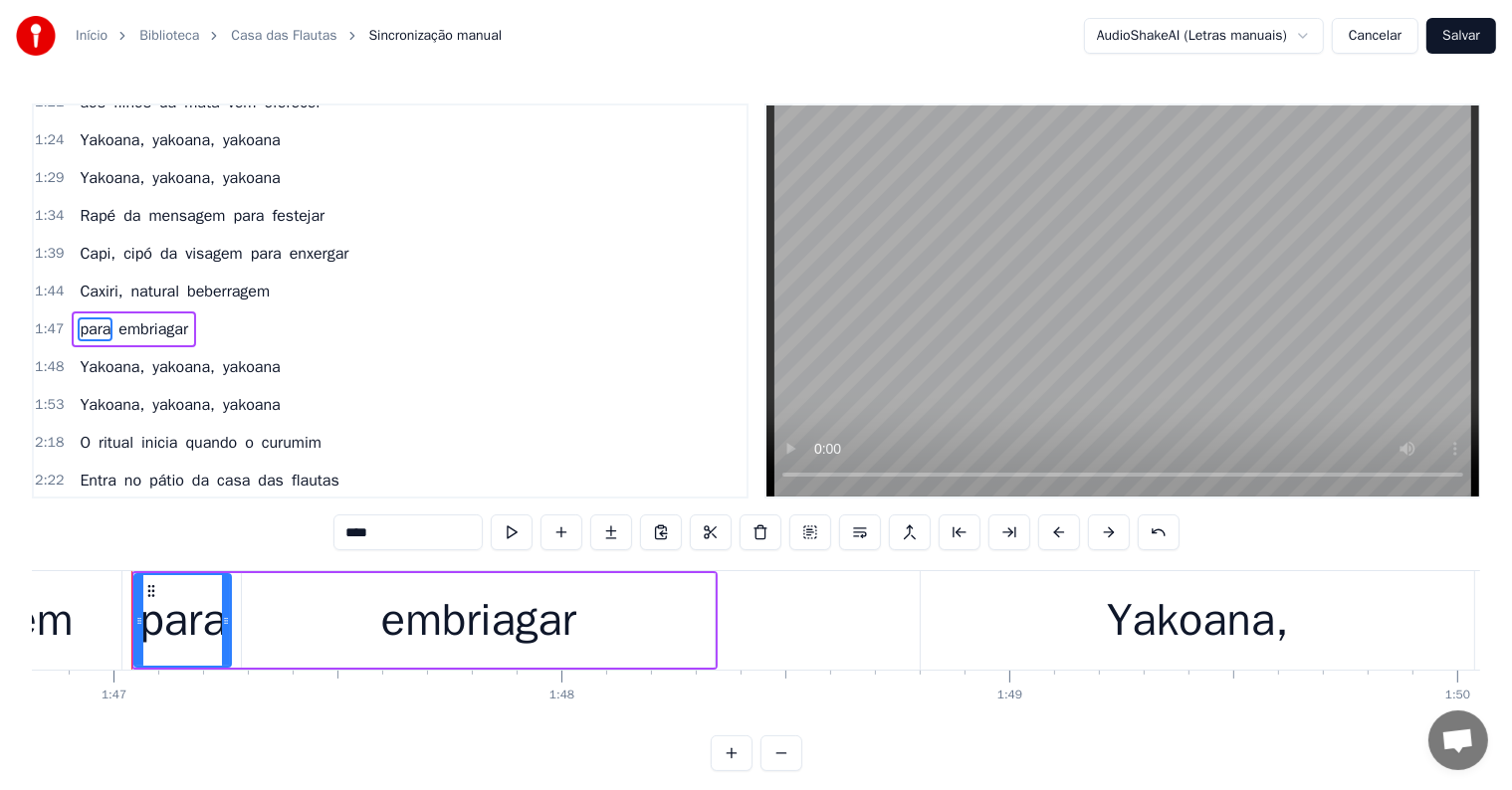 click on "natural" at bounding box center [155, 292] 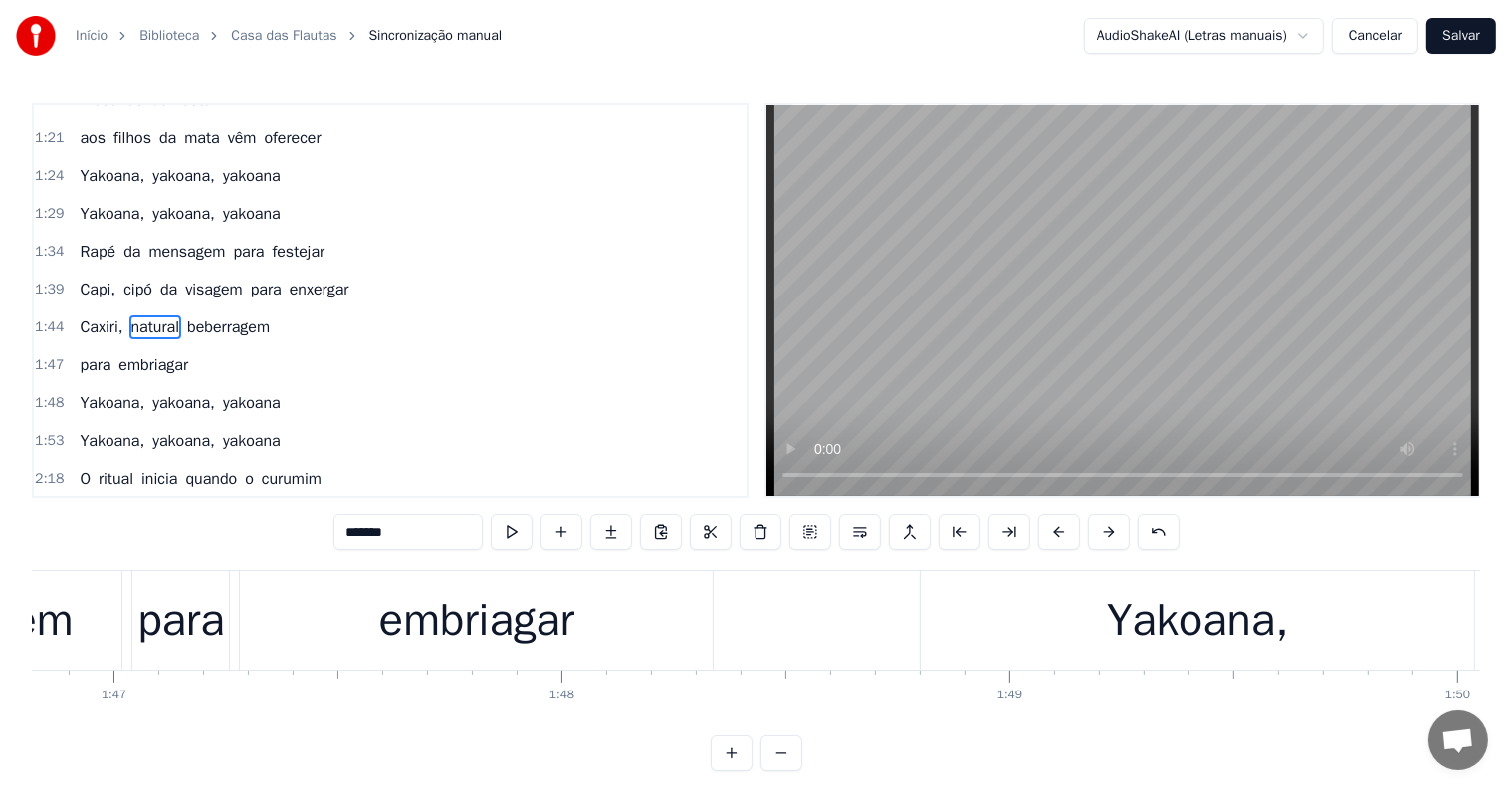 scroll, scrollTop: 628, scrollLeft: 0, axis: vertical 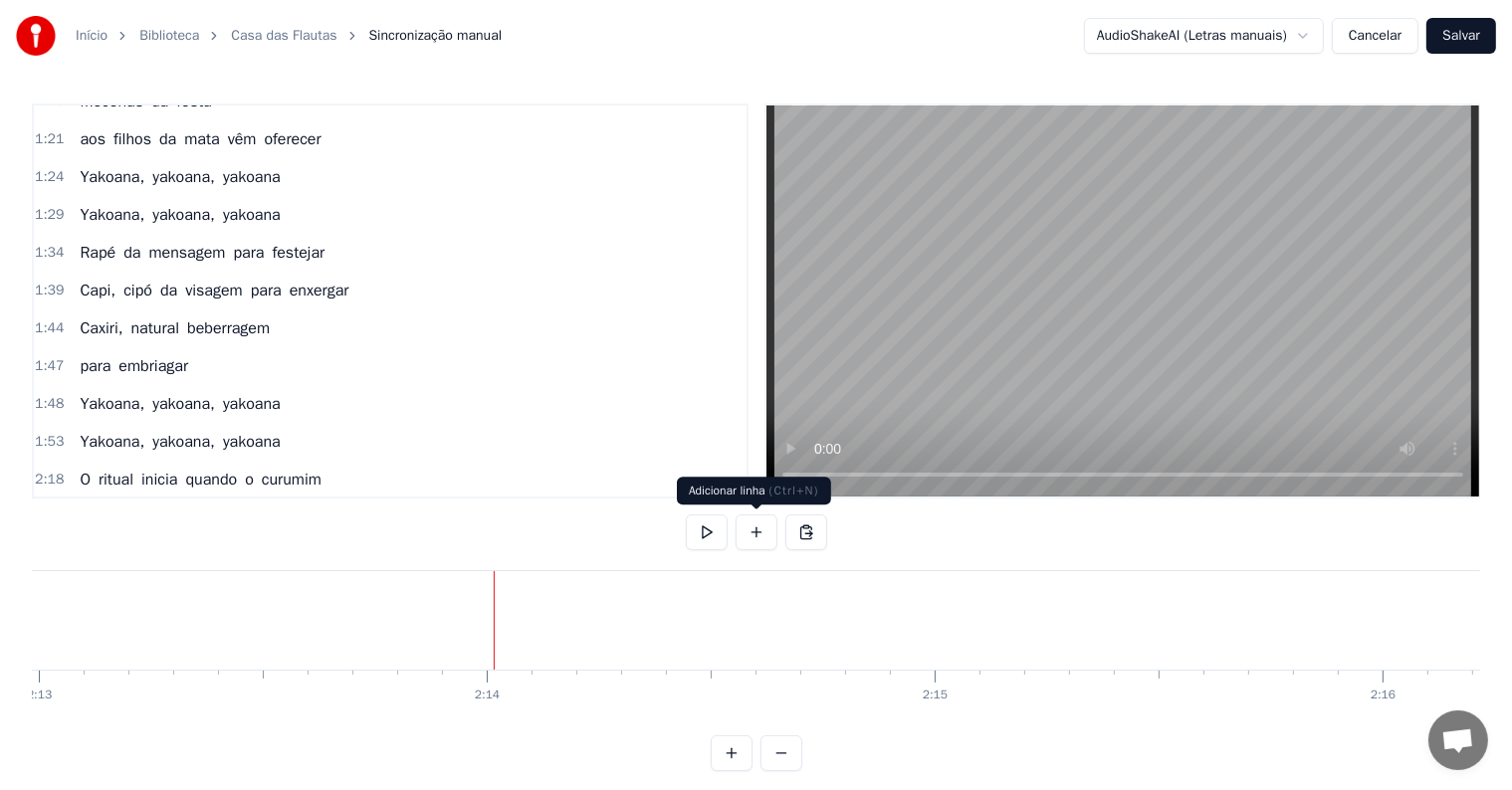 click at bounding box center [756, 532] 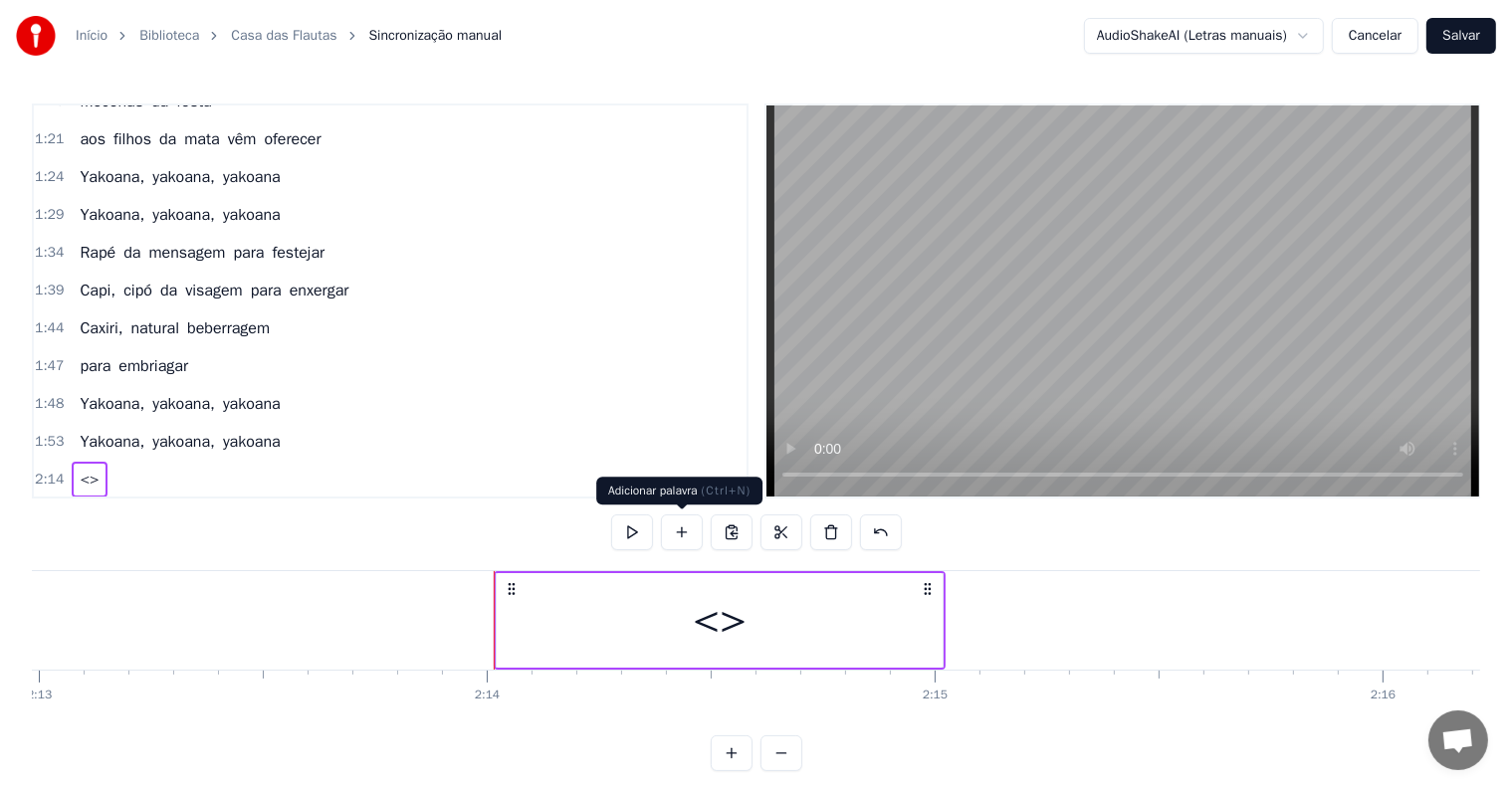 click on "<>" at bounding box center (720, 620) 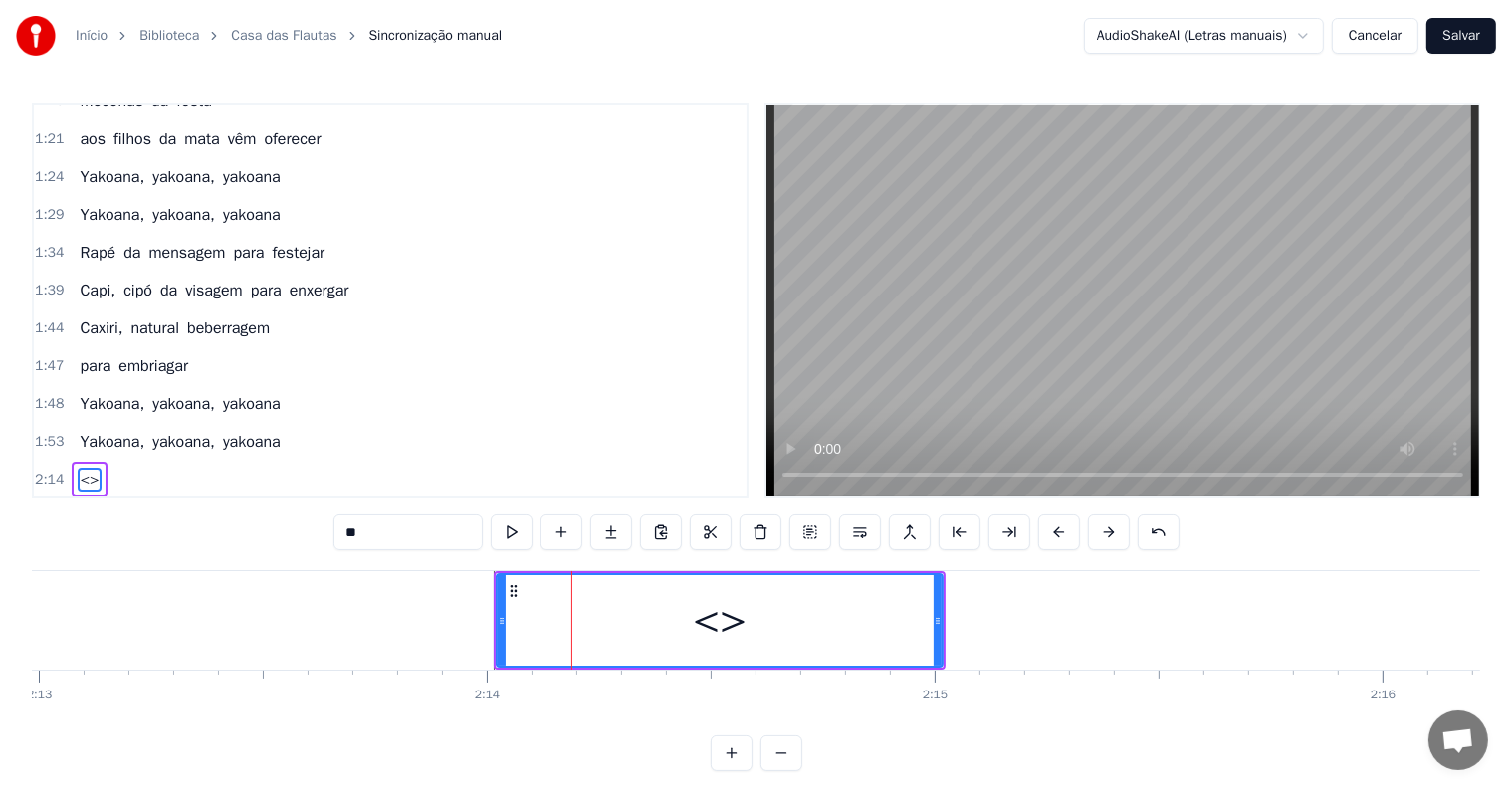 scroll, scrollTop: 774, scrollLeft: 0, axis: vertical 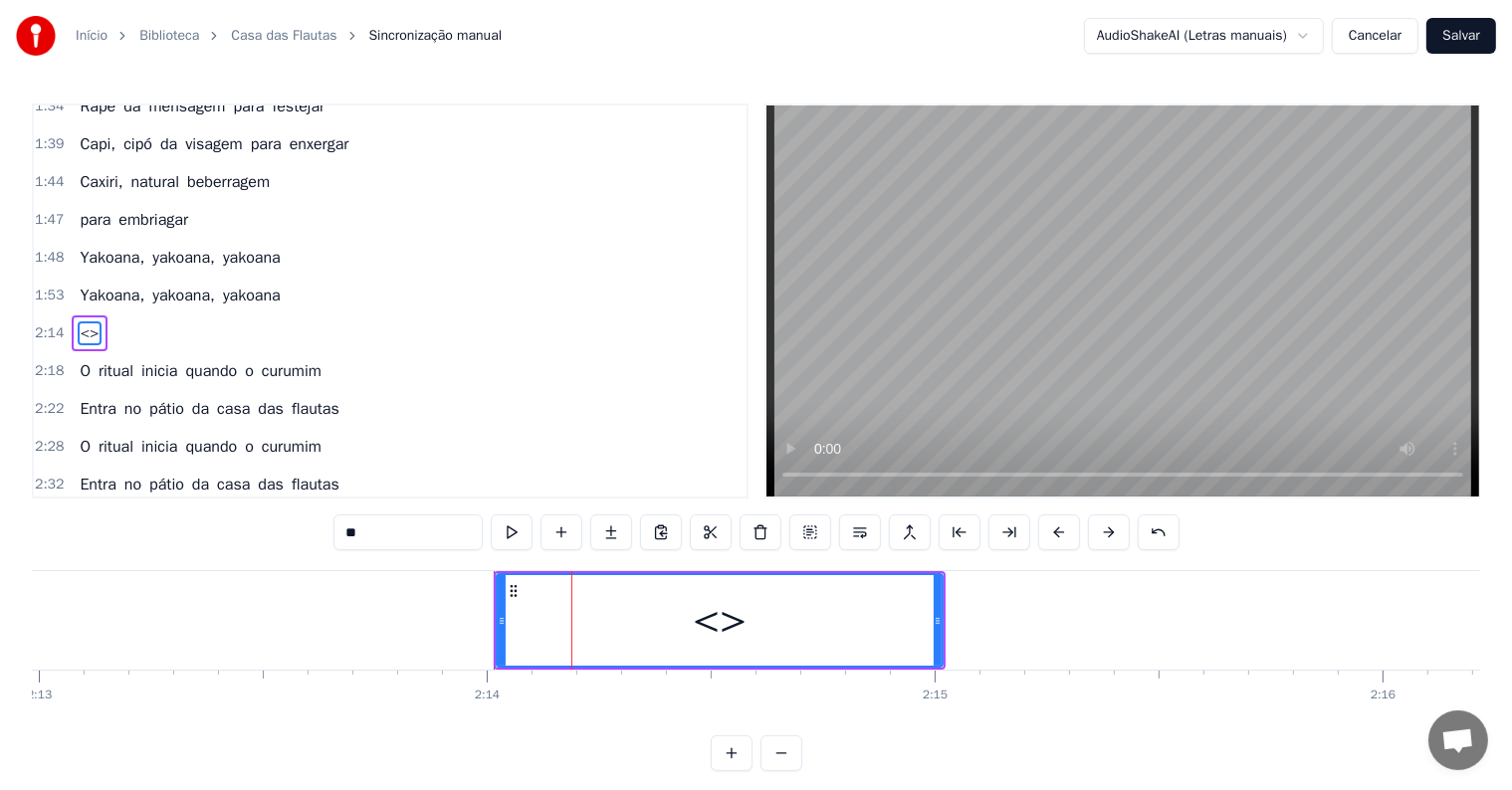 drag, startPoint x: 394, startPoint y: 530, endPoint x: 319, endPoint y: 530, distance: 75 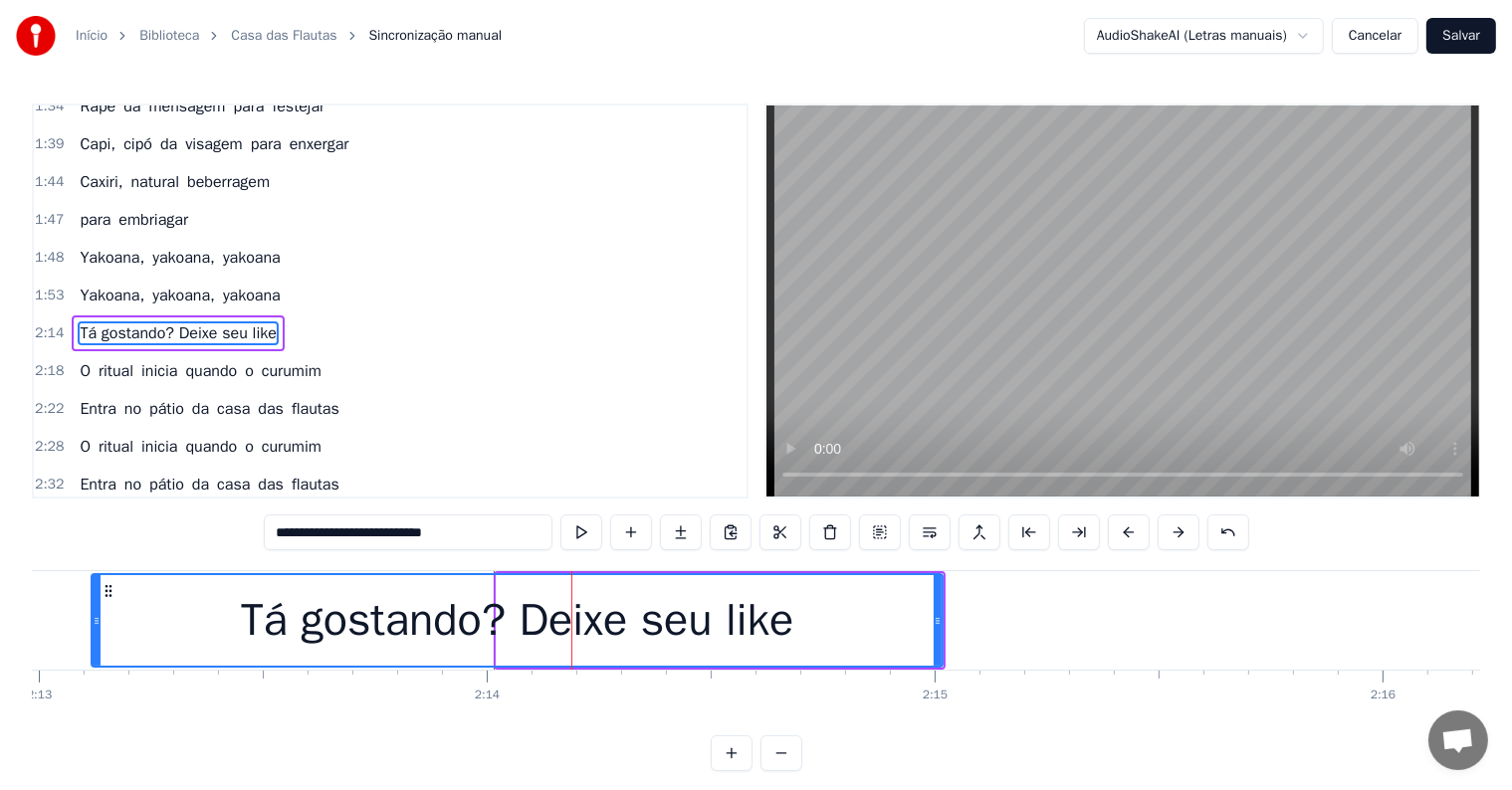 drag, startPoint x: 497, startPoint y: 617, endPoint x: 92, endPoint y: 615, distance: 405.0049 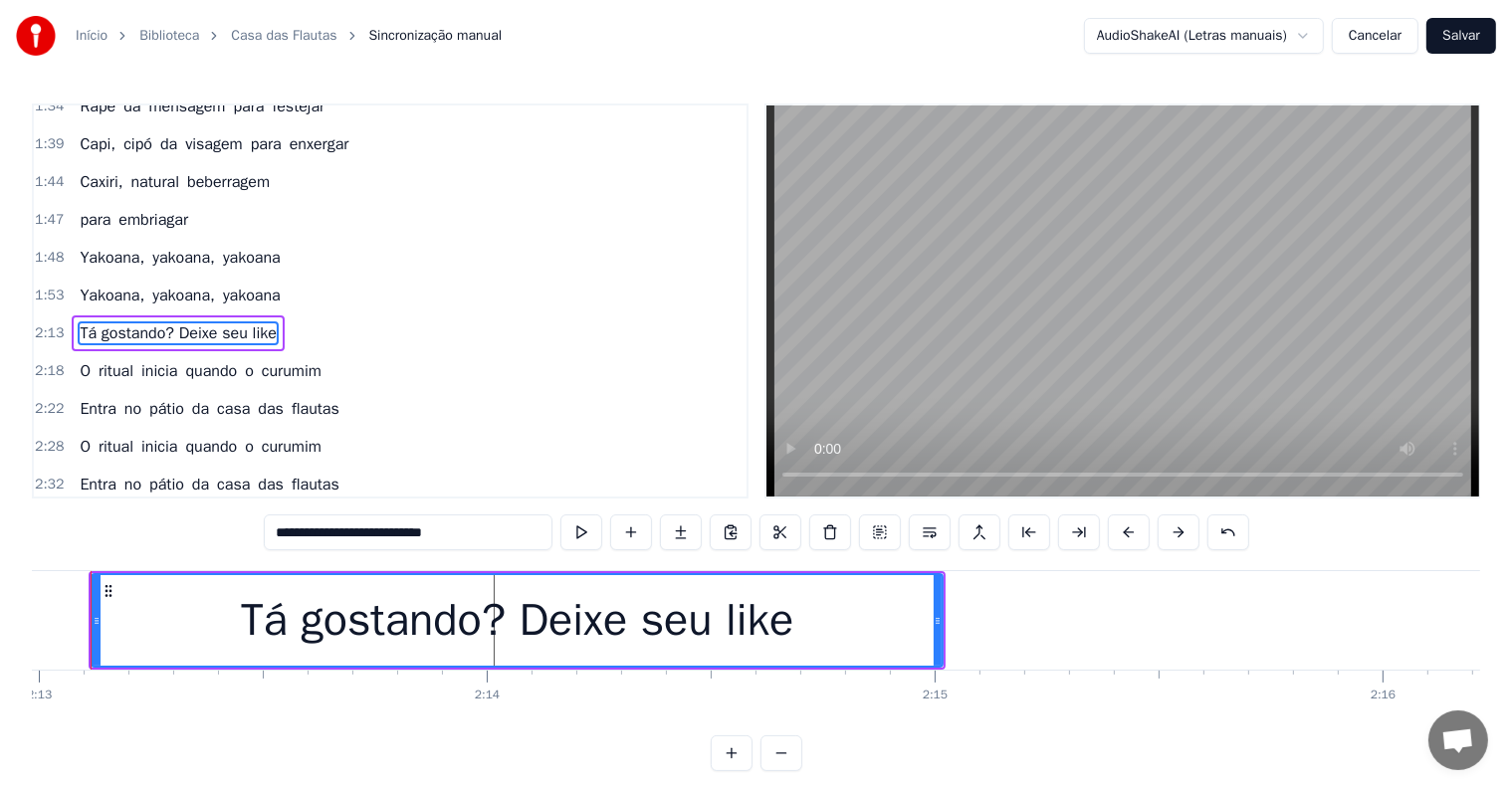 scroll, scrollTop: 0, scrollLeft: 59525, axis: horizontal 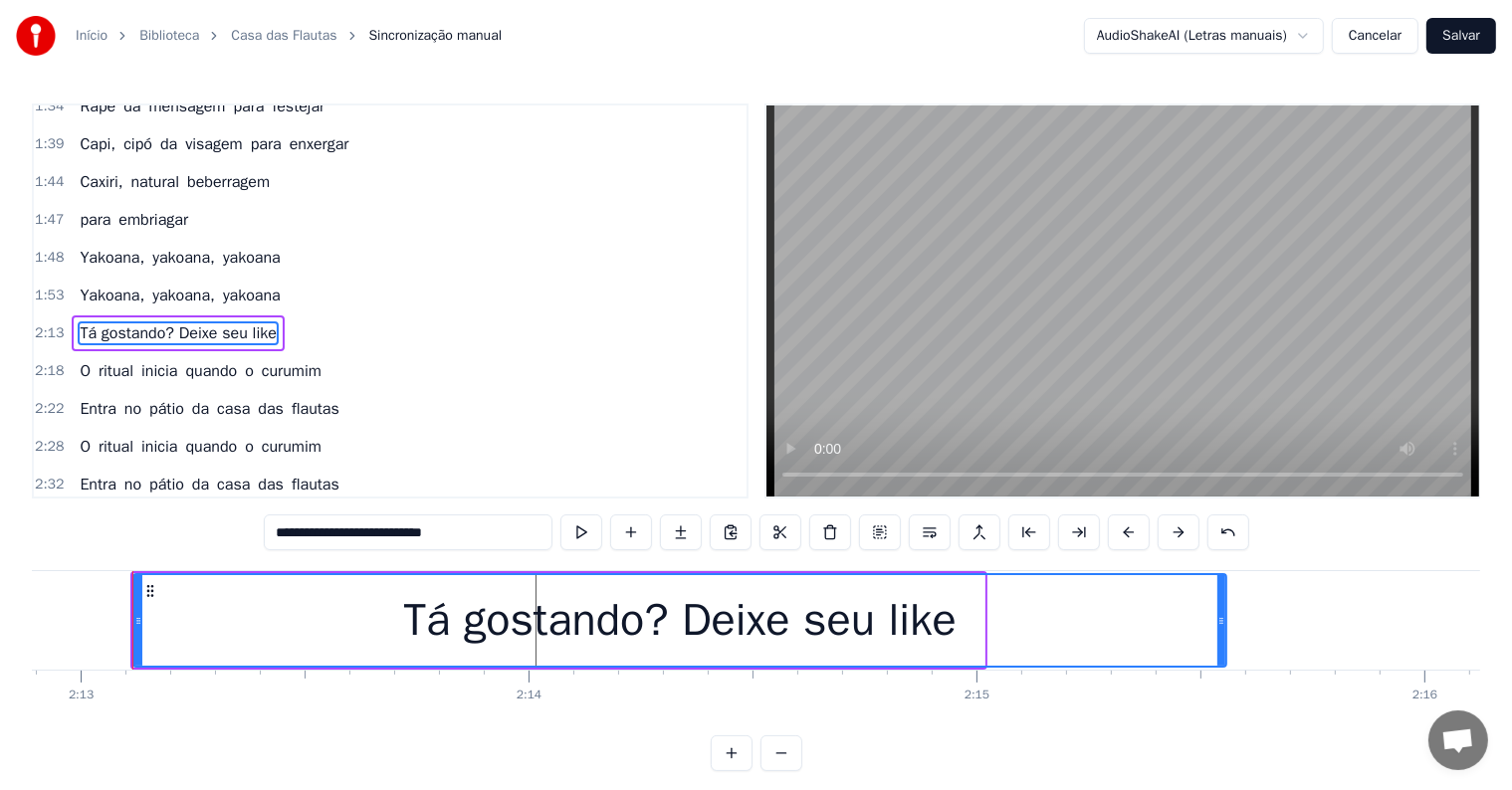 drag, startPoint x: 980, startPoint y: 621, endPoint x: 1222, endPoint y: 625, distance: 242.03306 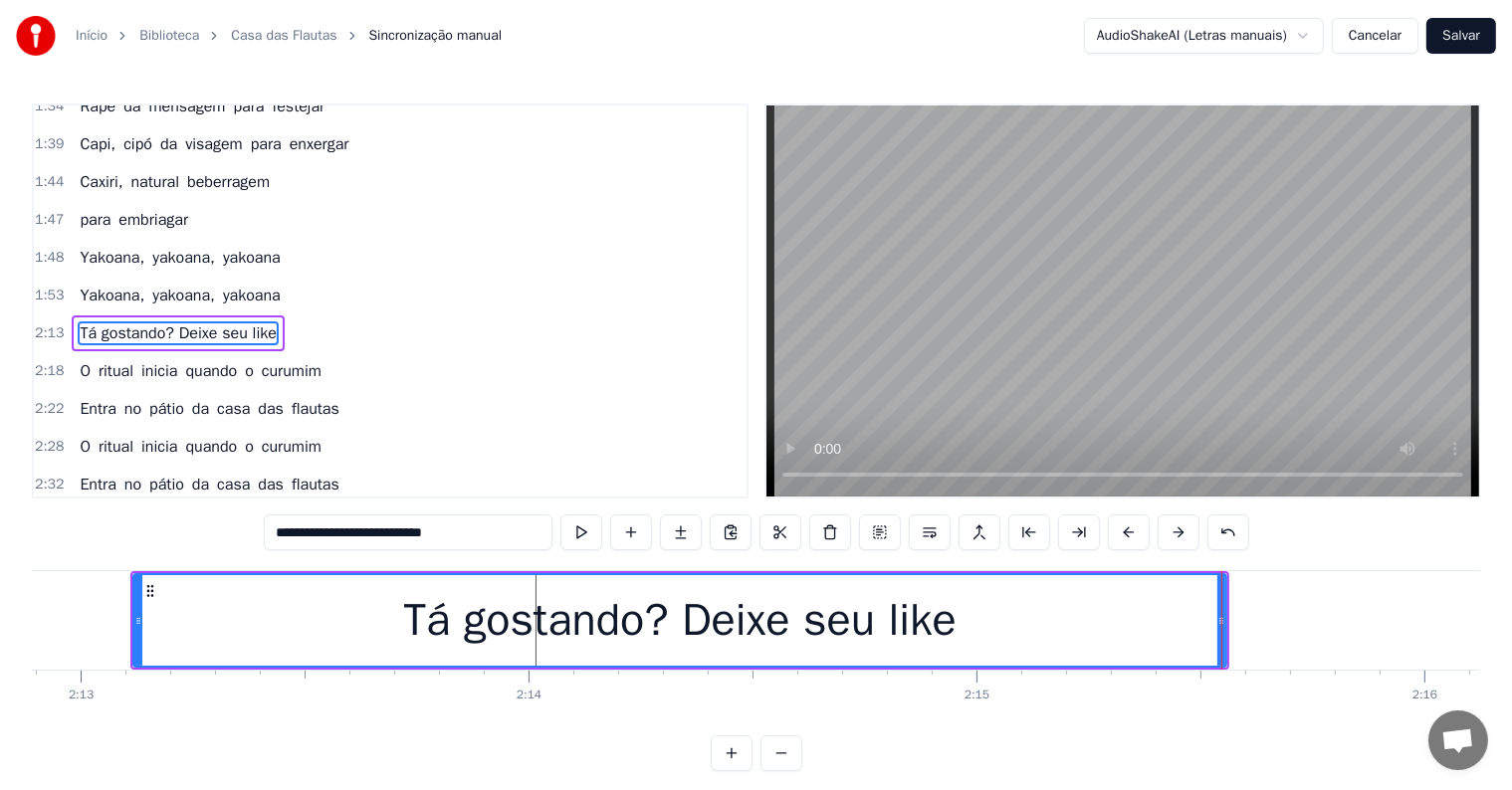 type on "**********" 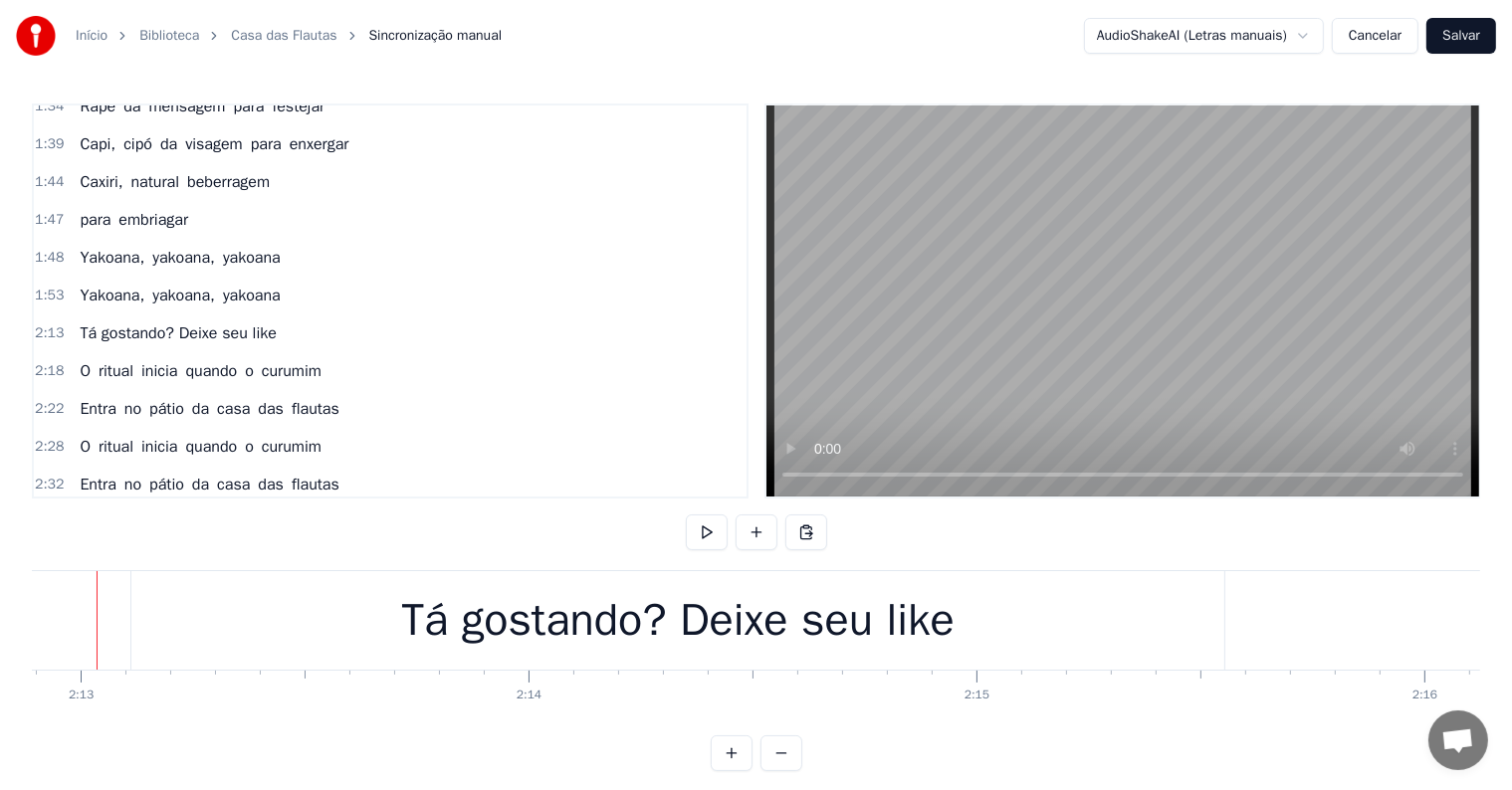 scroll, scrollTop: 0, scrollLeft: 59490, axis: horizontal 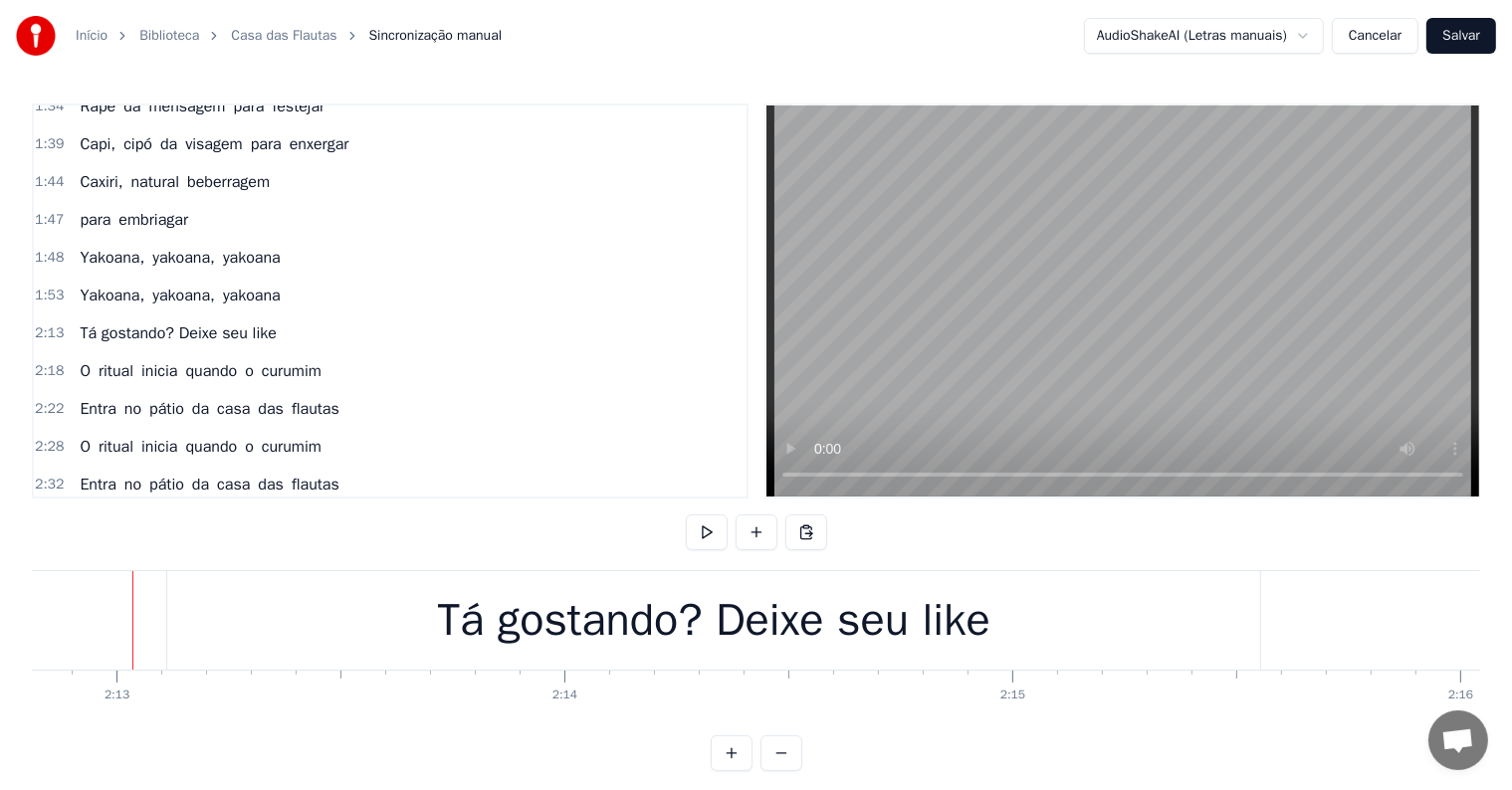click on "Tá gostando? Deixe seu like" at bounding box center (713, 621) 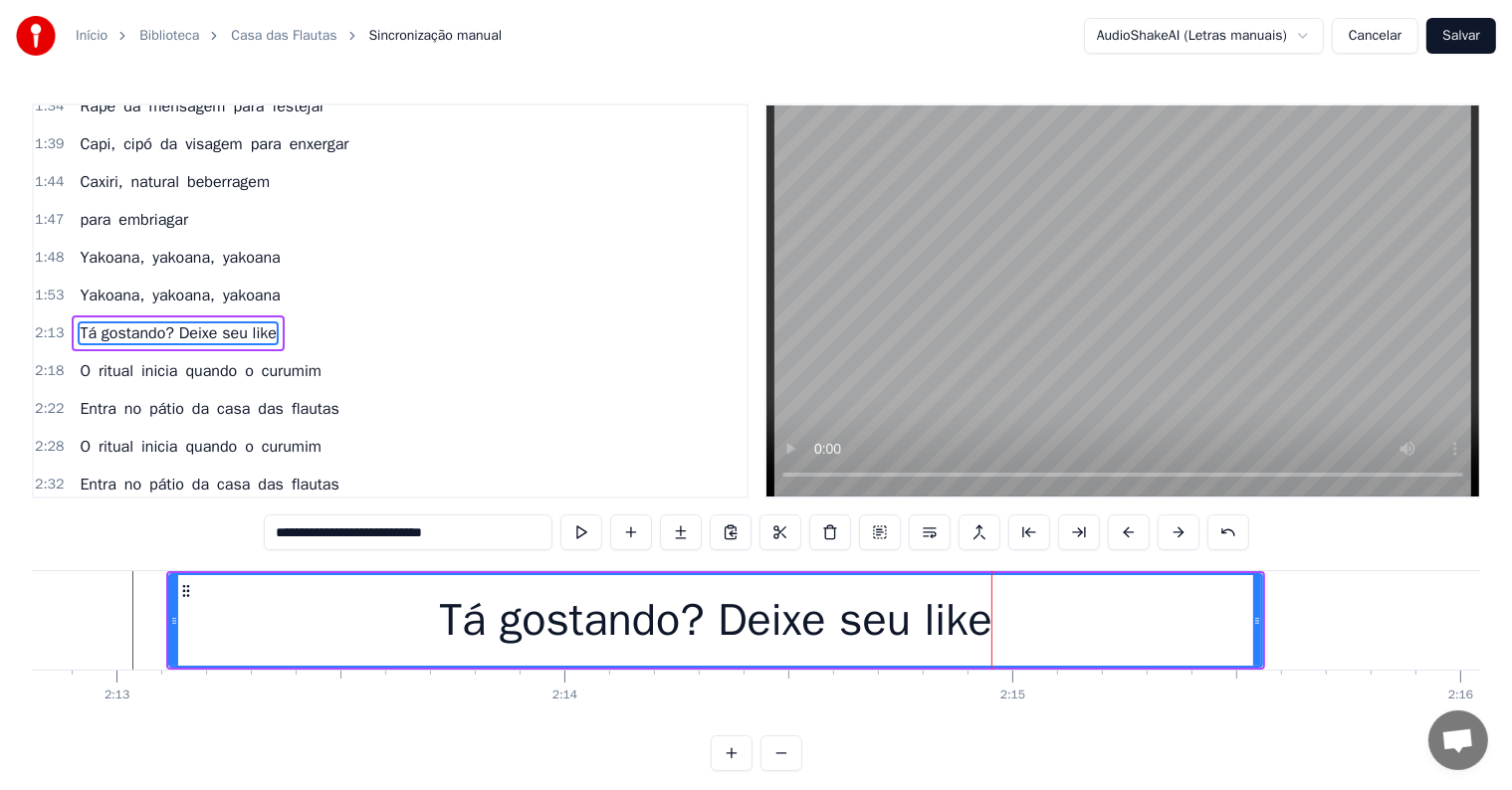 click on "**********" at bounding box center (408, 532) 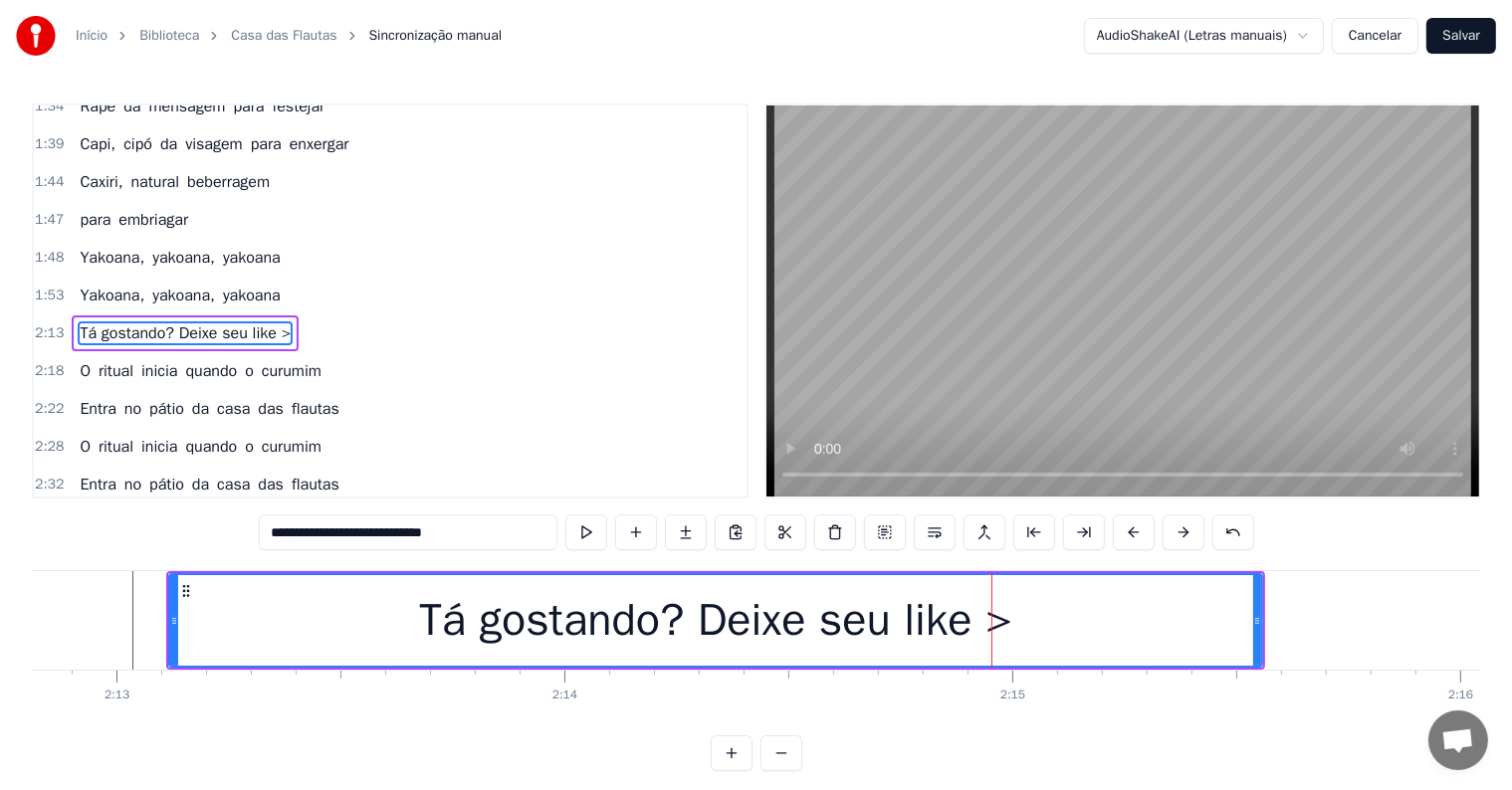 click on "**********" at bounding box center (408, 532) 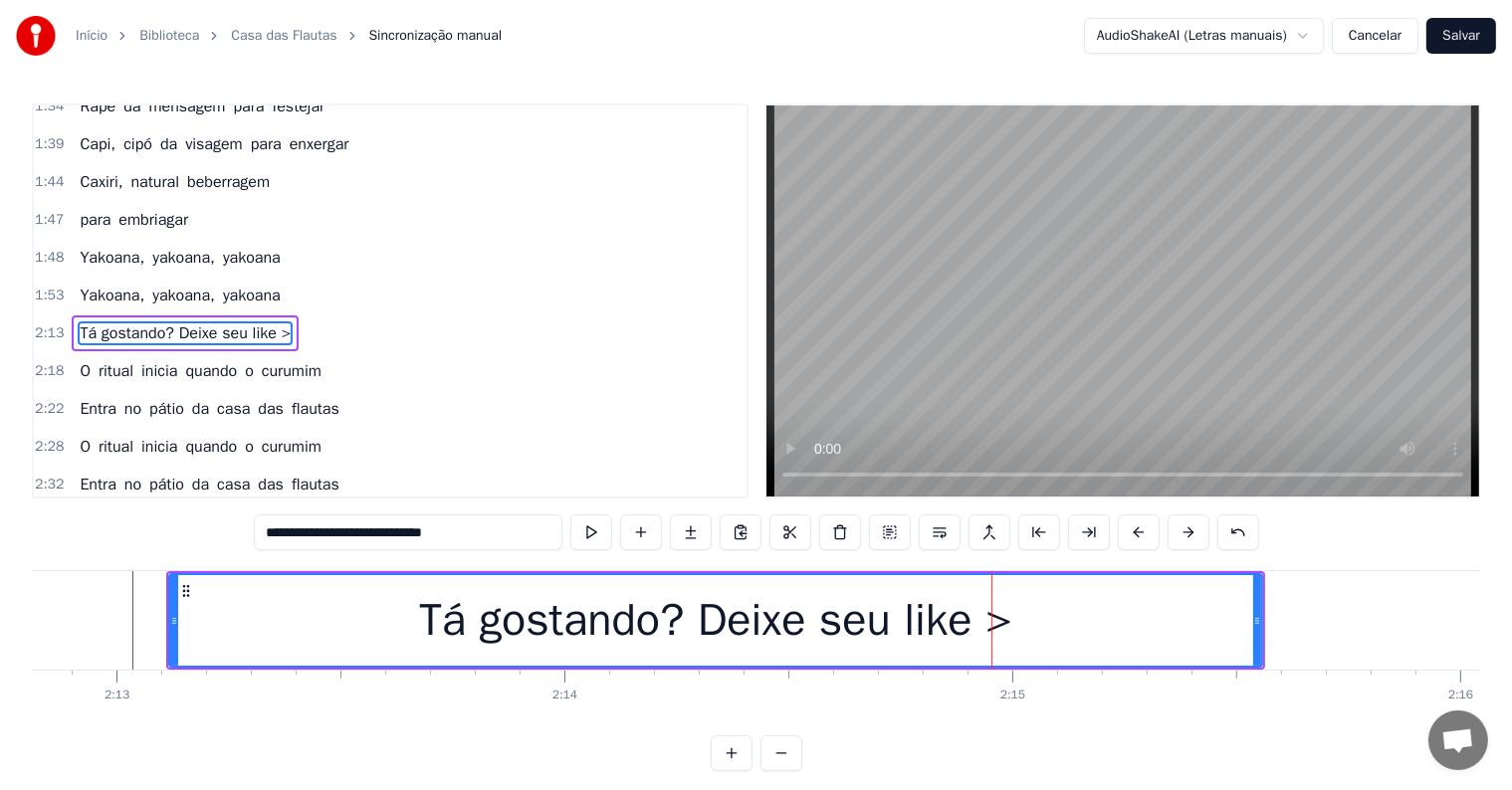 type on "**********" 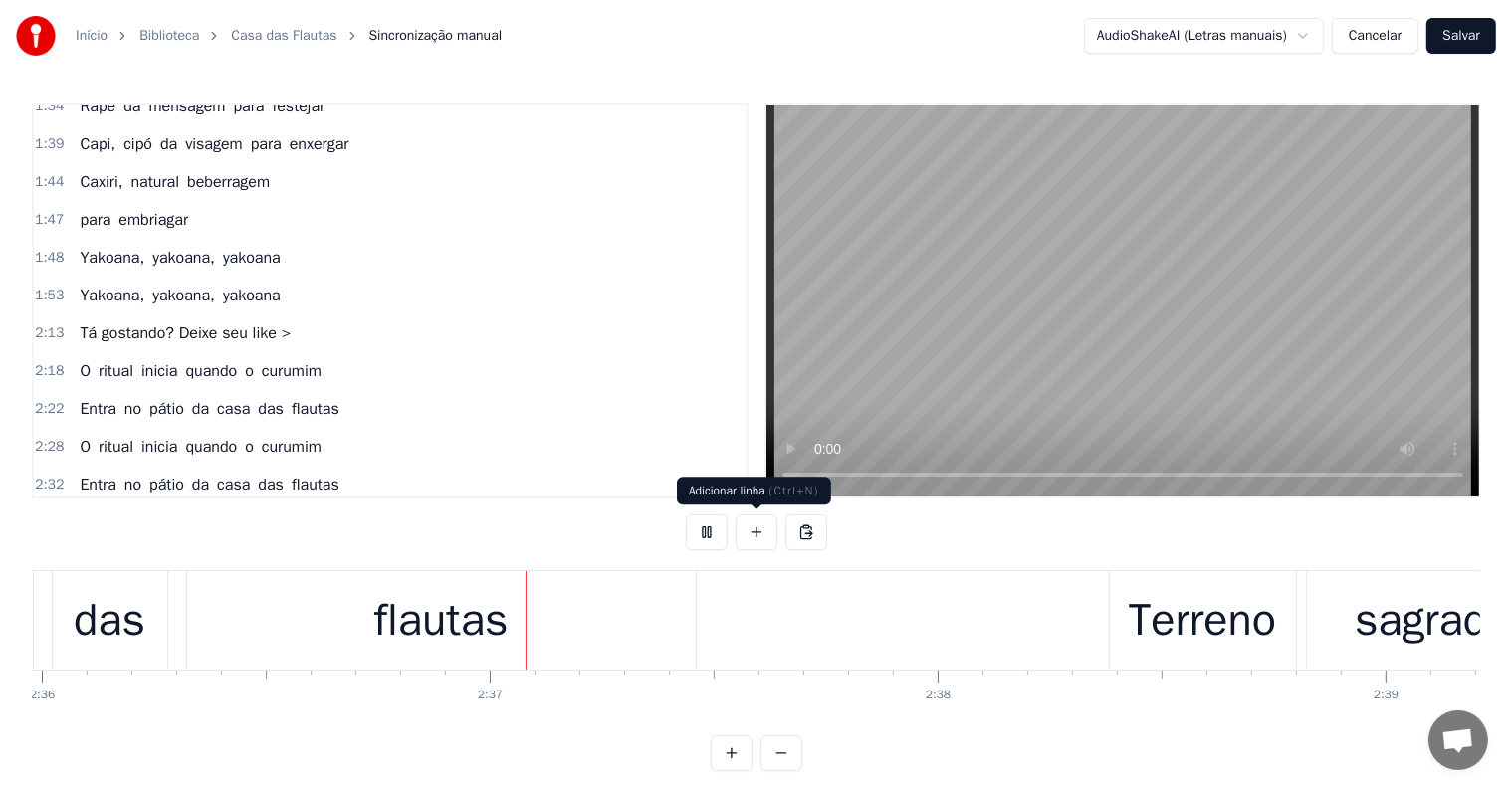 scroll, scrollTop: 0, scrollLeft: 69878, axis: horizontal 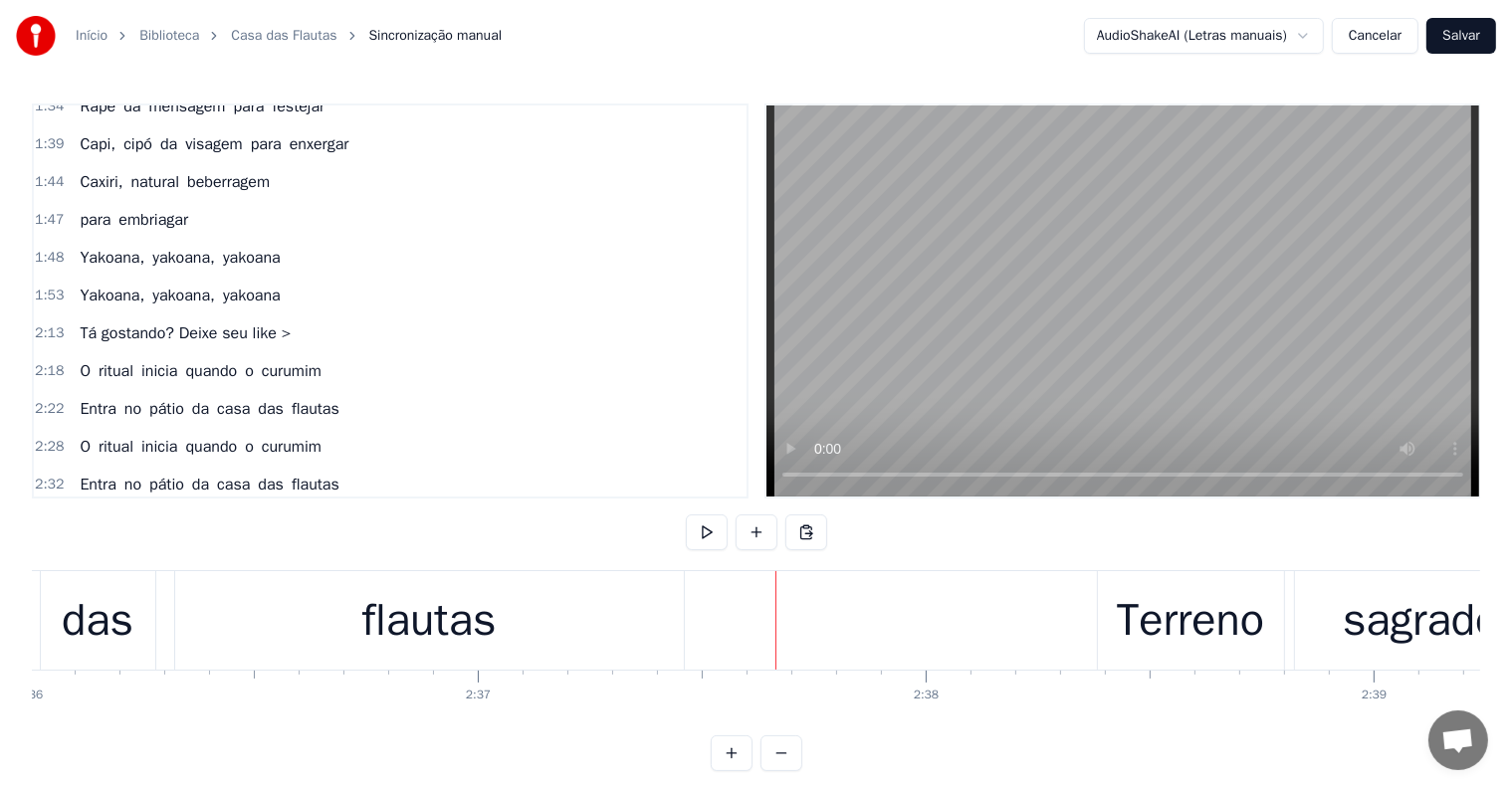click on "flautas" at bounding box center [429, 621] 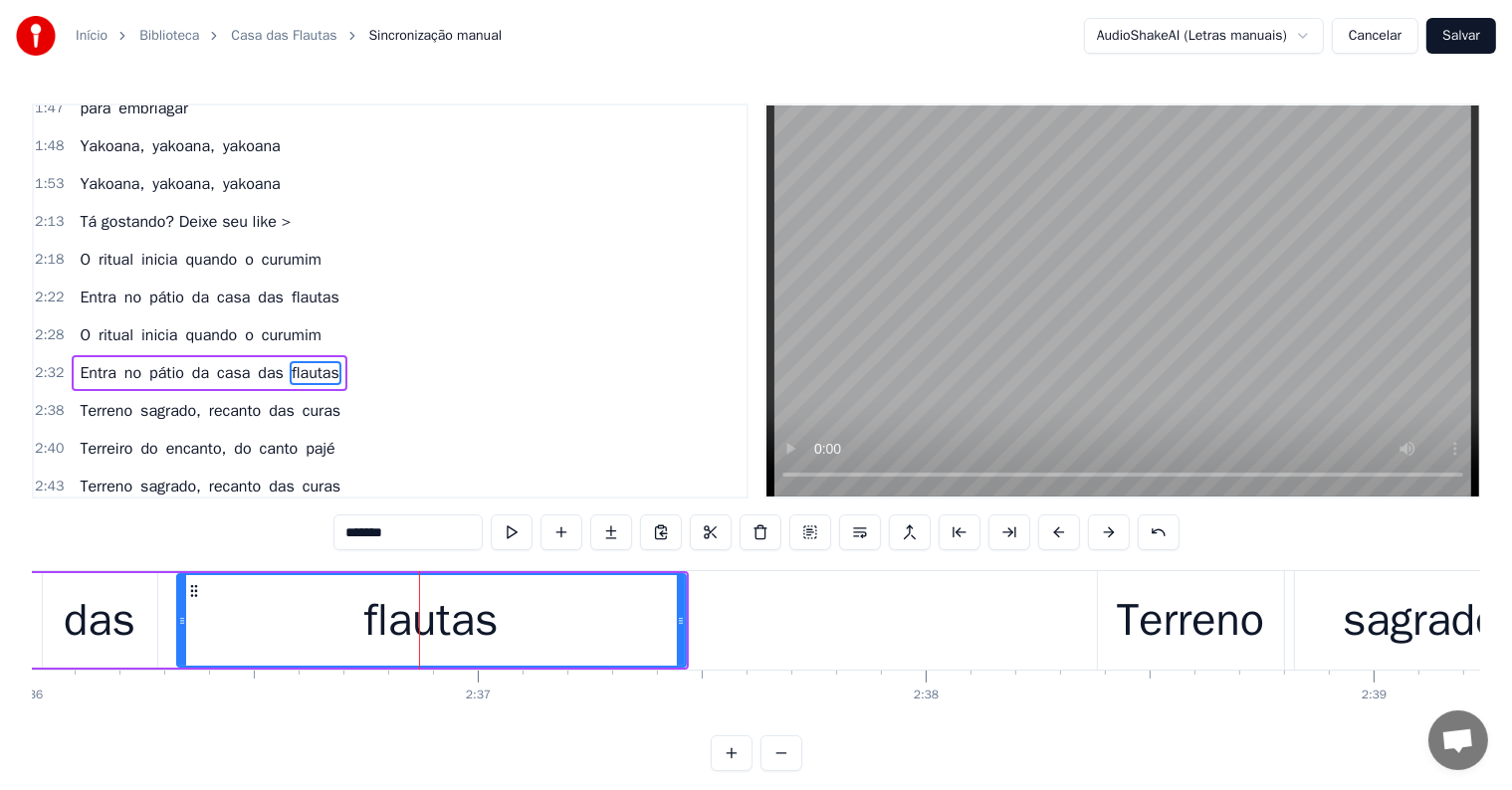 scroll, scrollTop: 920, scrollLeft: 0, axis: vertical 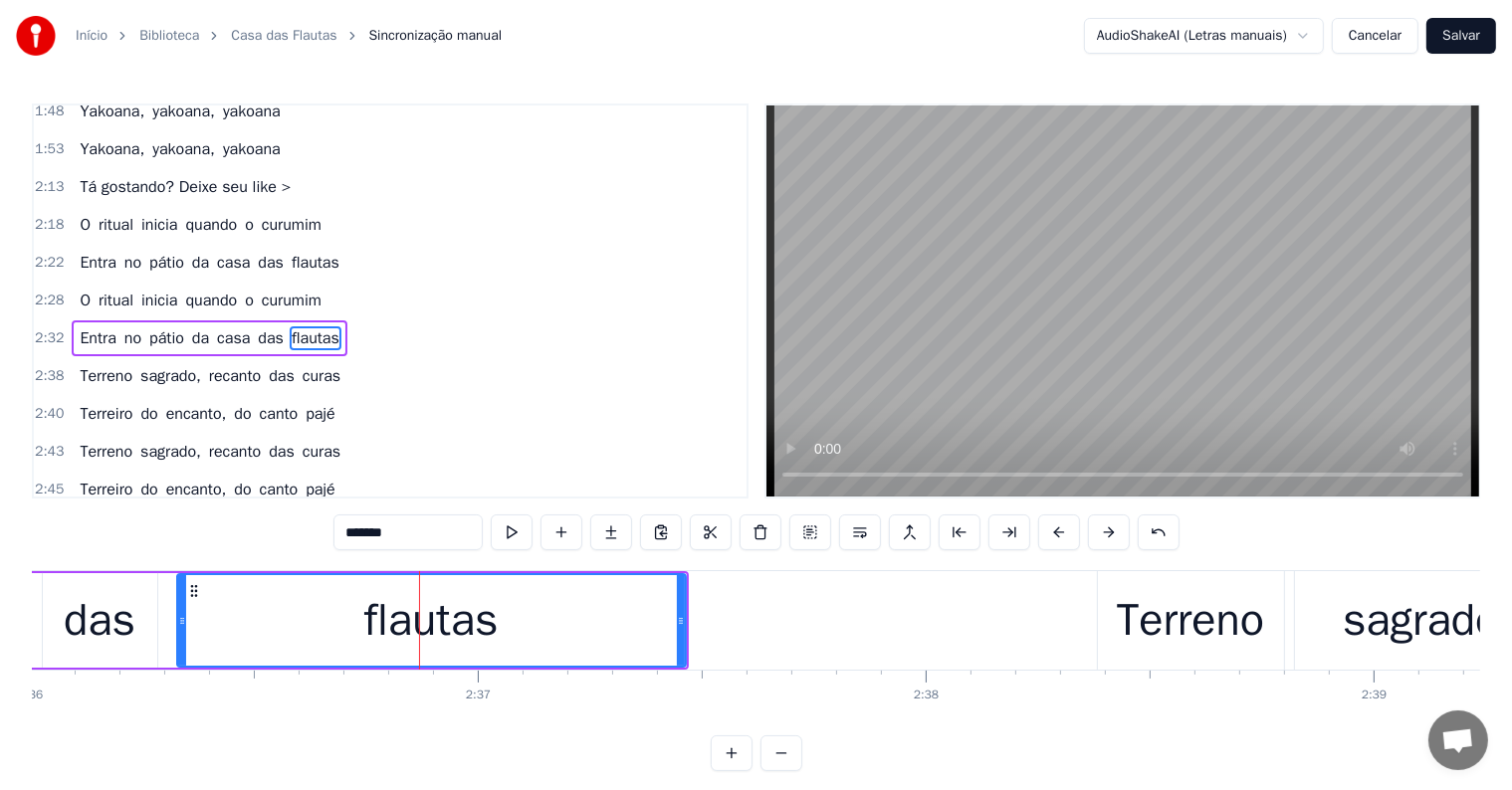 click on "da" at bounding box center (200, 263) 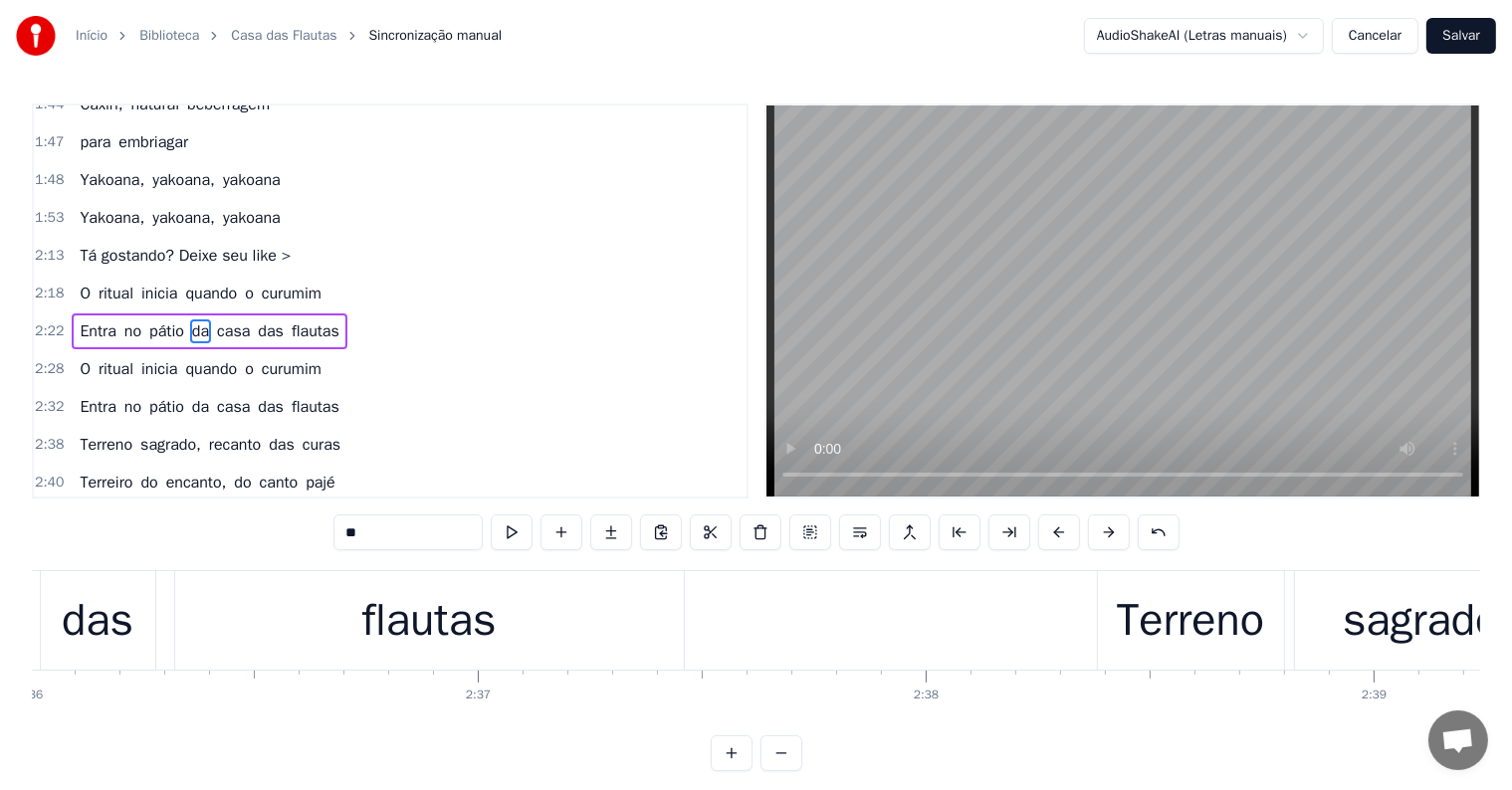 scroll, scrollTop: 848, scrollLeft: 0, axis: vertical 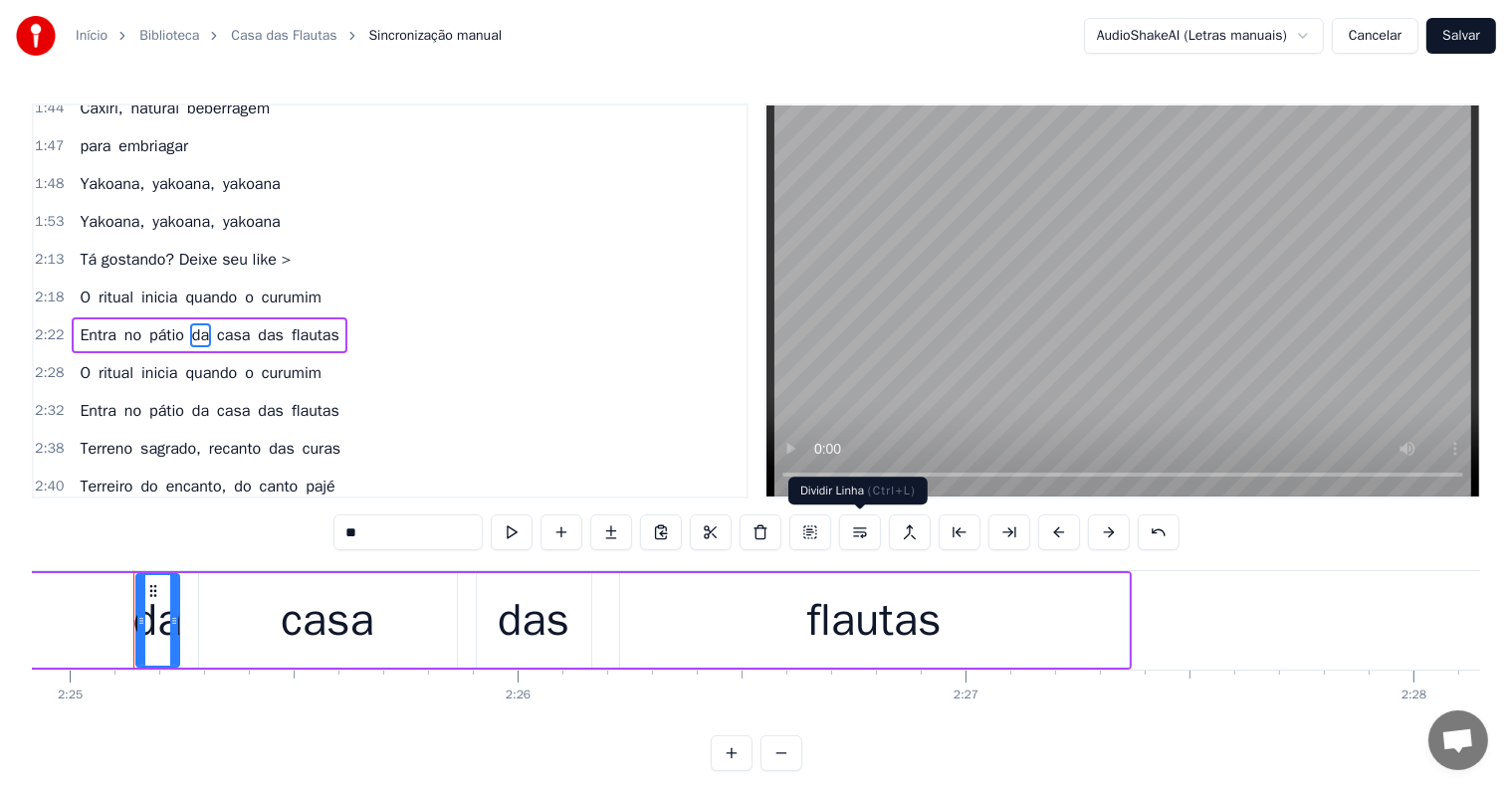 click at bounding box center [860, 532] 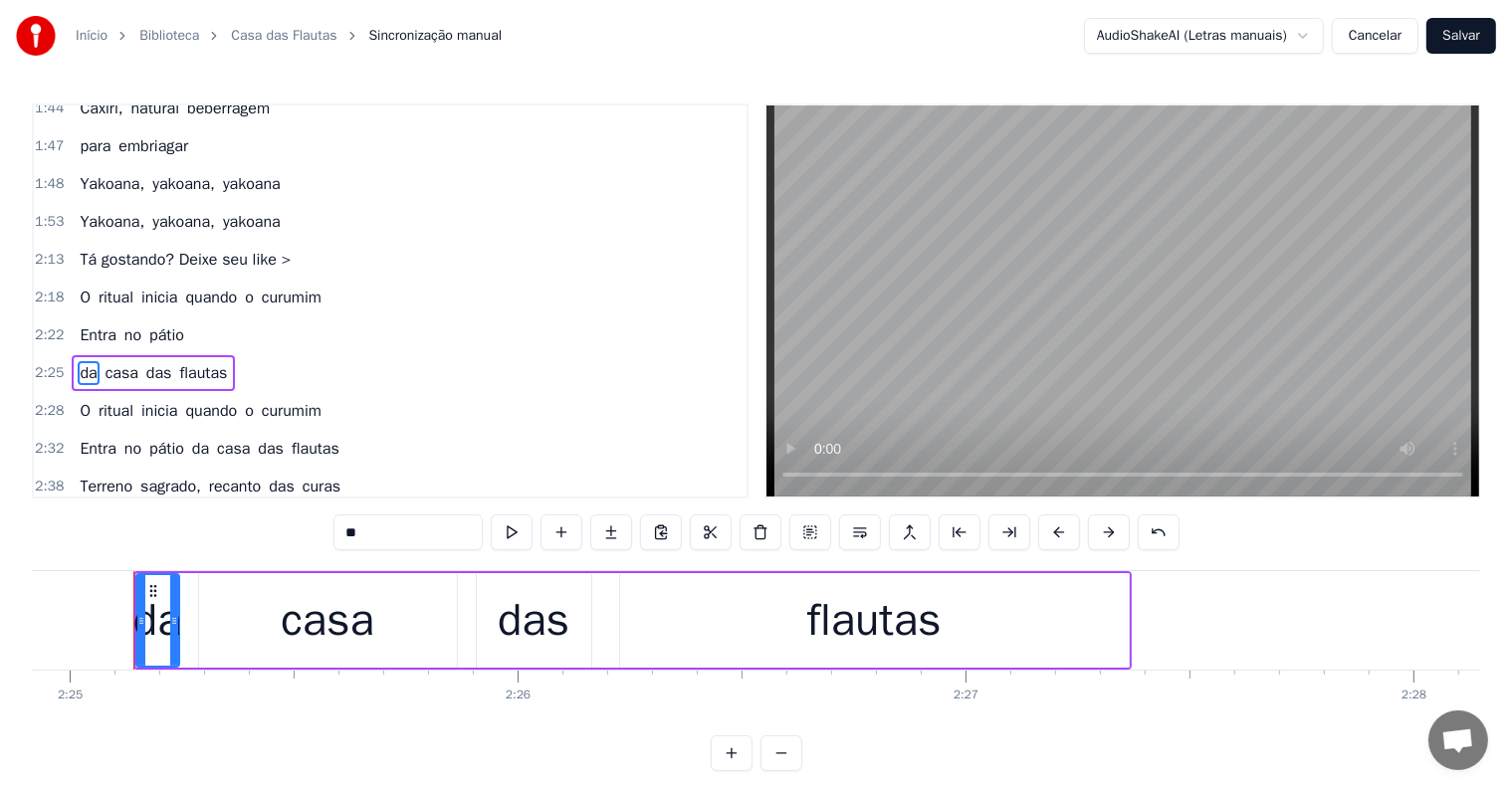 scroll, scrollTop: 884, scrollLeft: 0, axis: vertical 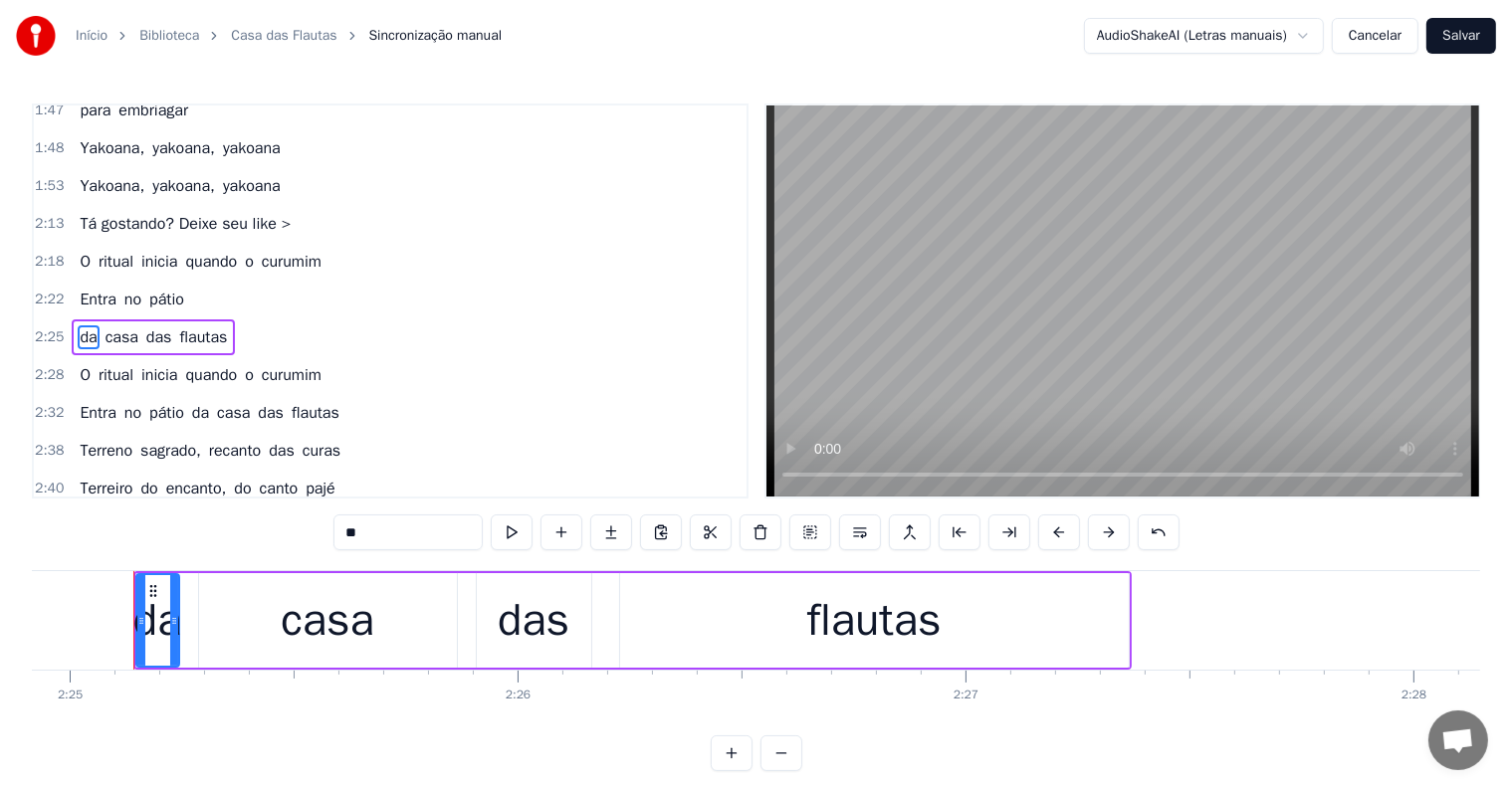 click on "da" at bounding box center [200, 413] 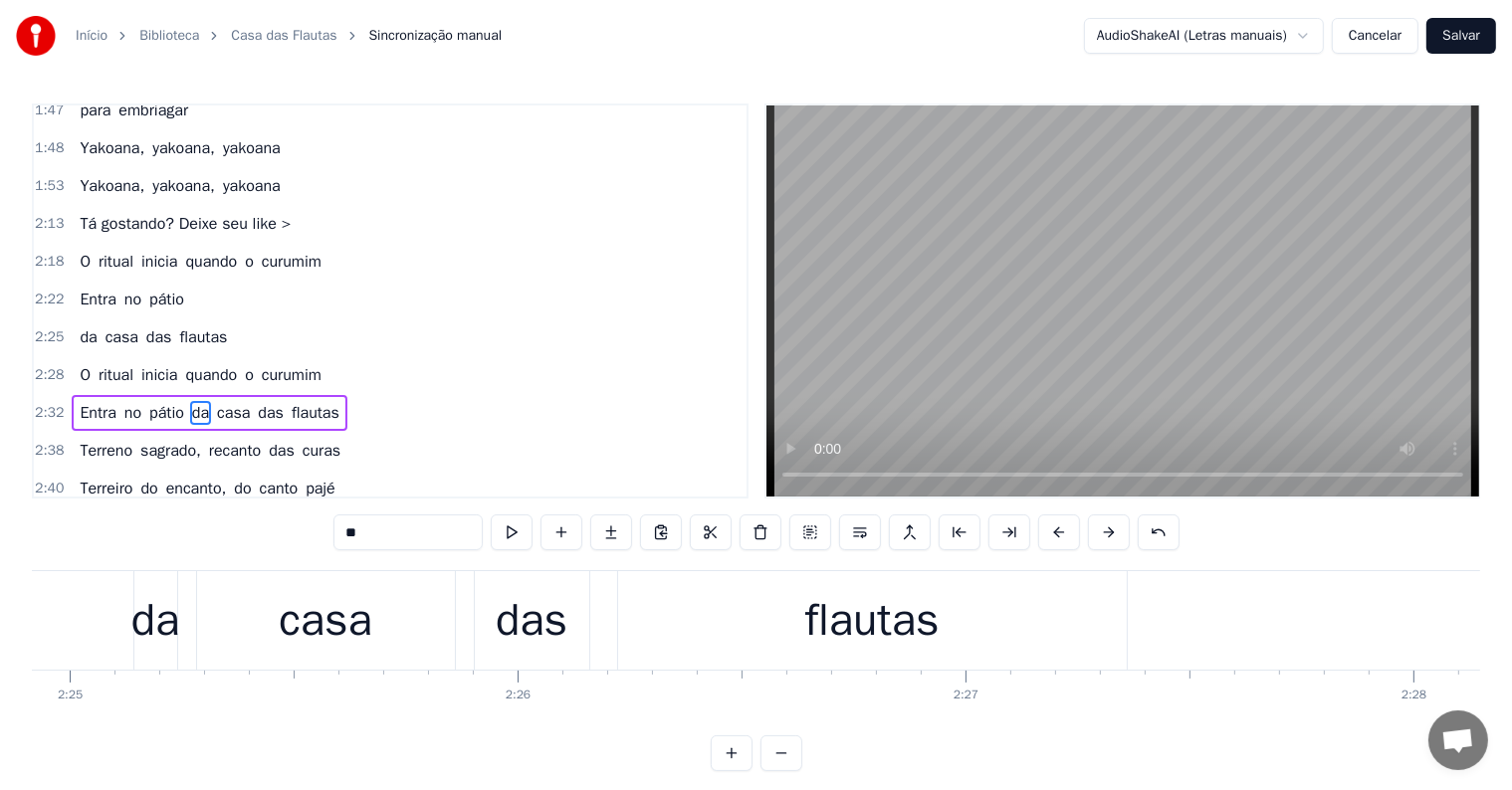 scroll, scrollTop: 923, scrollLeft: 0, axis: vertical 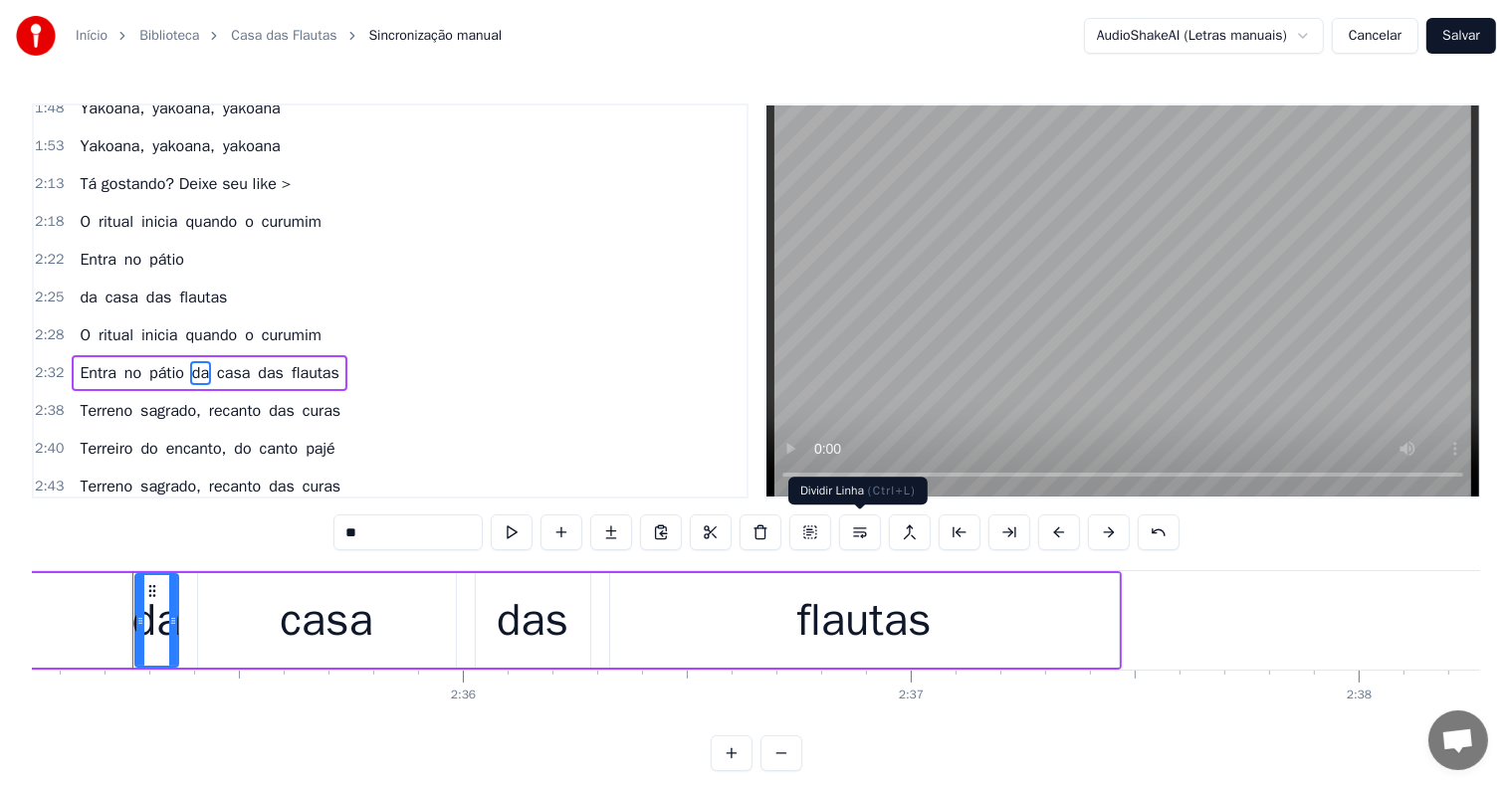 click at bounding box center [860, 532] 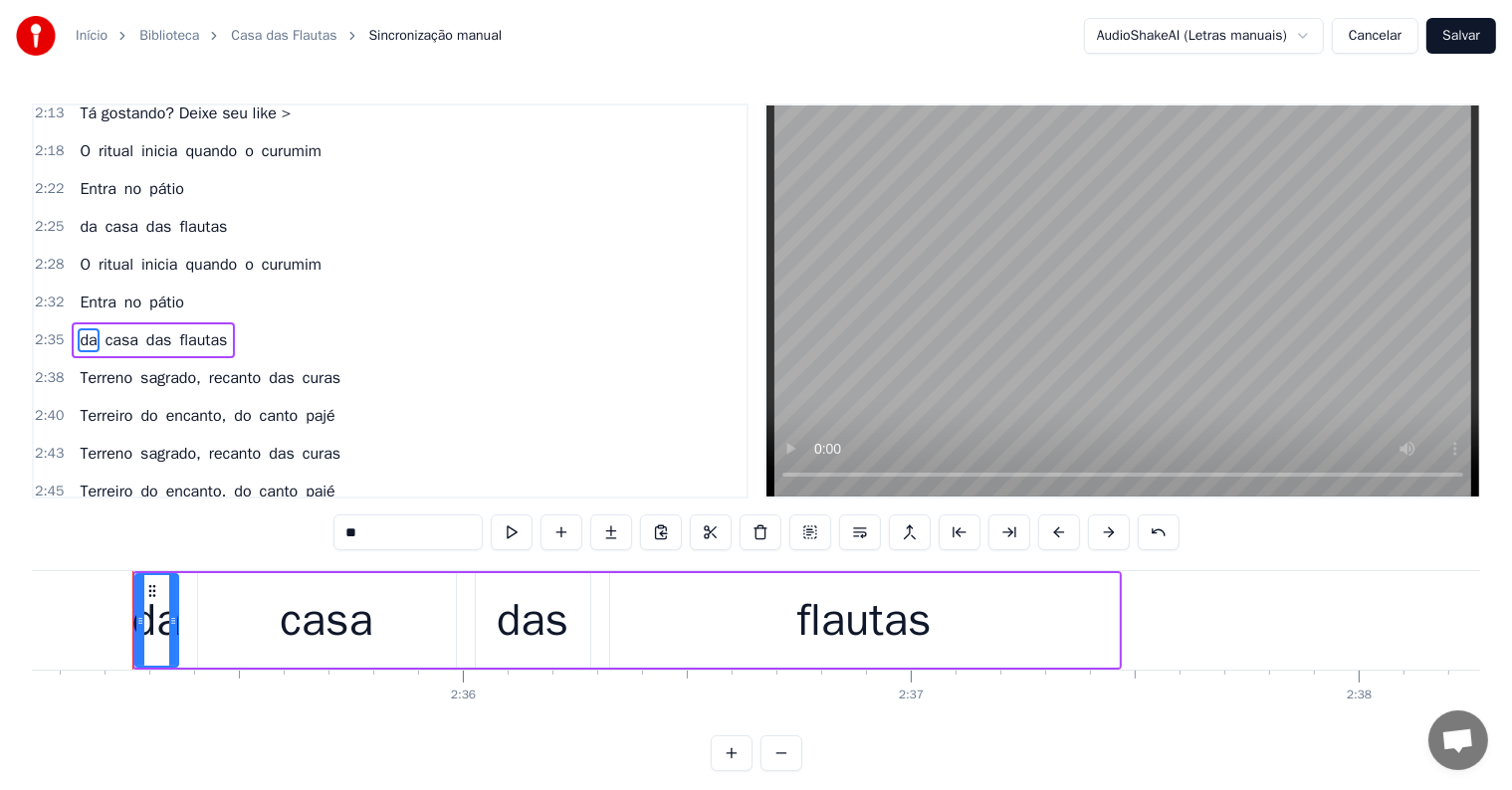 click on "ritual" at bounding box center [115, 265] 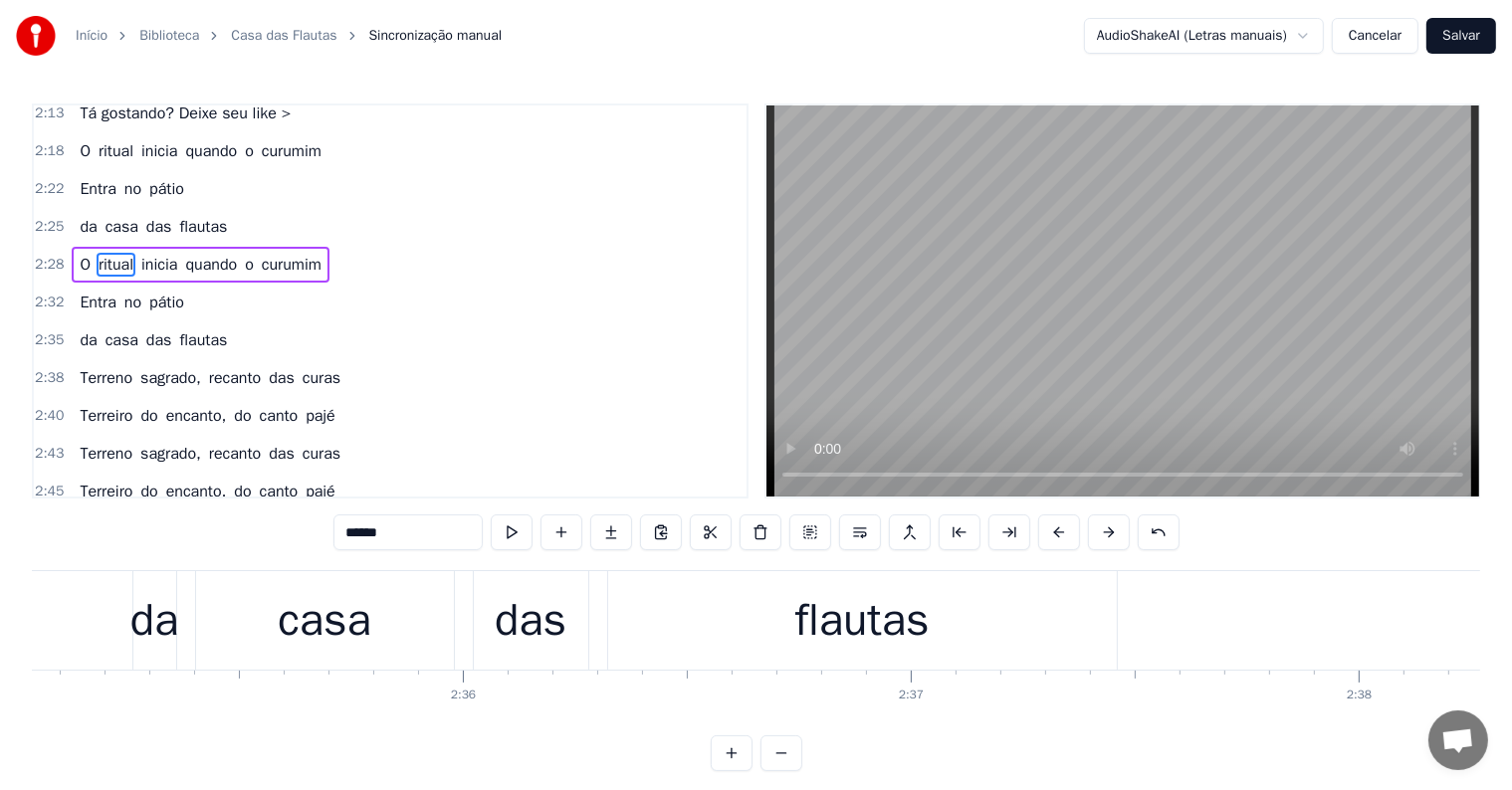 scroll, scrollTop: 920, scrollLeft: 0, axis: vertical 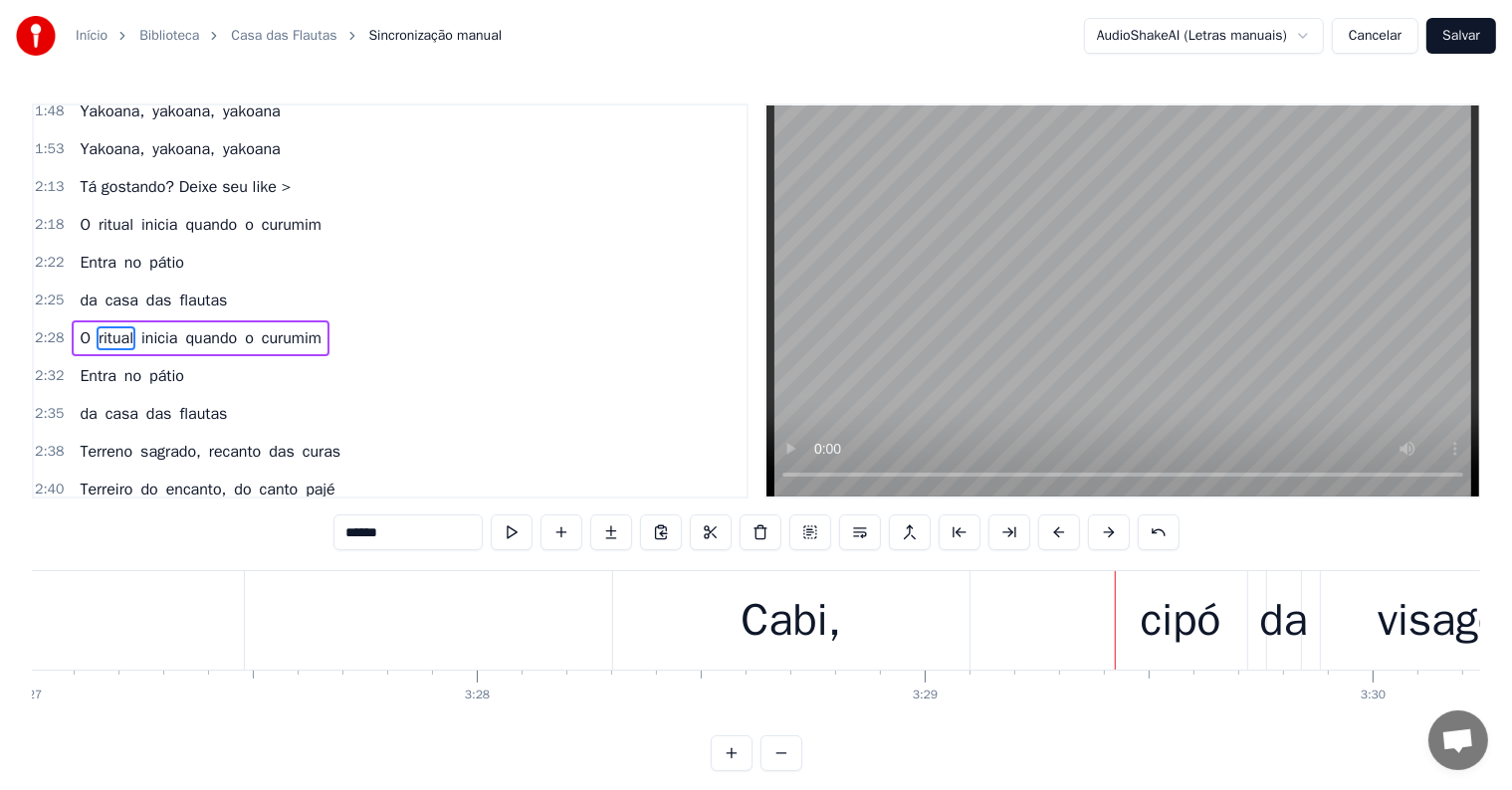 click on "Cabi," at bounding box center (791, 620) 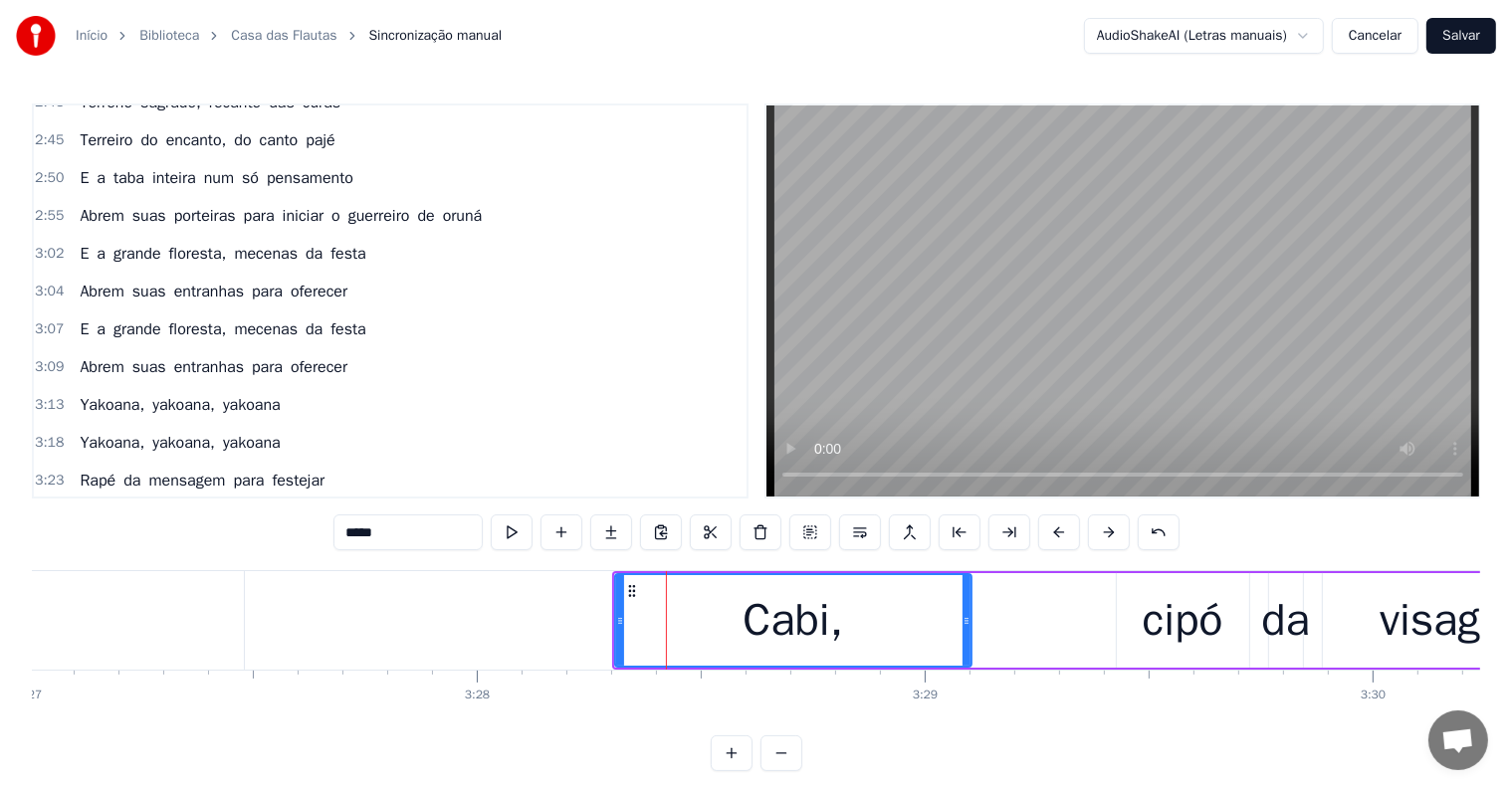 scroll, scrollTop: 1439, scrollLeft: 0, axis: vertical 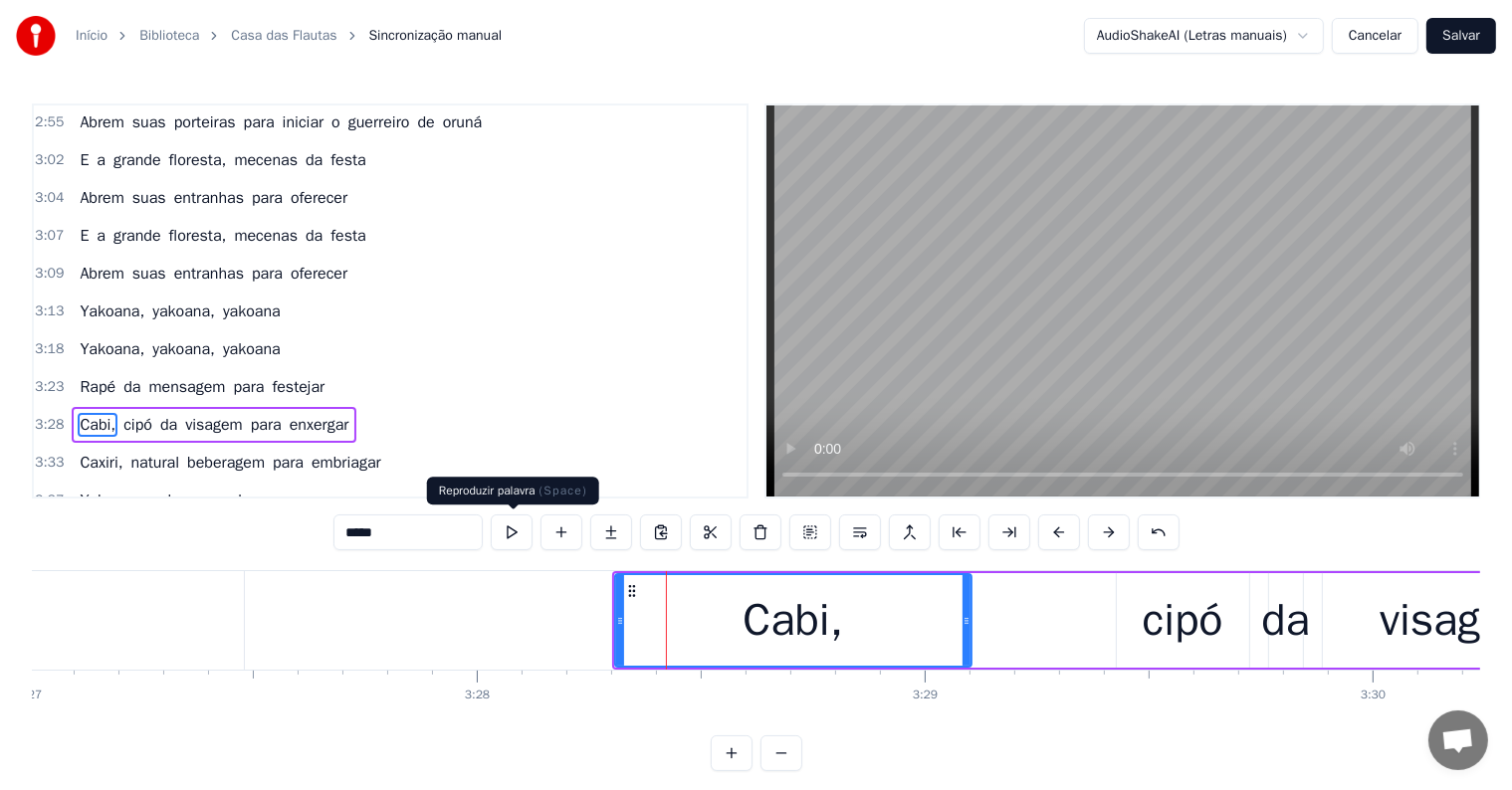 click at bounding box center (512, 532) 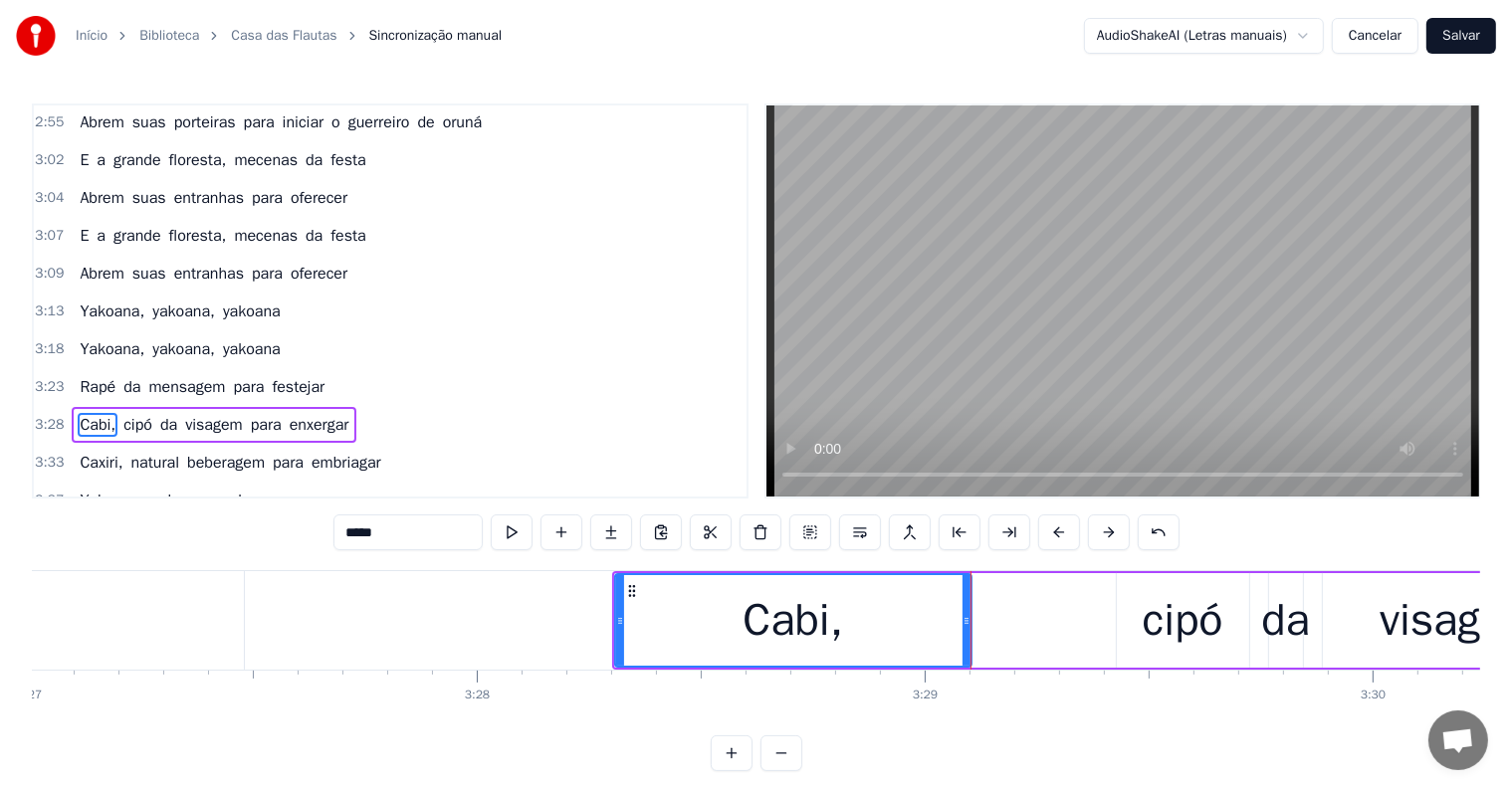 click at bounding box center (512, 532) 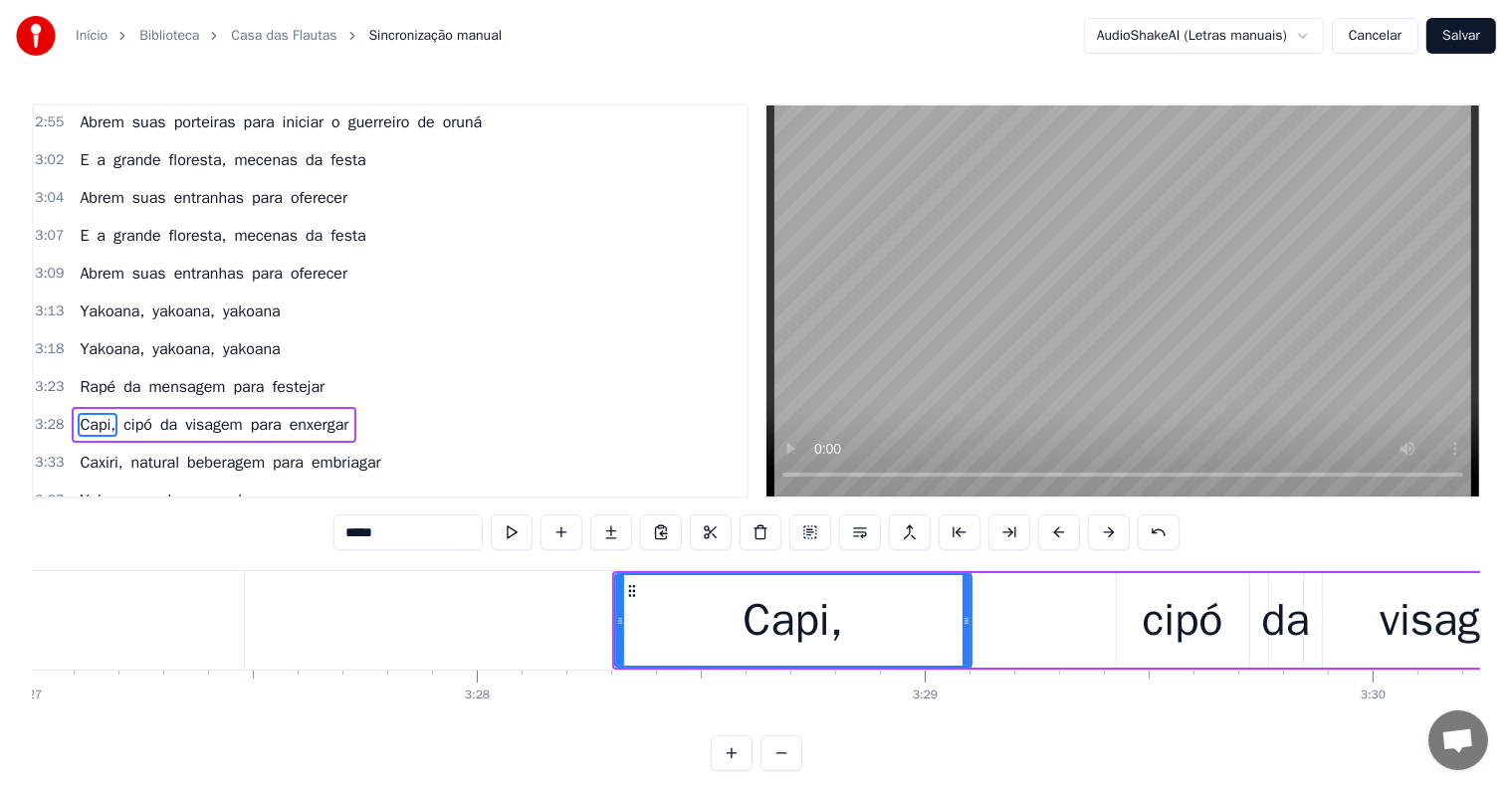 type on "*****" 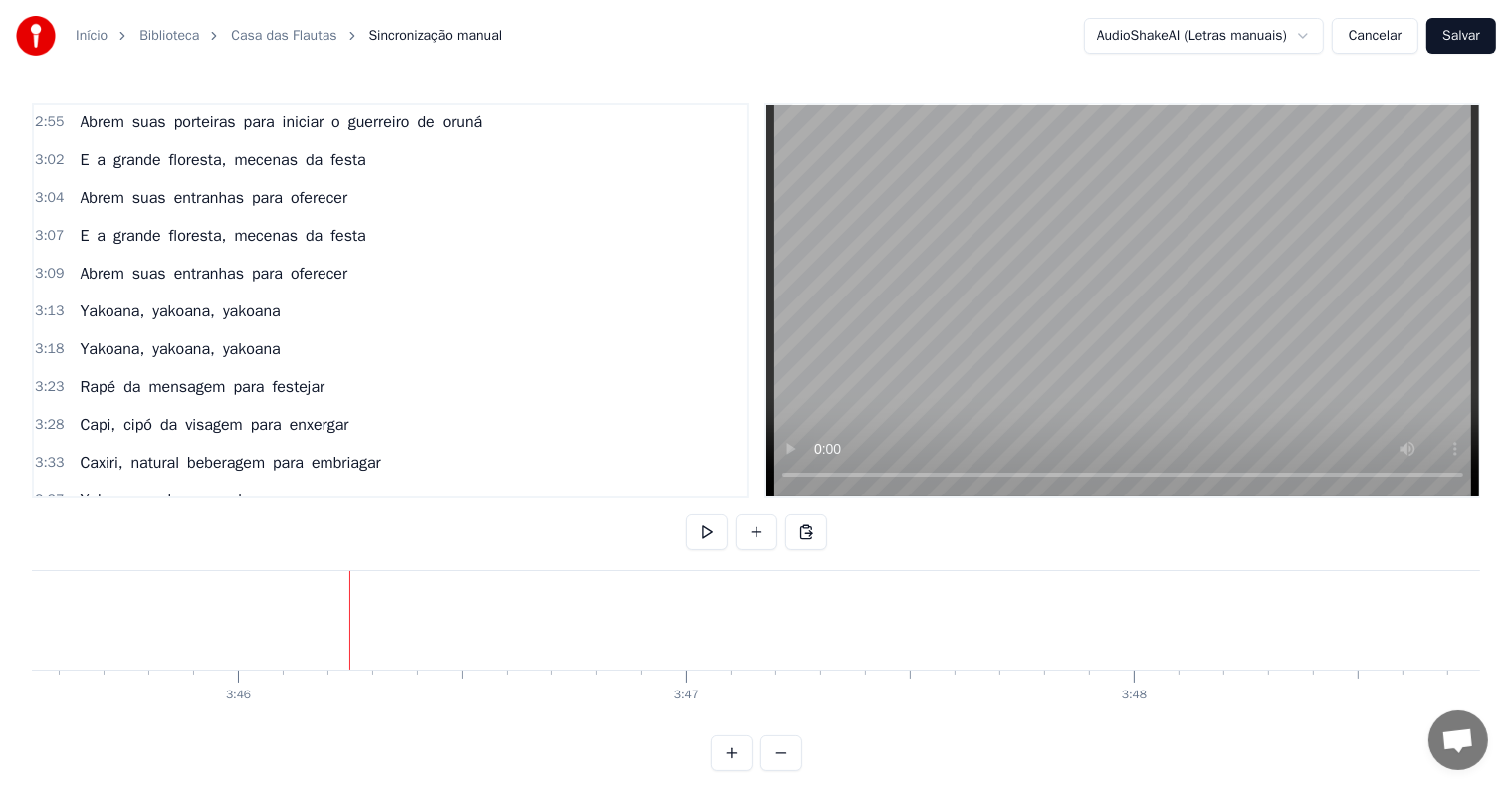 scroll, scrollTop: 0, scrollLeft: 101041, axis: horizontal 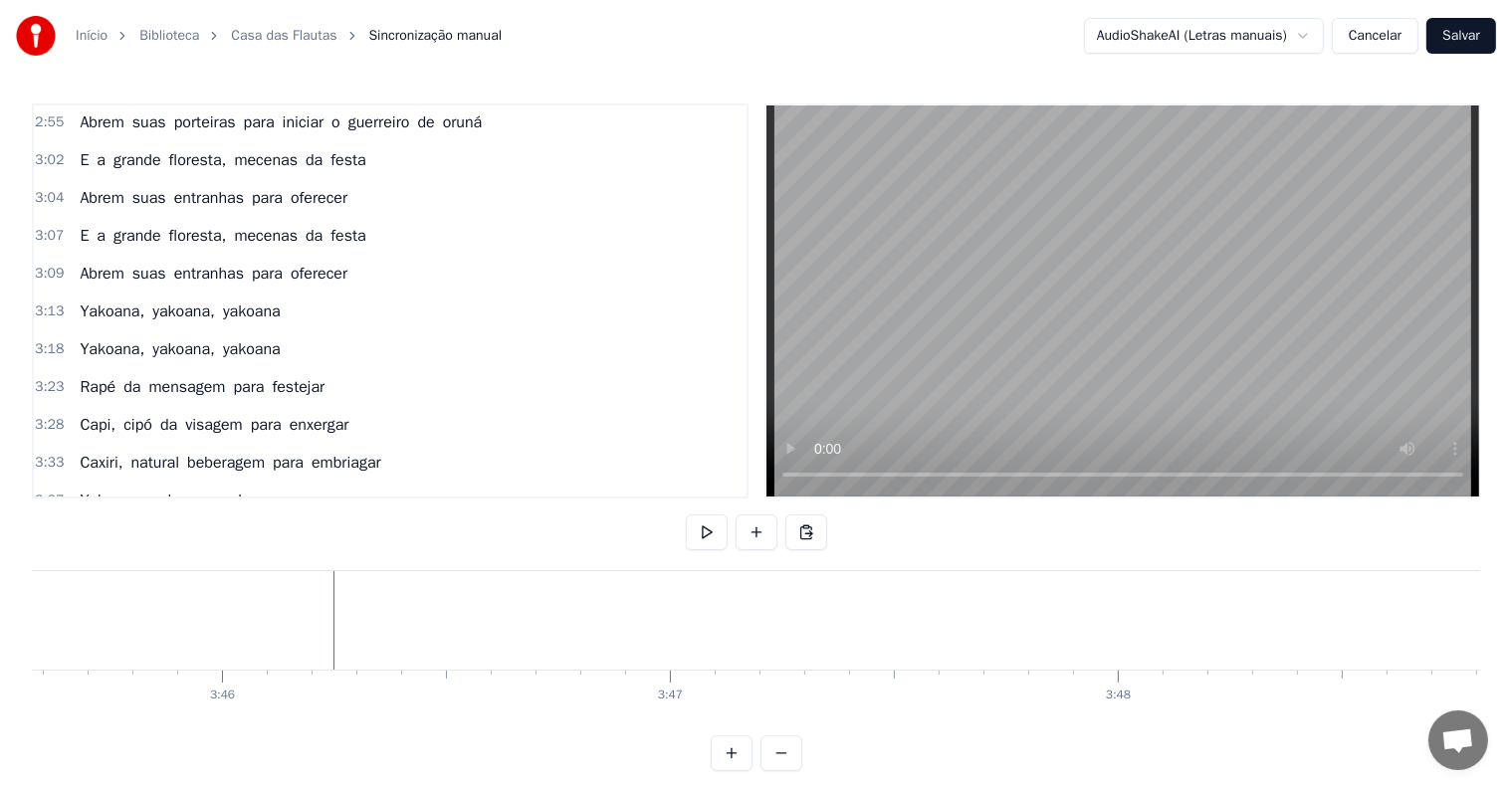 click on "yakoana" at bounding box center [6399, 620] 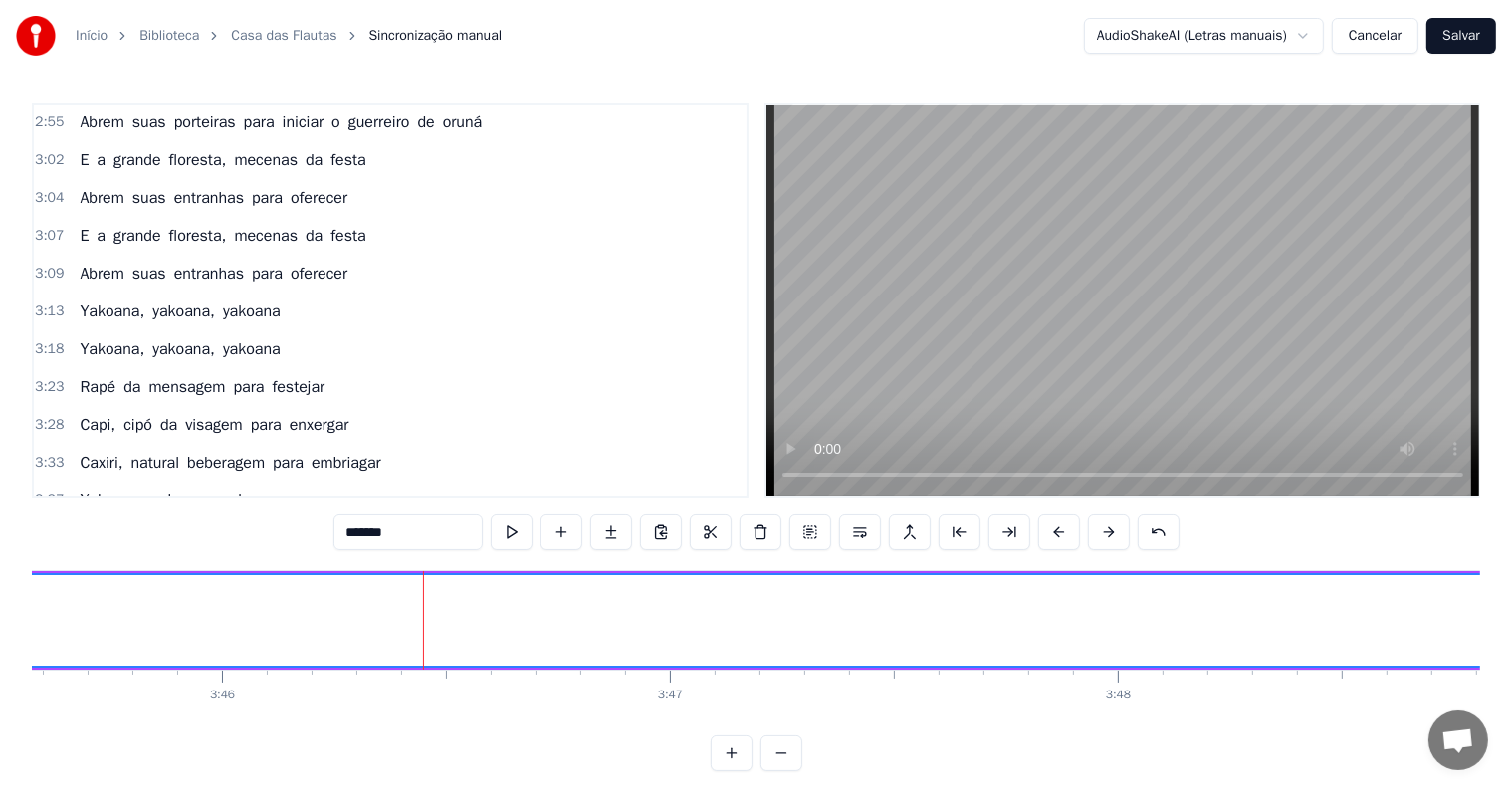 scroll, scrollTop: 30, scrollLeft: 0, axis: vertical 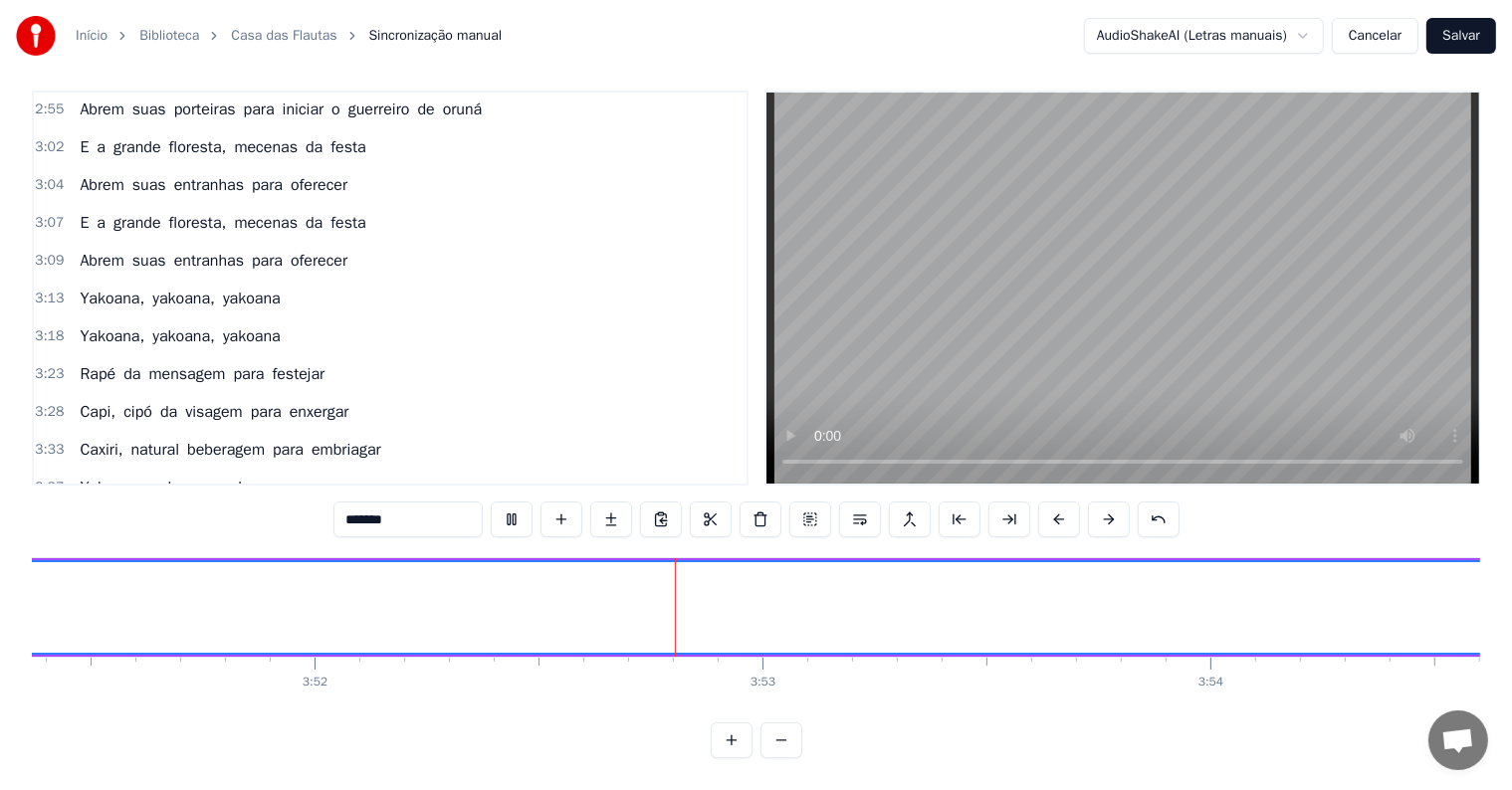 click on "yakoana" at bounding box center (3806, 607) 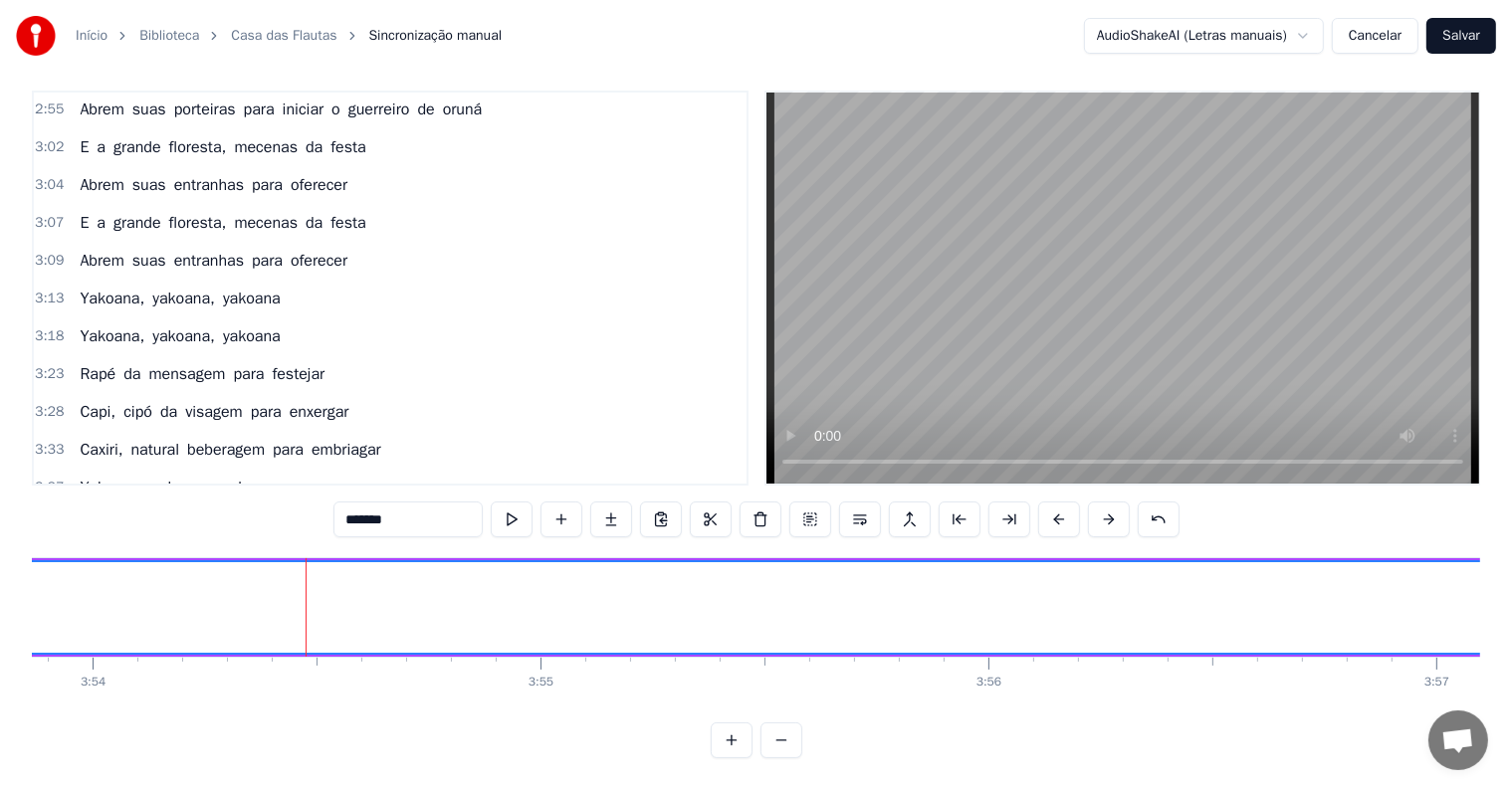 scroll, scrollTop: 0, scrollLeft: 104928, axis: horizontal 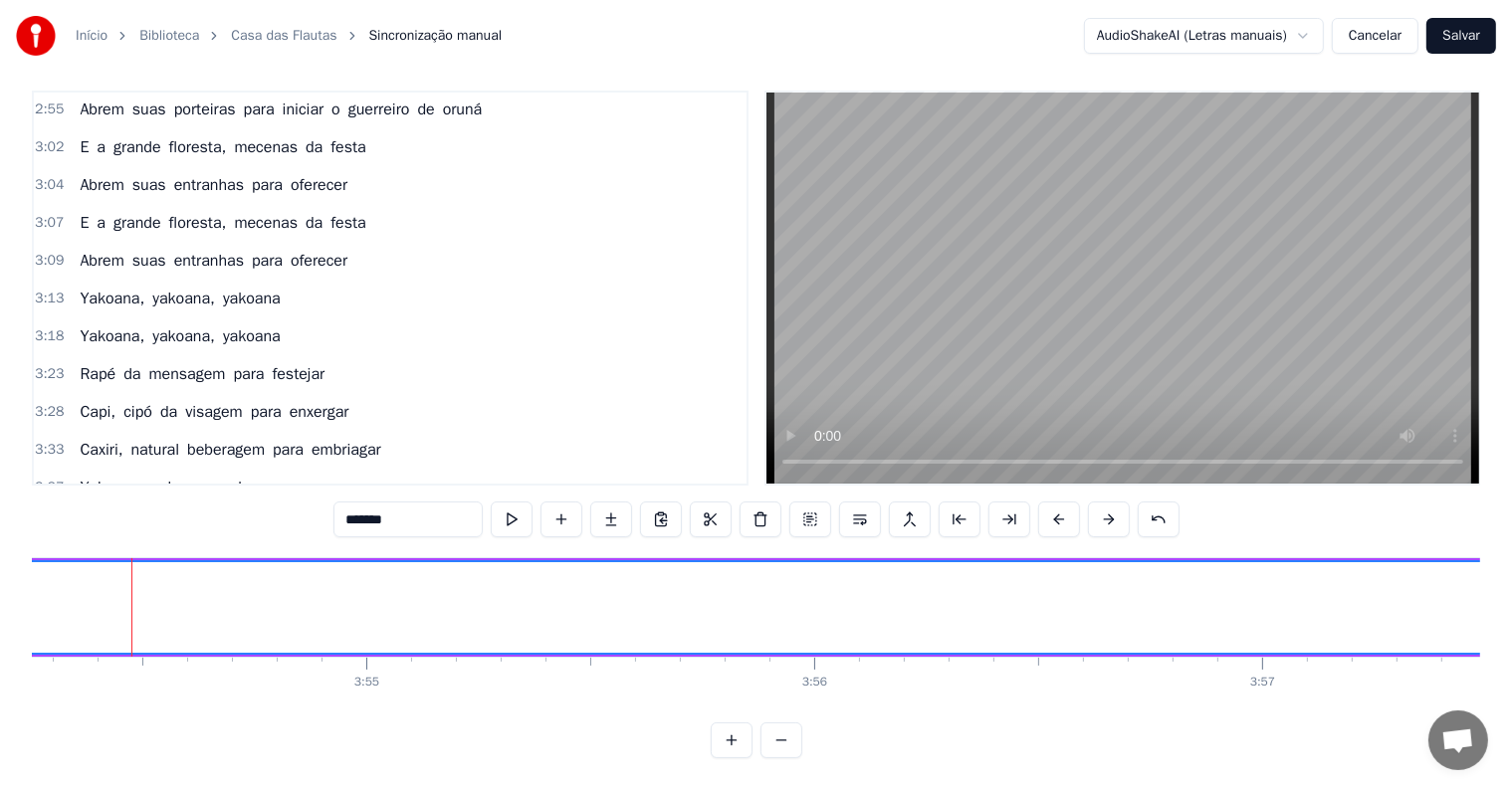 click on "yakoana" at bounding box center (2514, 607) 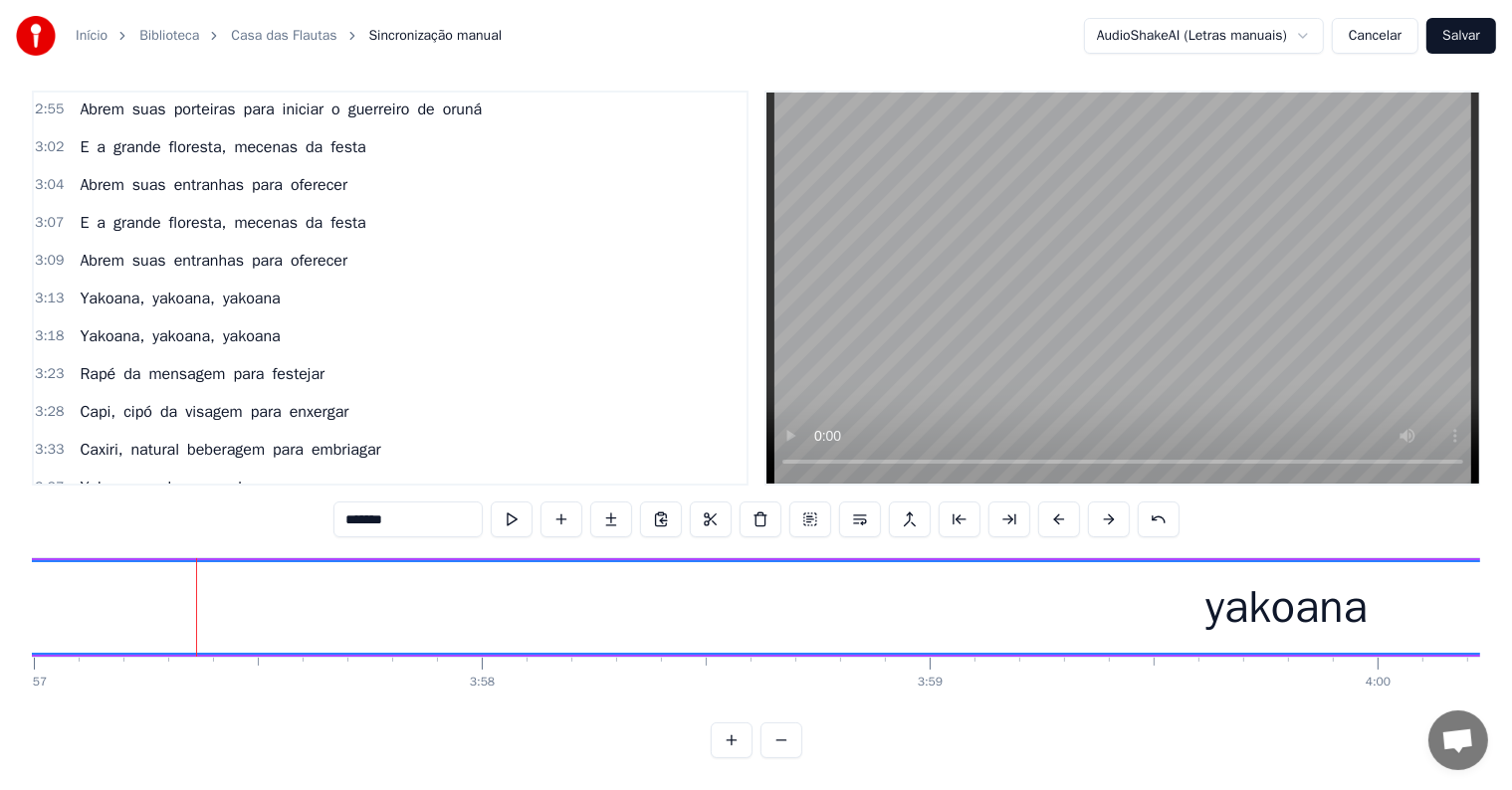 scroll, scrollTop: 0, scrollLeft: 106220, axis: horizontal 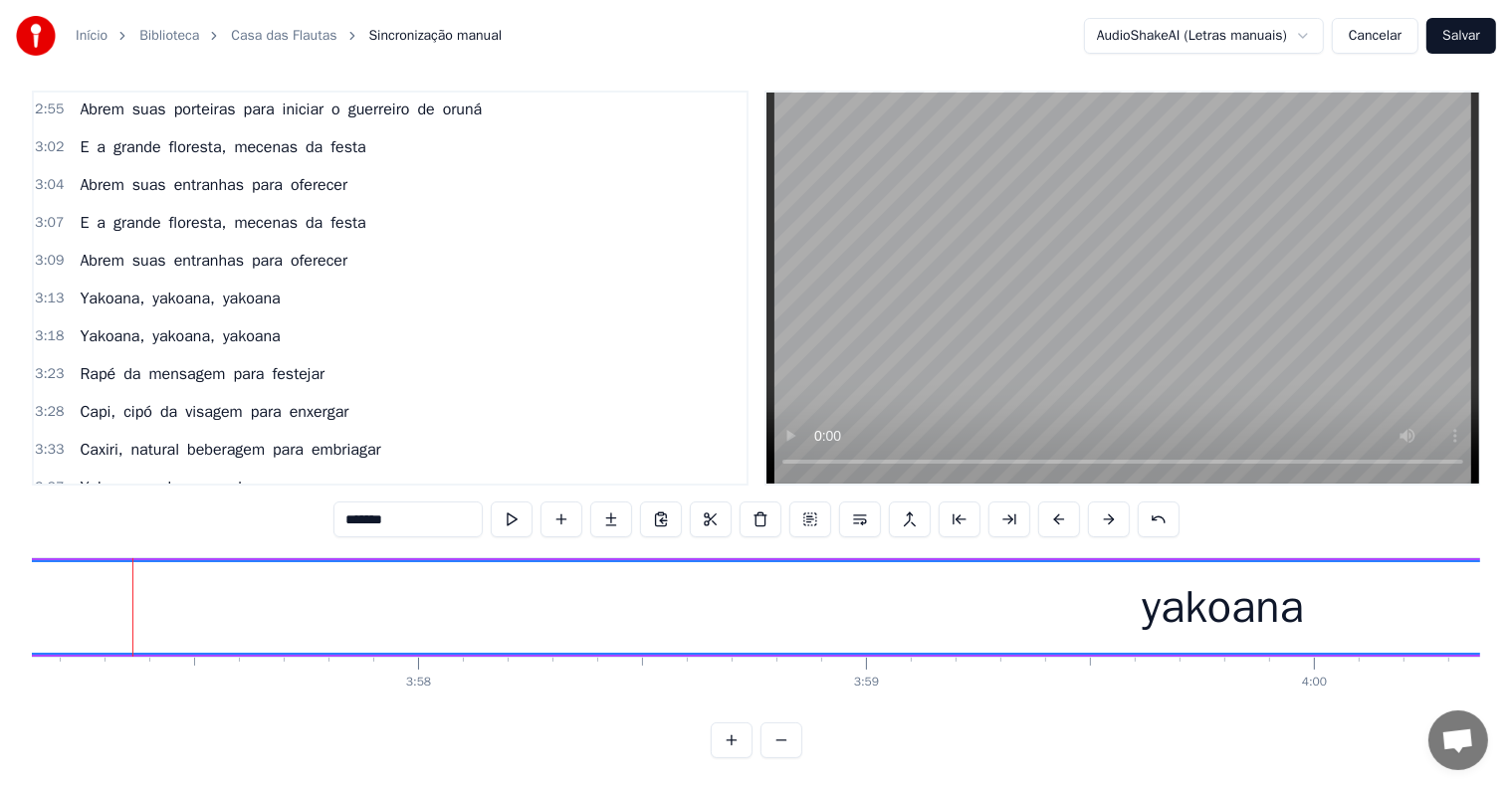 click on "yakoana" at bounding box center [1222, 607] 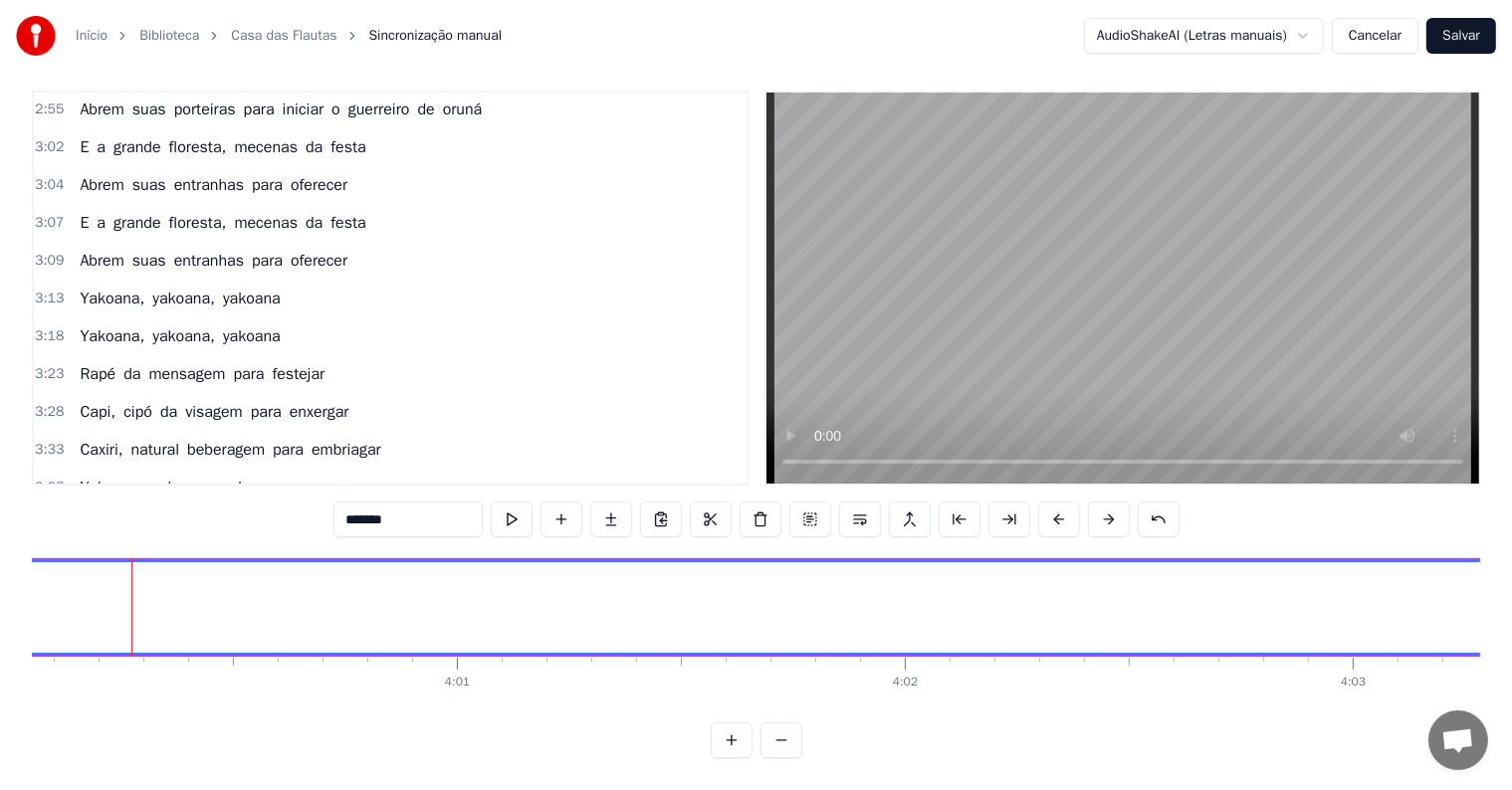 click on "yakoana" at bounding box center (-83, 607) 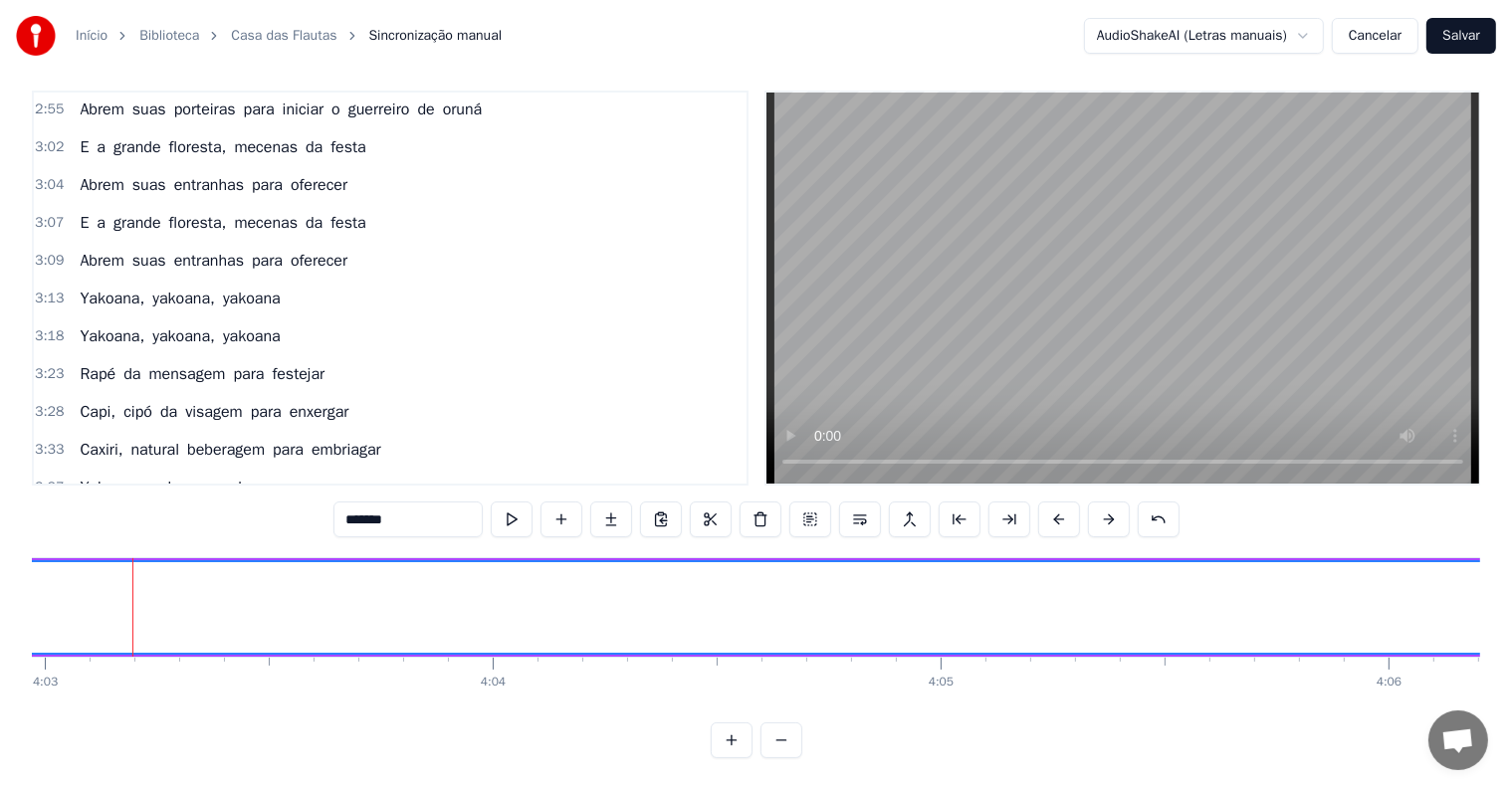 click on "yakoana" at bounding box center [-1391, 607] 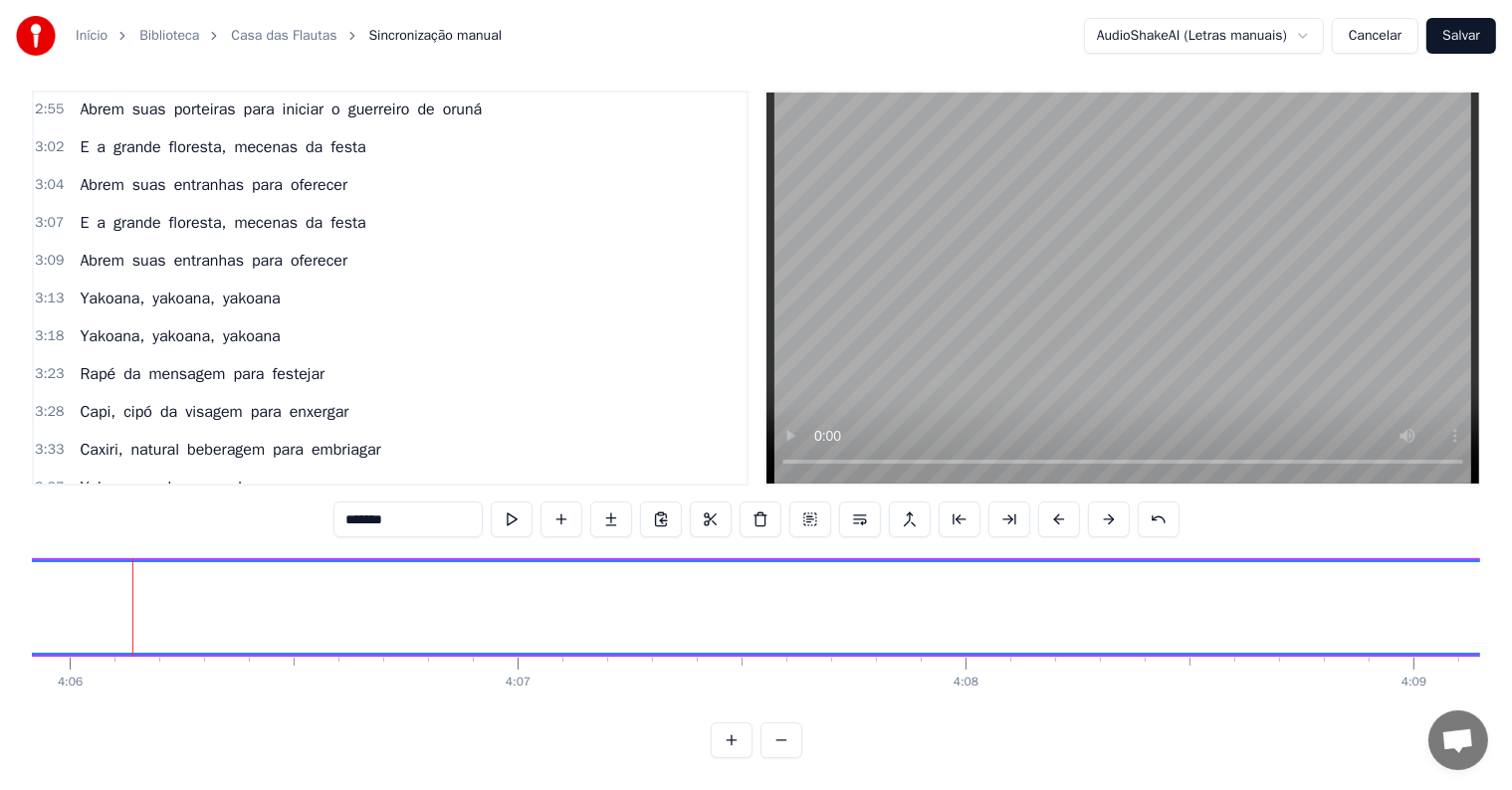 click on "yakoana" at bounding box center [-2709, 607] 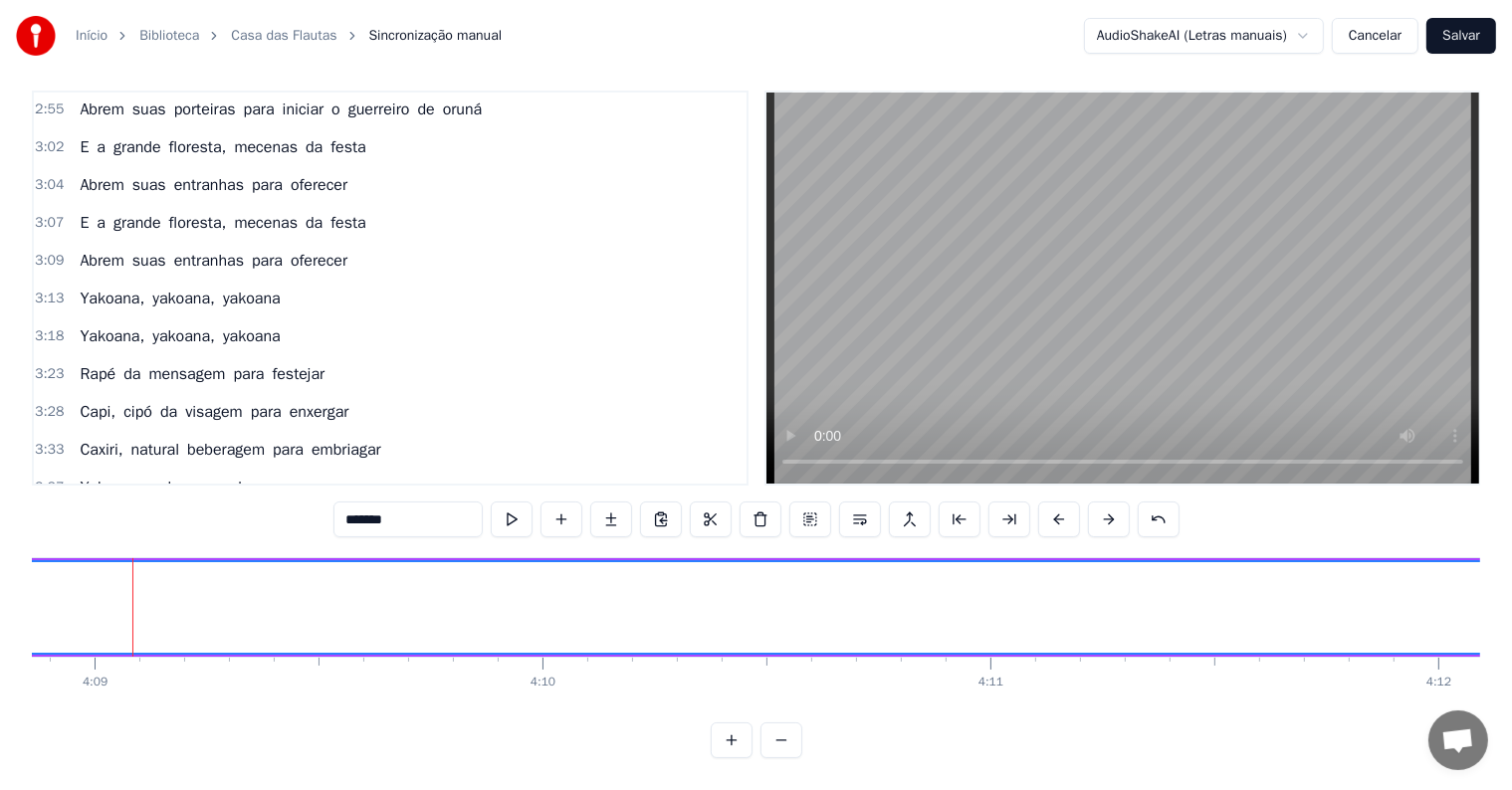 click on "yakoana" at bounding box center (-4028, 607) 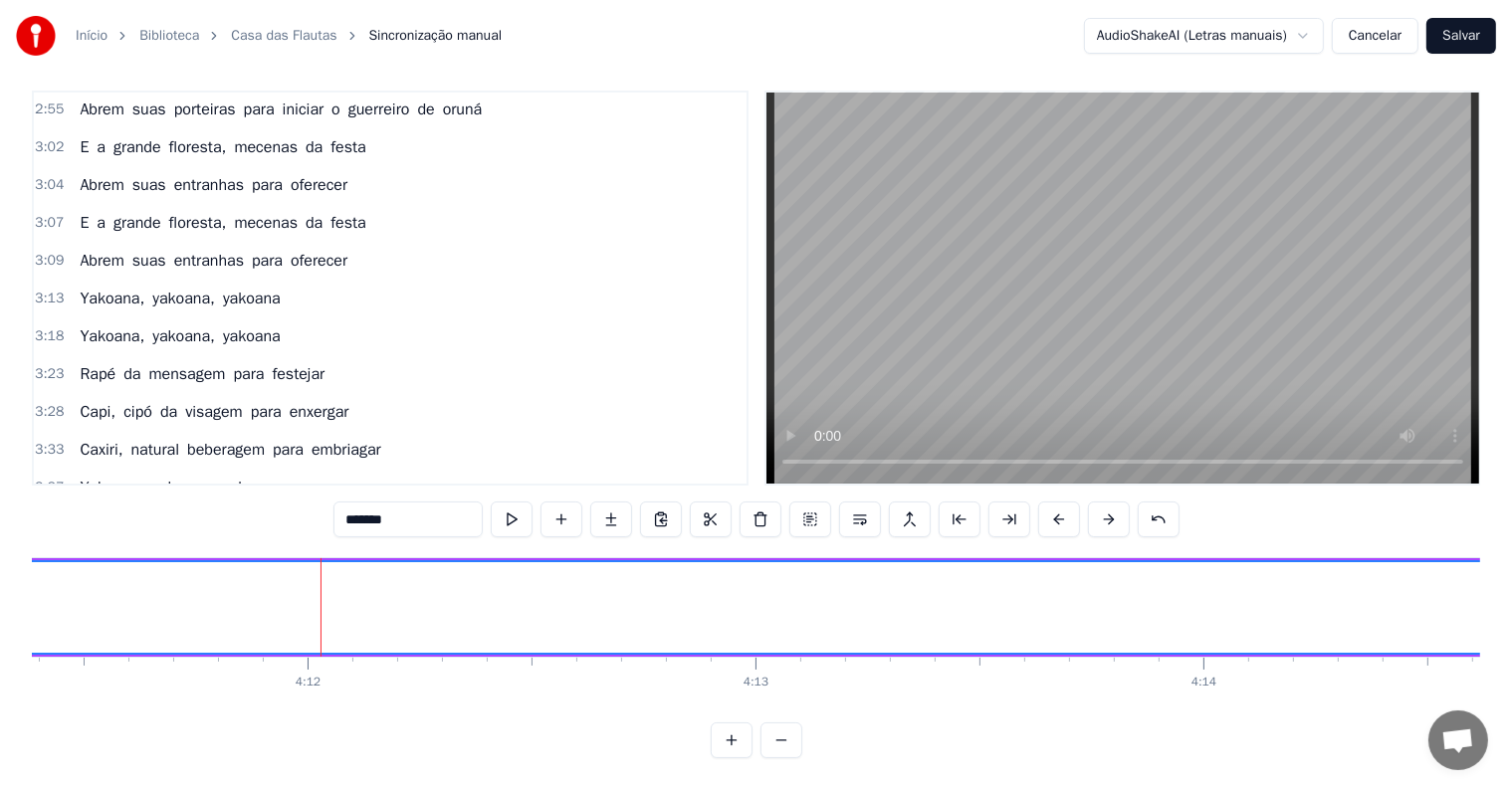 scroll, scrollTop: 0, scrollLeft: 112790, axis: horizontal 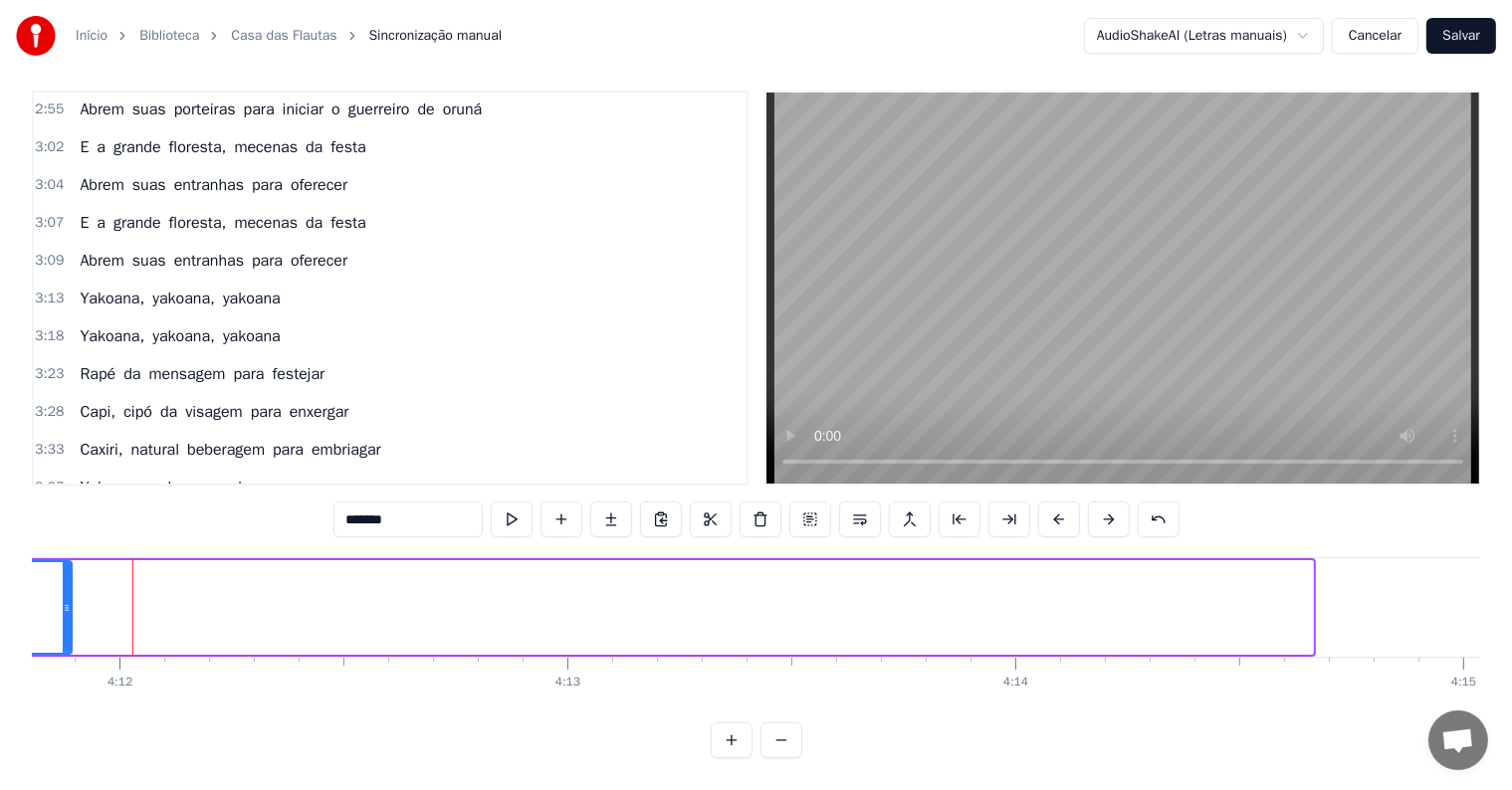 drag, startPoint x: 1310, startPoint y: 588, endPoint x: 69, endPoint y: 637, distance: 1241.967 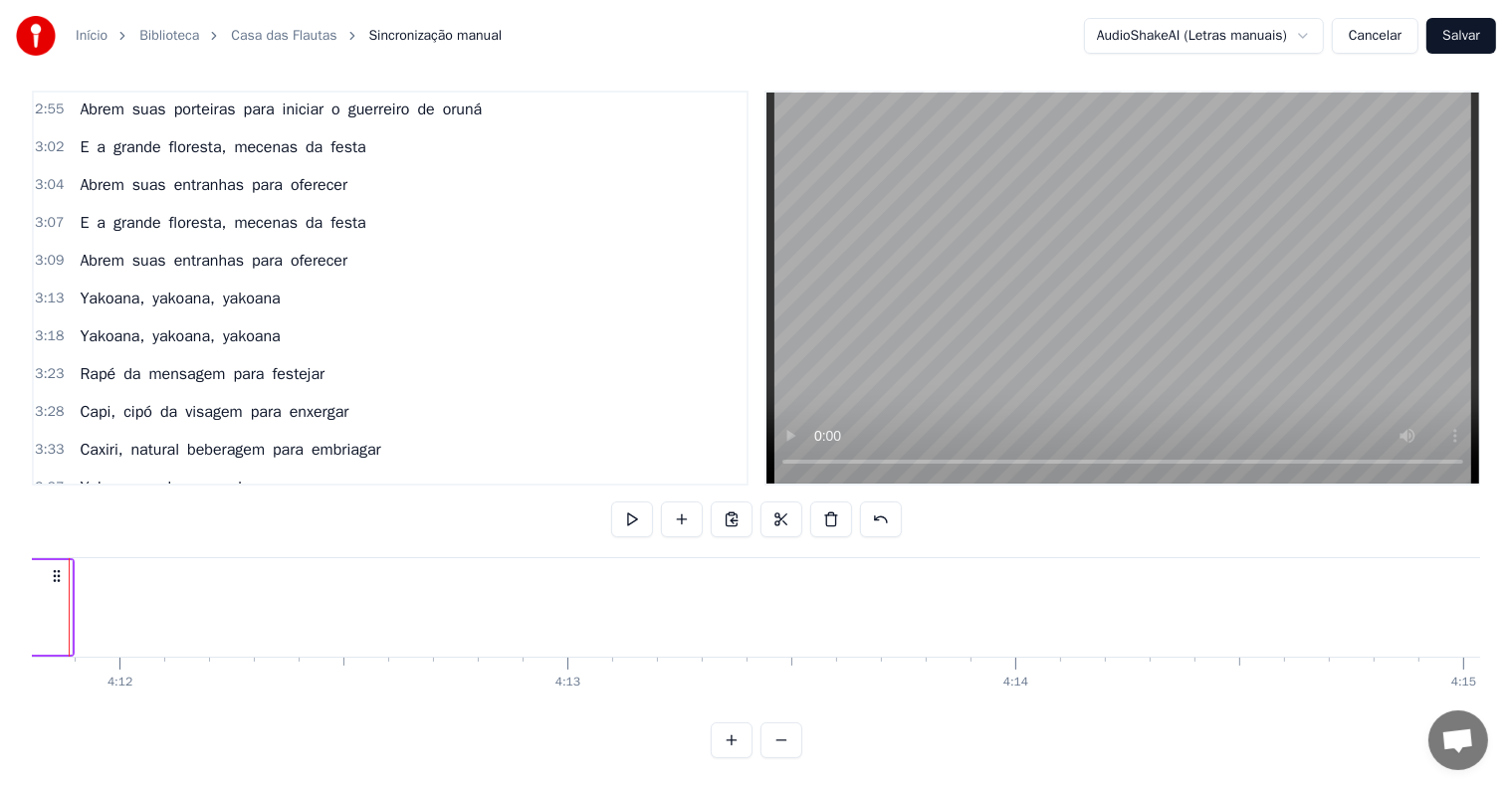 scroll, scrollTop: 0, scrollLeft: 112726, axis: horizontal 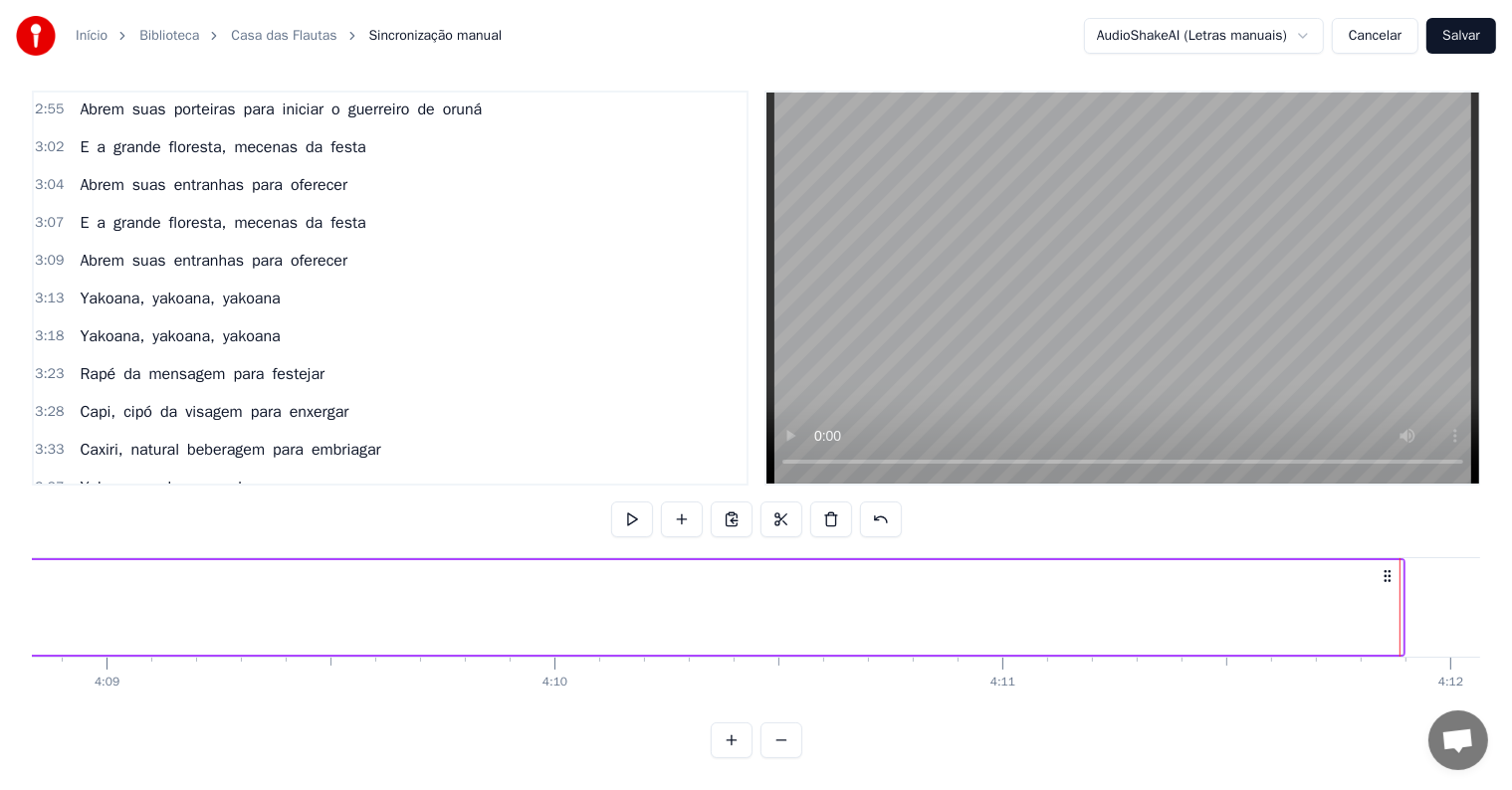 click on "yakoana" at bounding box center [-4637, 607] 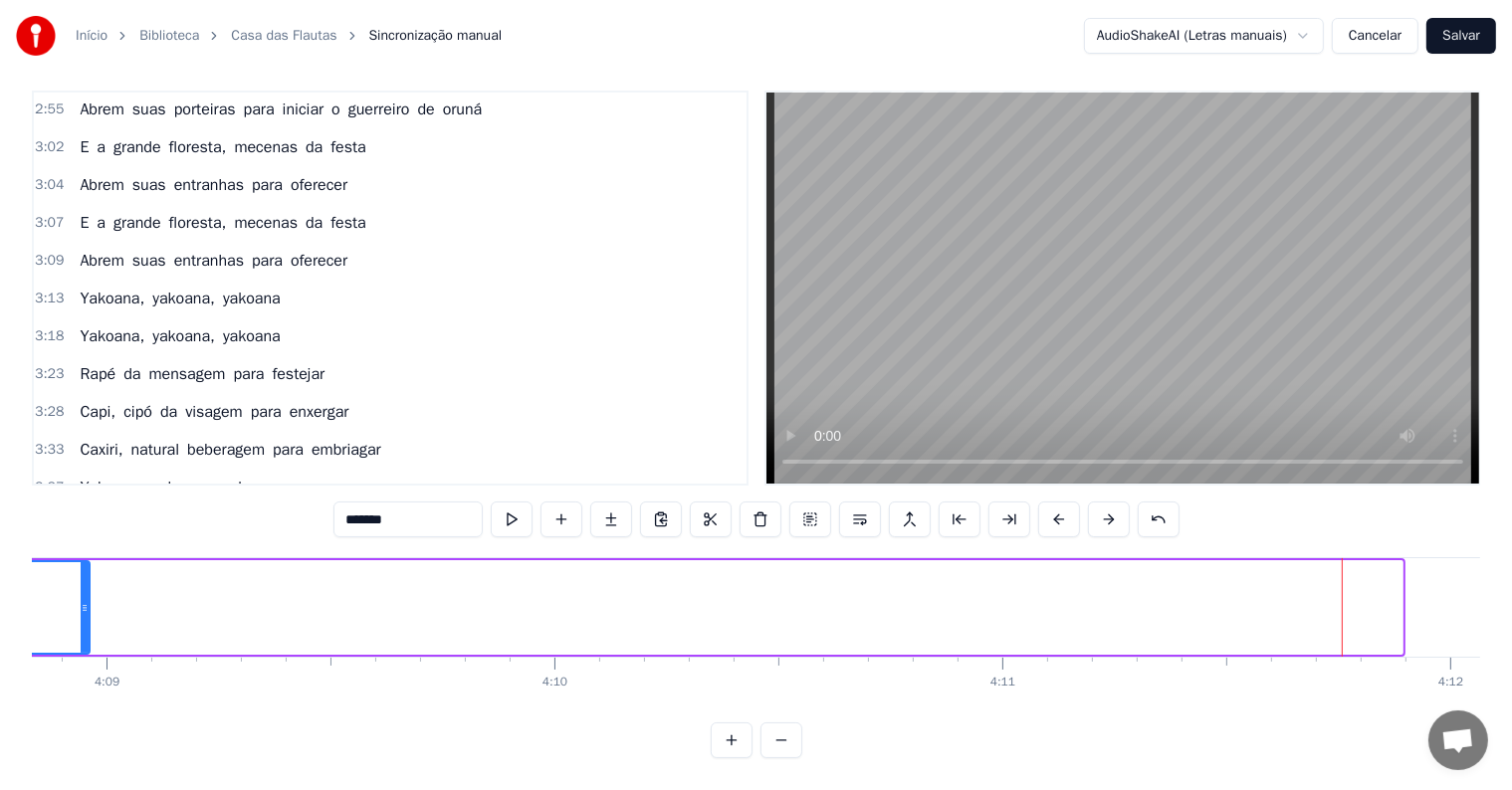 drag, startPoint x: 1398, startPoint y: 588, endPoint x: 84, endPoint y: 593, distance: 1314.0095 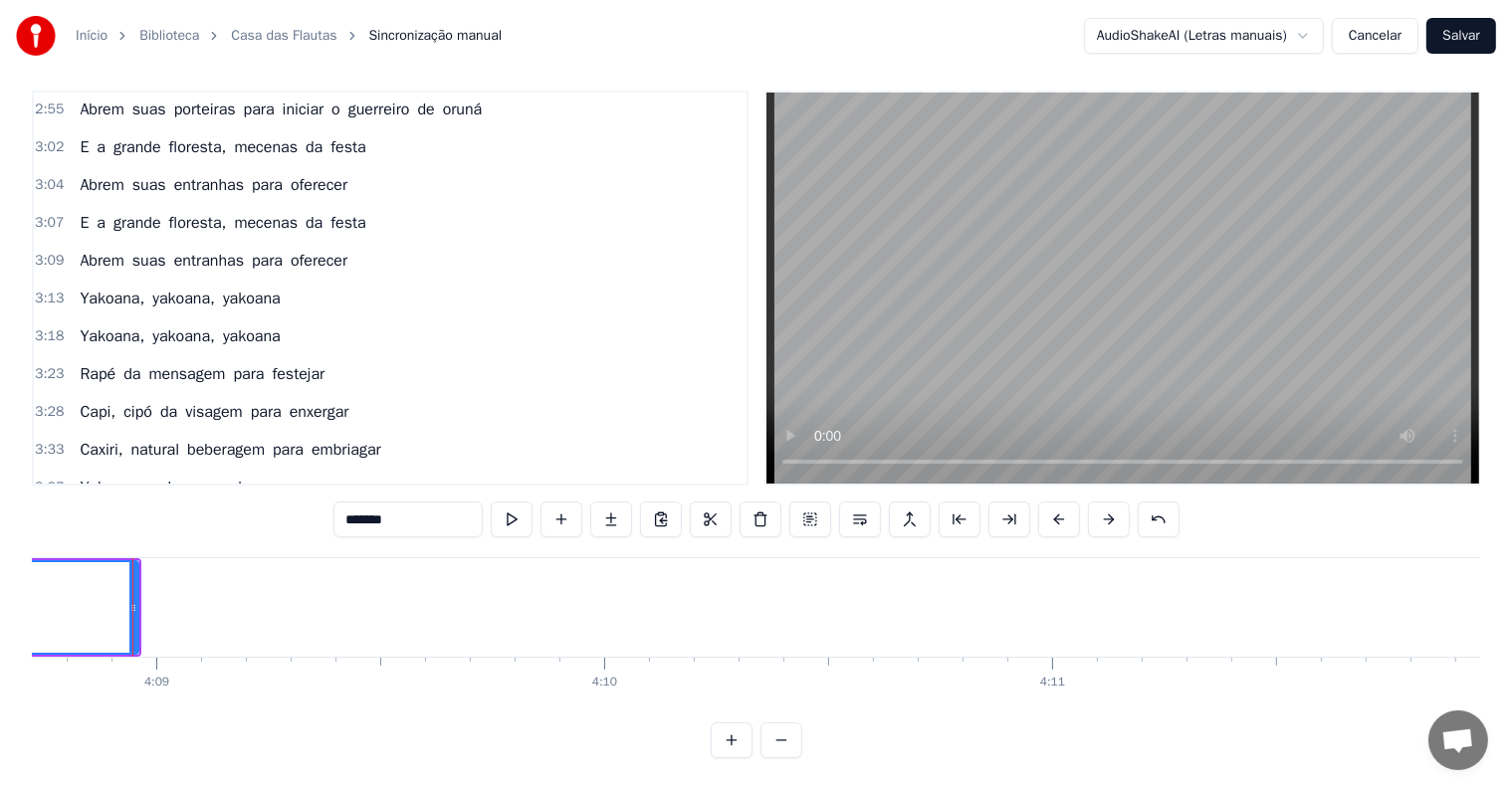 scroll, scrollTop: 0, scrollLeft: 110142, axis: horizontal 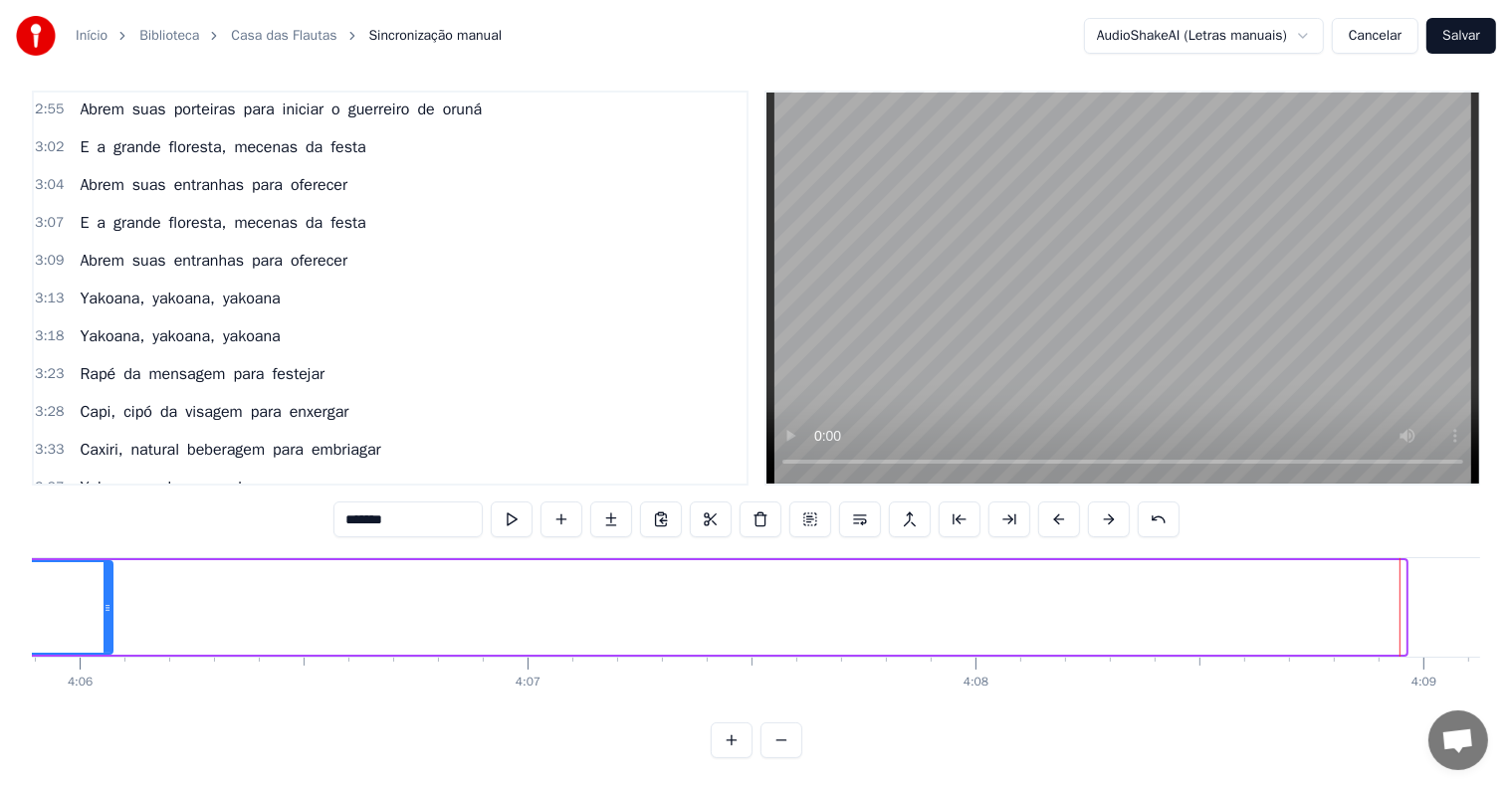 drag, startPoint x: 1403, startPoint y: 586, endPoint x: 93, endPoint y: 591, distance: 1310.0095 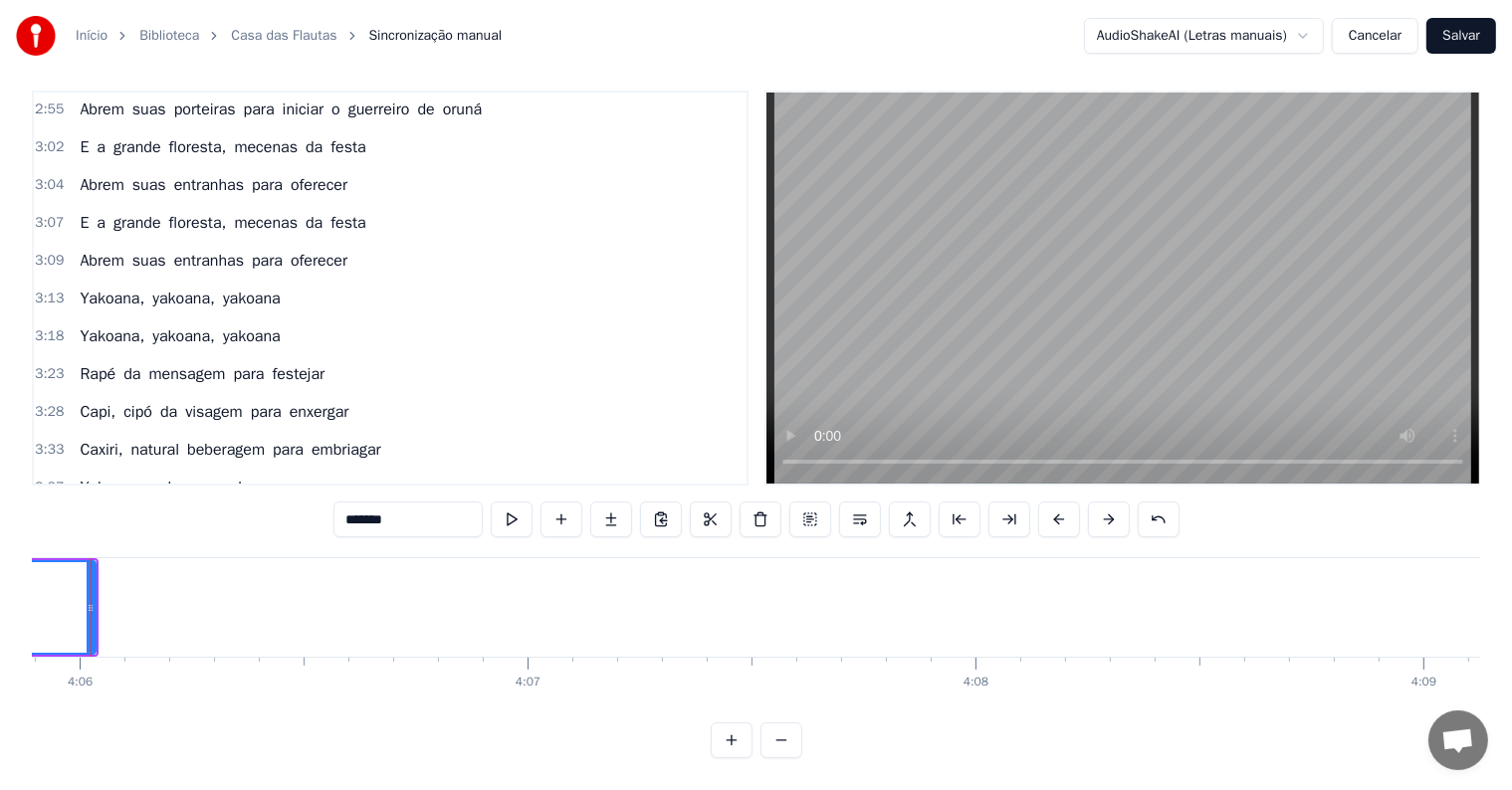 scroll, scrollTop: 0, scrollLeft: 110101, axis: horizontal 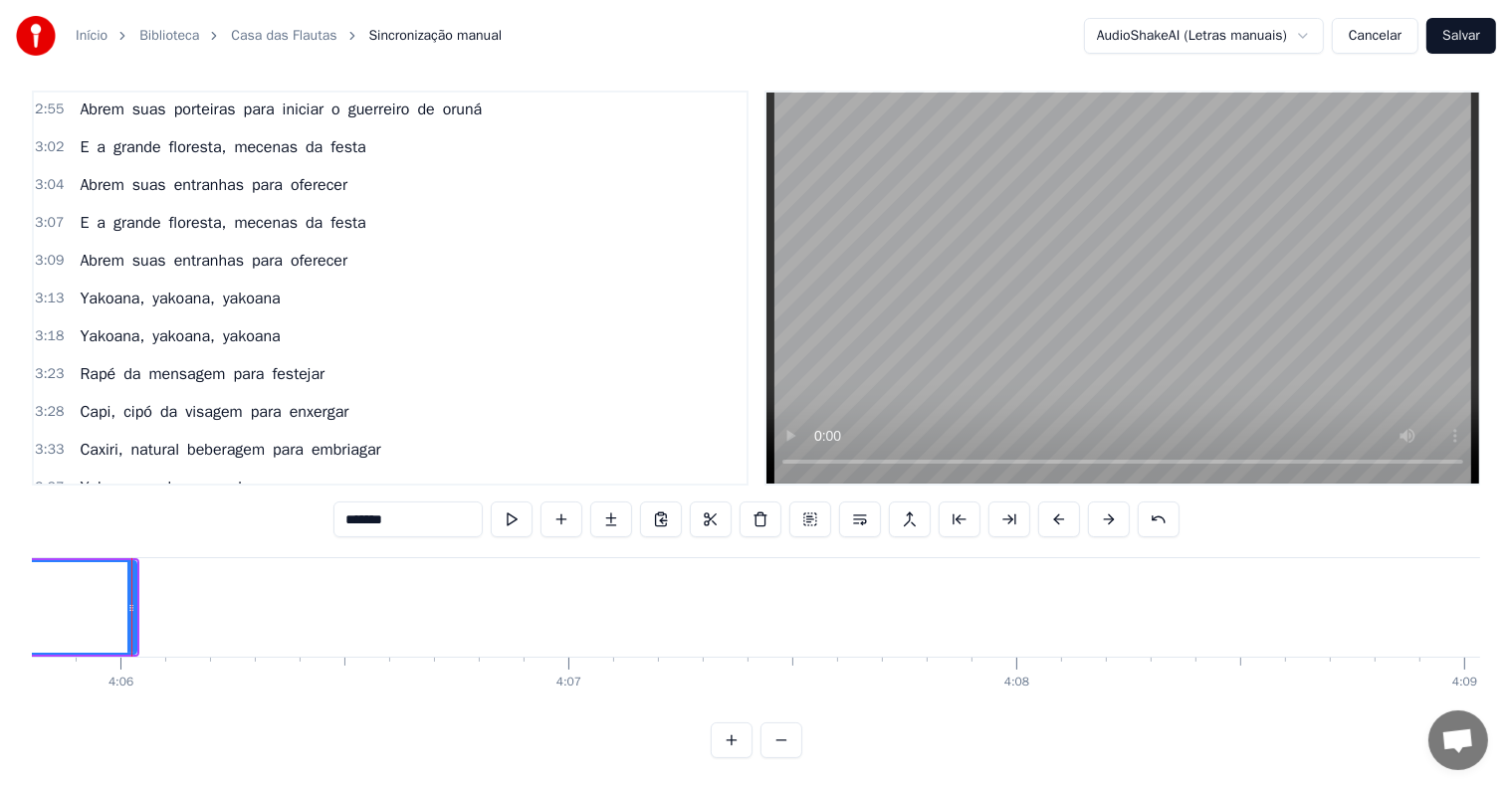 click on "0:05 [CHANNEL_NAME] 0:30 O ritual inicia quando o curumim 0:34 Entra no pátio 0:36 da casa das flautas 0:40 O ritual inicia quando o curumim 0:44 Entra no pátio da casa das flautas 0:49 Terreno sagrado, recanto das curas 0:52 Terreiro do encanto, do canto pajé 0:54 Terreno sagrado, recanto das curas 0:57 Terreiro do encanto, do canto pajé 1:02 E a taba inteira num só movimento 1:07 Acende a fogueira para conceber 1:10 O menino guerreiro e a verde floresta 1:15 Mecenas da festa 1:16 aos filhos da mata vêm oferecer 1:18 E a verde floresta 1:20 Mecenas da festa 1:21 aos filhos da mata vêm oferecer 1:24 Yakoana, yakoana, yakoana 1:29 Yakoana, yakoana, yakoana 1:34 Rapé da mensagem para festejar 1:39 Capi, cipó da visagem para enxergar 1:44 Caxiri, natural beberragem 1:47 para embriagar 1:48 Yakoana, yakoana, yakoana 1:53 Yakoana, yakoana, yakoana 2:13 Tá gostando? Deixe seu like > 2:18 O ritual inicia quando o curumim 2:22 Entra no pátio 2:25 da casa das flautas 2:28 O ritual o no" at bounding box center (756, 424) 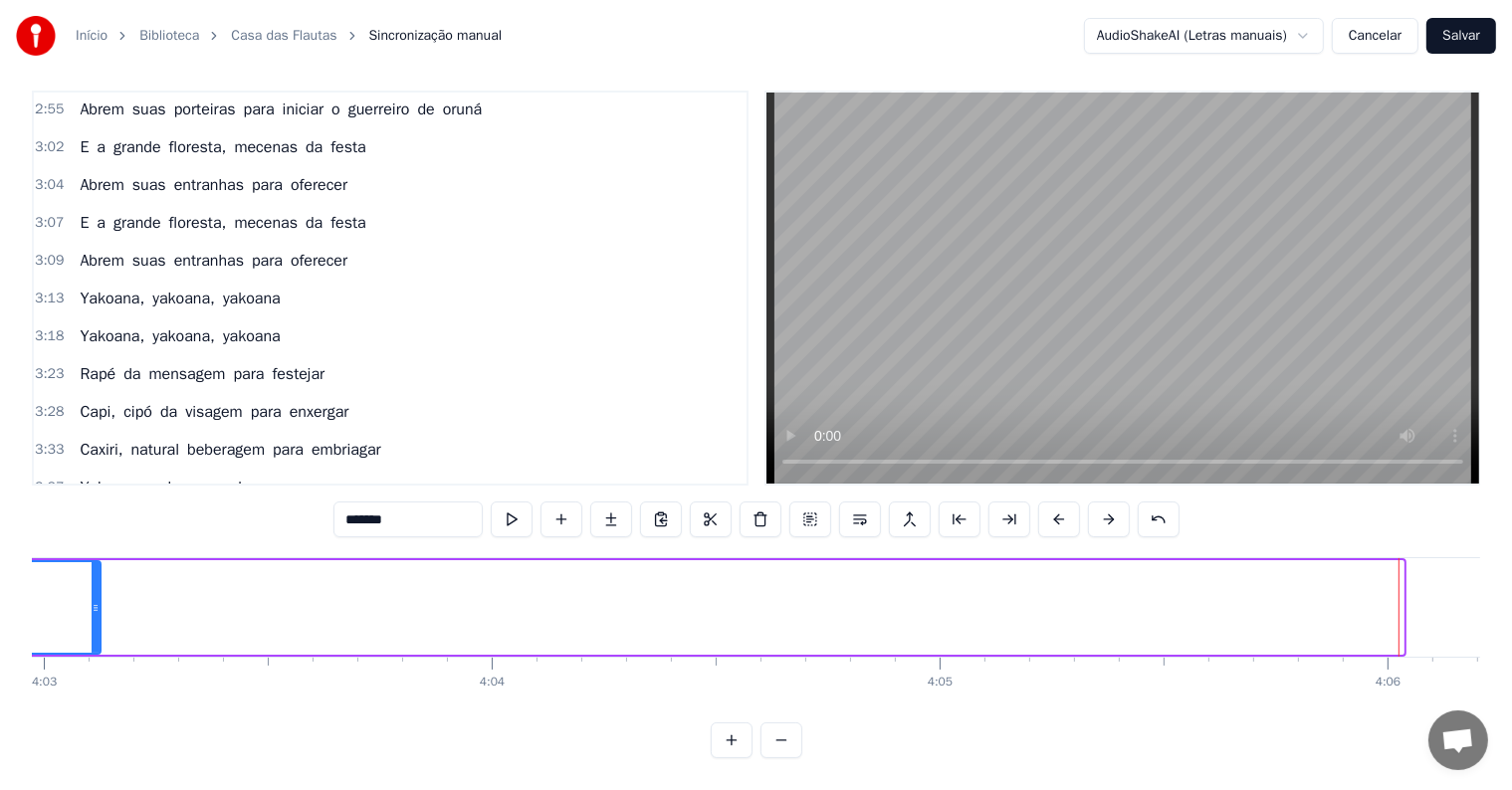 drag, startPoint x: 1396, startPoint y: 586, endPoint x: 93, endPoint y: 557, distance: 1303.3227 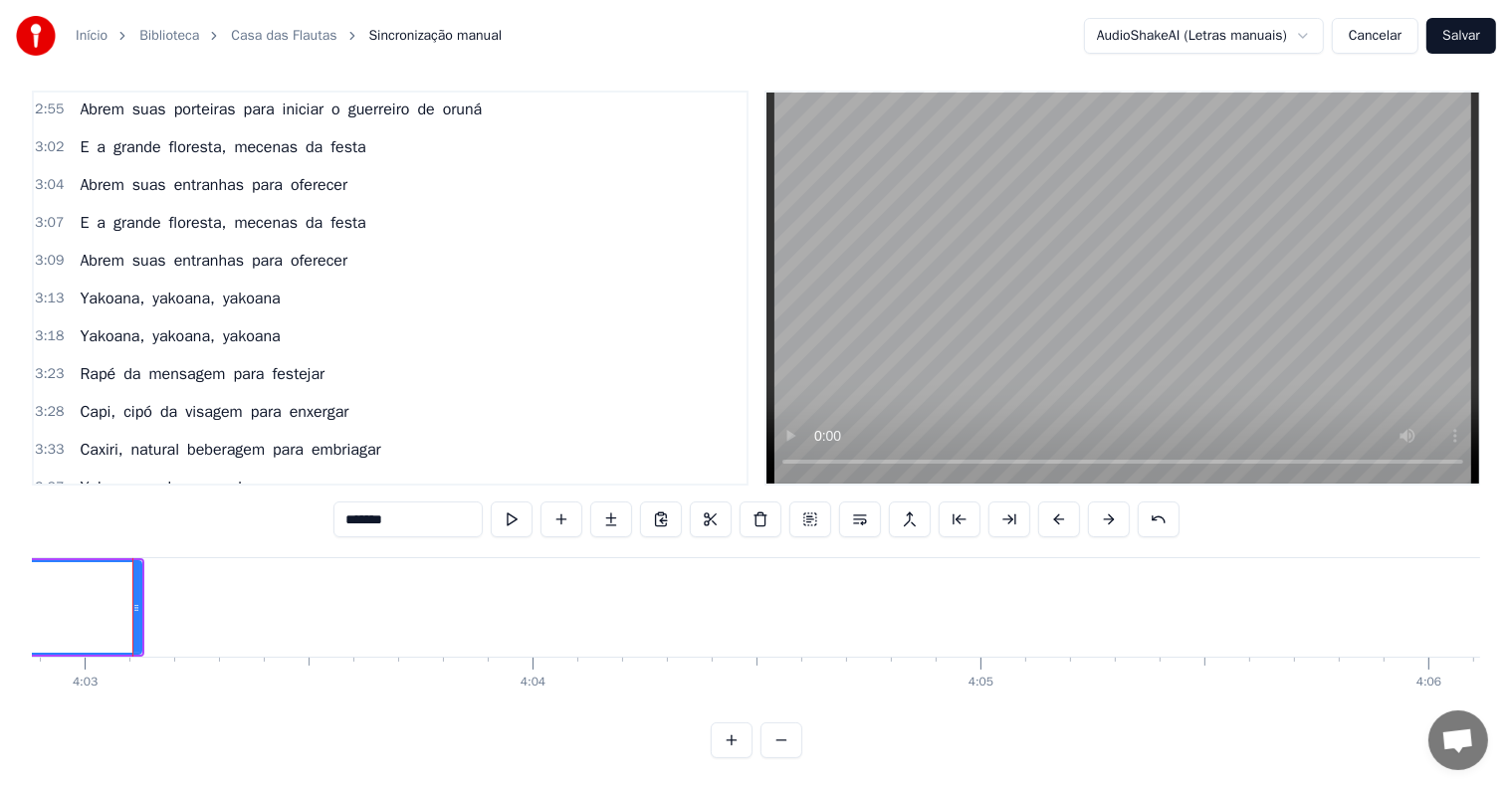scroll, scrollTop: 0, scrollLeft: 107526, axis: horizontal 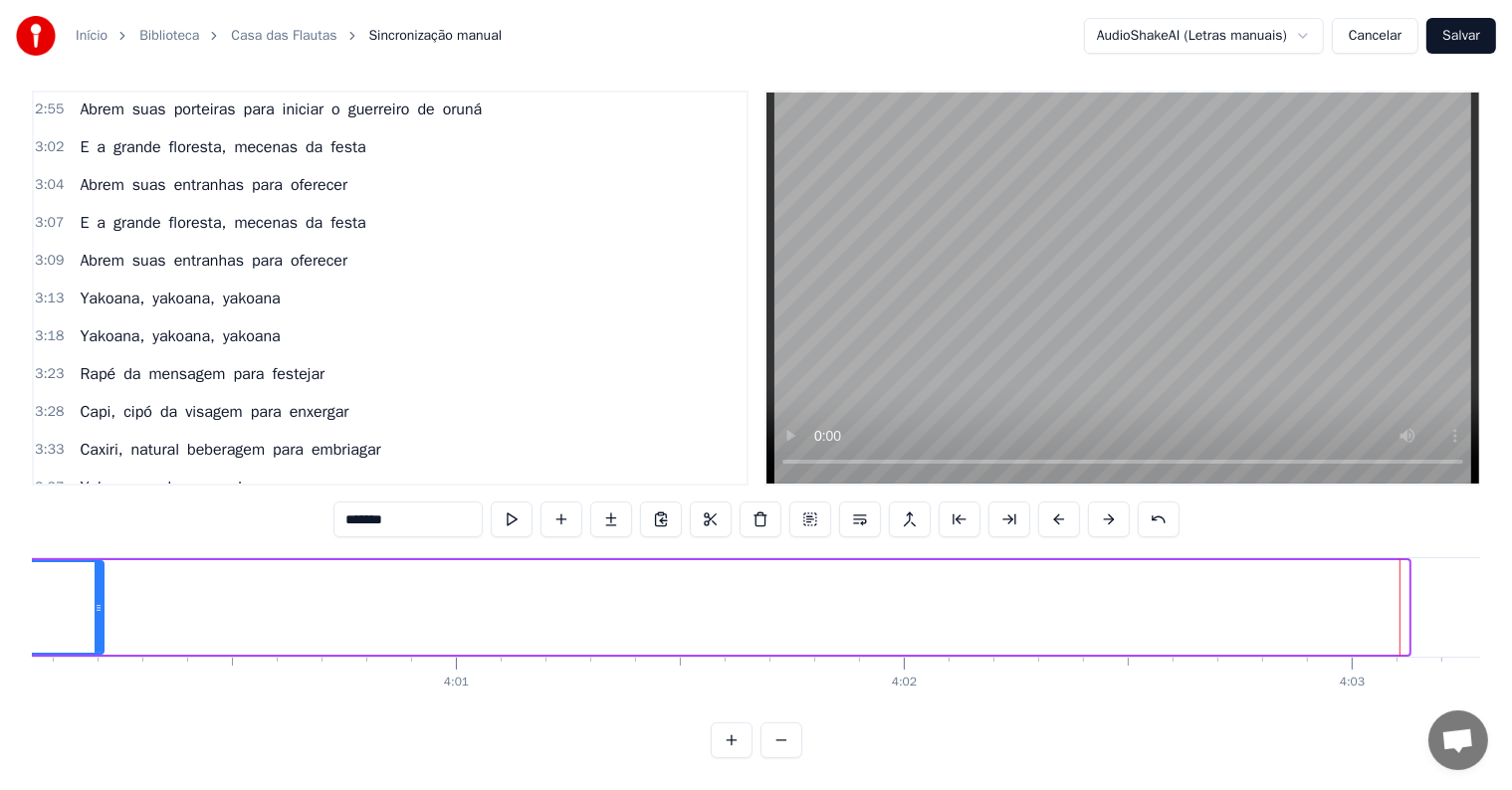 drag, startPoint x: 1401, startPoint y: 588, endPoint x: 96, endPoint y: 578, distance: 1305.0383 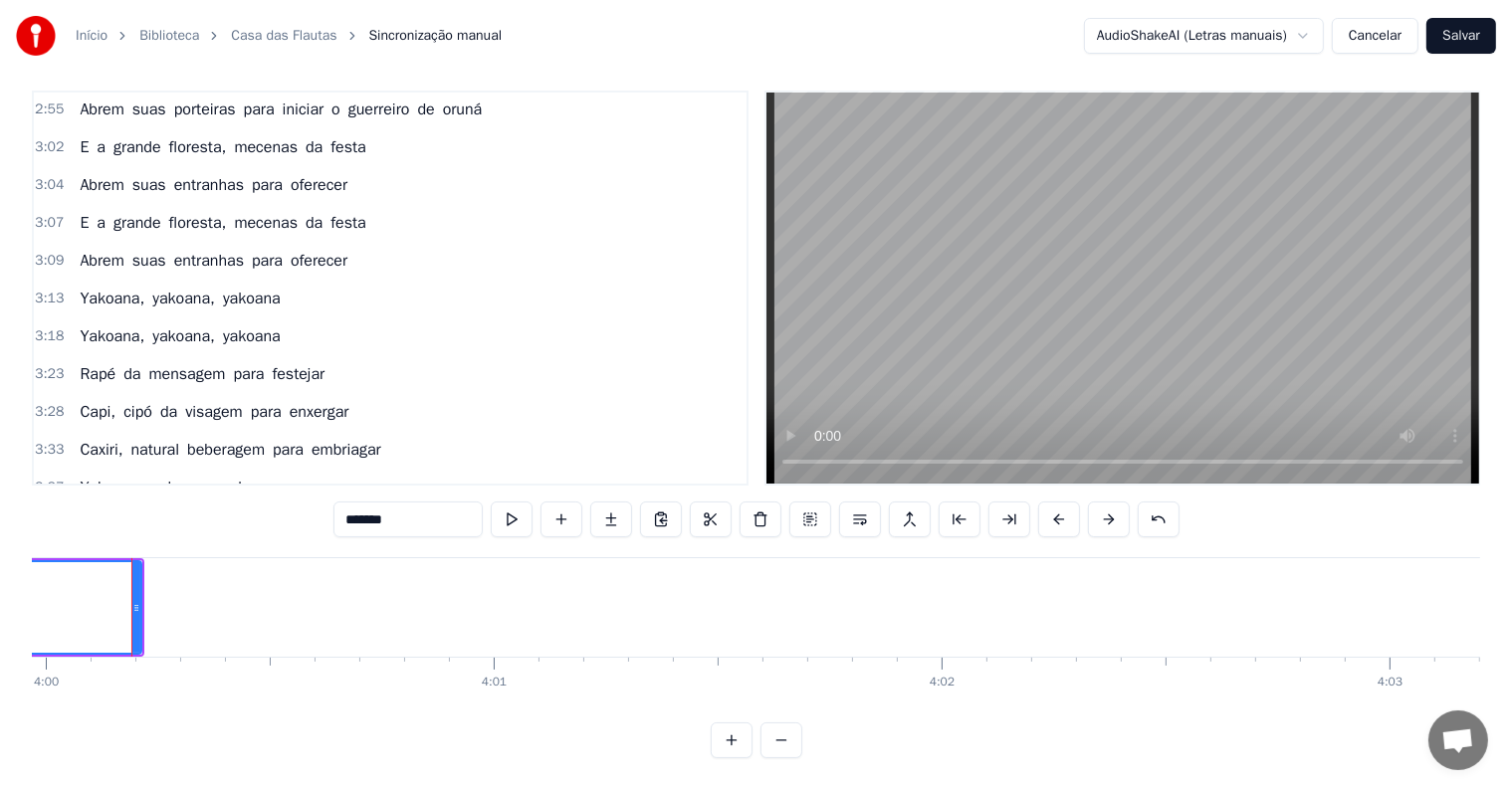 scroll, scrollTop: 0, scrollLeft: 106221, axis: horizontal 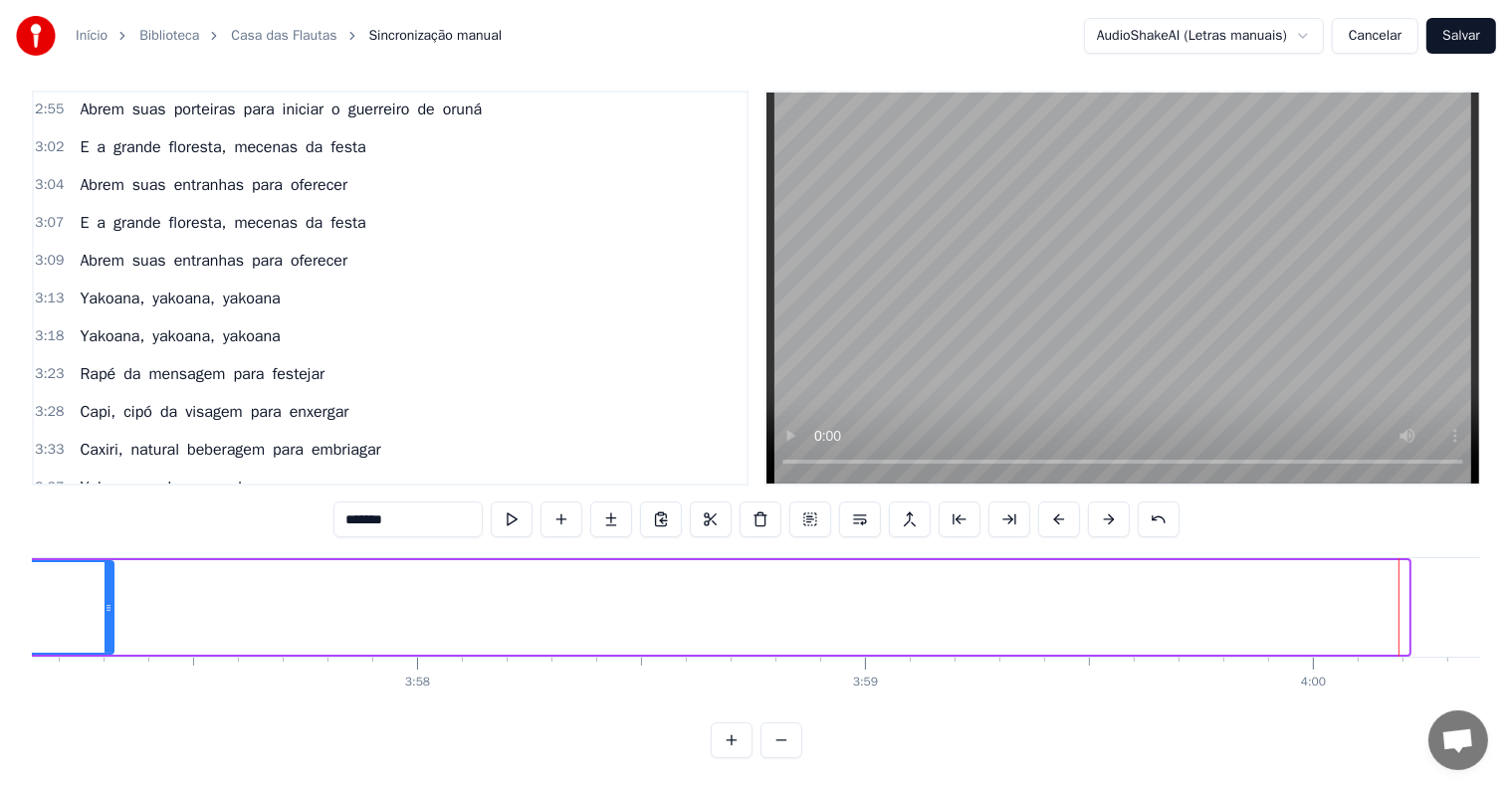 drag, startPoint x: 1400, startPoint y: 584, endPoint x: 105, endPoint y: 584, distance: 1295 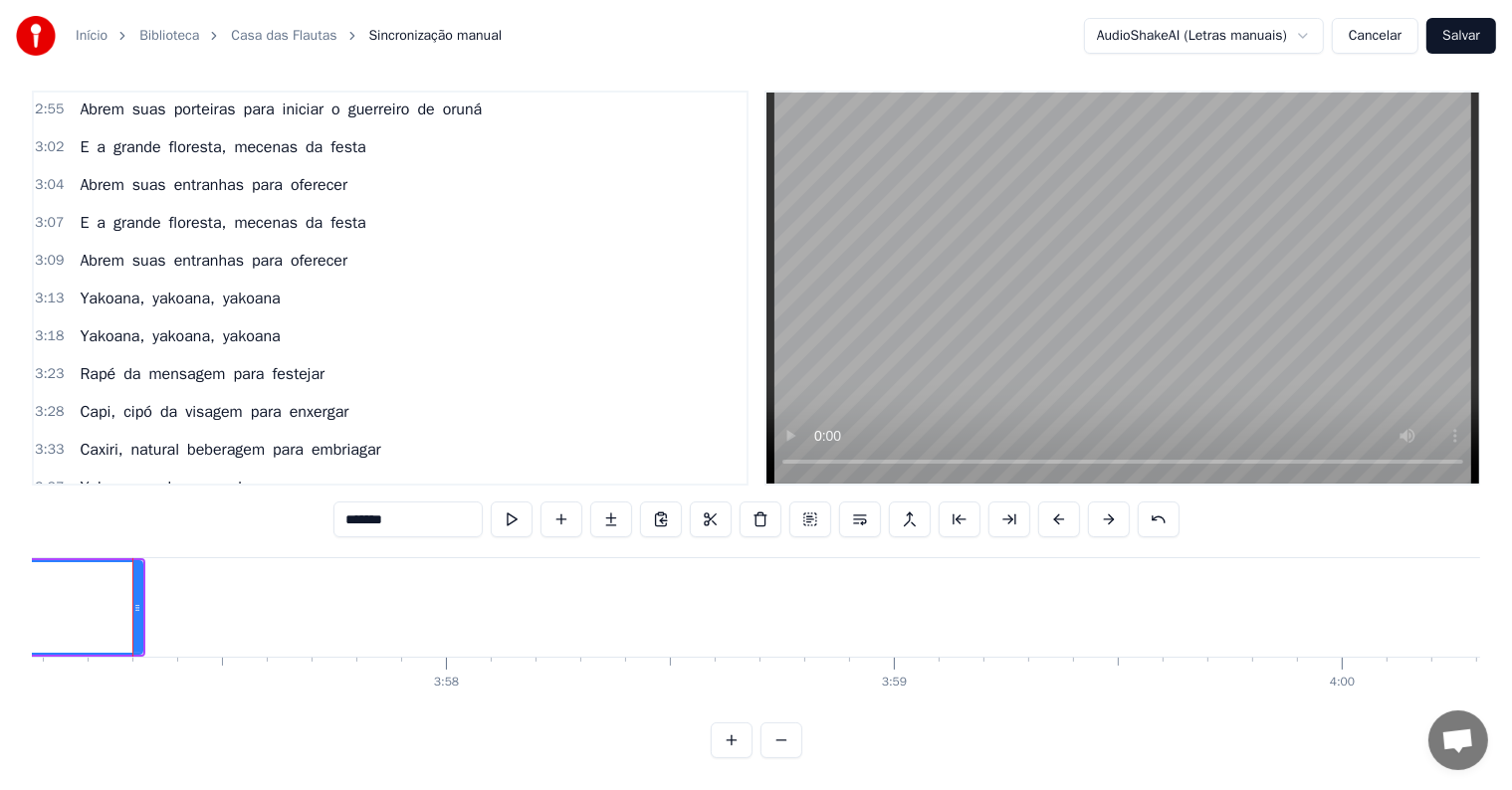 scroll, scrollTop: 0, scrollLeft: 104925, axis: horizontal 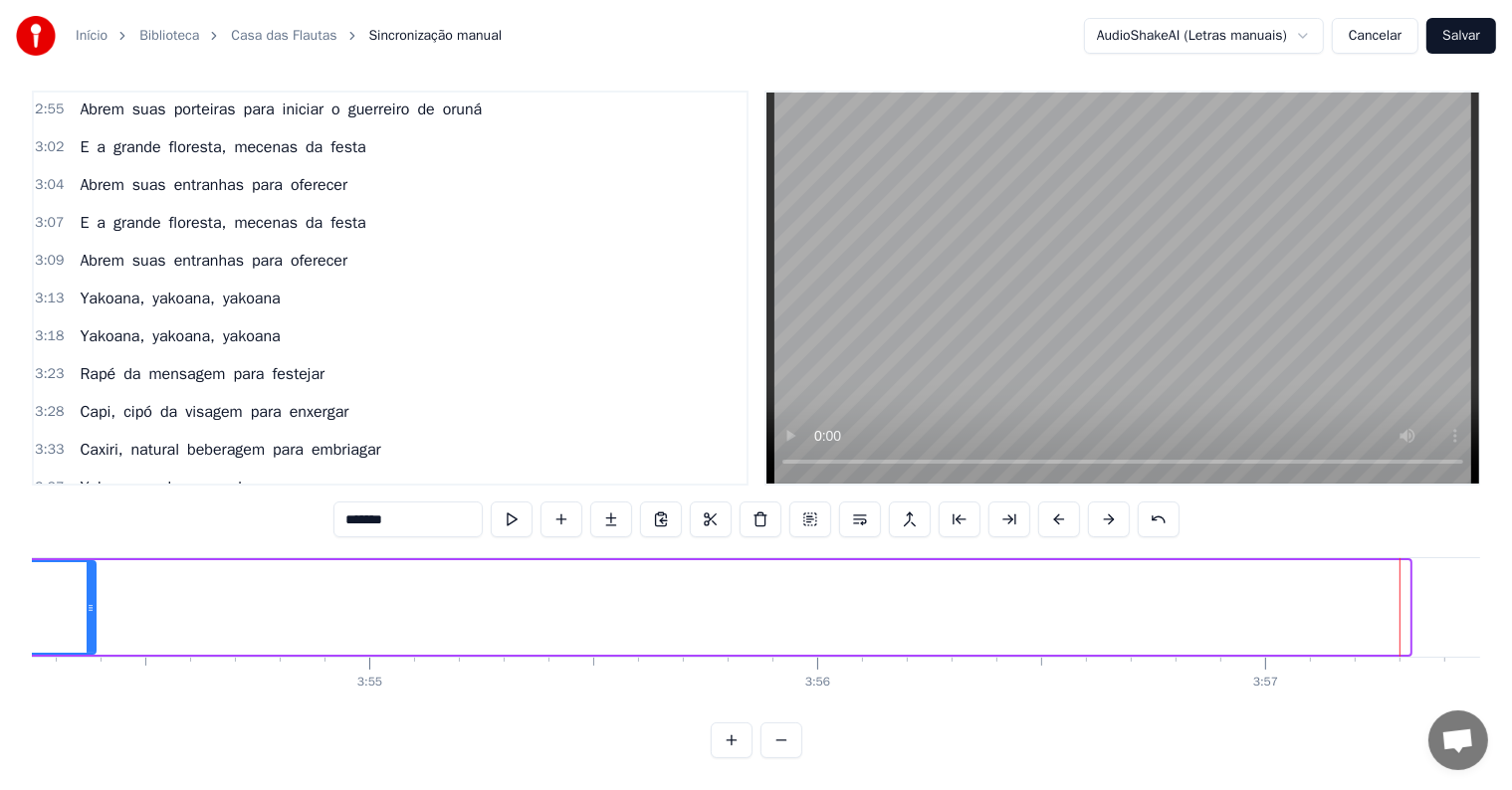 drag, startPoint x: 1404, startPoint y: 591, endPoint x: 88, endPoint y: 594, distance: 1316.0034 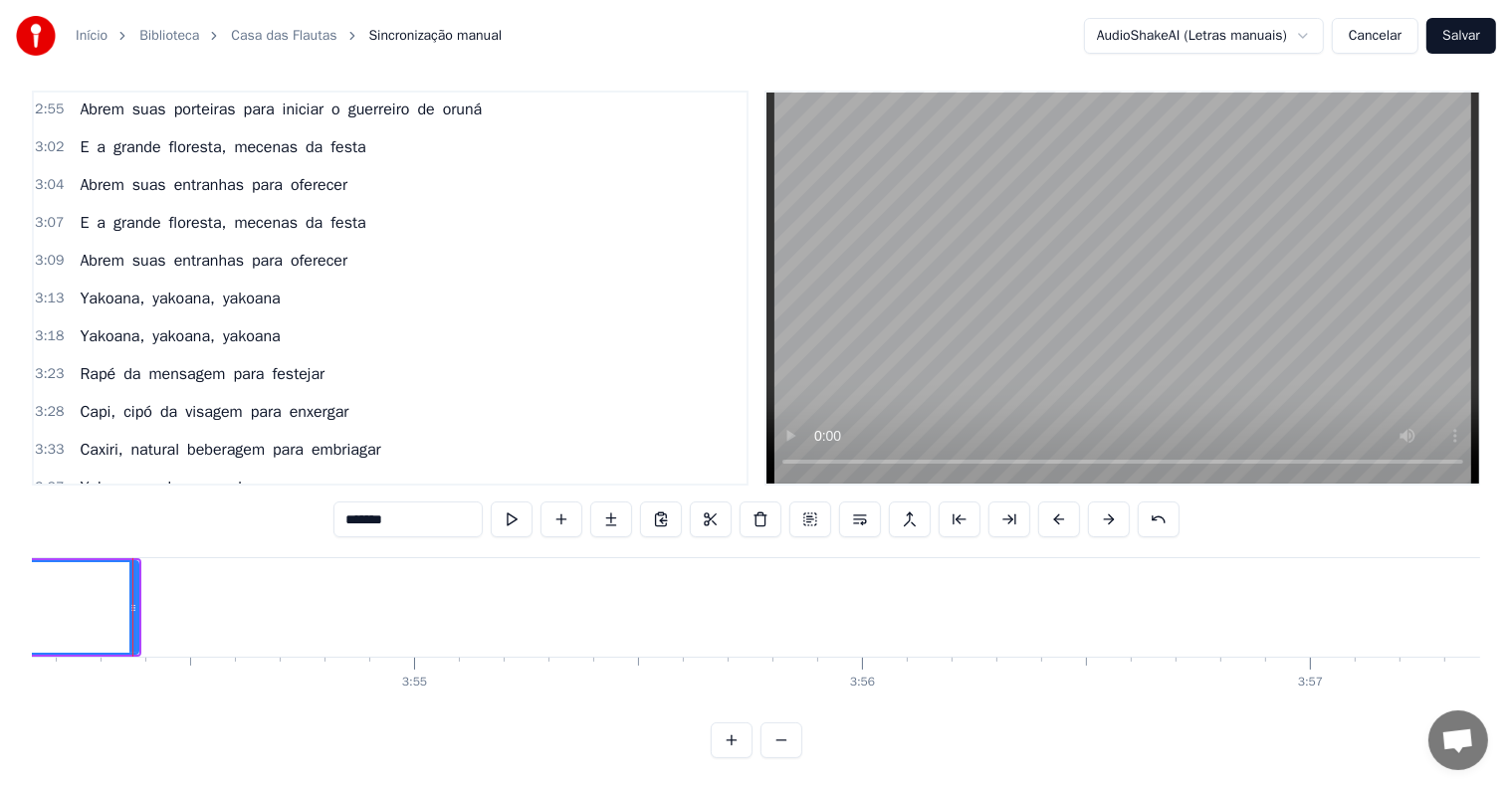 scroll, scrollTop: 0, scrollLeft: 103612, axis: horizontal 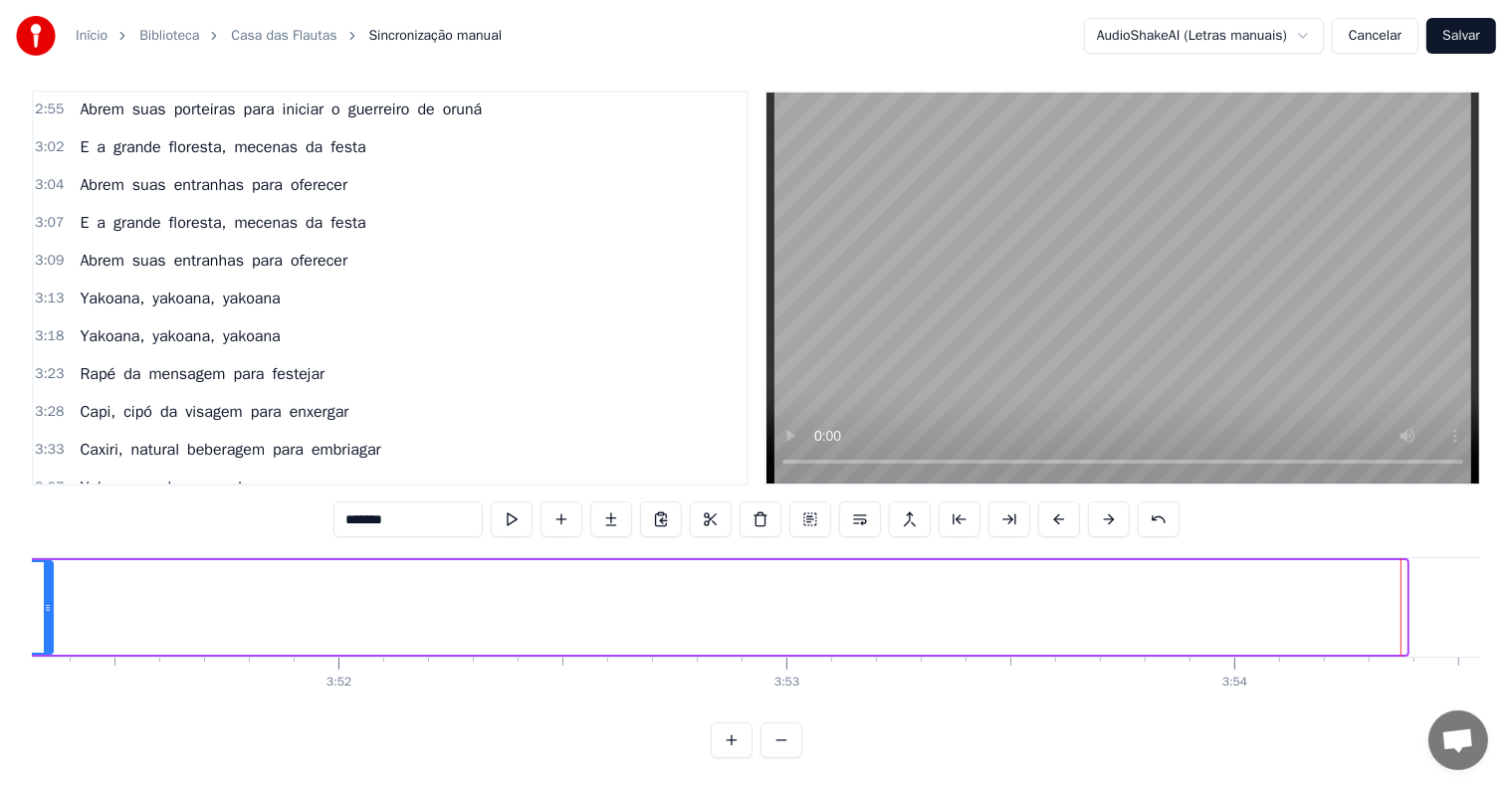 drag, startPoint x: 1398, startPoint y: 585, endPoint x: 47, endPoint y: 581, distance: 1351.0059 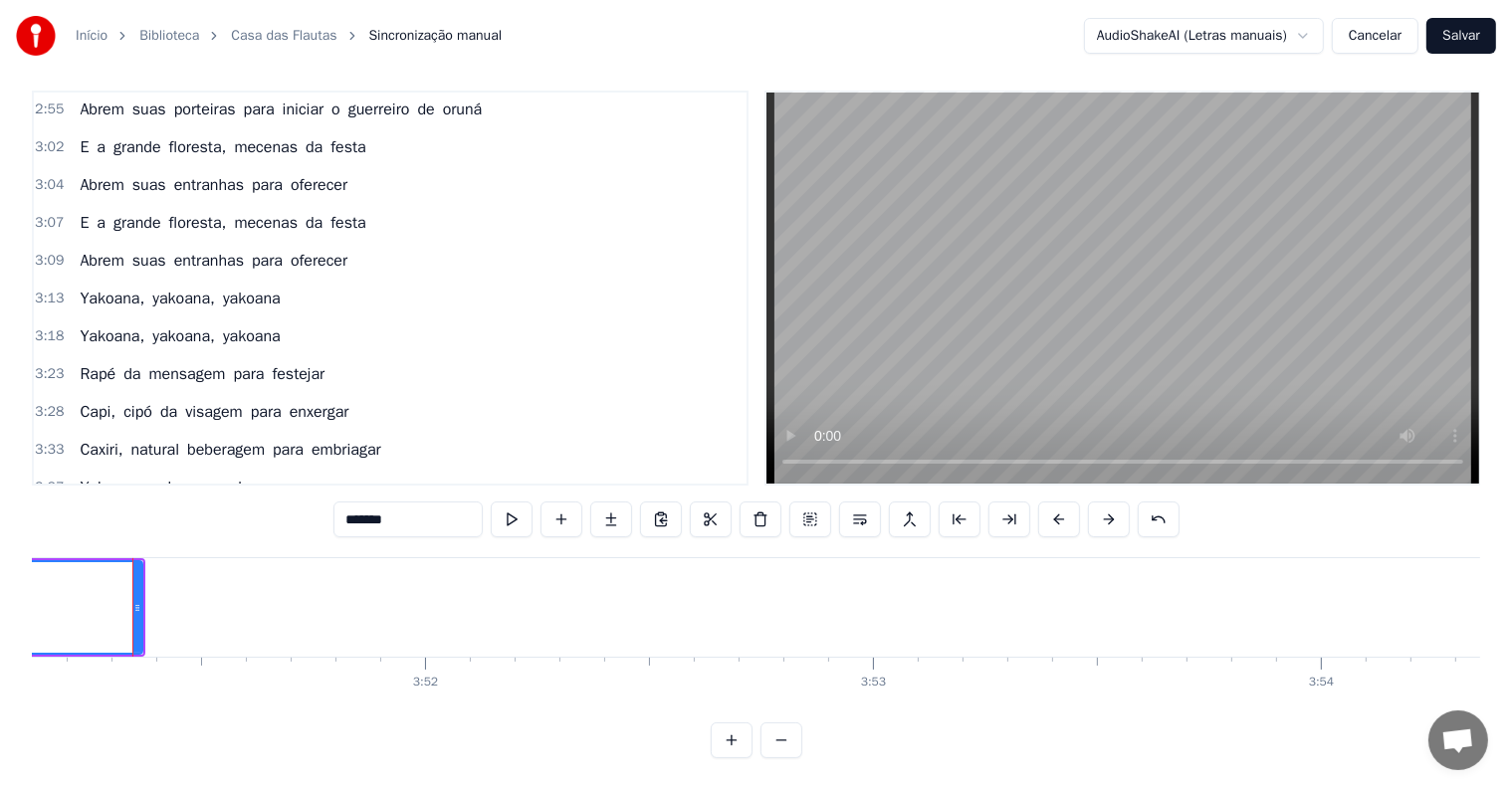scroll, scrollTop: 0, scrollLeft: 102259, axis: horizontal 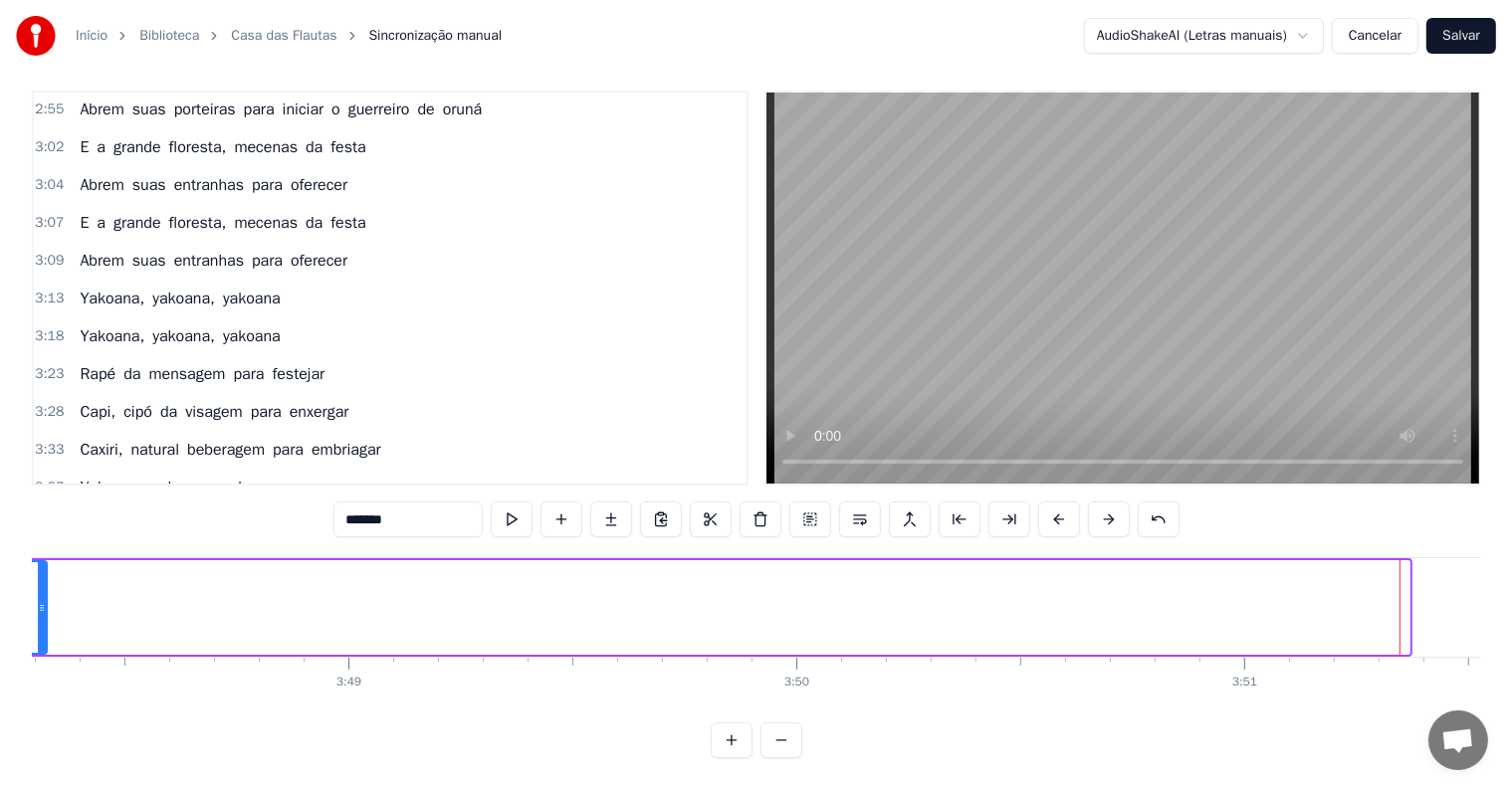 drag, startPoint x: 1404, startPoint y: 578, endPoint x: 42, endPoint y: 541, distance: 1362.5025 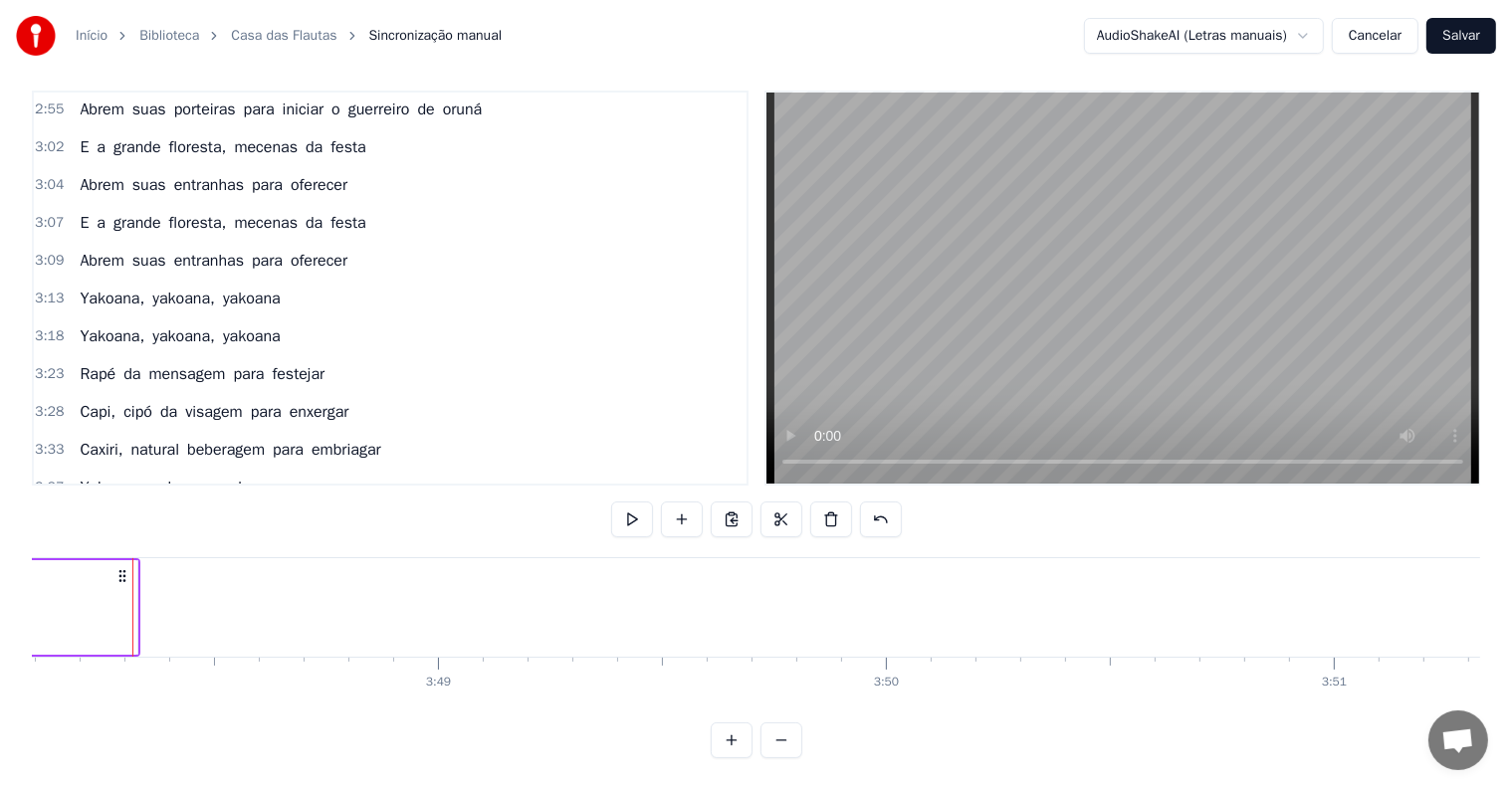 scroll, scrollTop: 0, scrollLeft: 100901, axis: horizontal 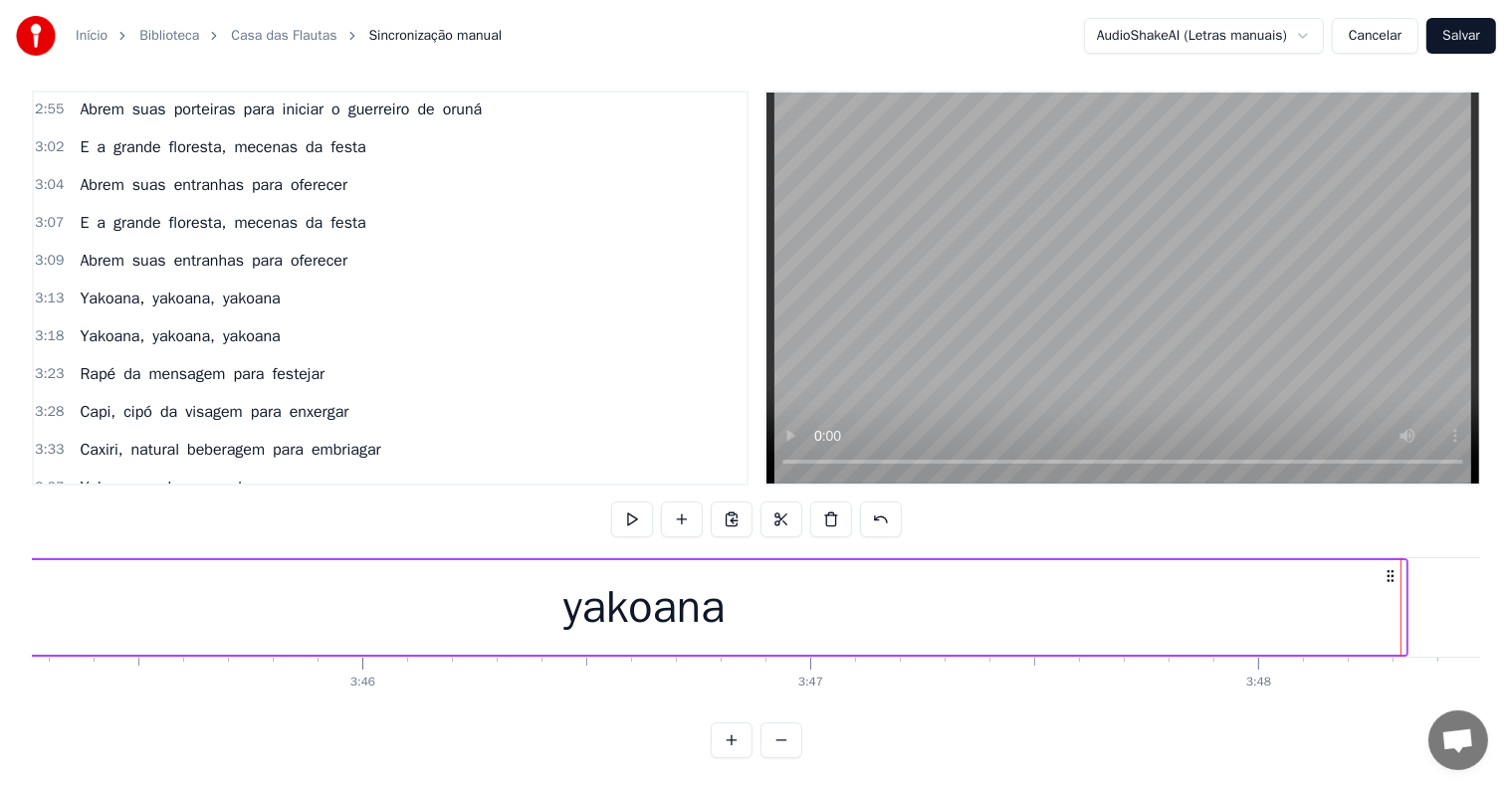 click on "yakoana" at bounding box center (644, 607) 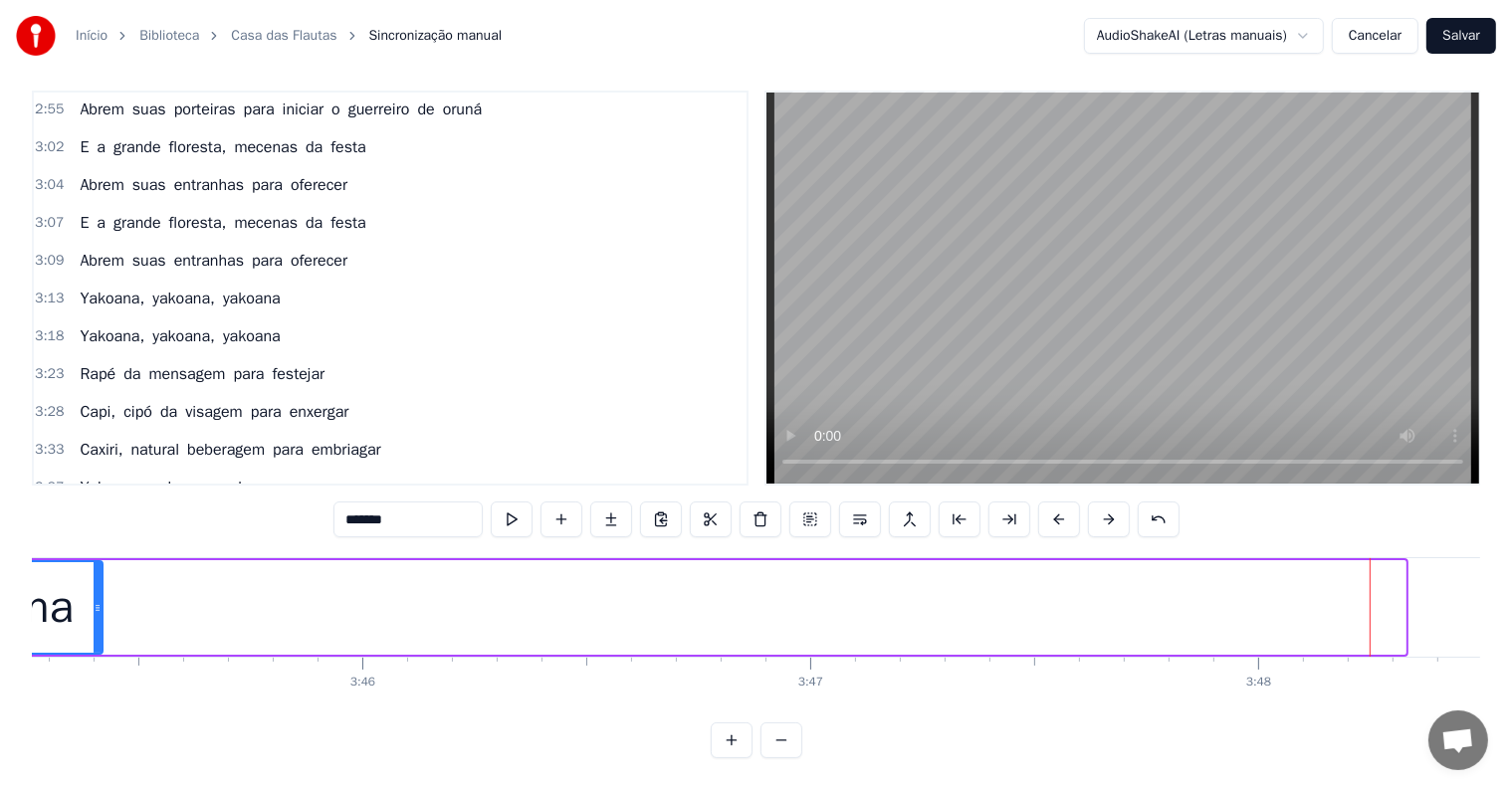 drag, startPoint x: 1402, startPoint y: 582, endPoint x: 99, endPoint y: 581, distance: 1303.0004 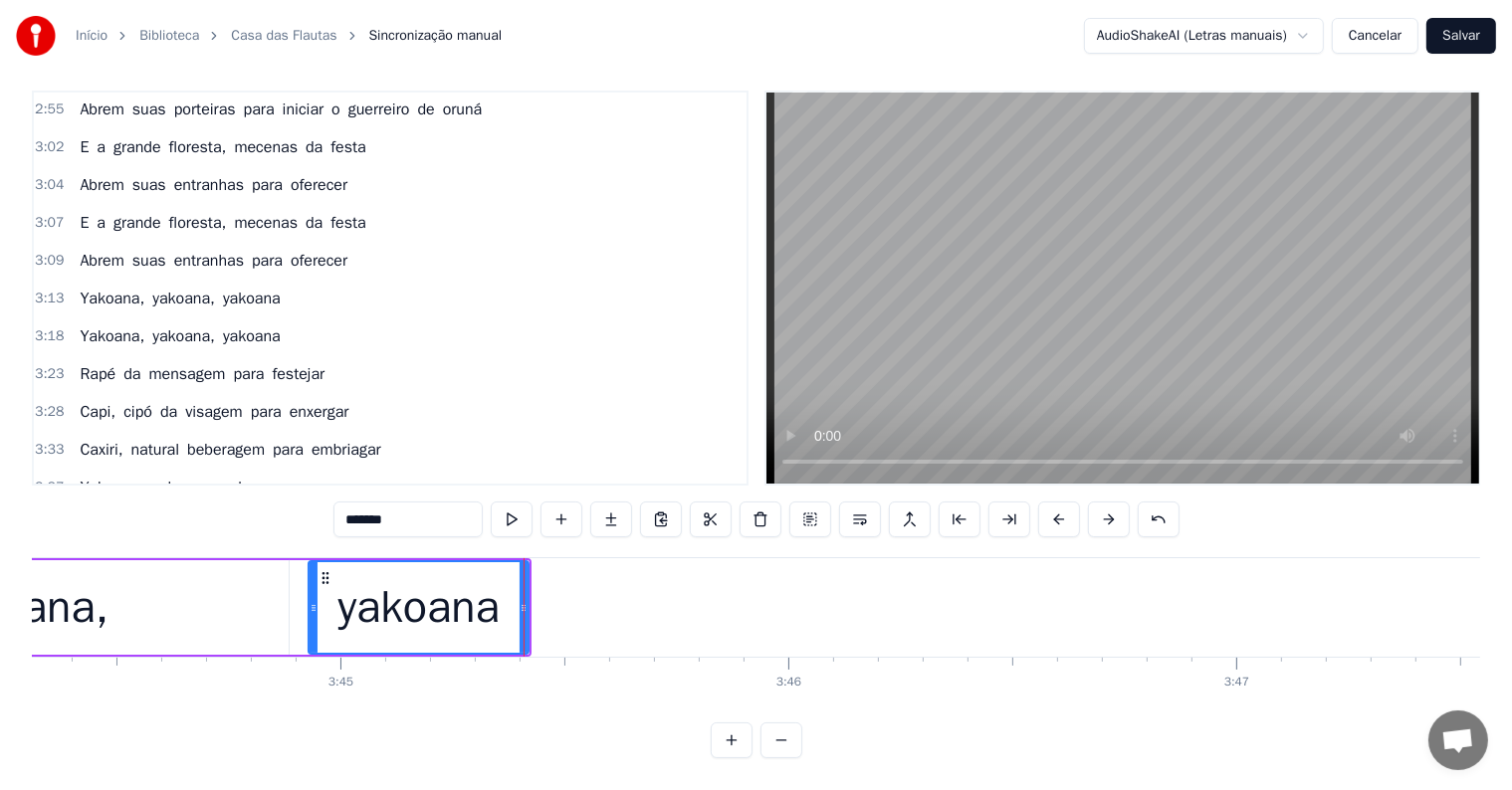 scroll, scrollTop: 0, scrollLeft: 100515, axis: horizontal 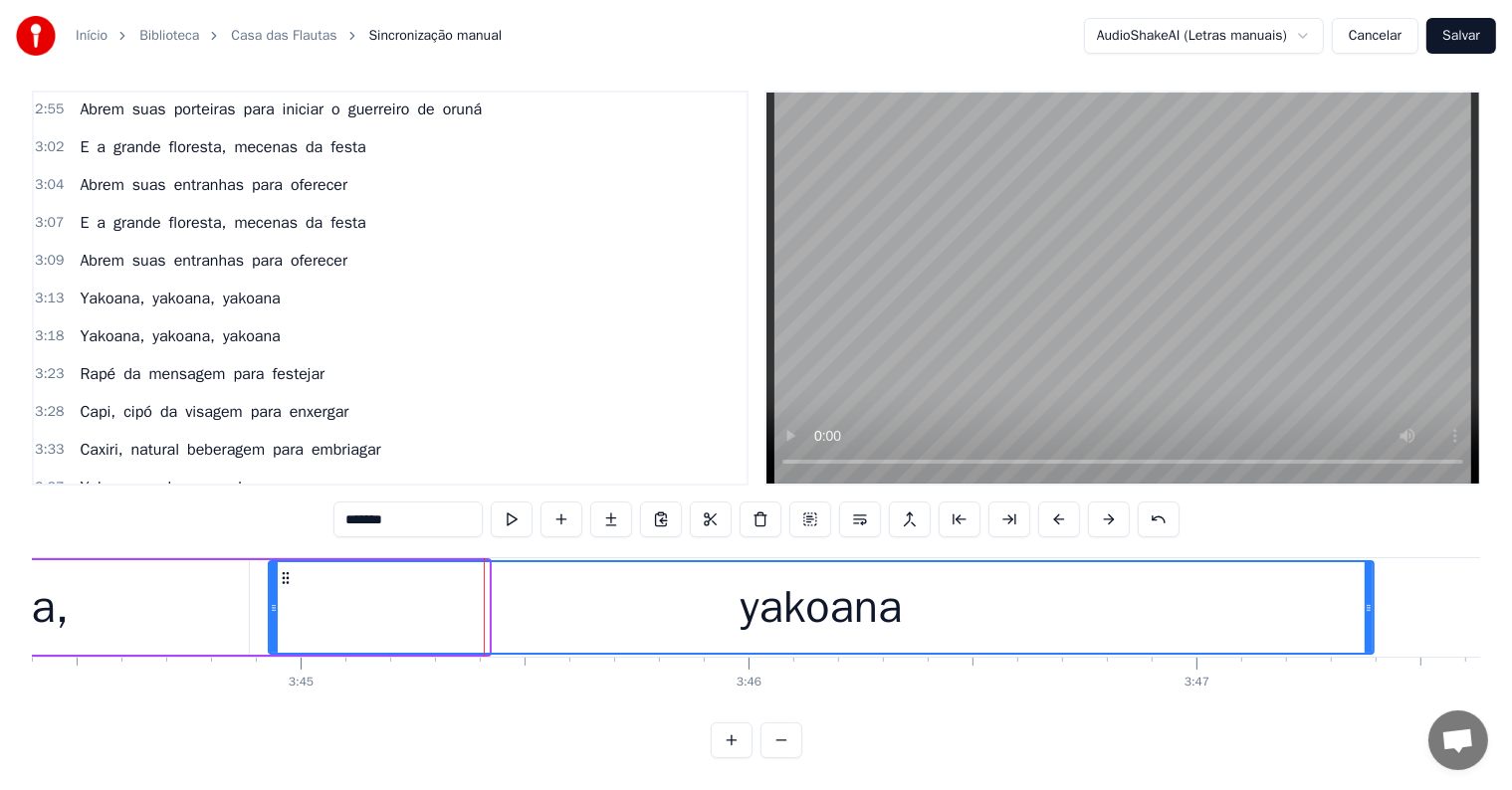 drag, startPoint x: 486, startPoint y: 593, endPoint x: 1373, endPoint y: 579, distance: 887.11 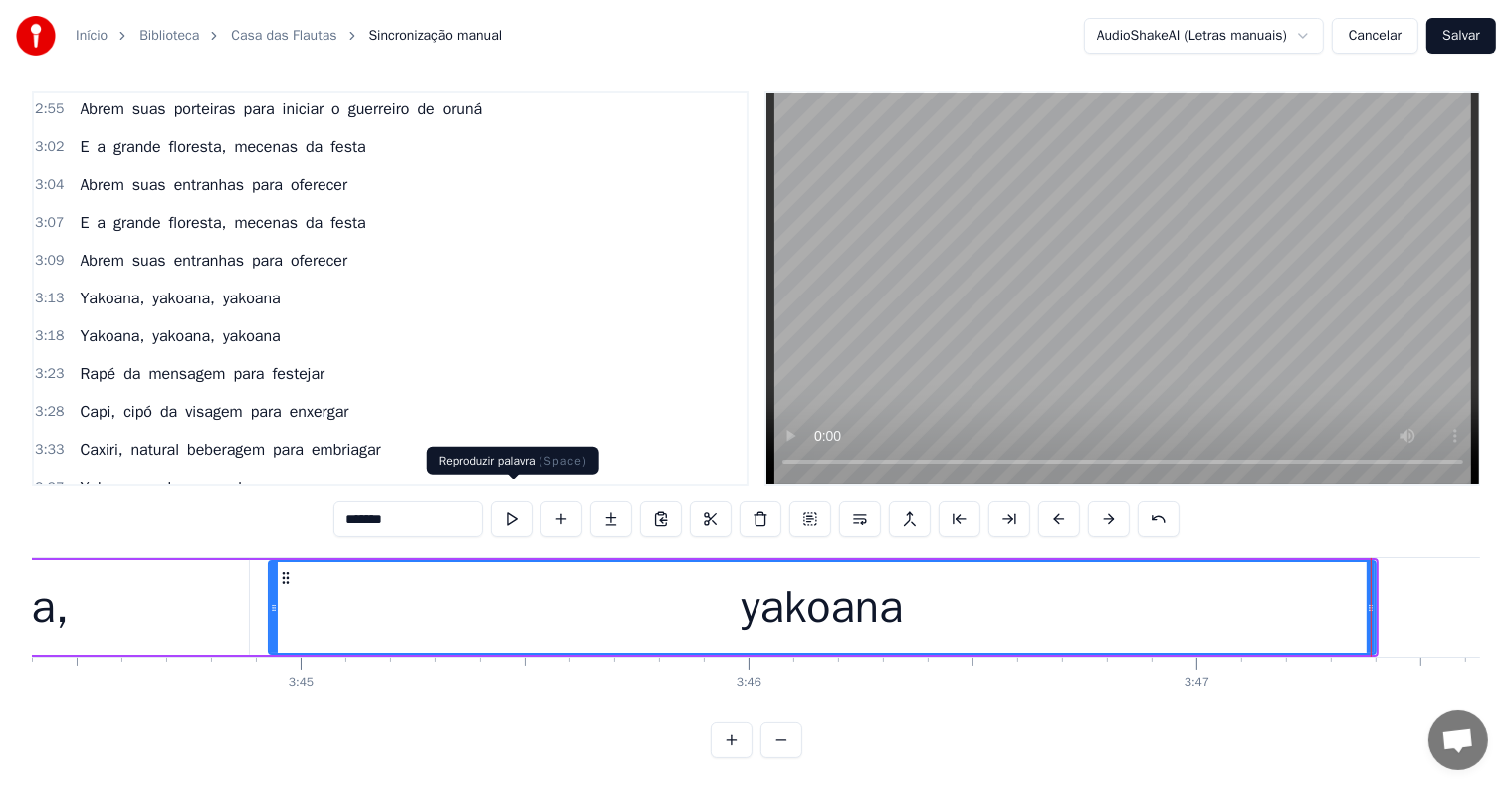 click at bounding box center [512, 519] 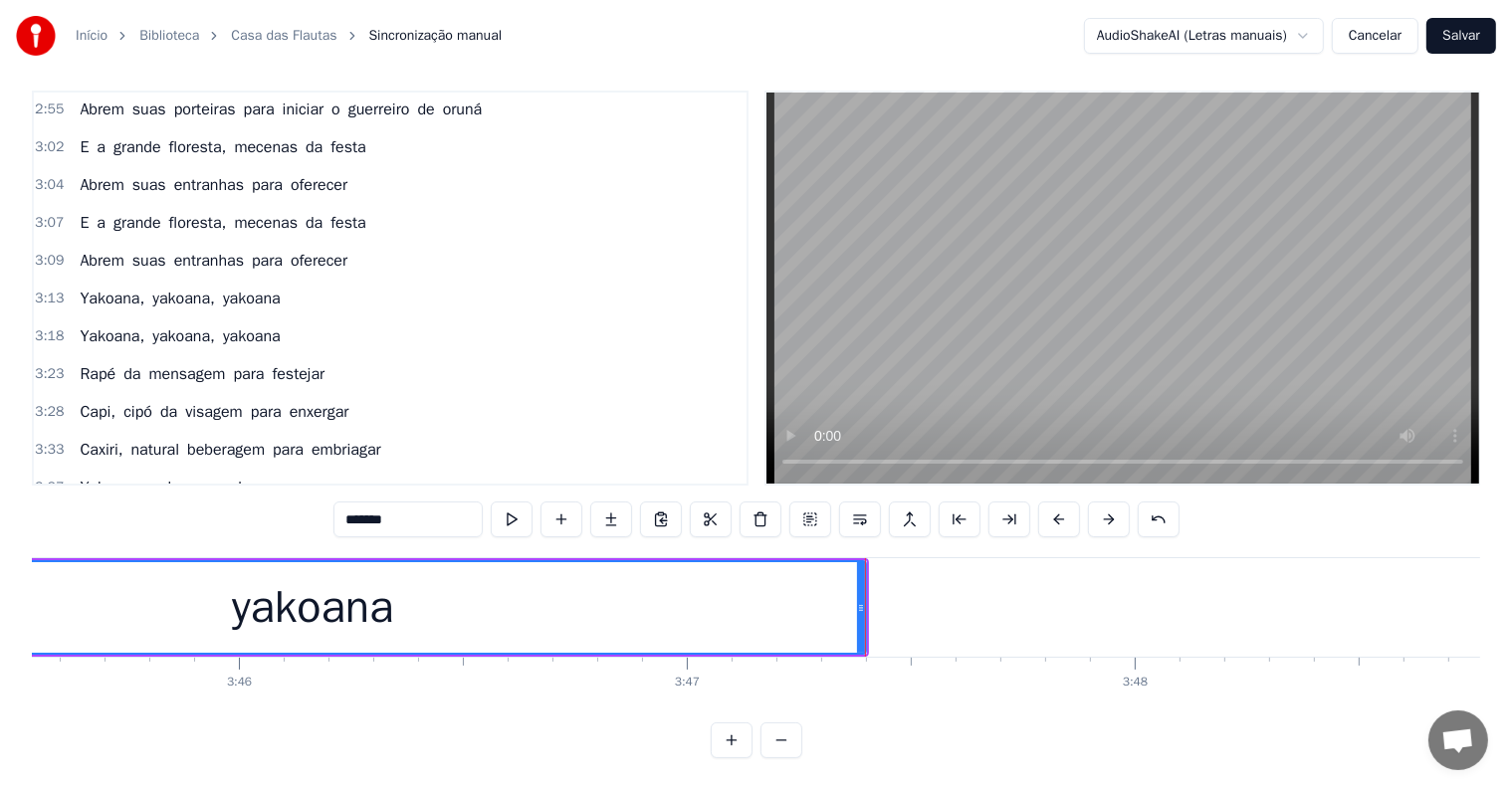scroll, scrollTop: 0, scrollLeft: 101072, axis: horizontal 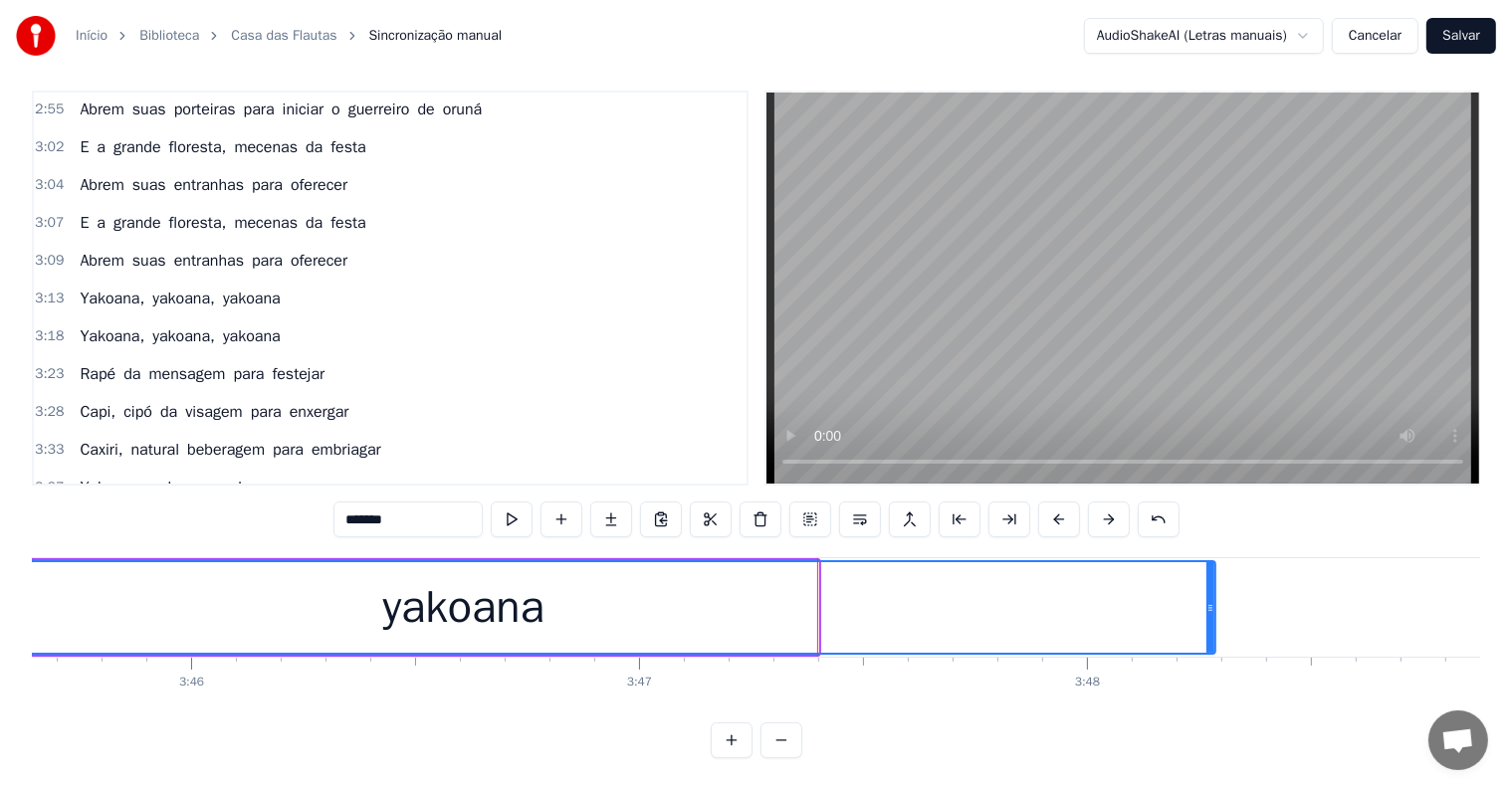 drag, startPoint x: 816, startPoint y: 586, endPoint x: 1213, endPoint y: 584, distance: 397.005 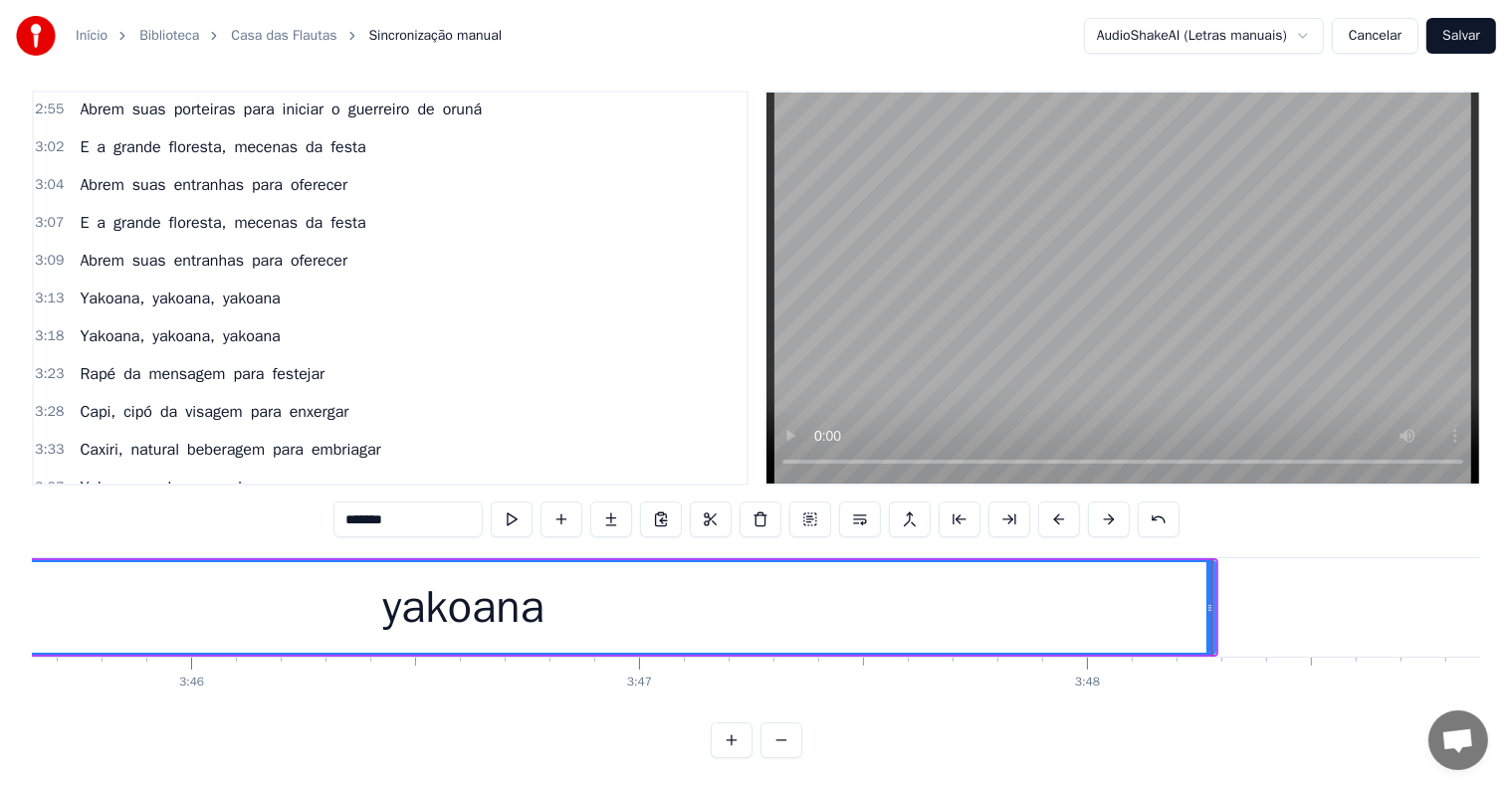 click on "yakoana" at bounding box center [463, 607] 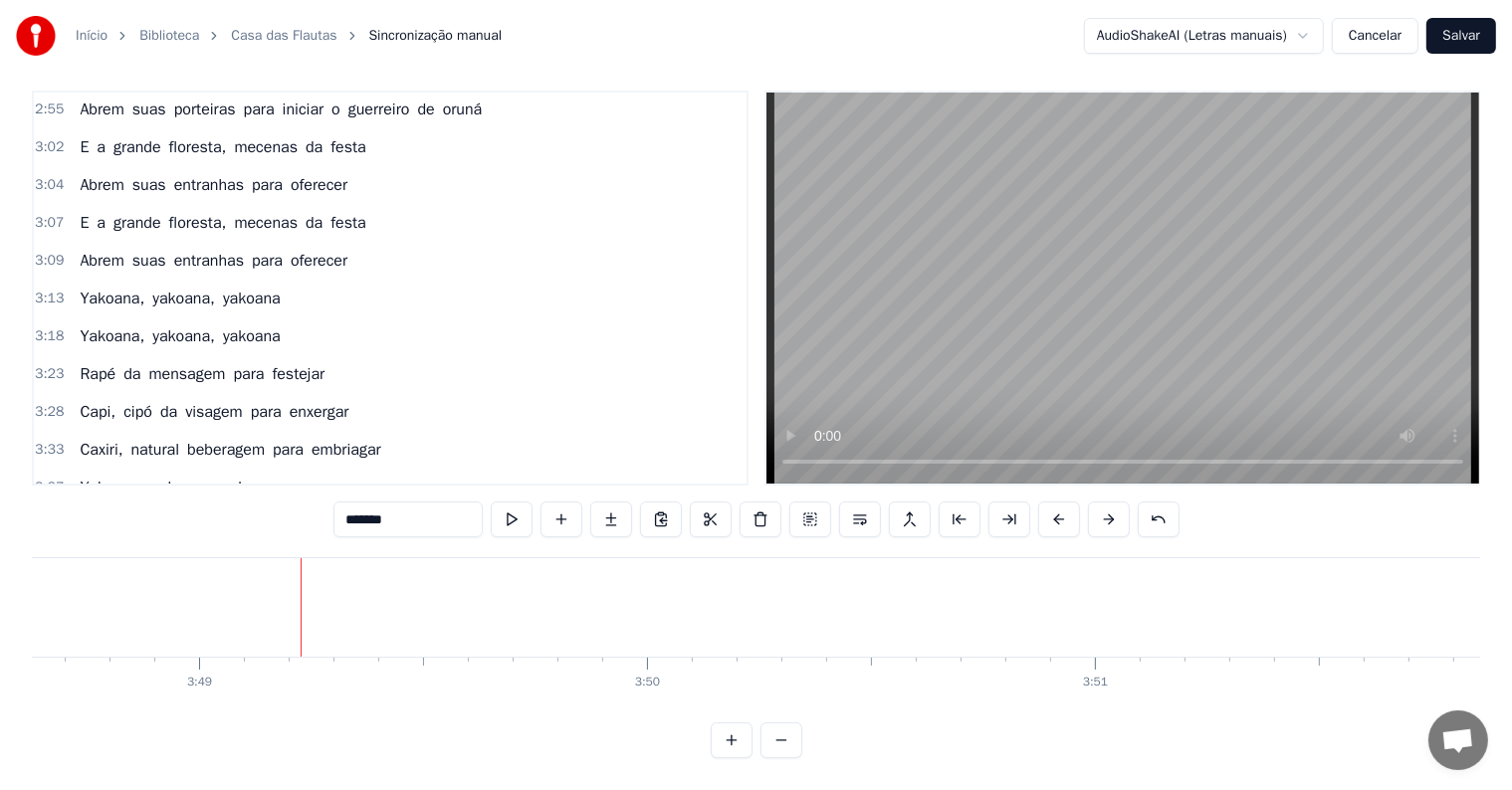 scroll, scrollTop: 0, scrollLeft: 102439, axis: horizontal 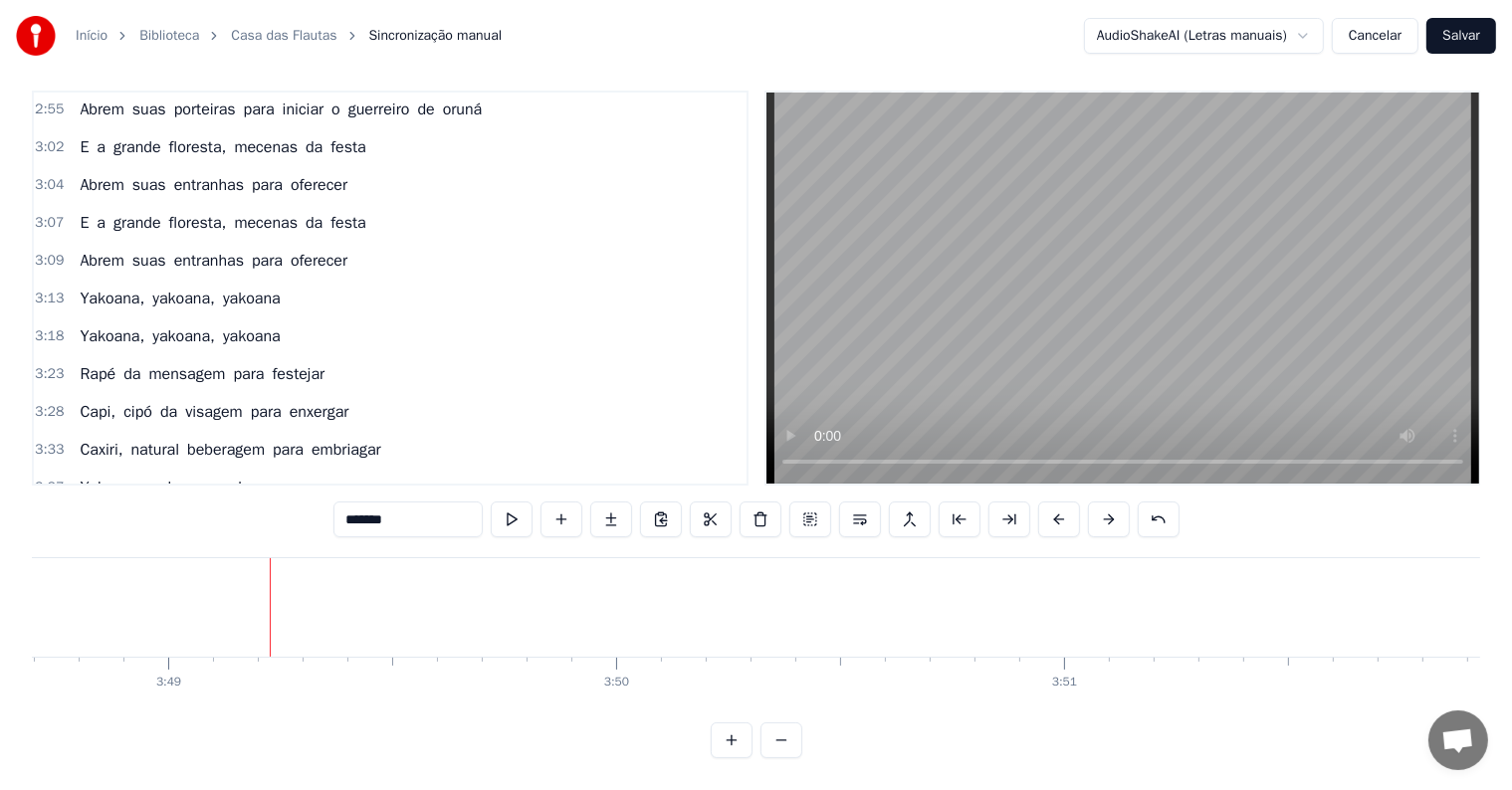 click on "*******" at bounding box center (408, 519) 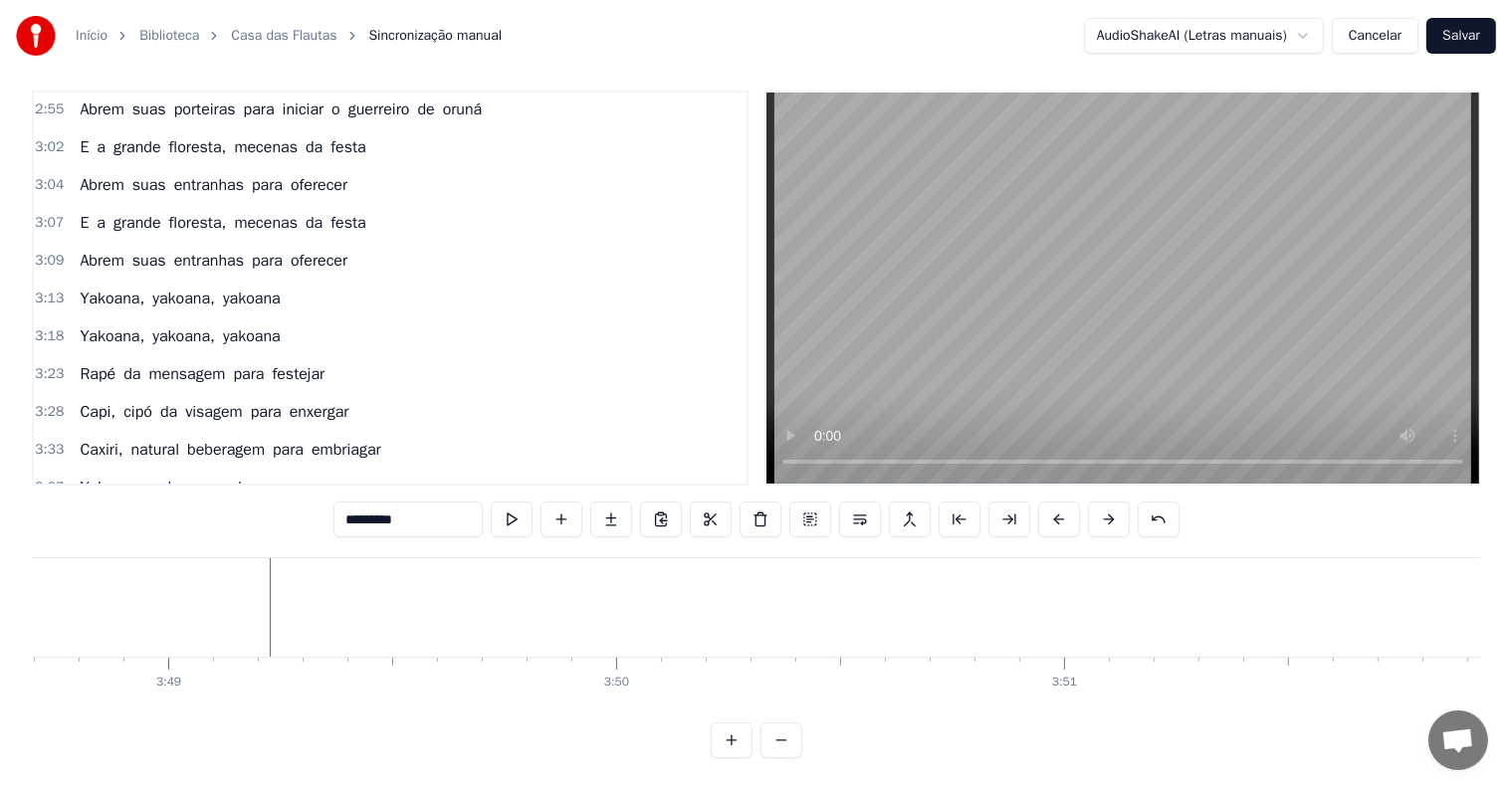 type on "*********" 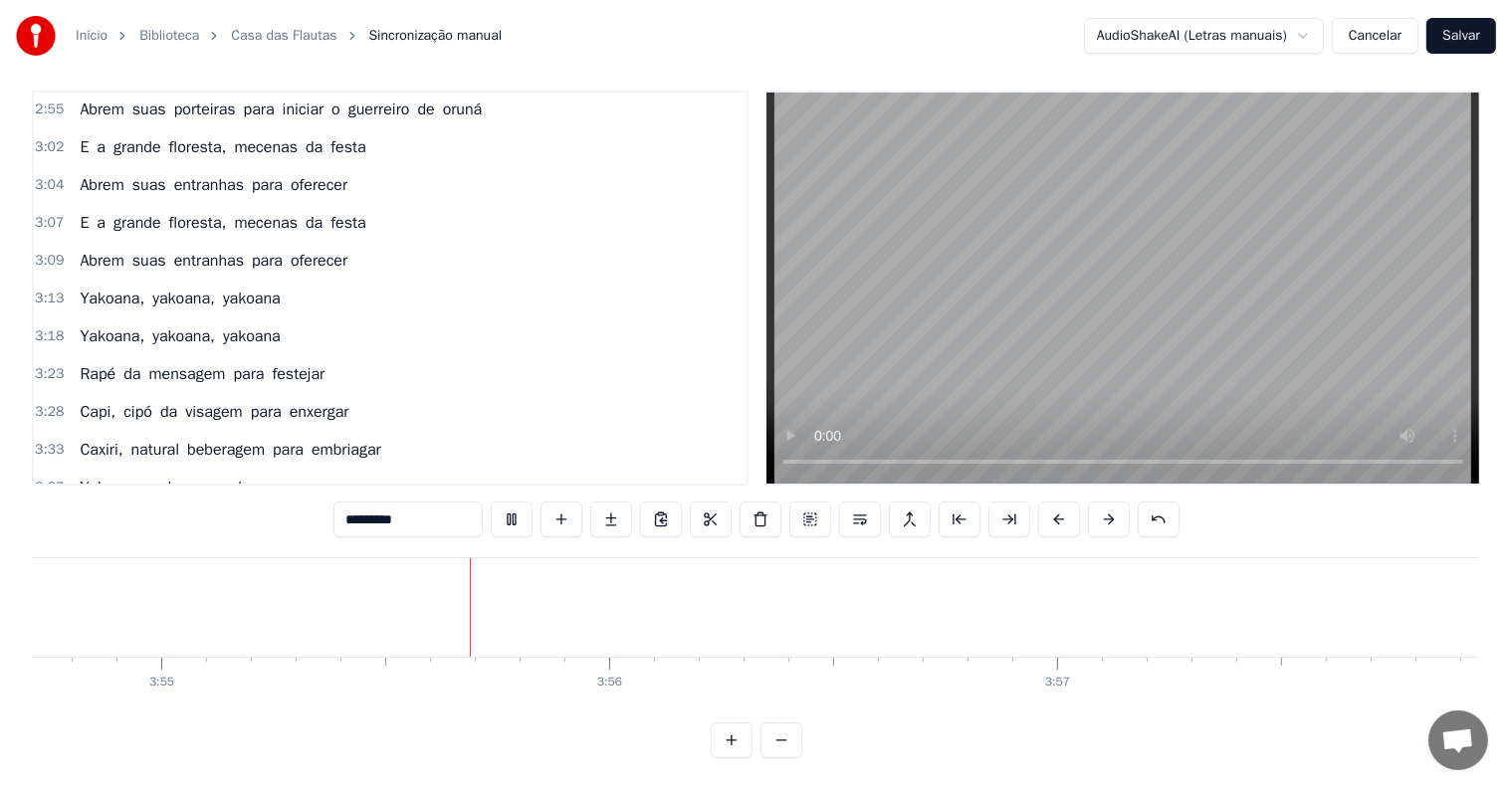 scroll, scrollTop: 0, scrollLeft: 105153, axis: horizontal 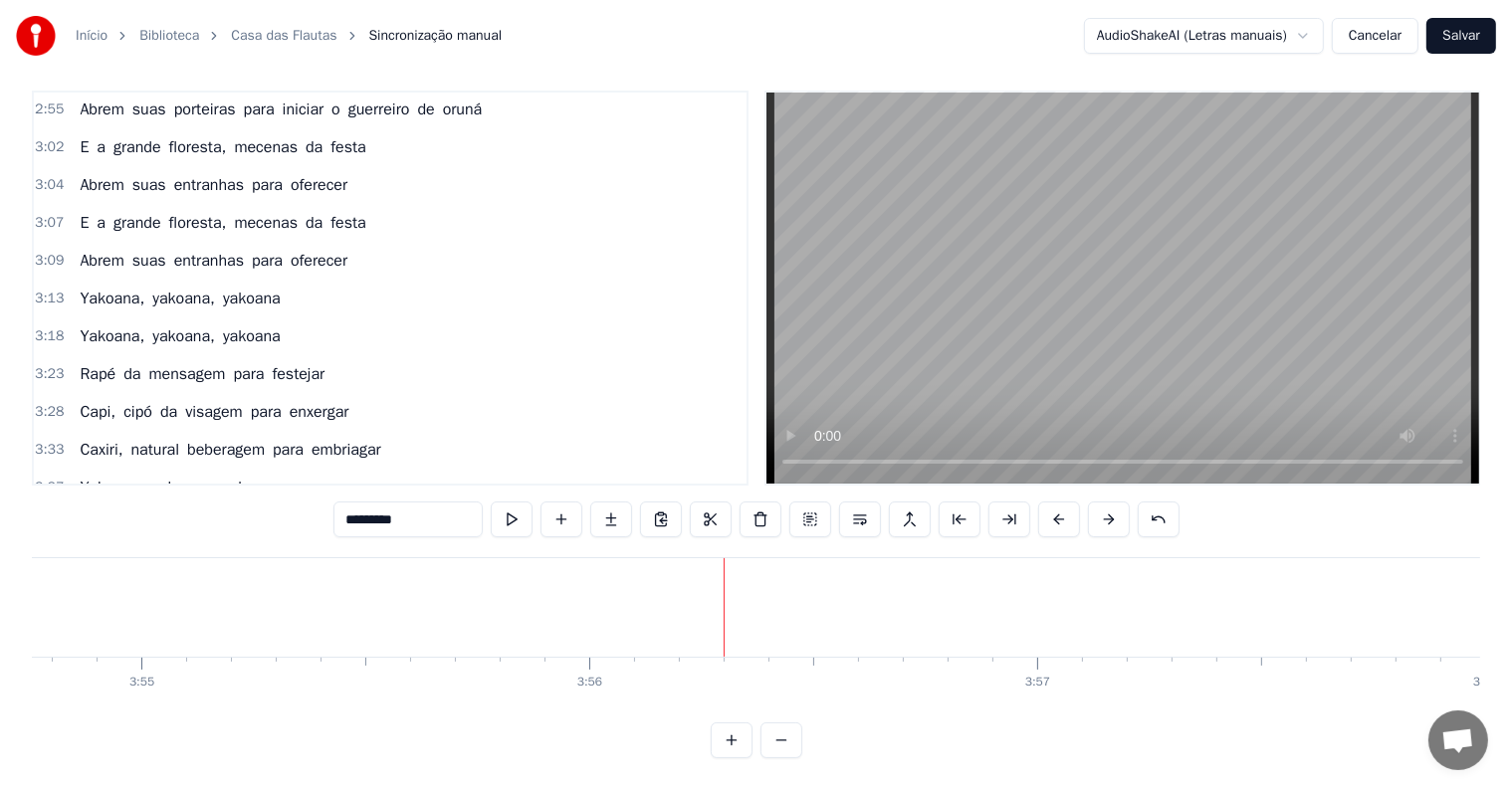 click at bounding box center [724, 607] 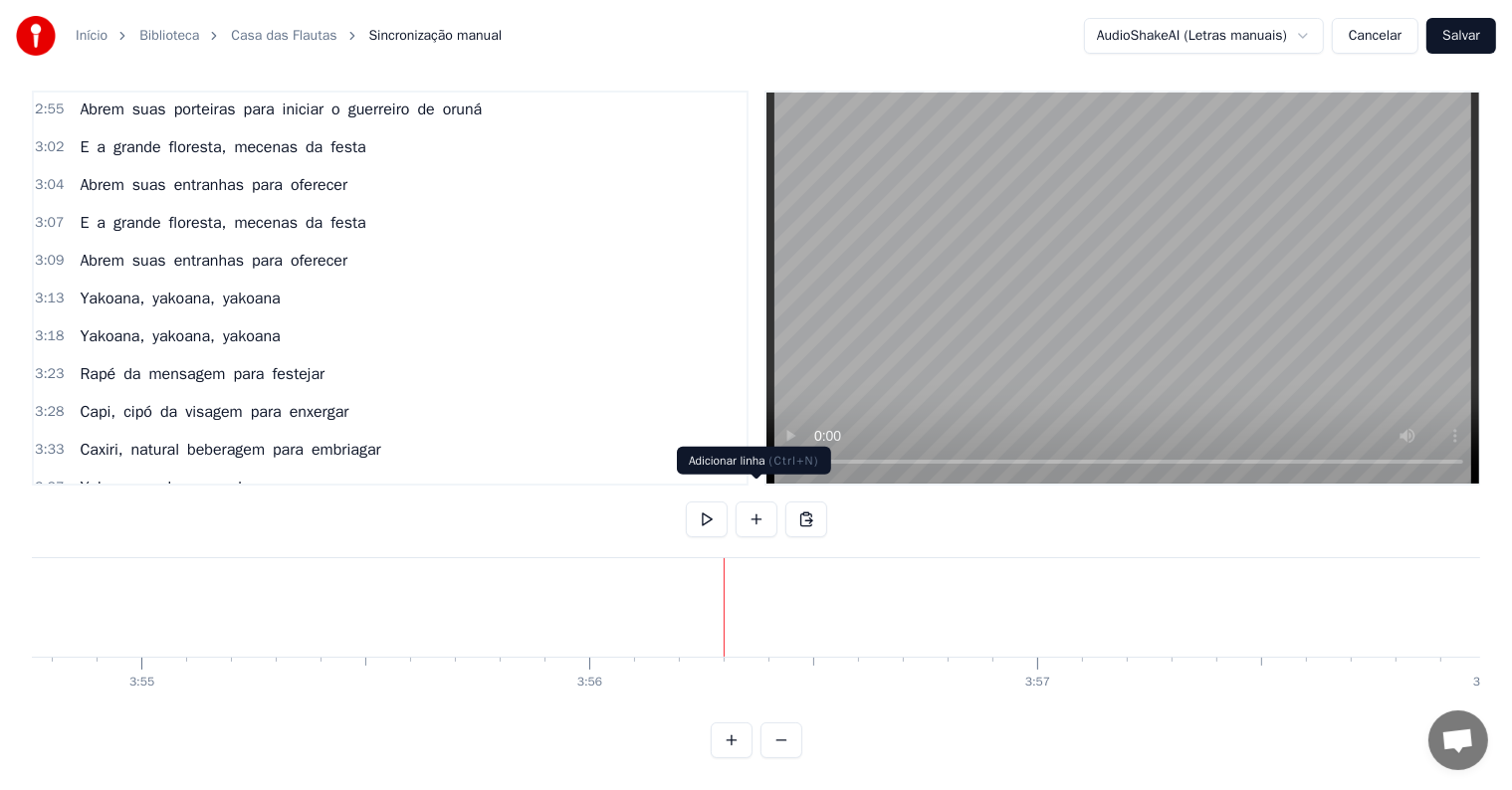 click at bounding box center (756, 519) 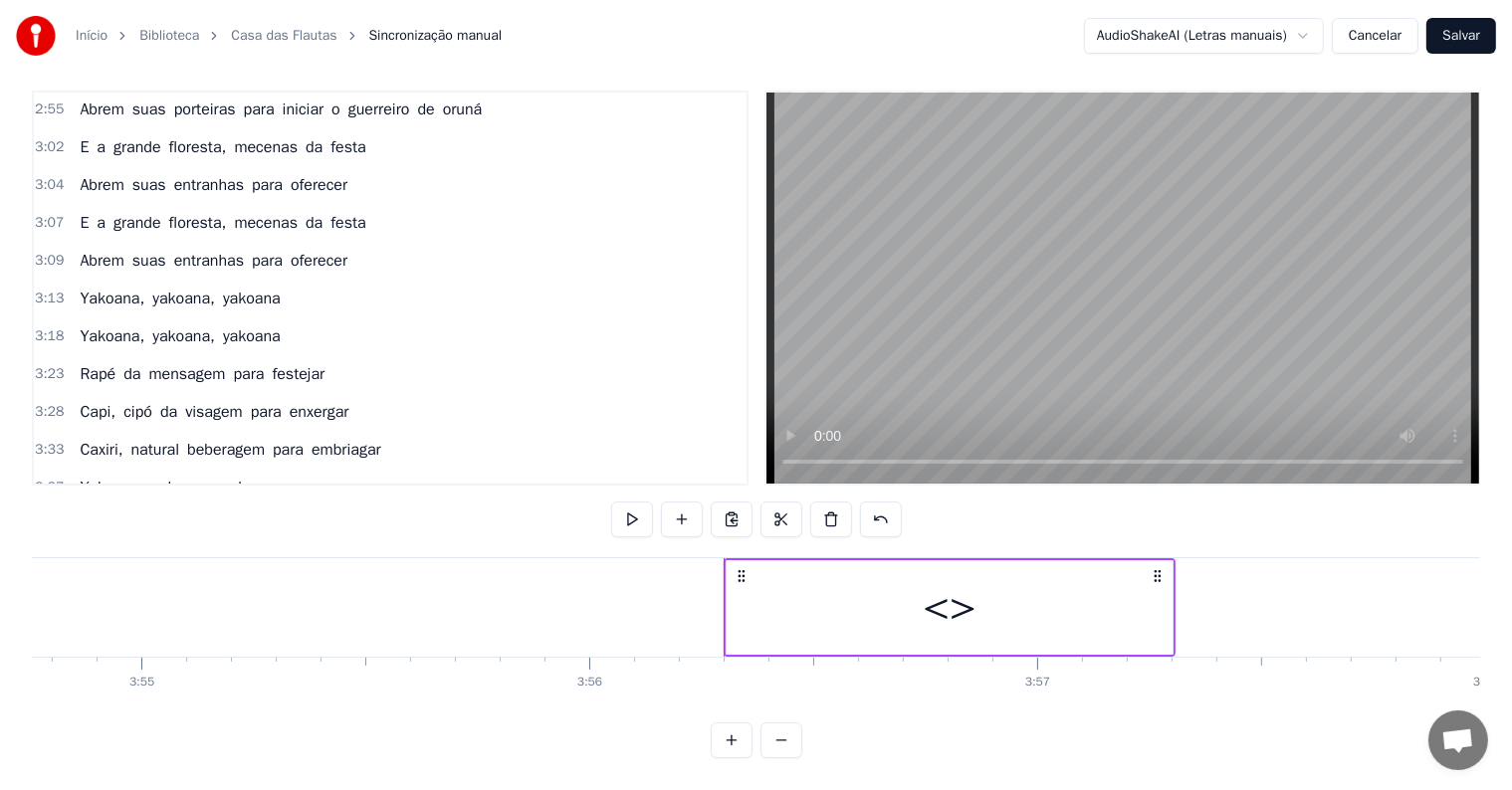 click on "<>" at bounding box center (950, 607) 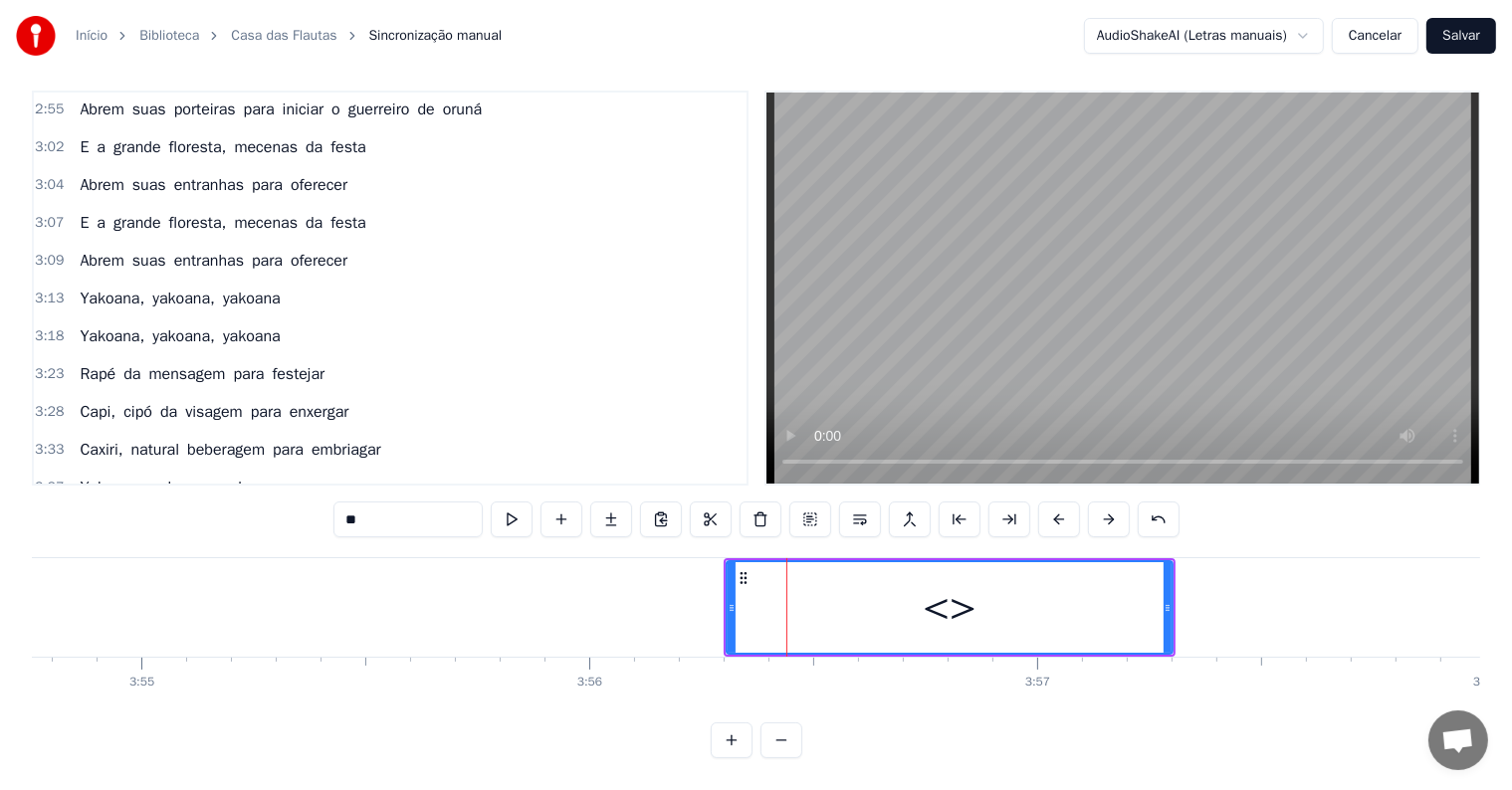 scroll, scrollTop: 1476, scrollLeft: 0, axis: vertical 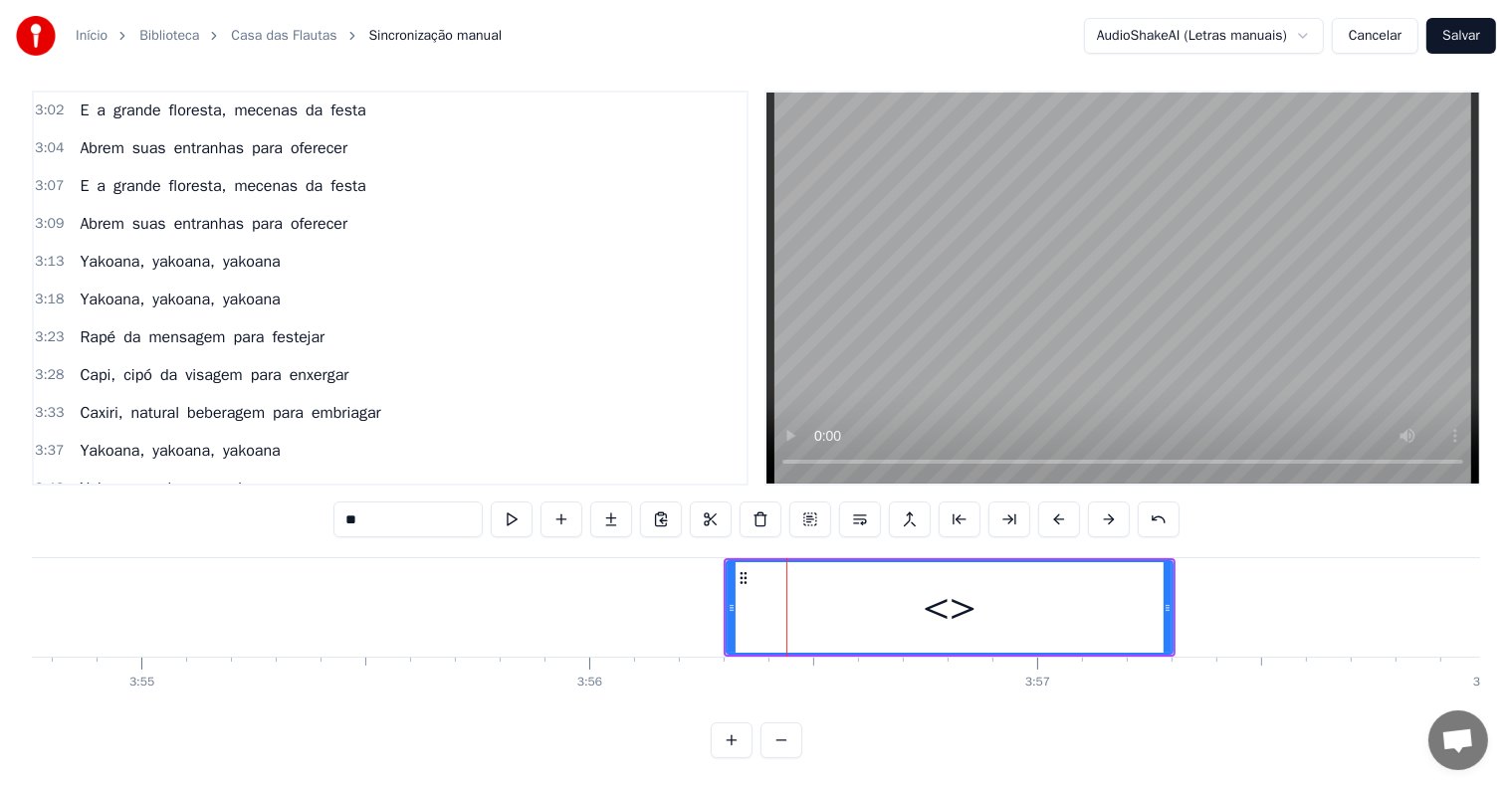 drag, startPoint x: 435, startPoint y: 491, endPoint x: 130, endPoint y: 489, distance: 305.00656 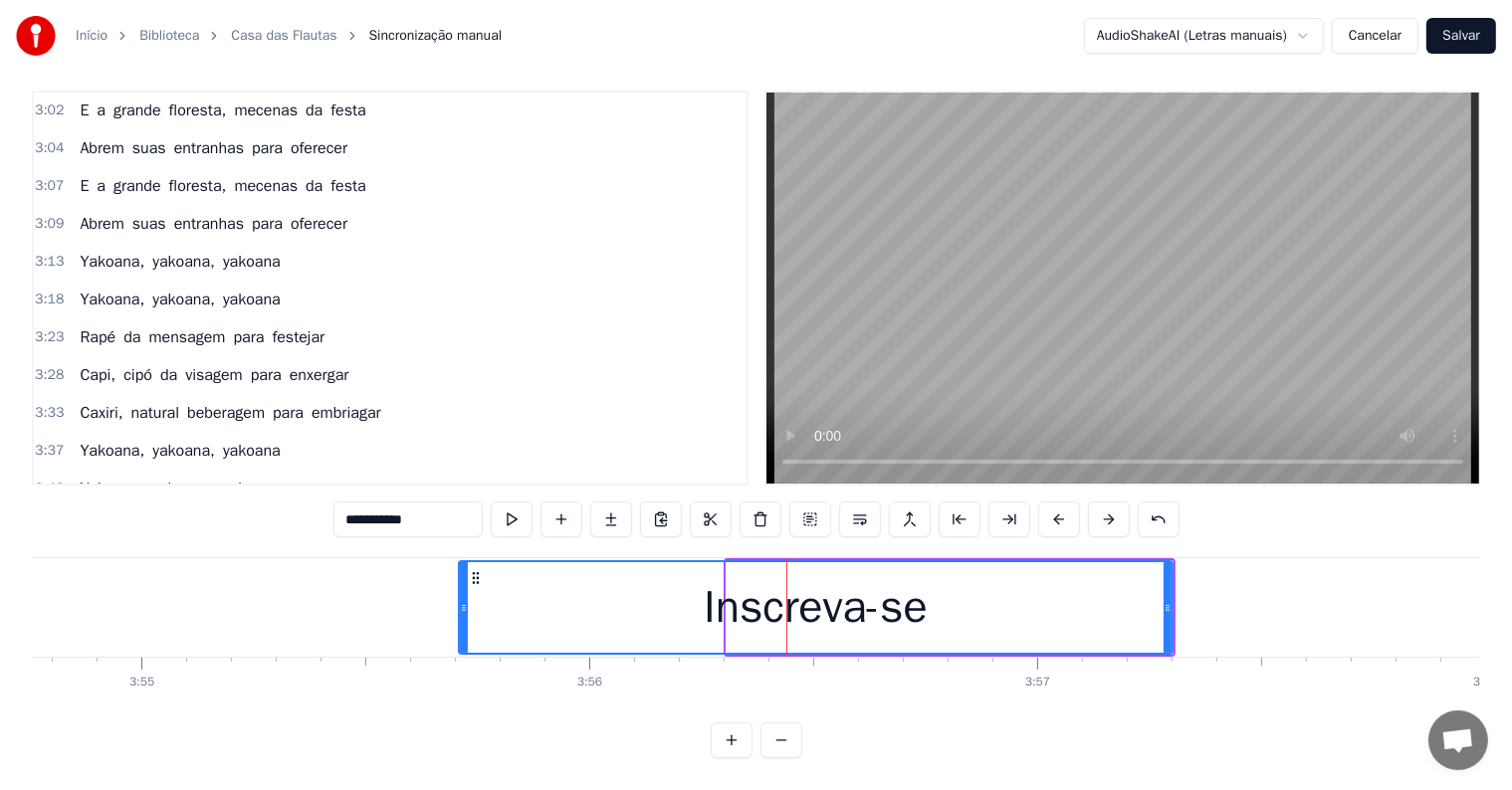 drag, startPoint x: 729, startPoint y: 585, endPoint x: 461, endPoint y: 592, distance: 268.0914 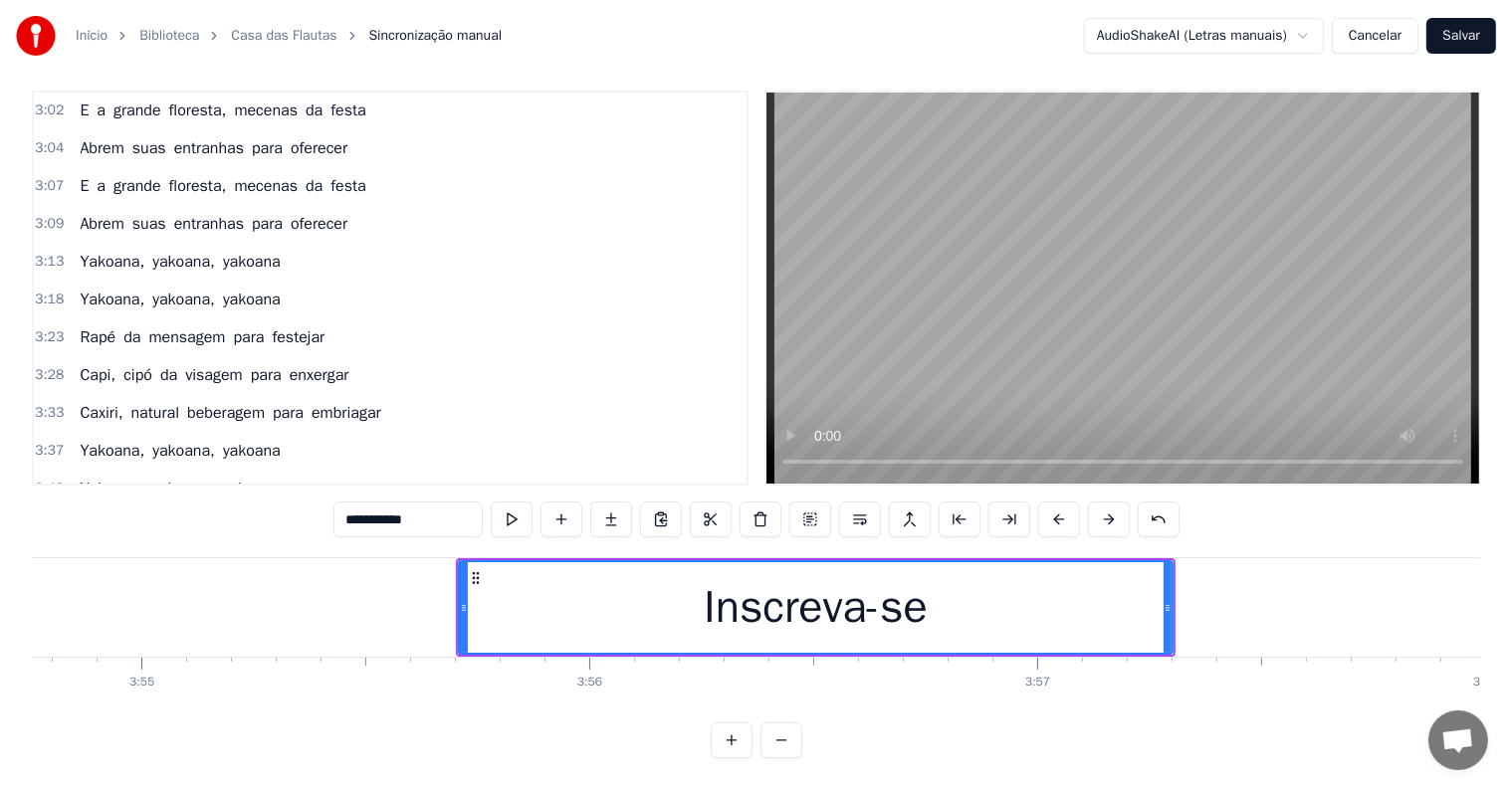 type on "**********" 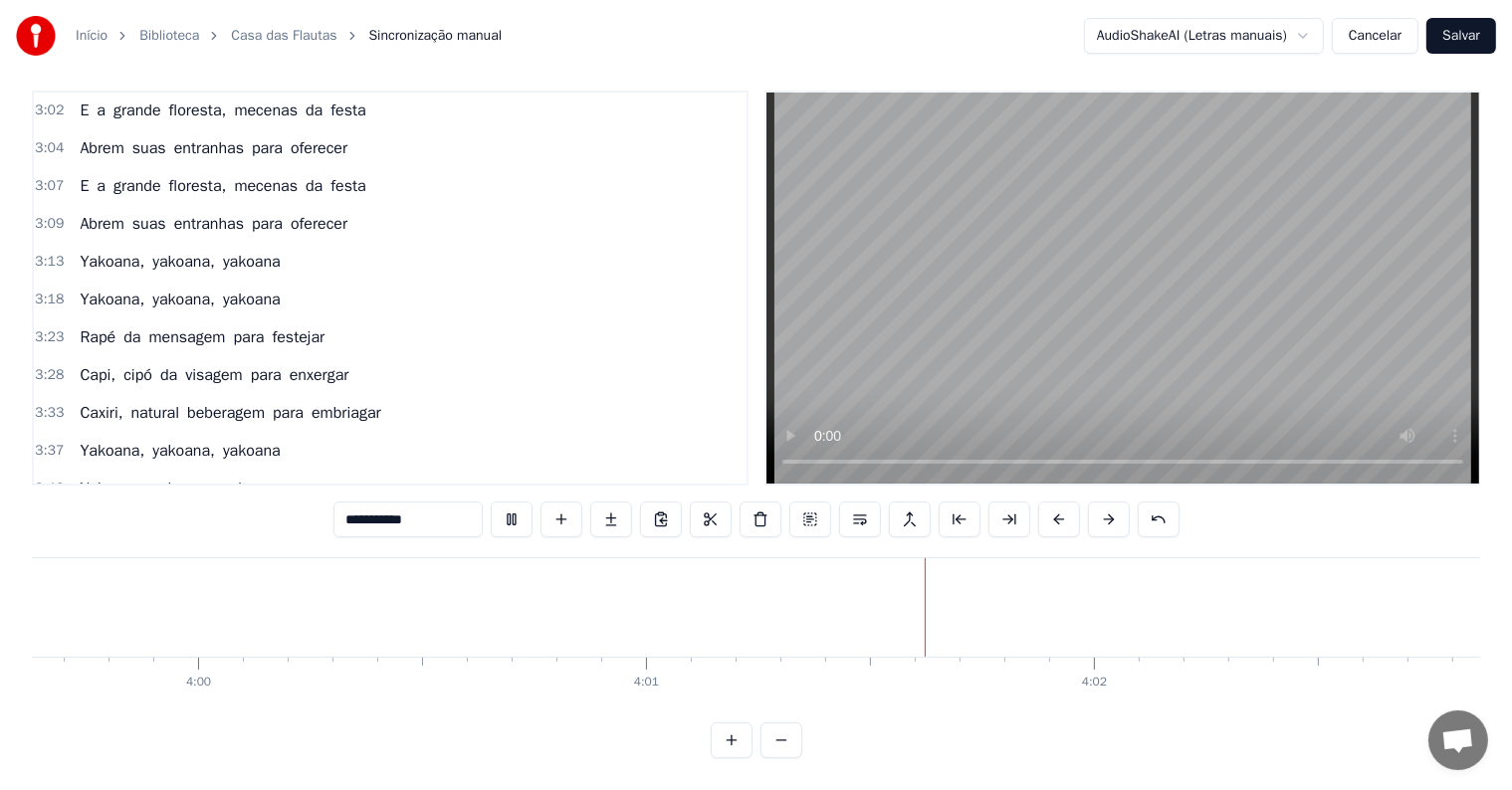 scroll, scrollTop: 0, scrollLeft: 107787, axis: horizontal 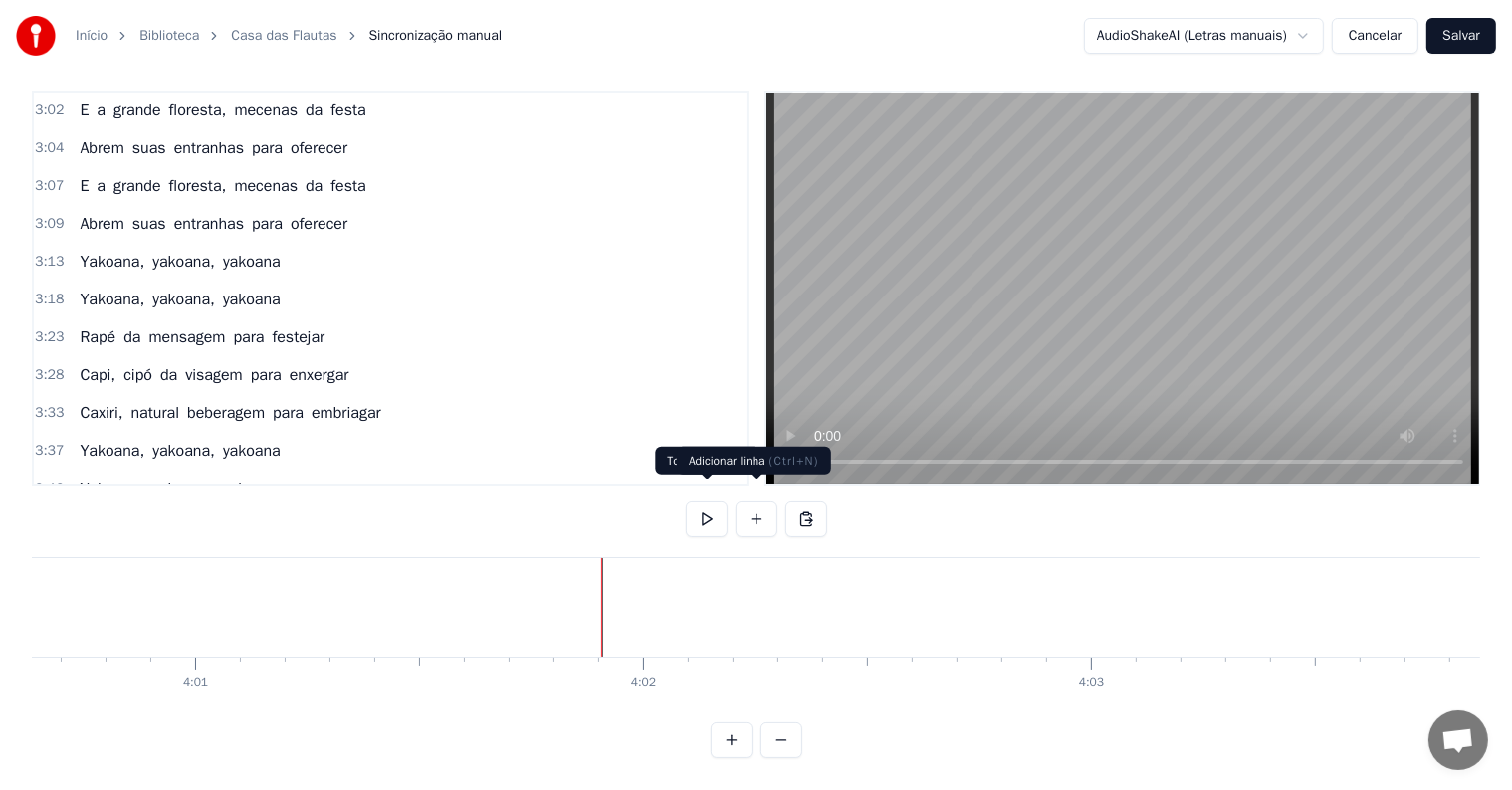 click at bounding box center [756, 519] 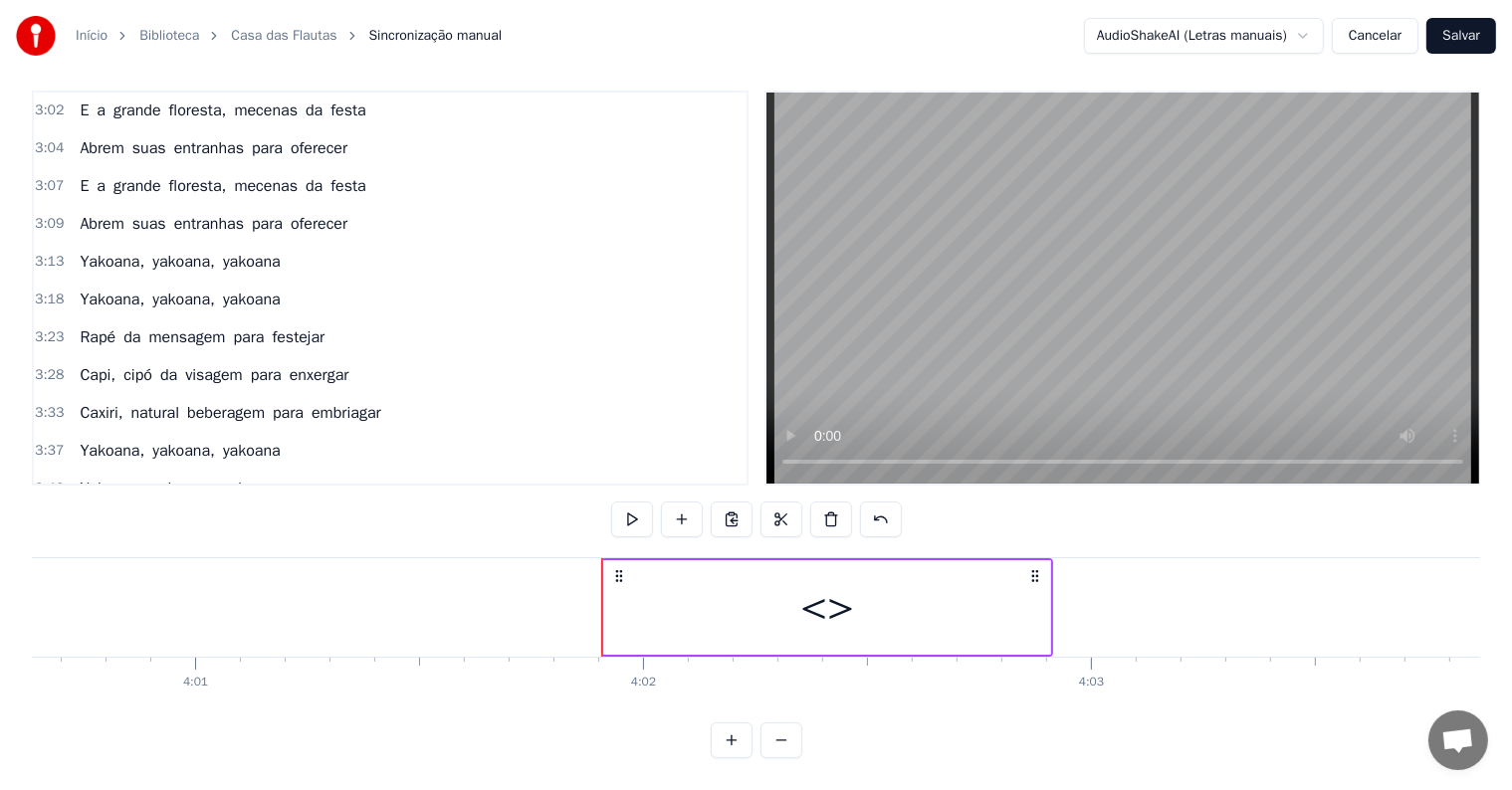 click on "<>" at bounding box center [827, 607] 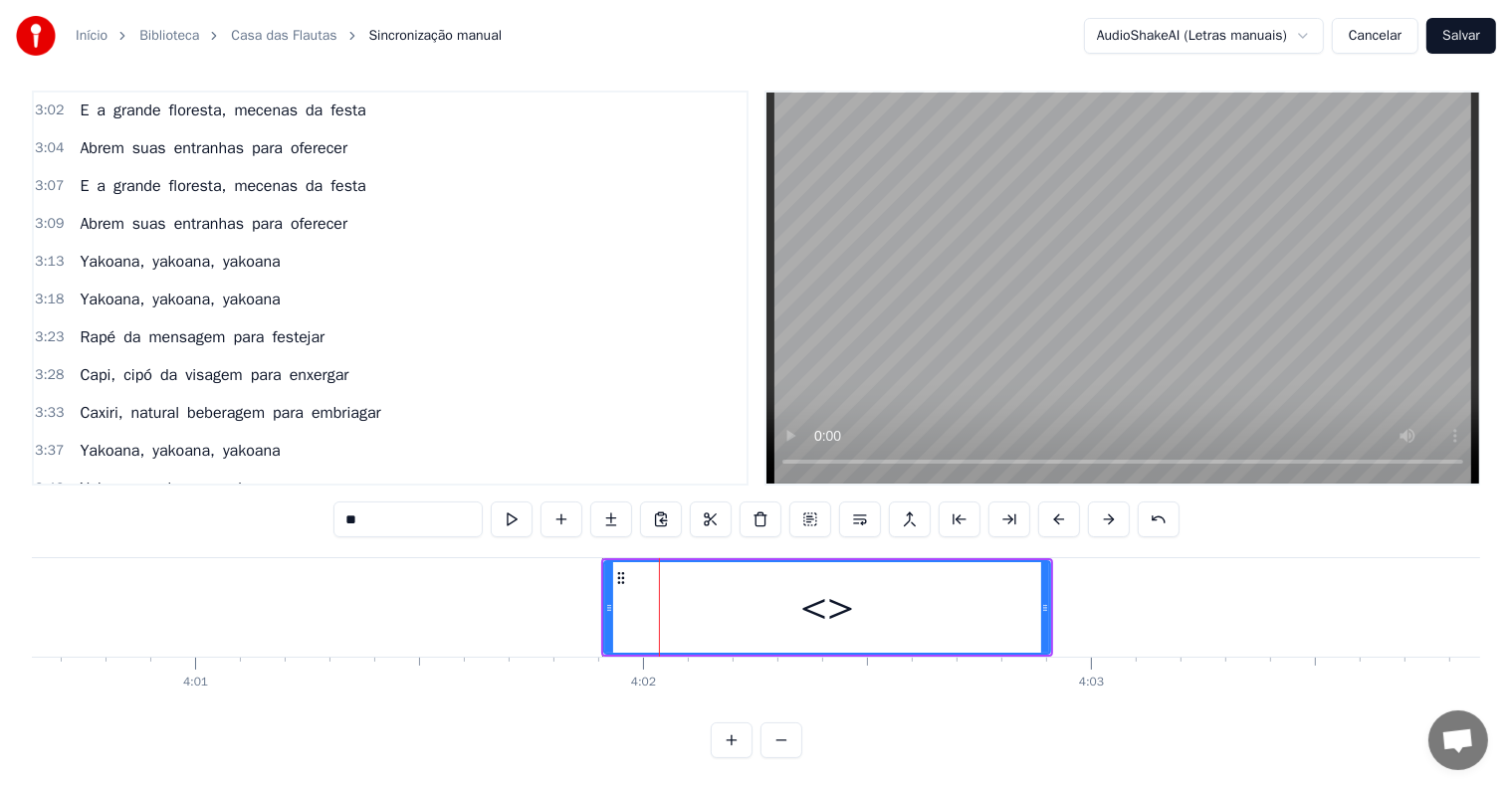 scroll, scrollTop: 1512, scrollLeft: 0, axis: vertical 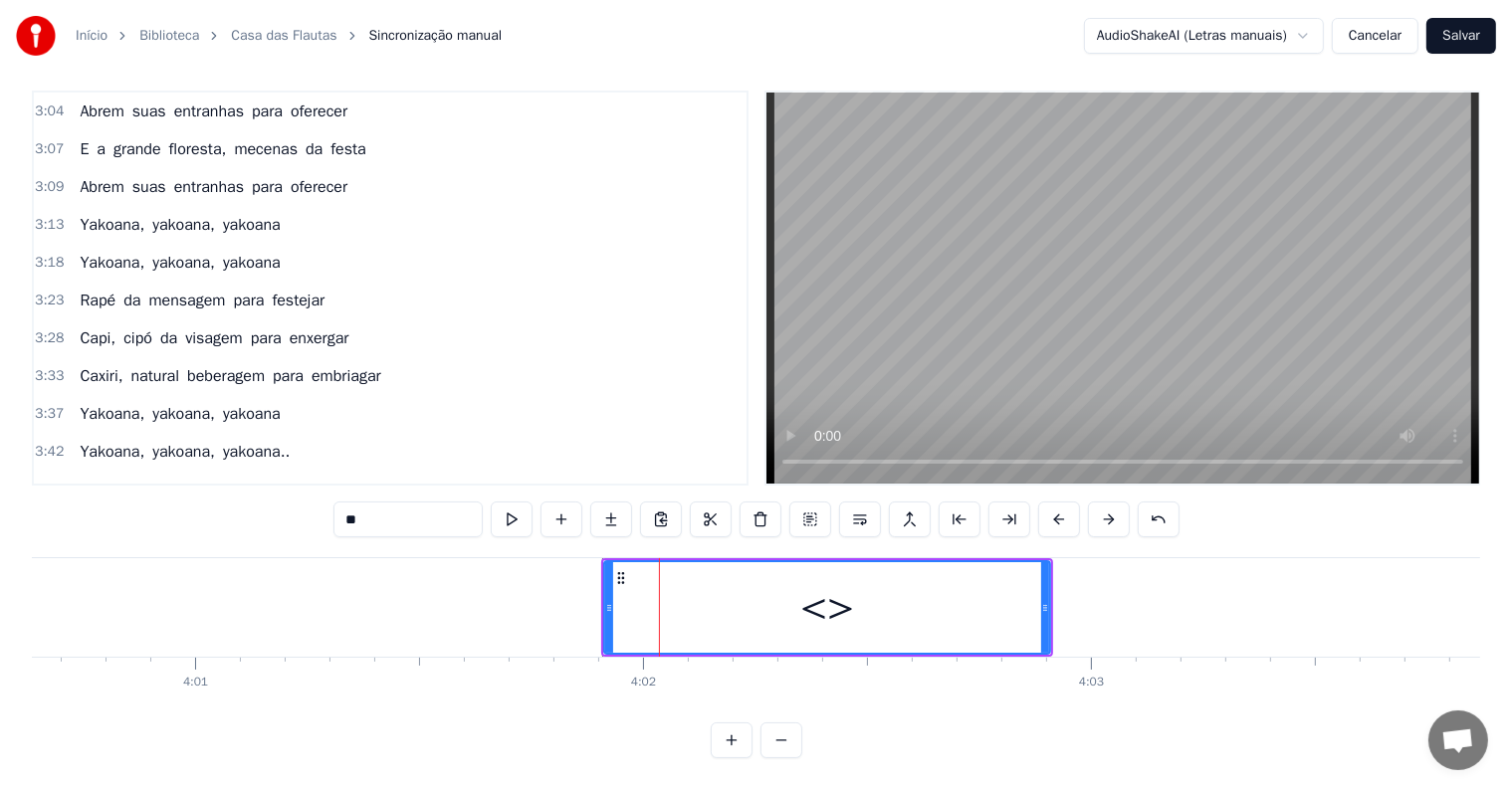 drag, startPoint x: 461, startPoint y: 509, endPoint x: 243, endPoint y: 509, distance: 218 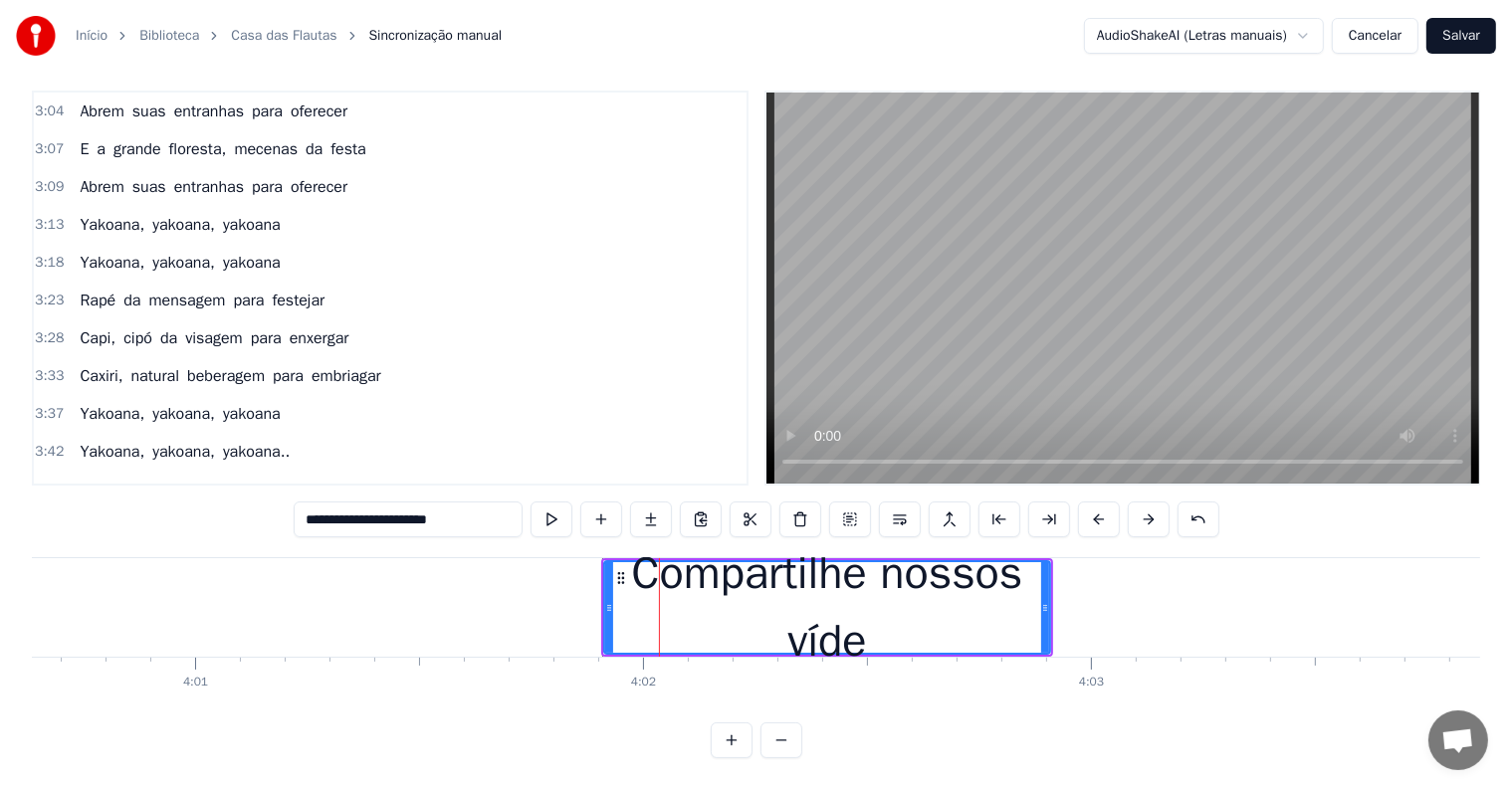 type on "**********" 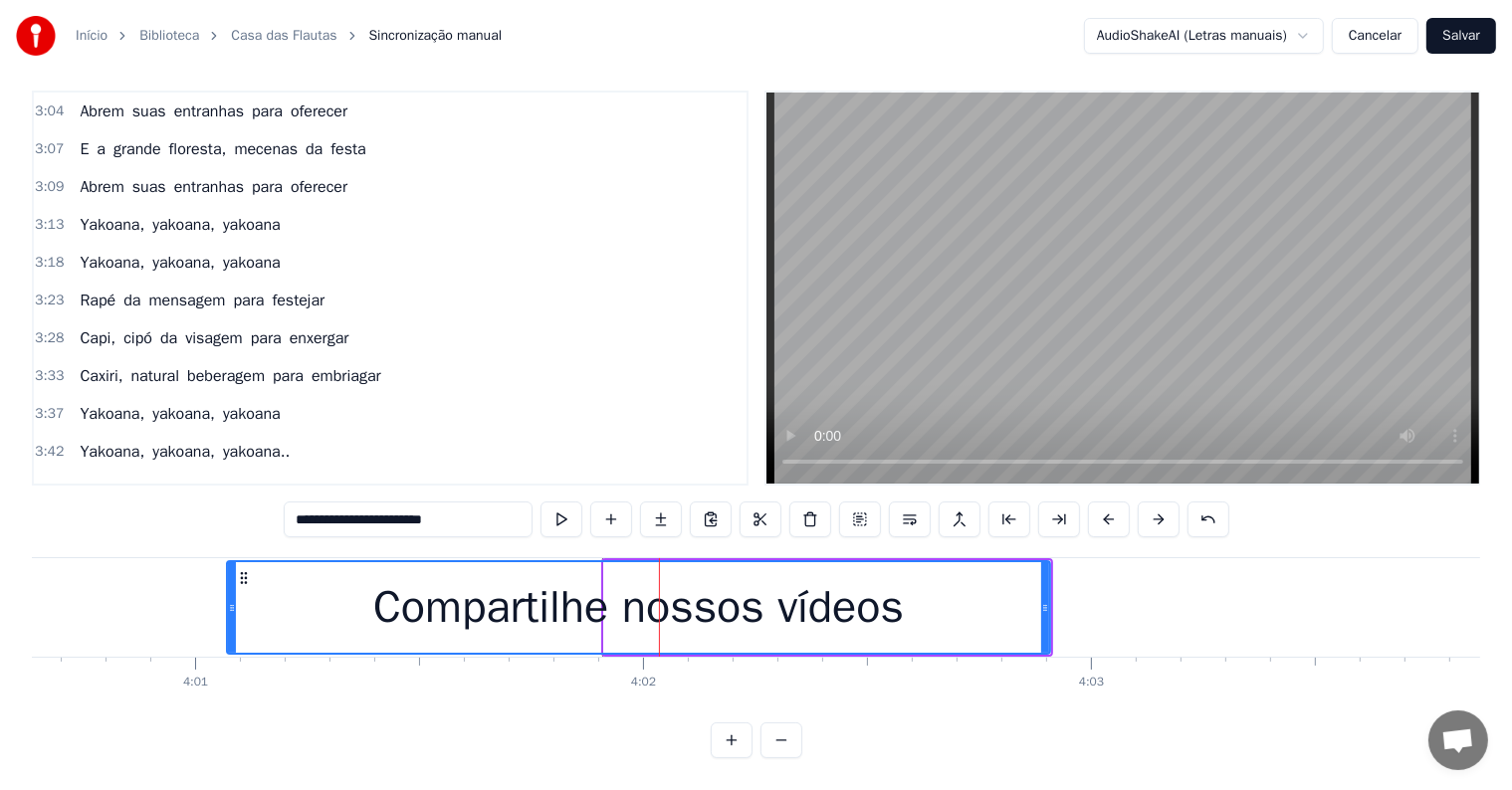 drag, startPoint x: 604, startPoint y: 595, endPoint x: 227, endPoint y: 581, distance: 377.25986 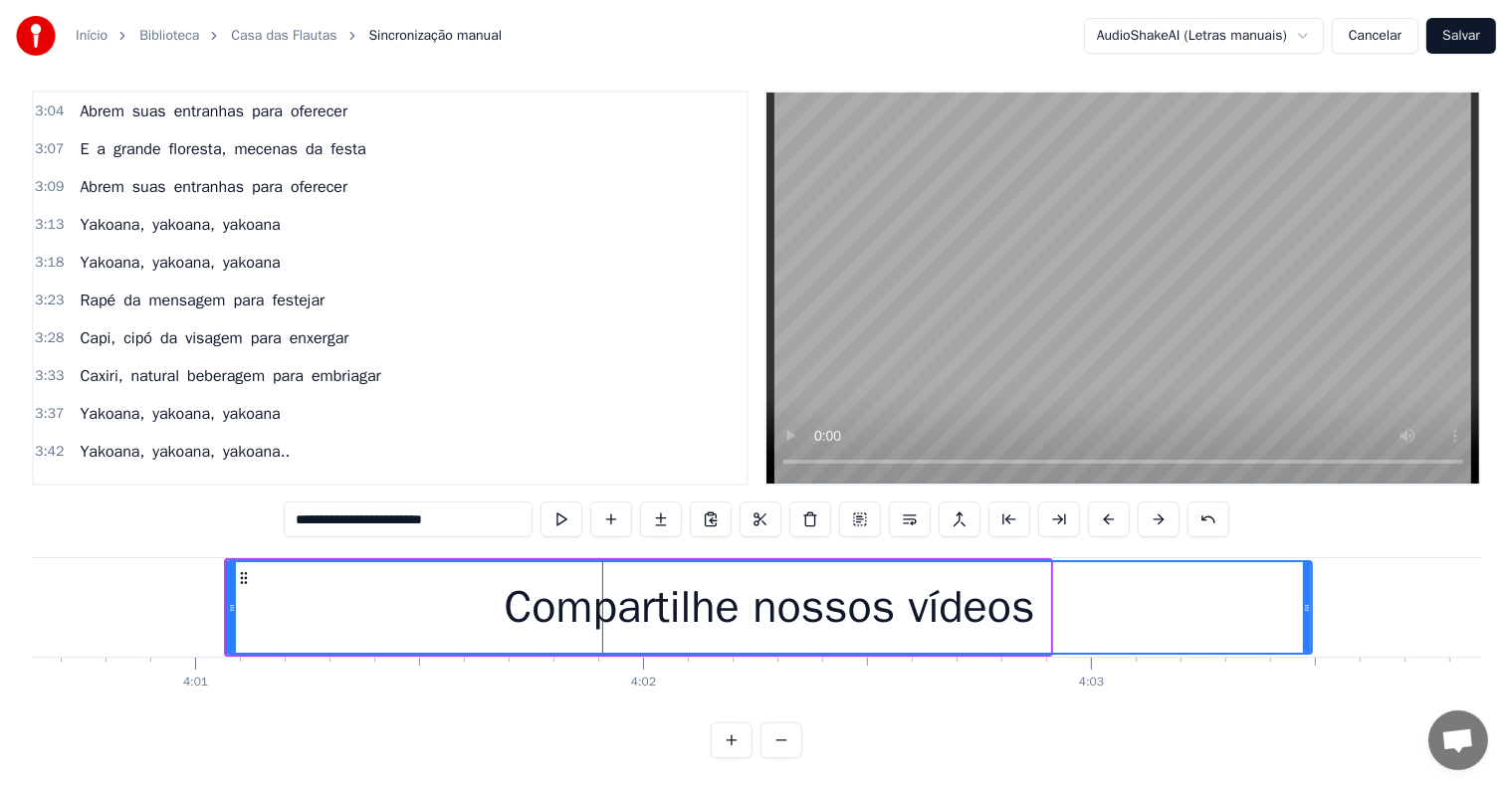 drag, startPoint x: 1045, startPoint y: 589, endPoint x: 1312, endPoint y: 587, distance: 267.00749 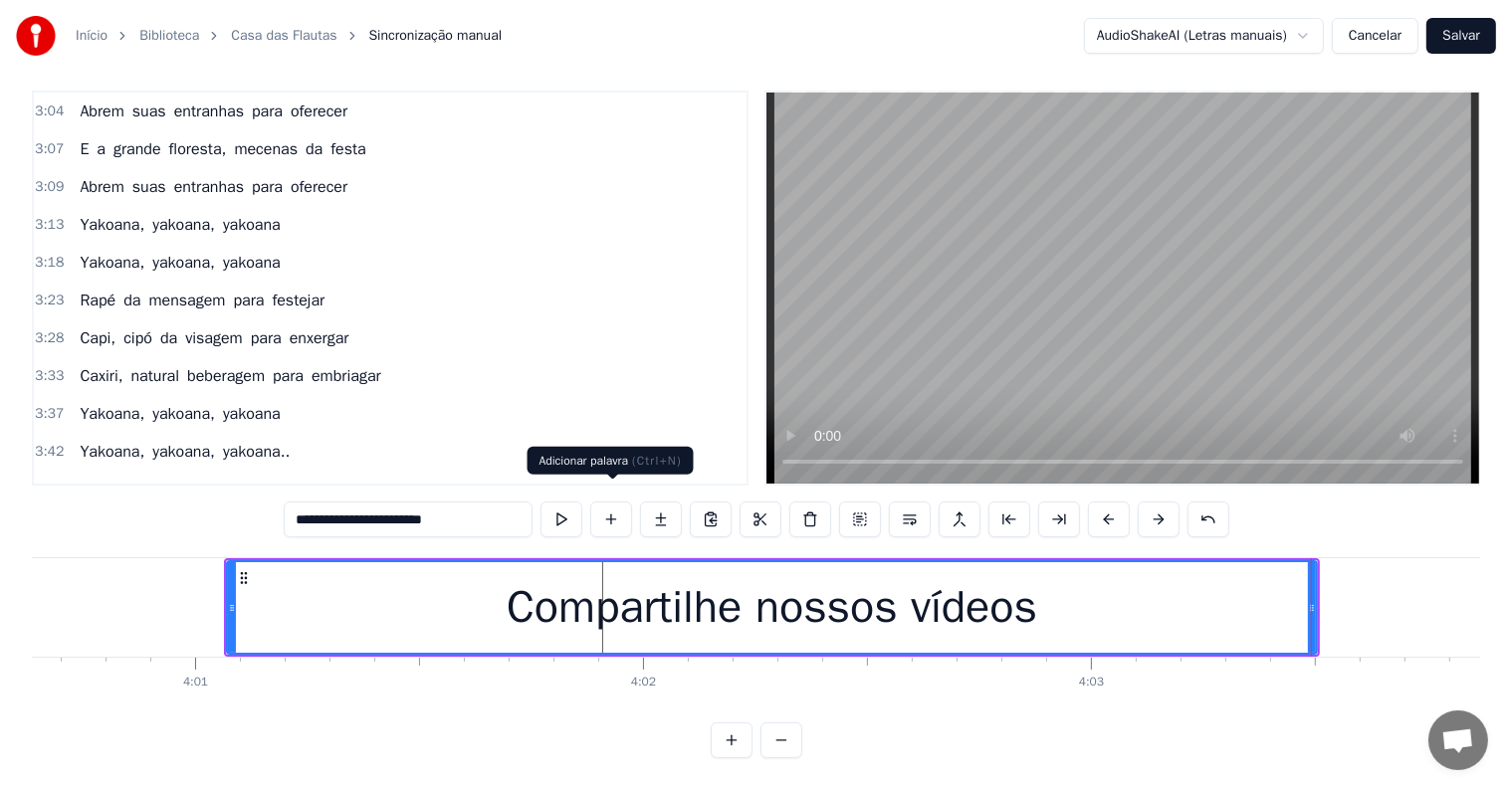 click at bounding box center (-46250, 607) 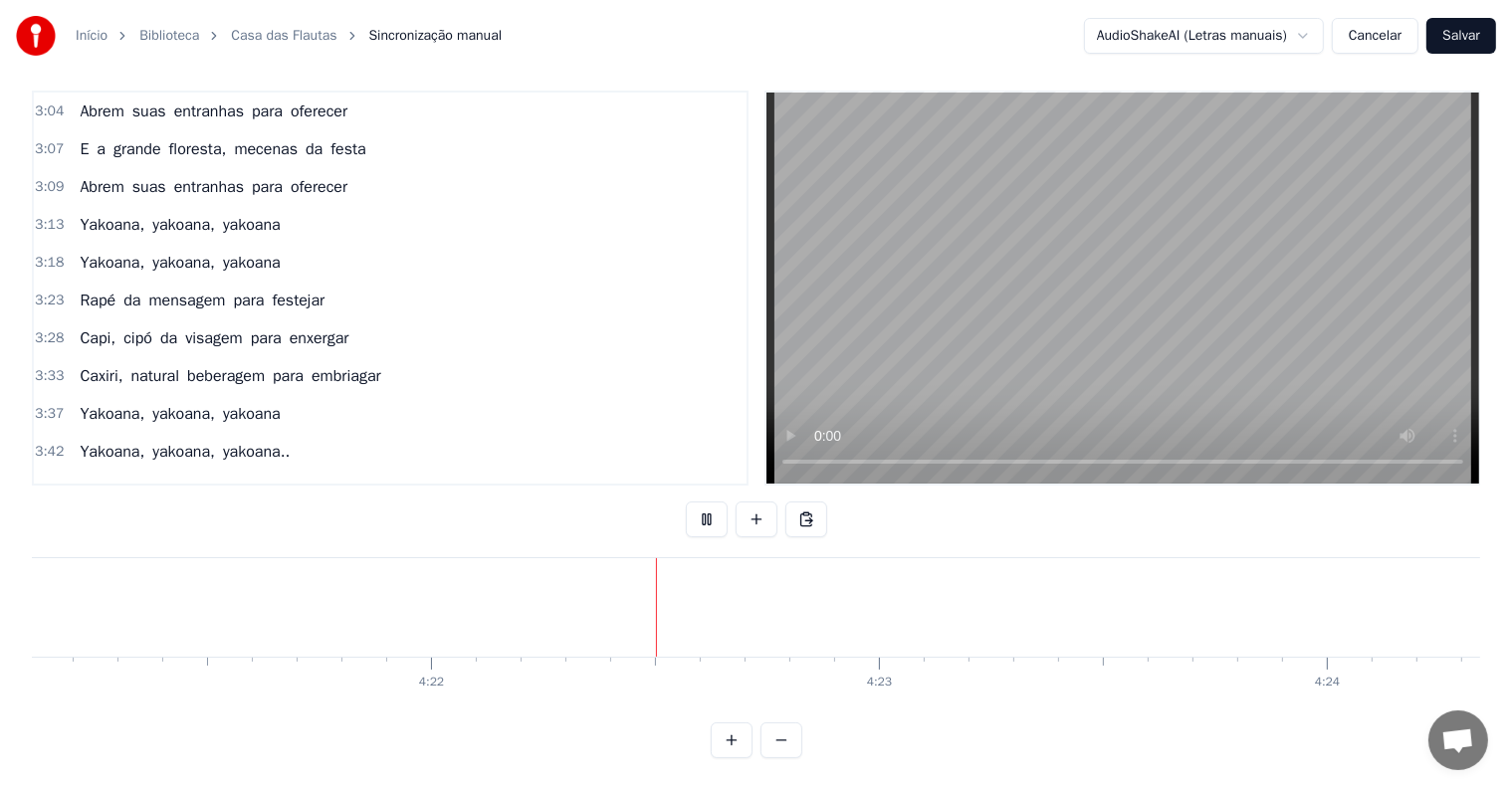 scroll, scrollTop: 0, scrollLeft: 117181, axis: horizontal 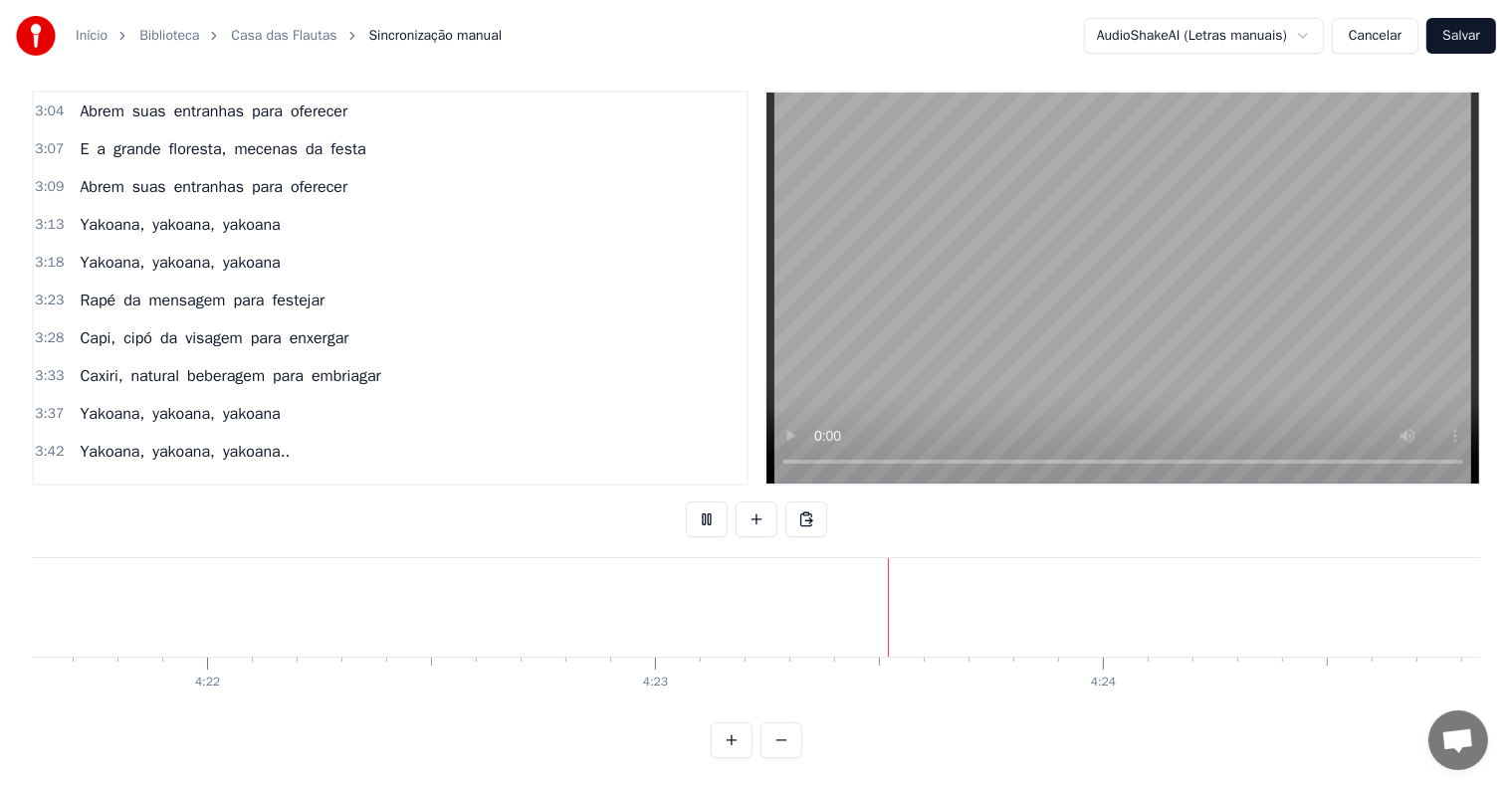 click on "Salvar" at bounding box center [1461, 36] 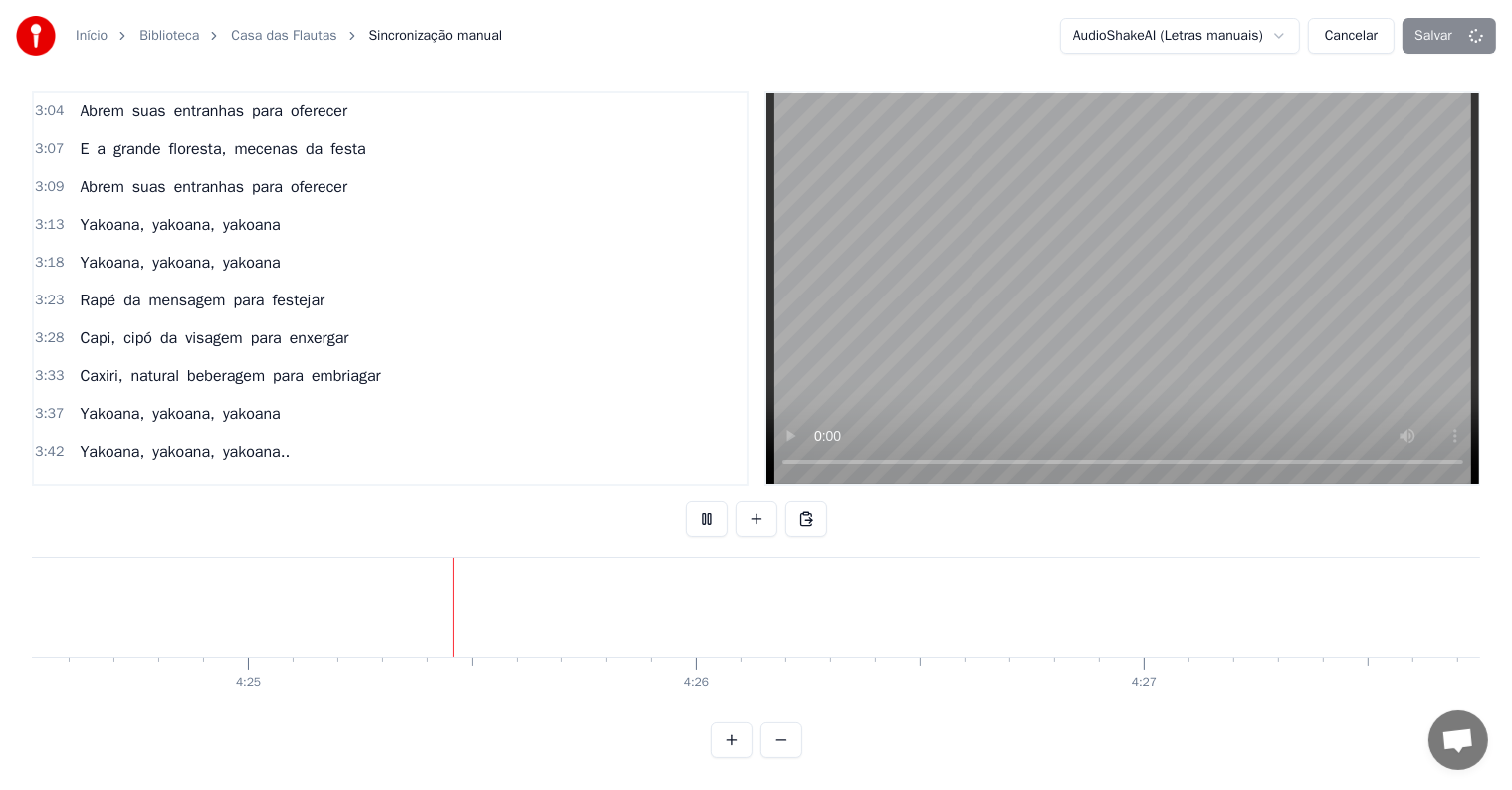 scroll, scrollTop: 0, scrollLeft: 118485, axis: horizontal 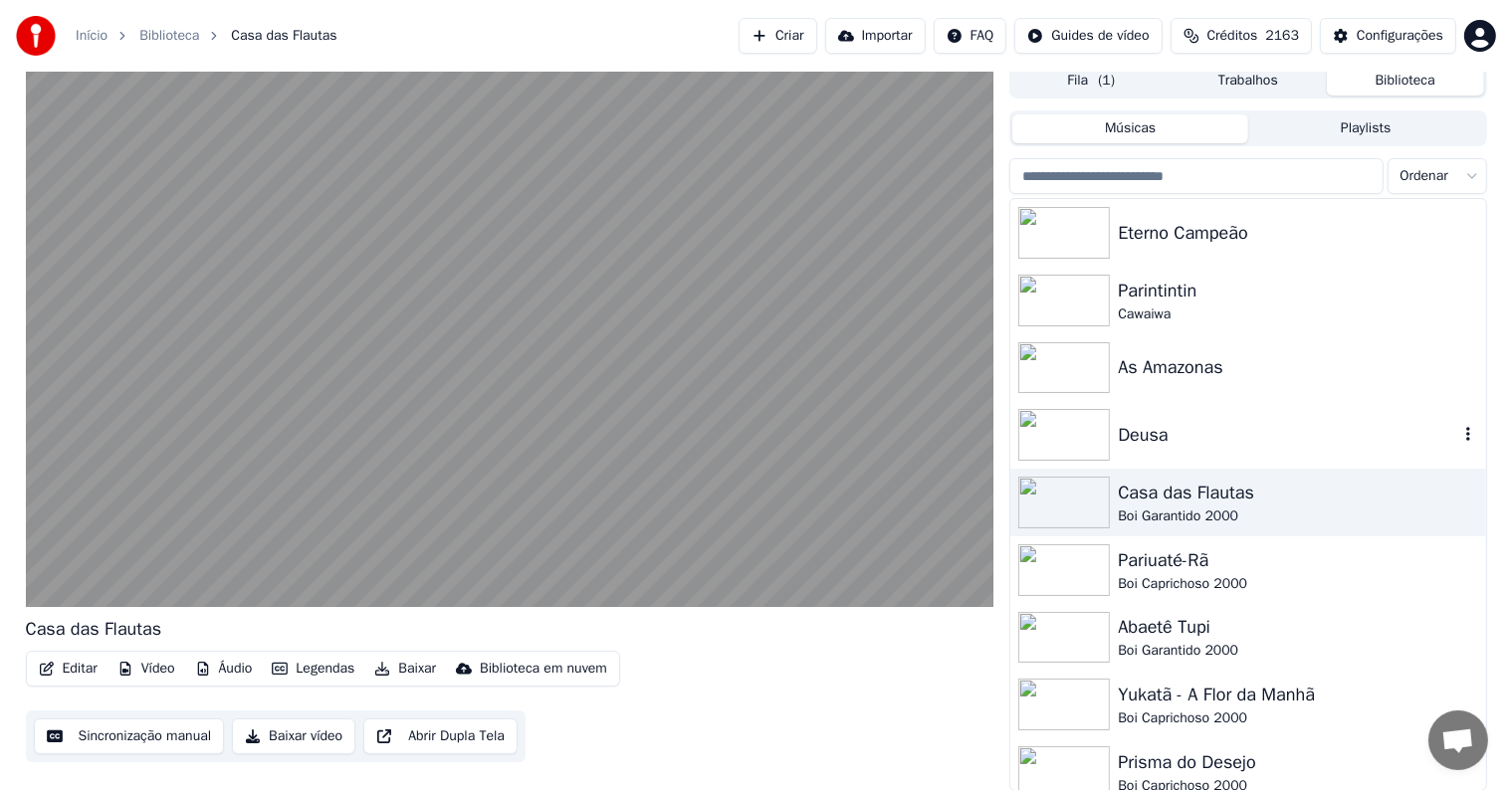 click at bounding box center (1064, 435) 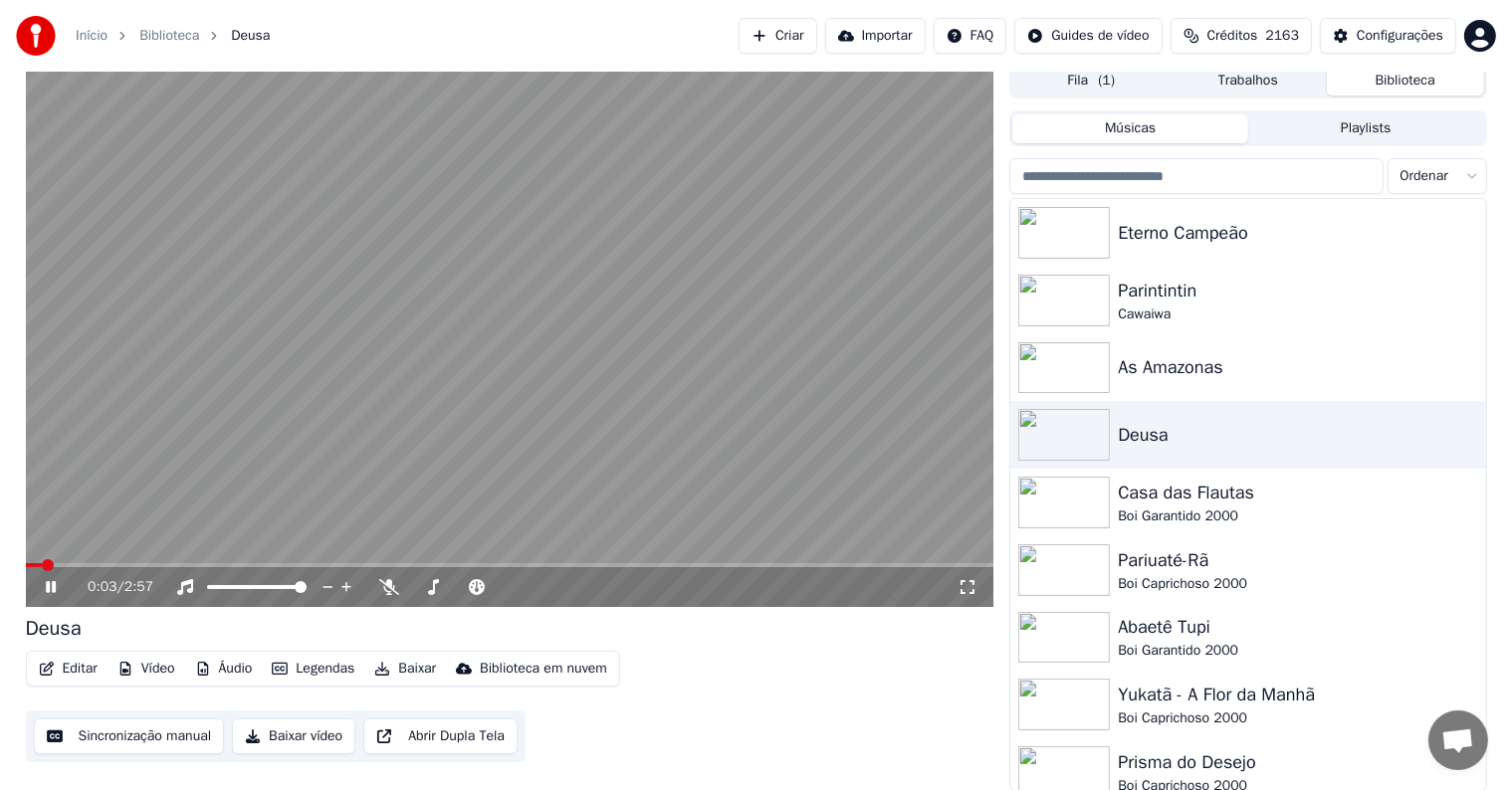 click at bounding box center (510, 334) 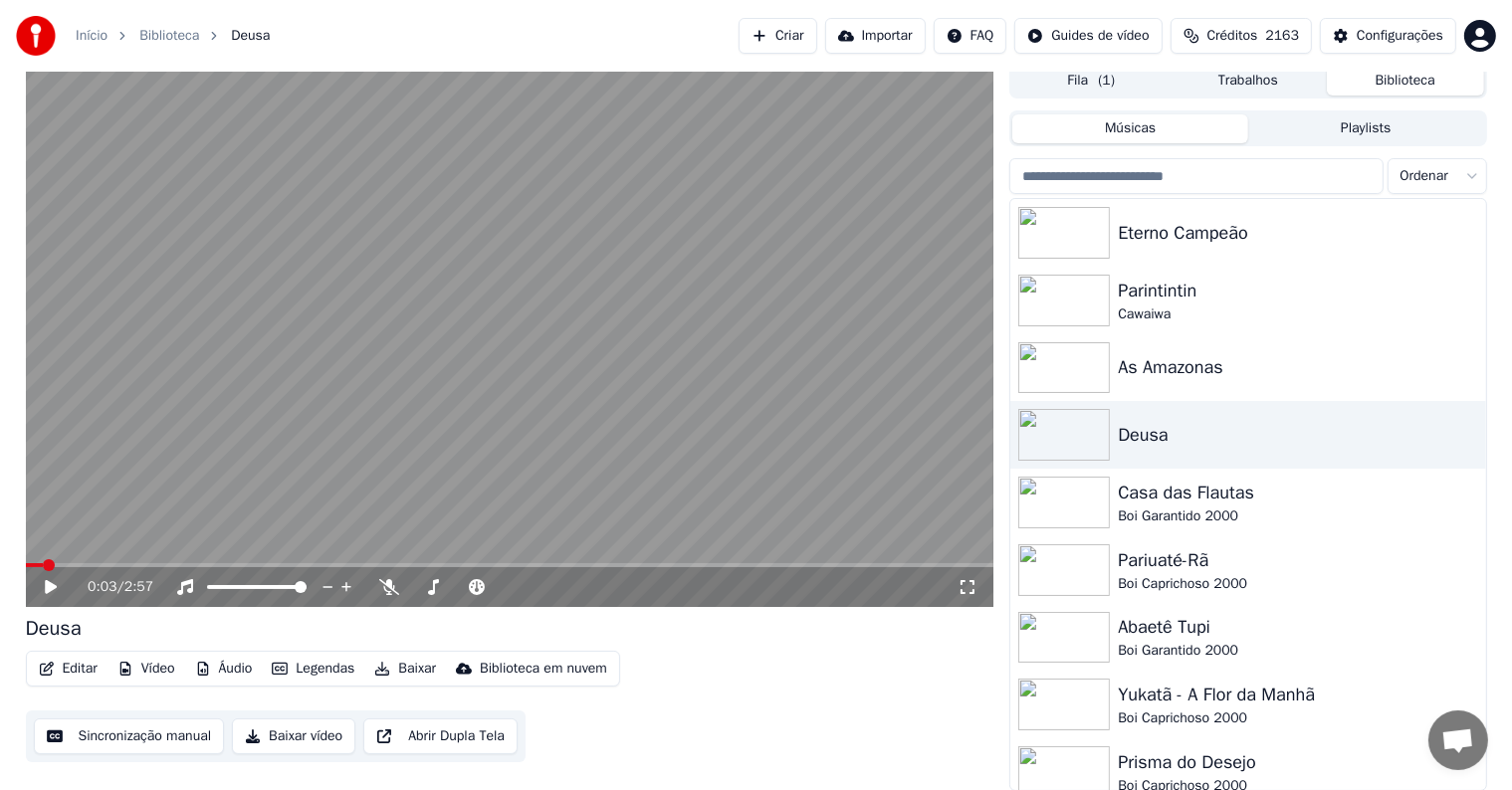 click on "Editar" at bounding box center (68, 669) 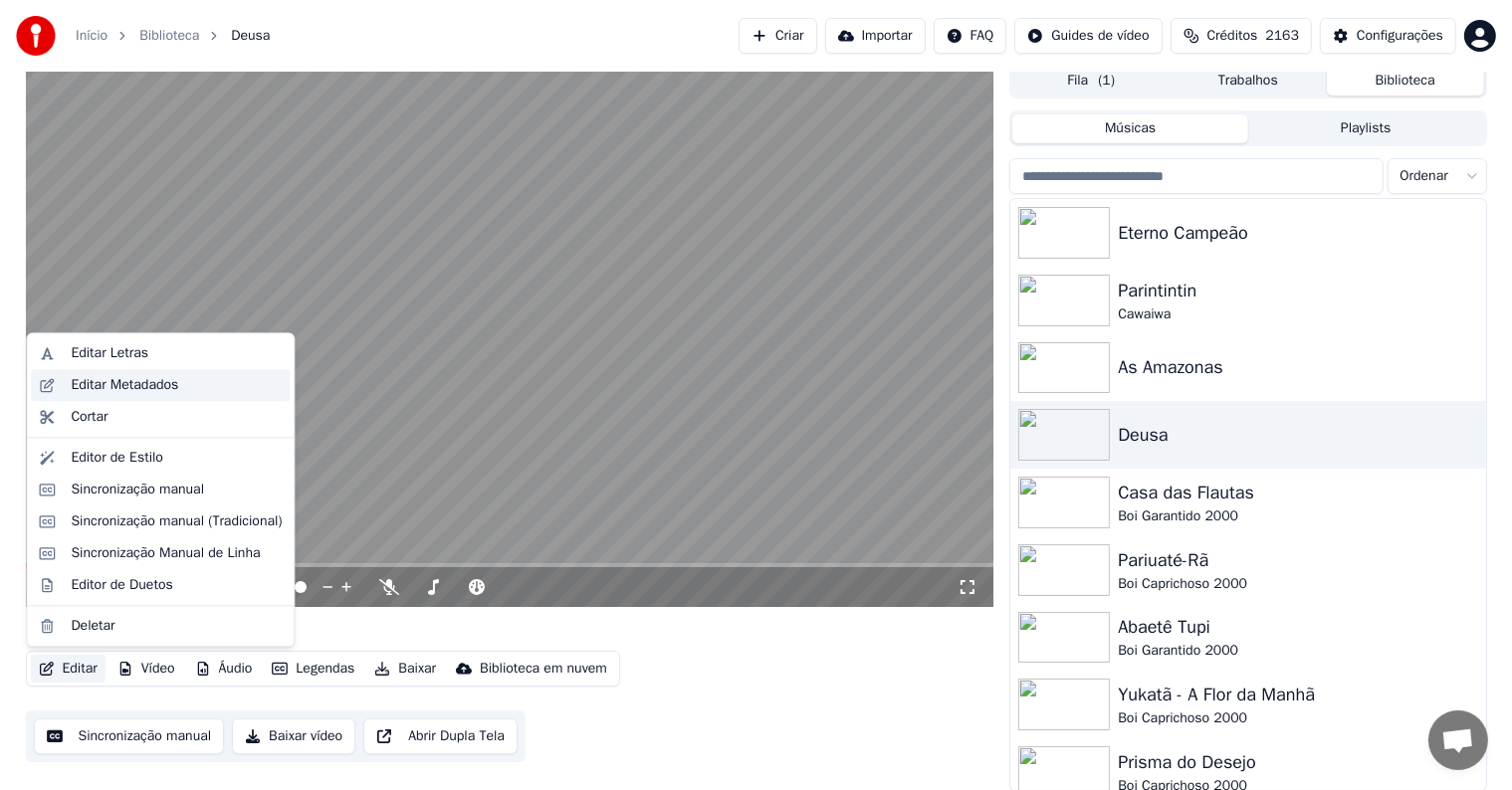 click on "Editar Metadados" at bounding box center [124, 385] 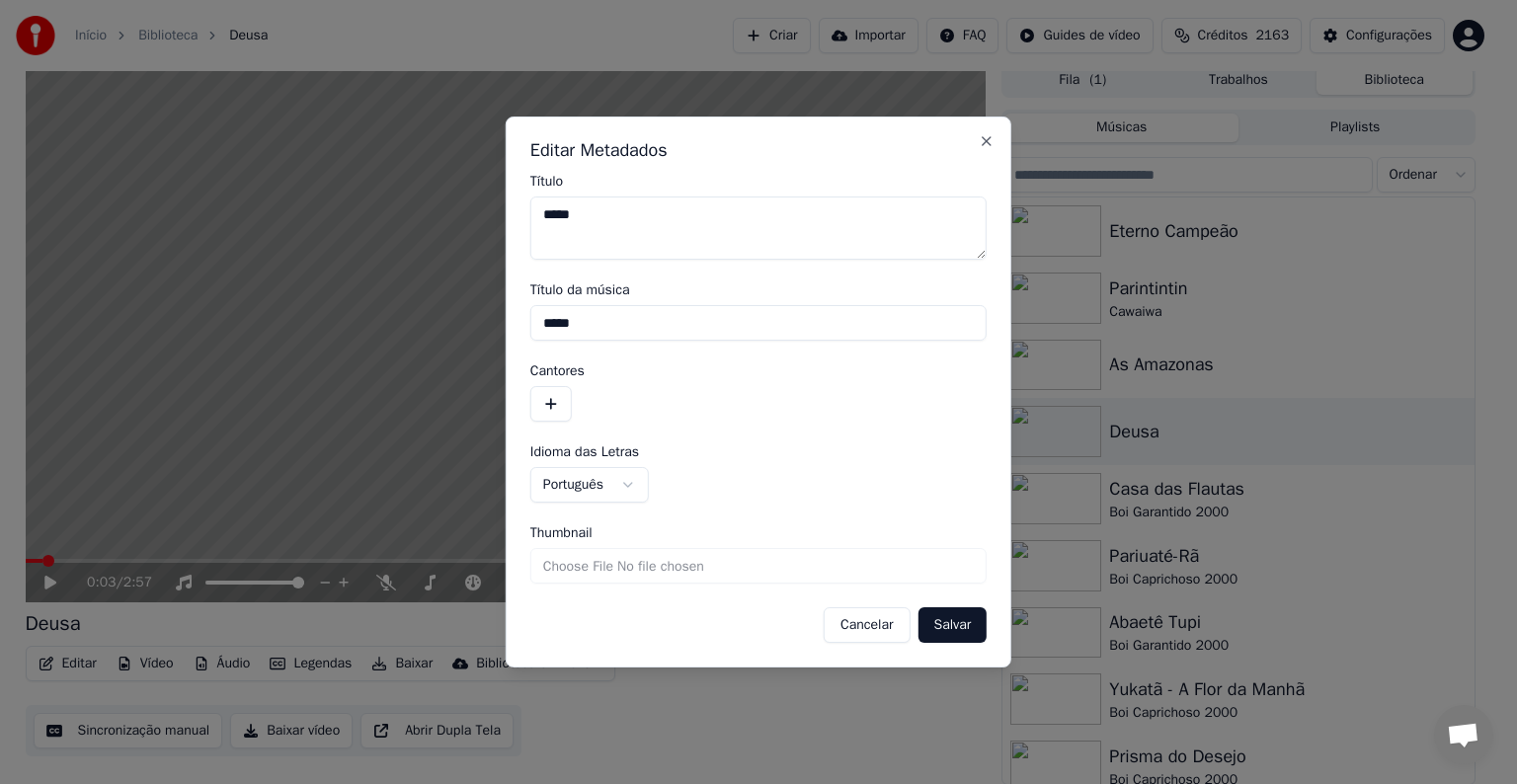 drag, startPoint x: 659, startPoint y: 320, endPoint x: 388, endPoint y: 292, distance: 272.44265 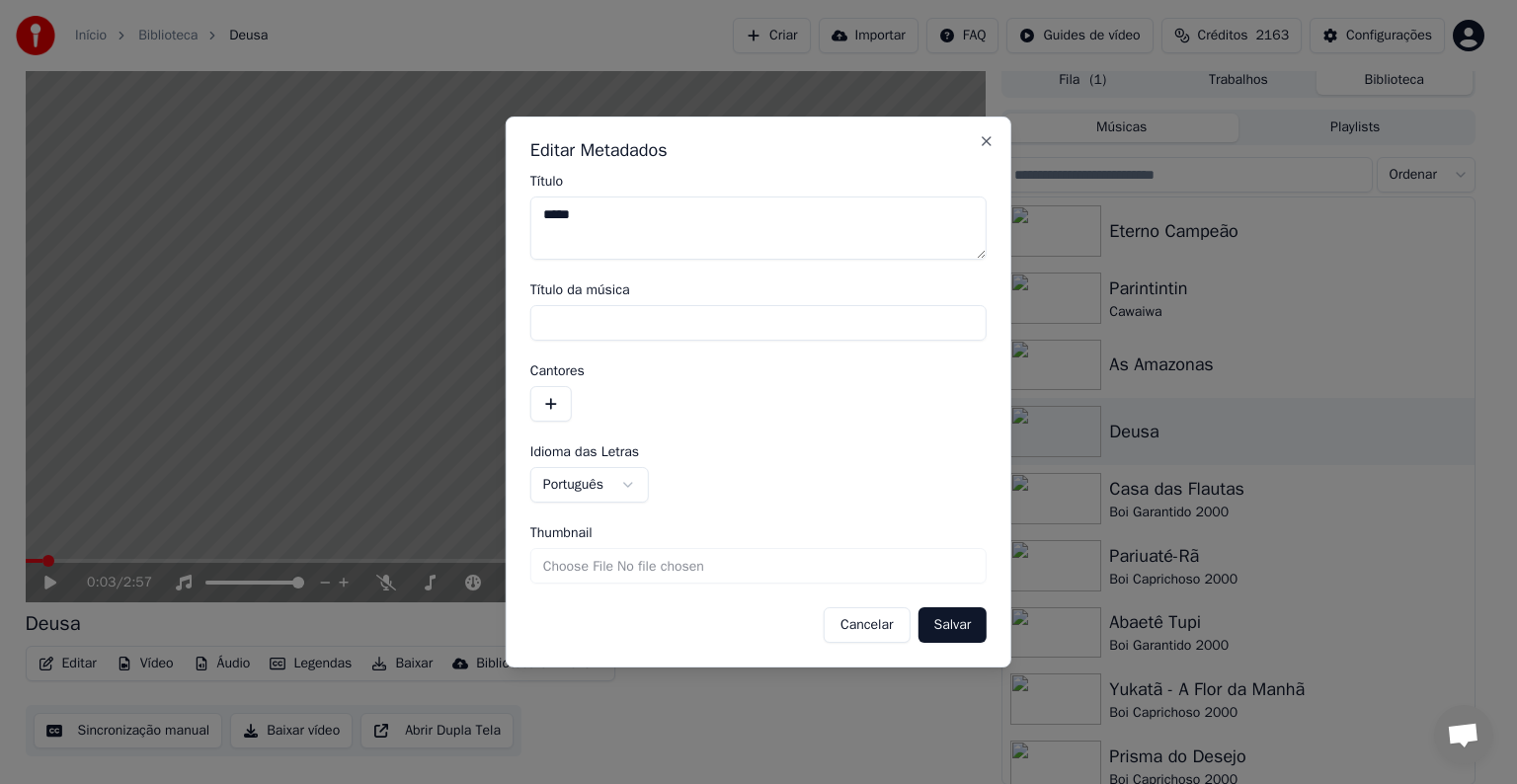type 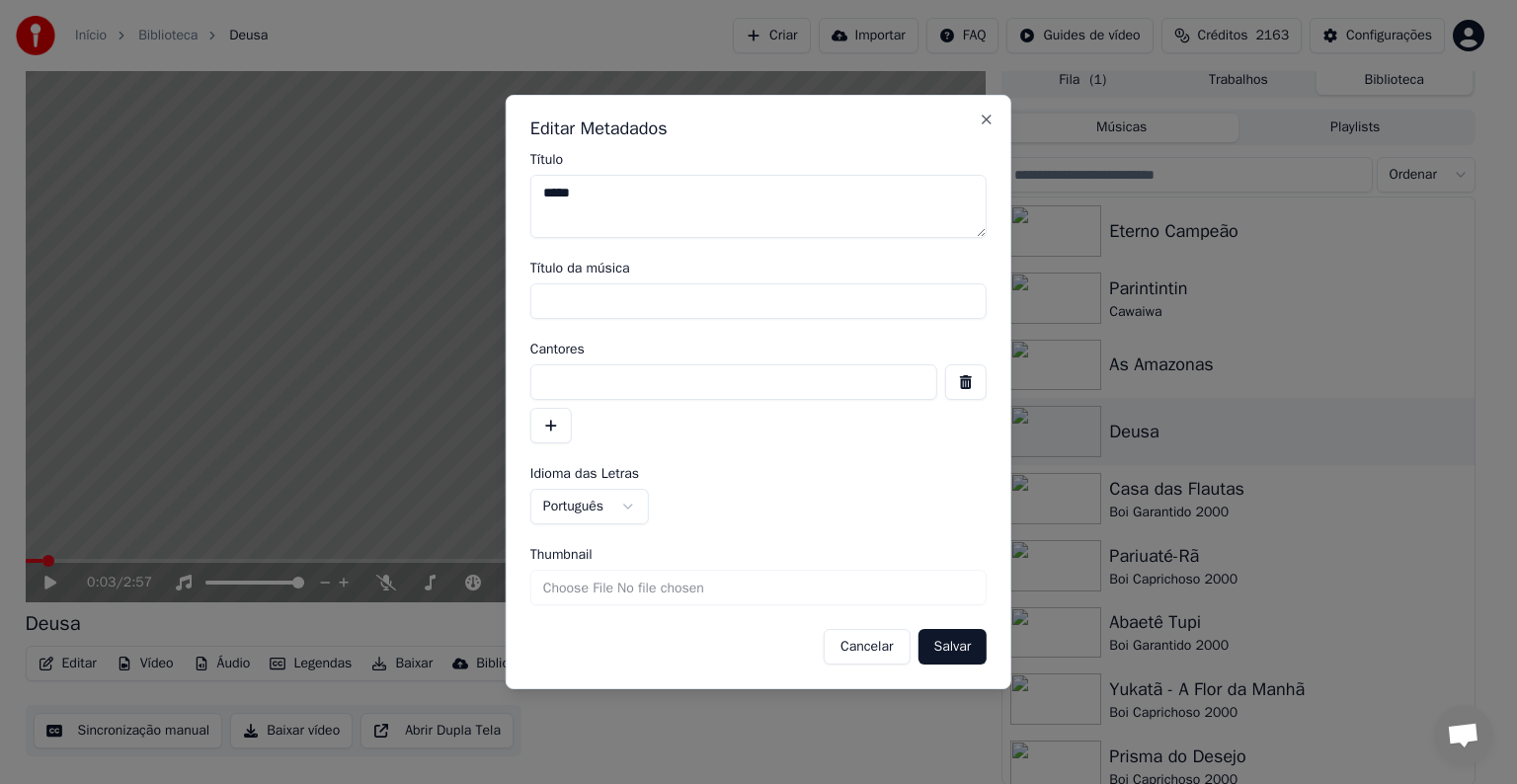 click at bounding box center (734, 382) 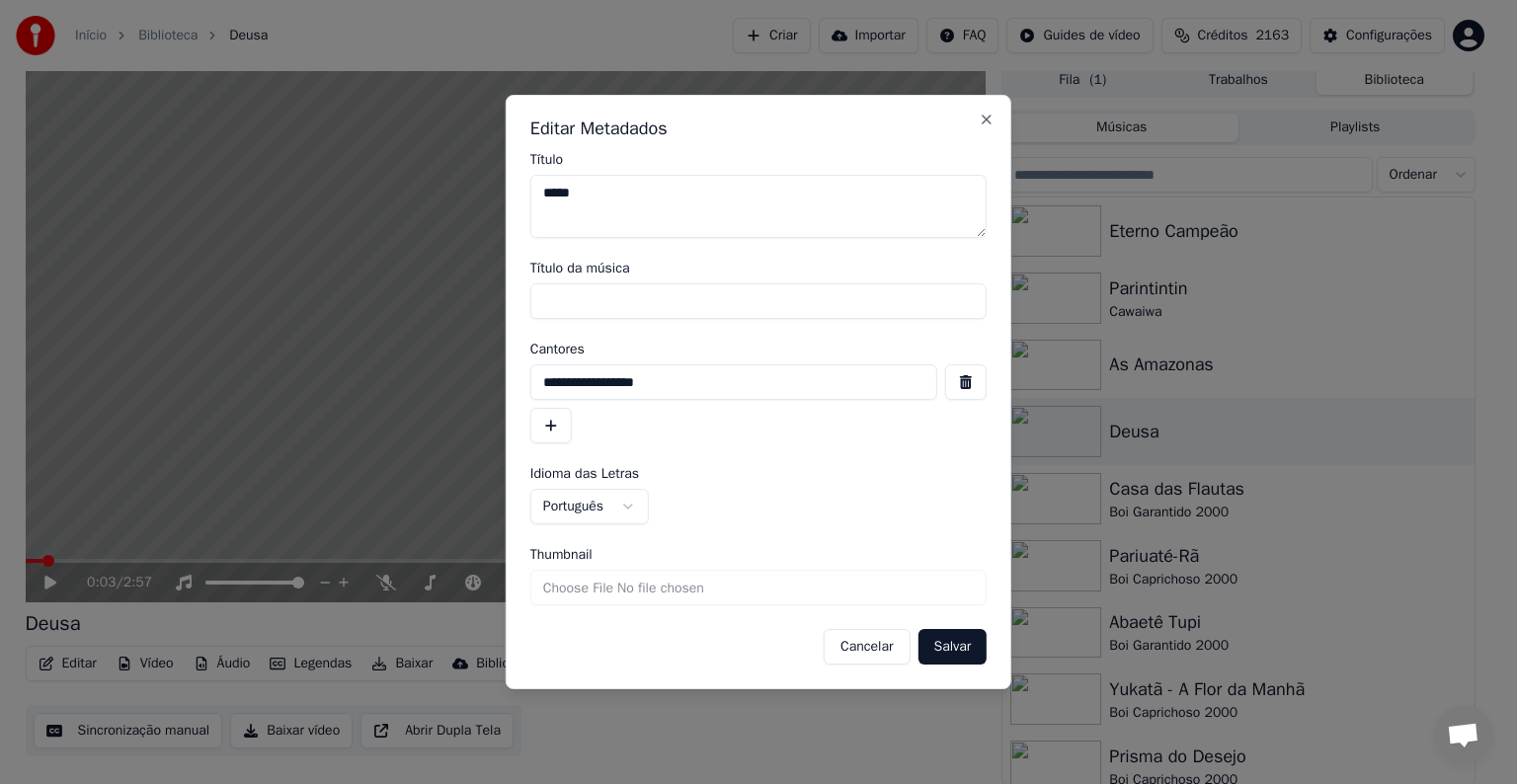 type on "**********" 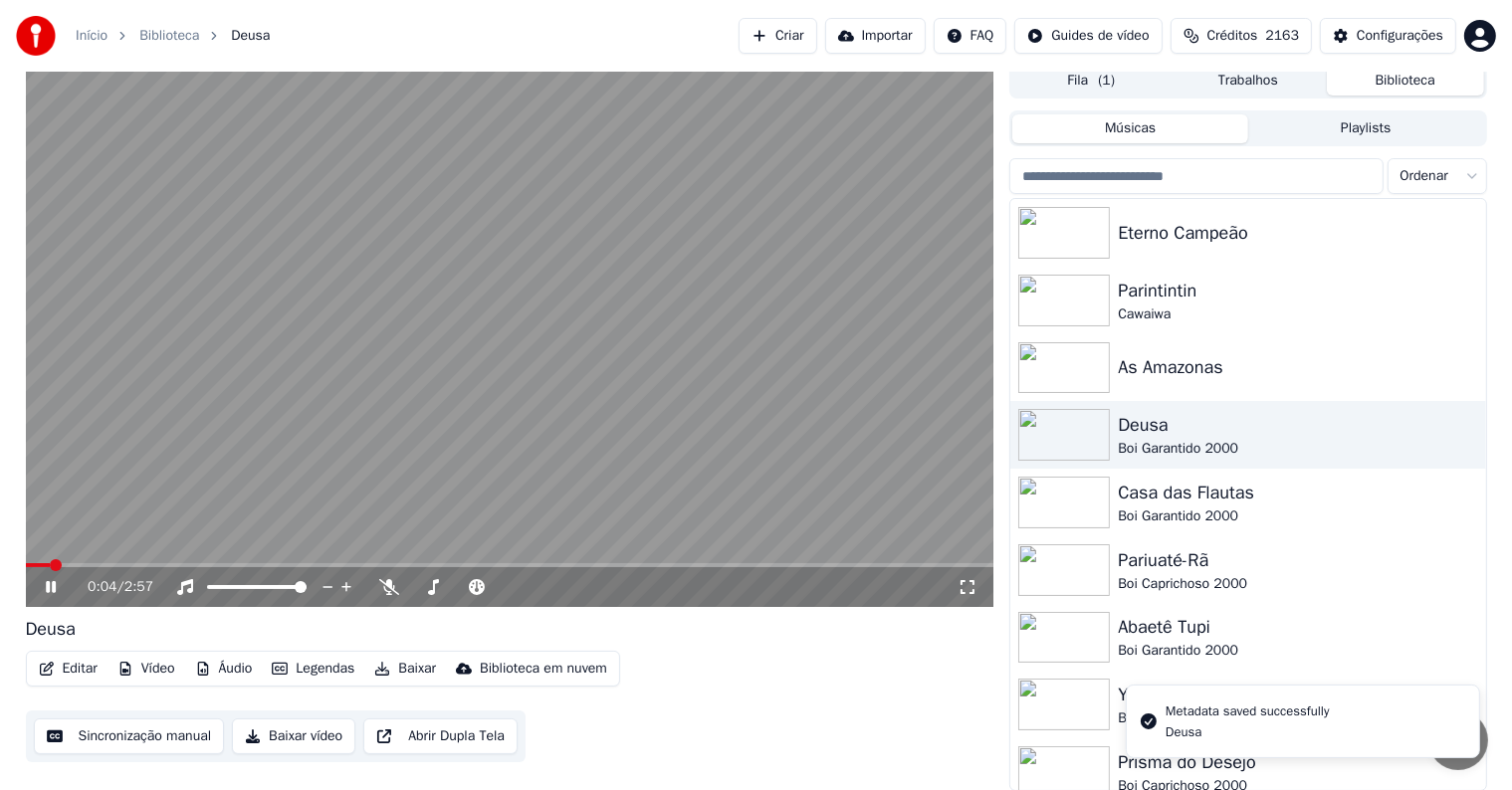 click at bounding box center (510, 334) 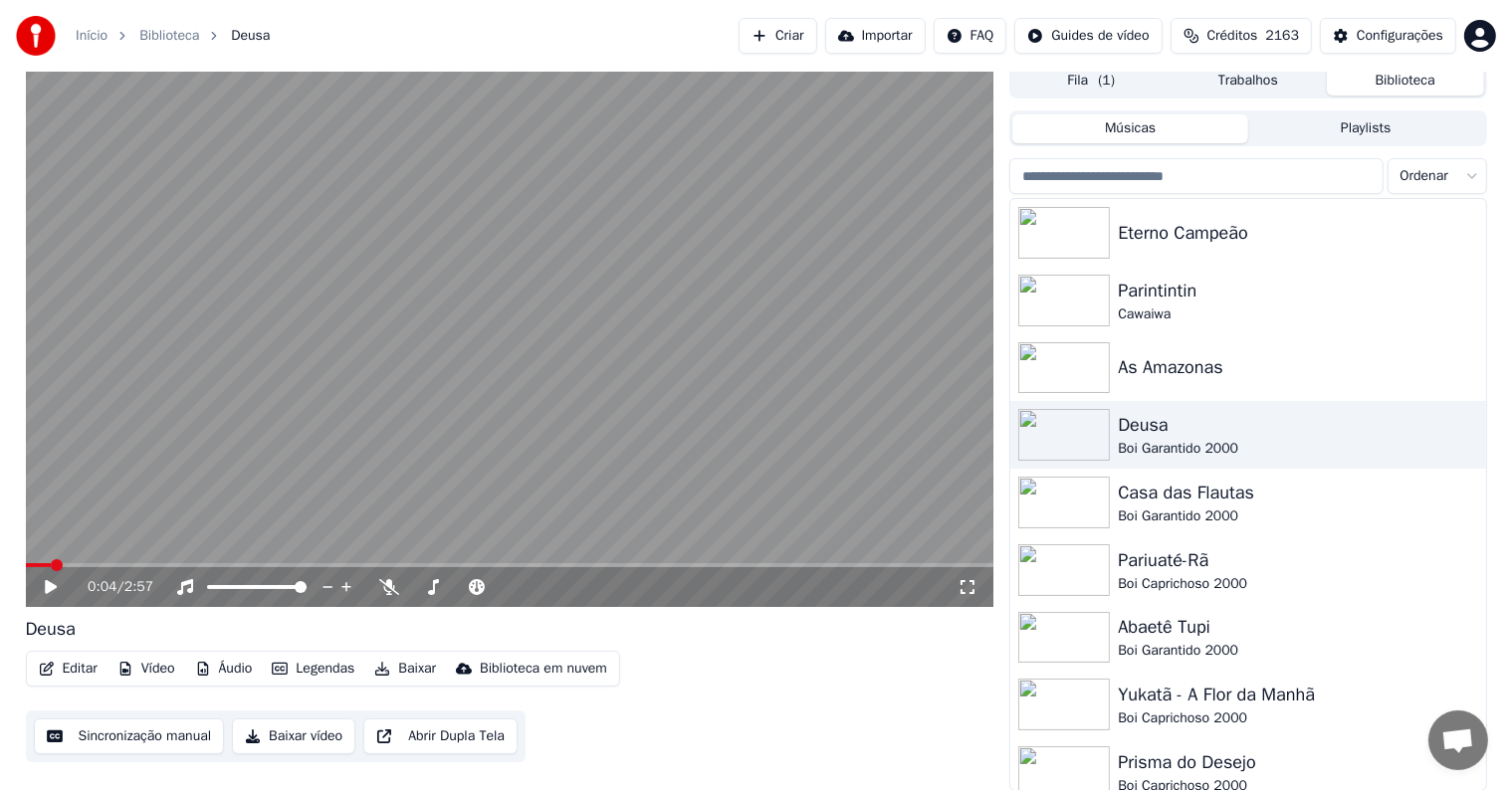 click on "Sincronização manual" at bounding box center [129, 736] 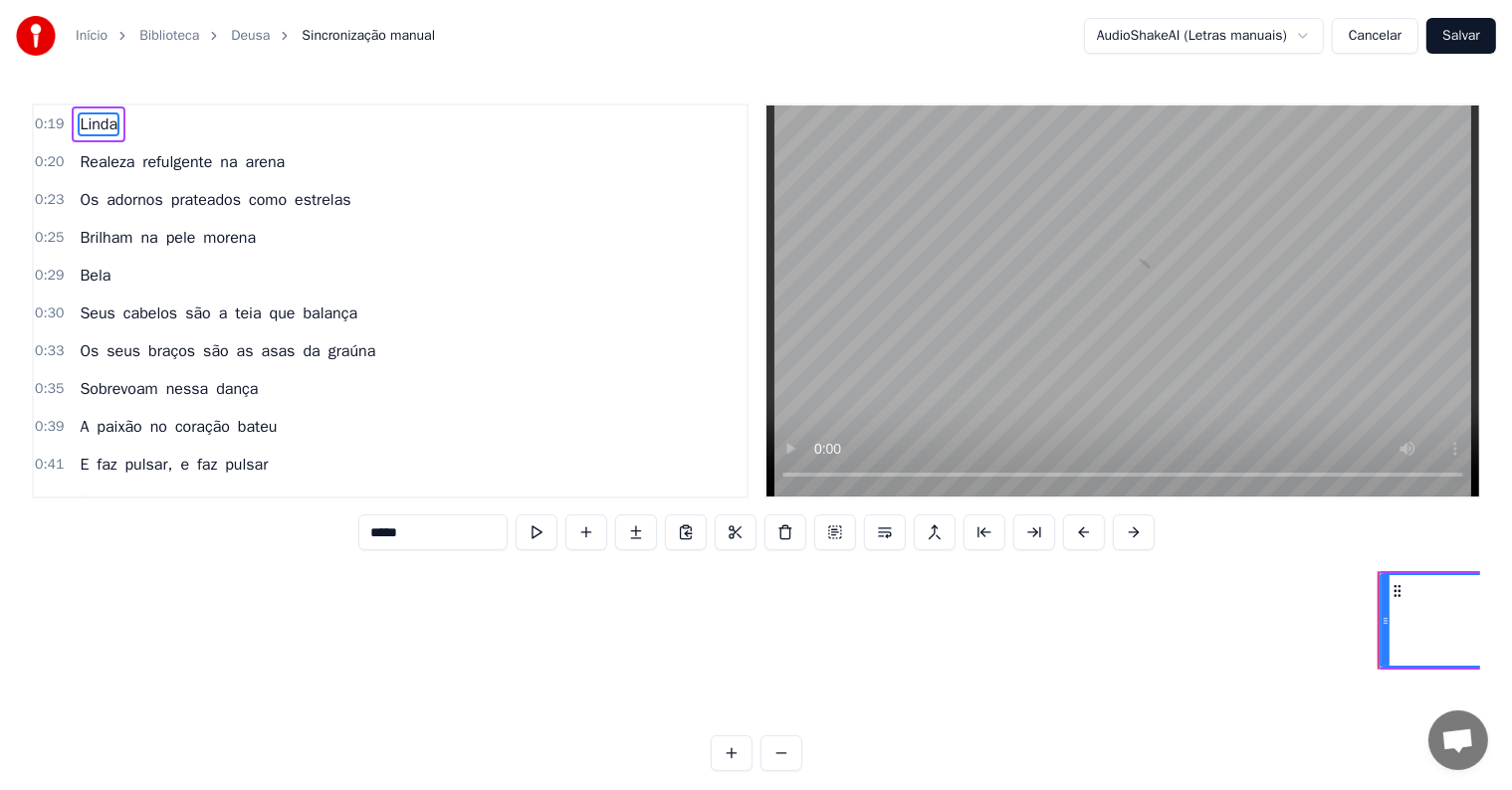 scroll, scrollTop: 0, scrollLeft: 8768, axis: horizontal 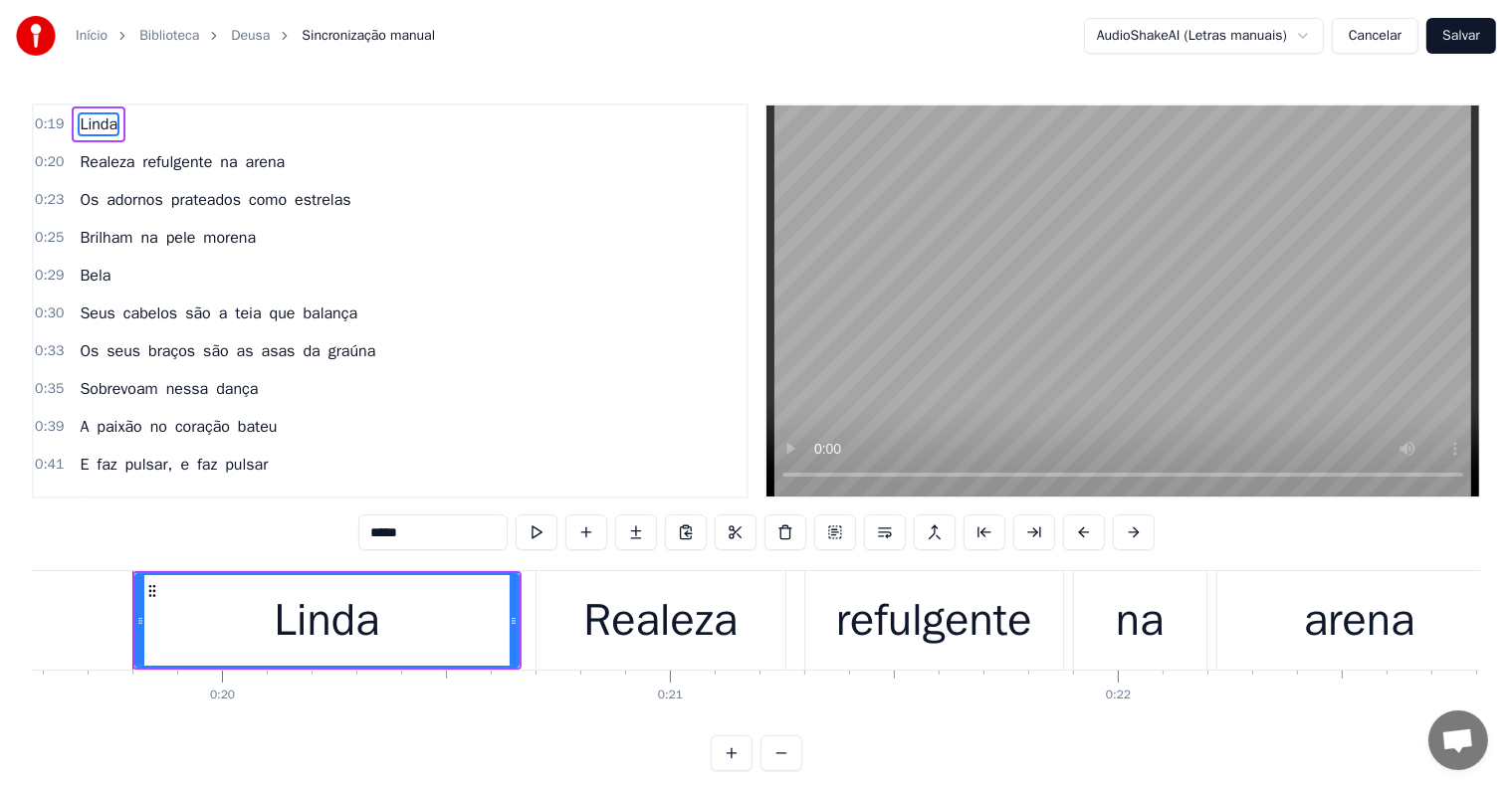 type 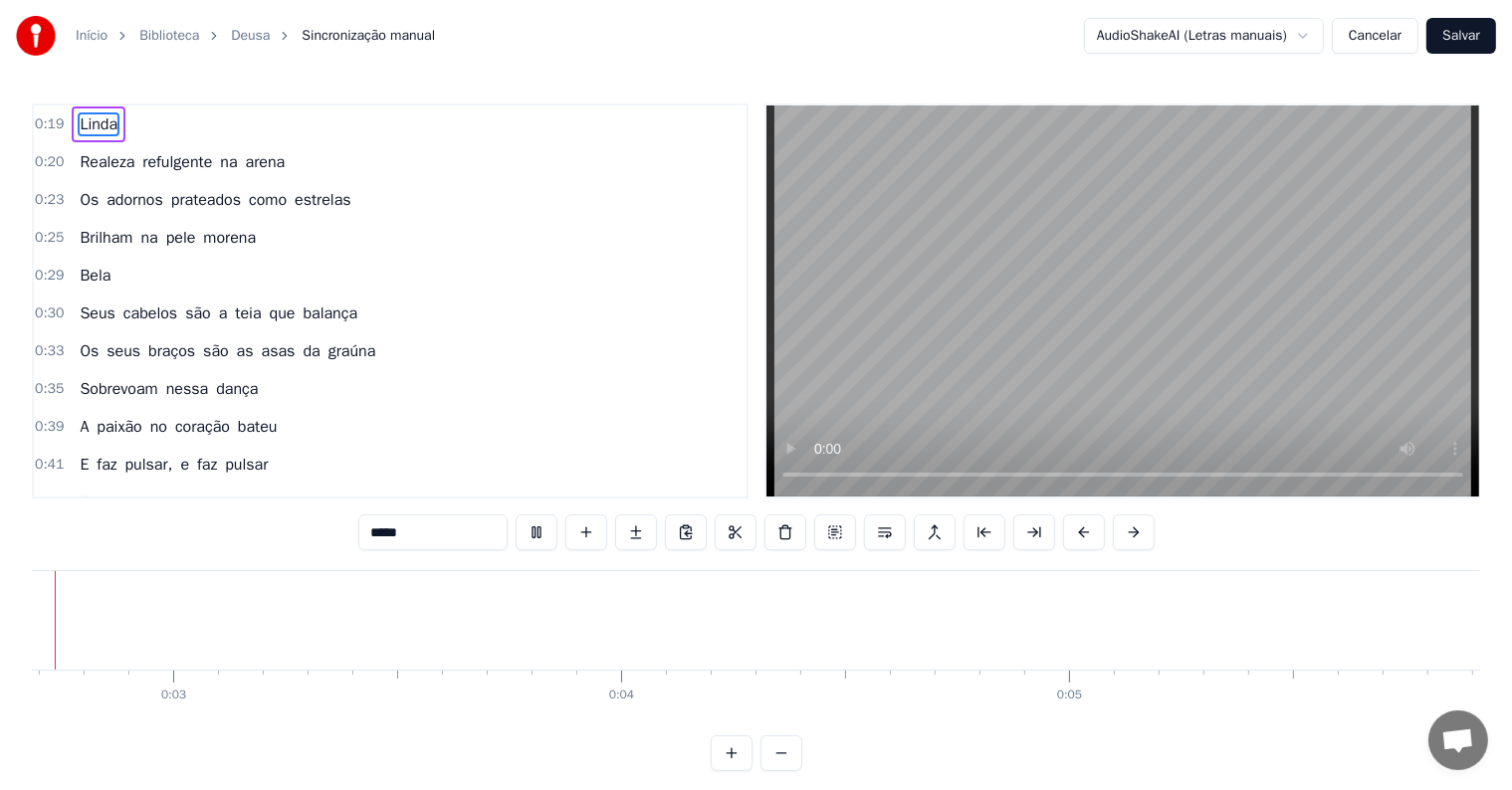 scroll, scrollTop: 0, scrollLeft: 981, axis: horizontal 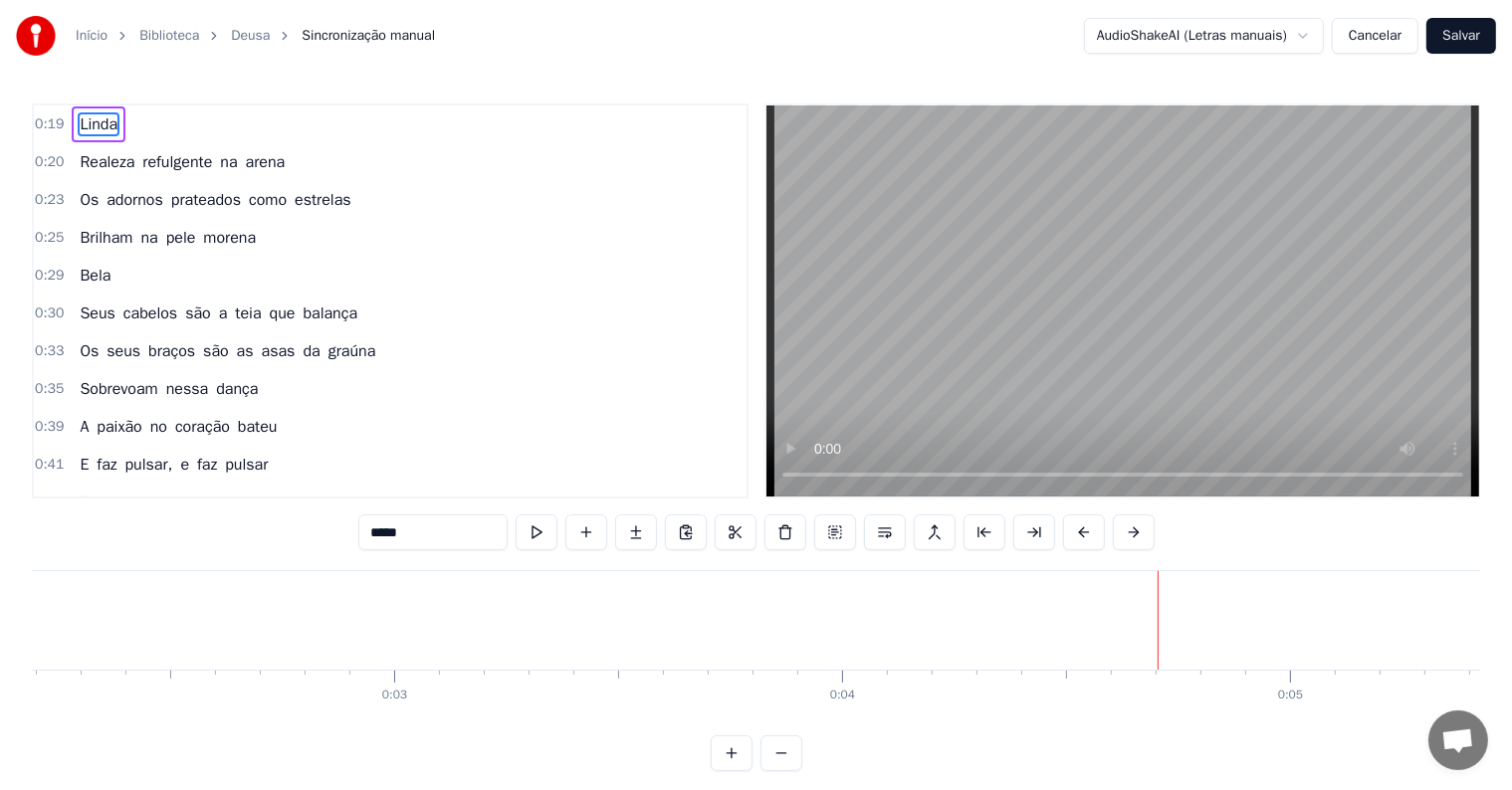 click at bounding box center [1158, 620] 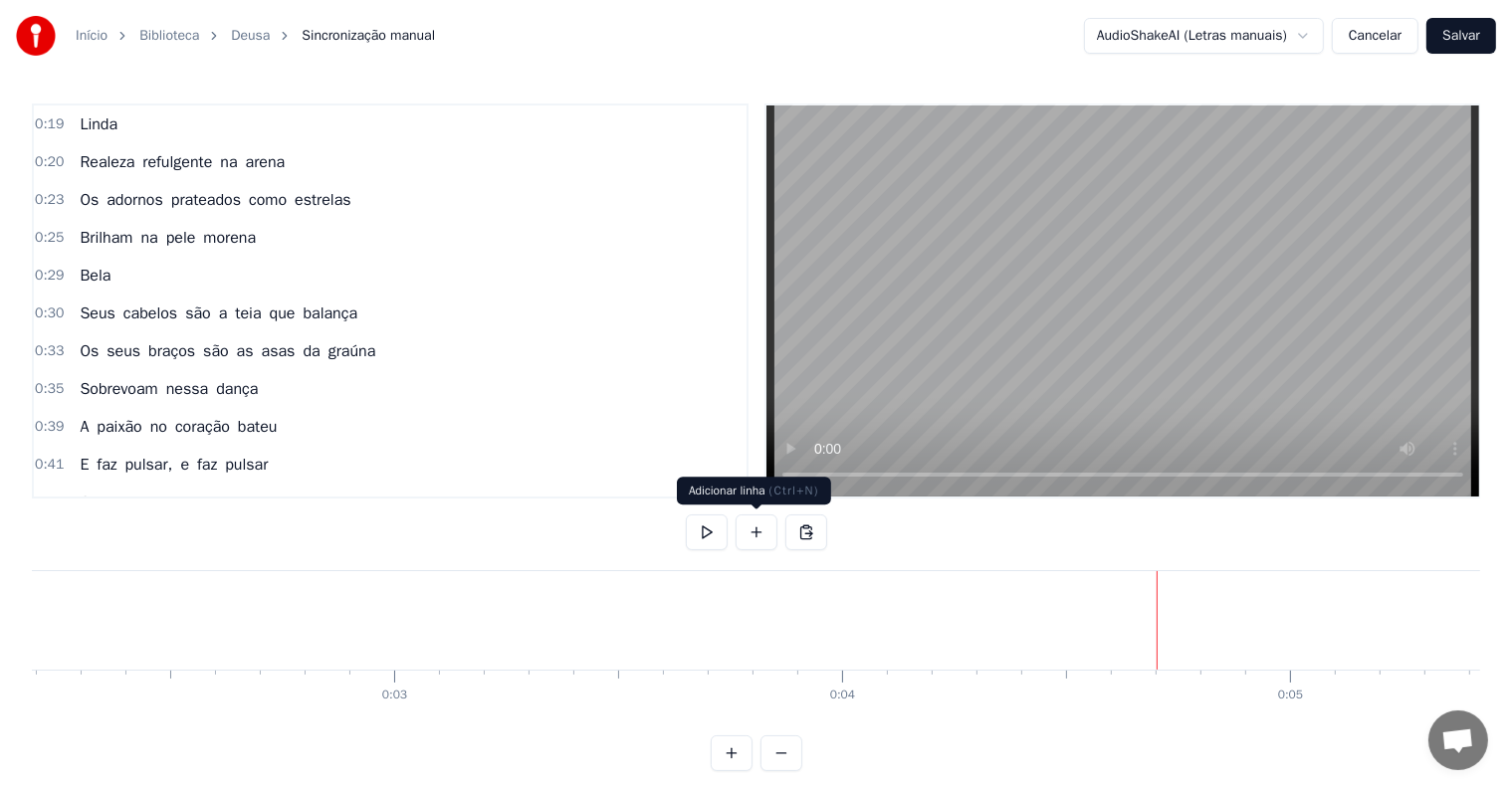 click at bounding box center (756, 532) 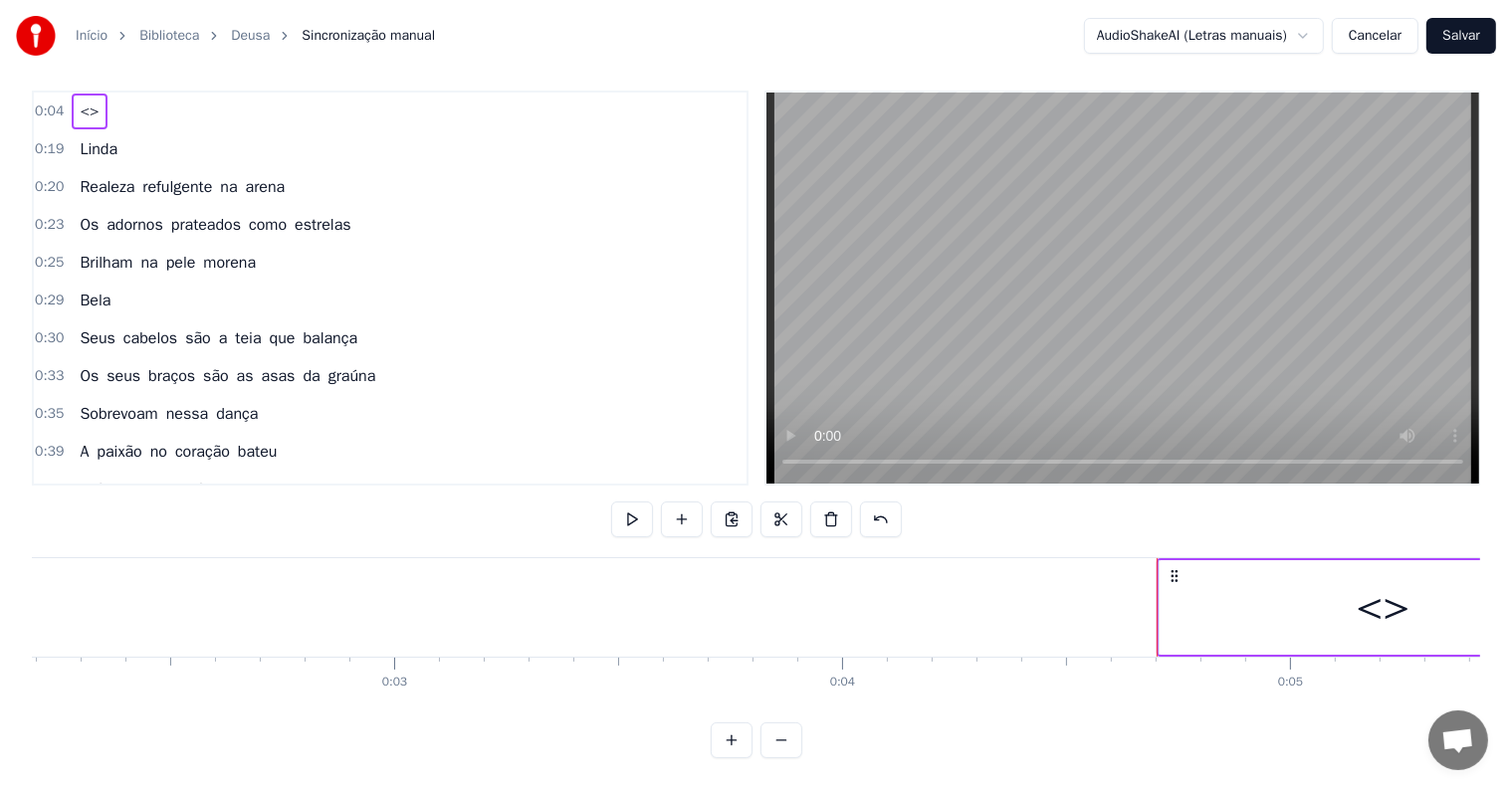 scroll, scrollTop: 30, scrollLeft: 0, axis: vertical 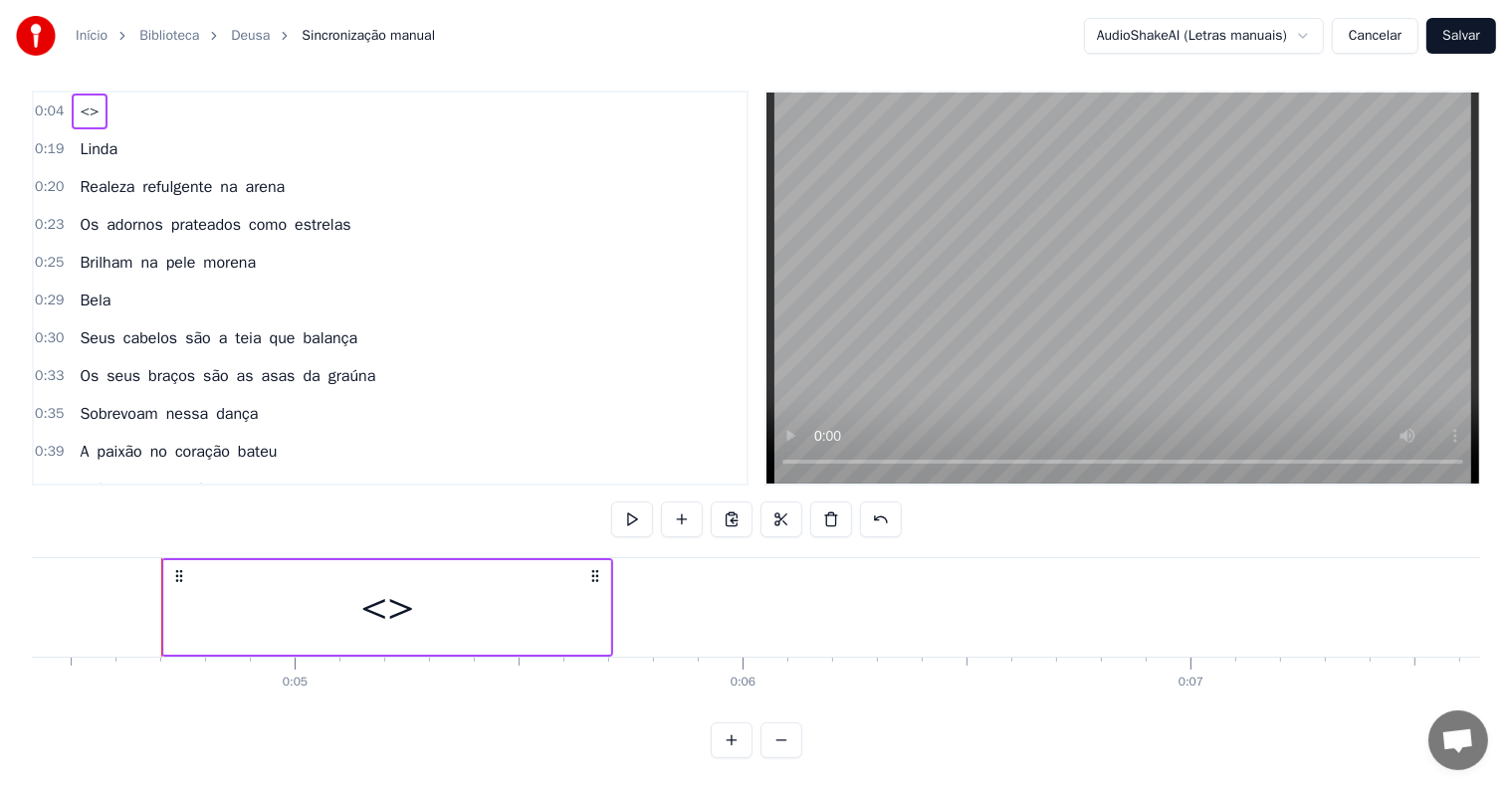 click on "<>" at bounding box center (387, 607) 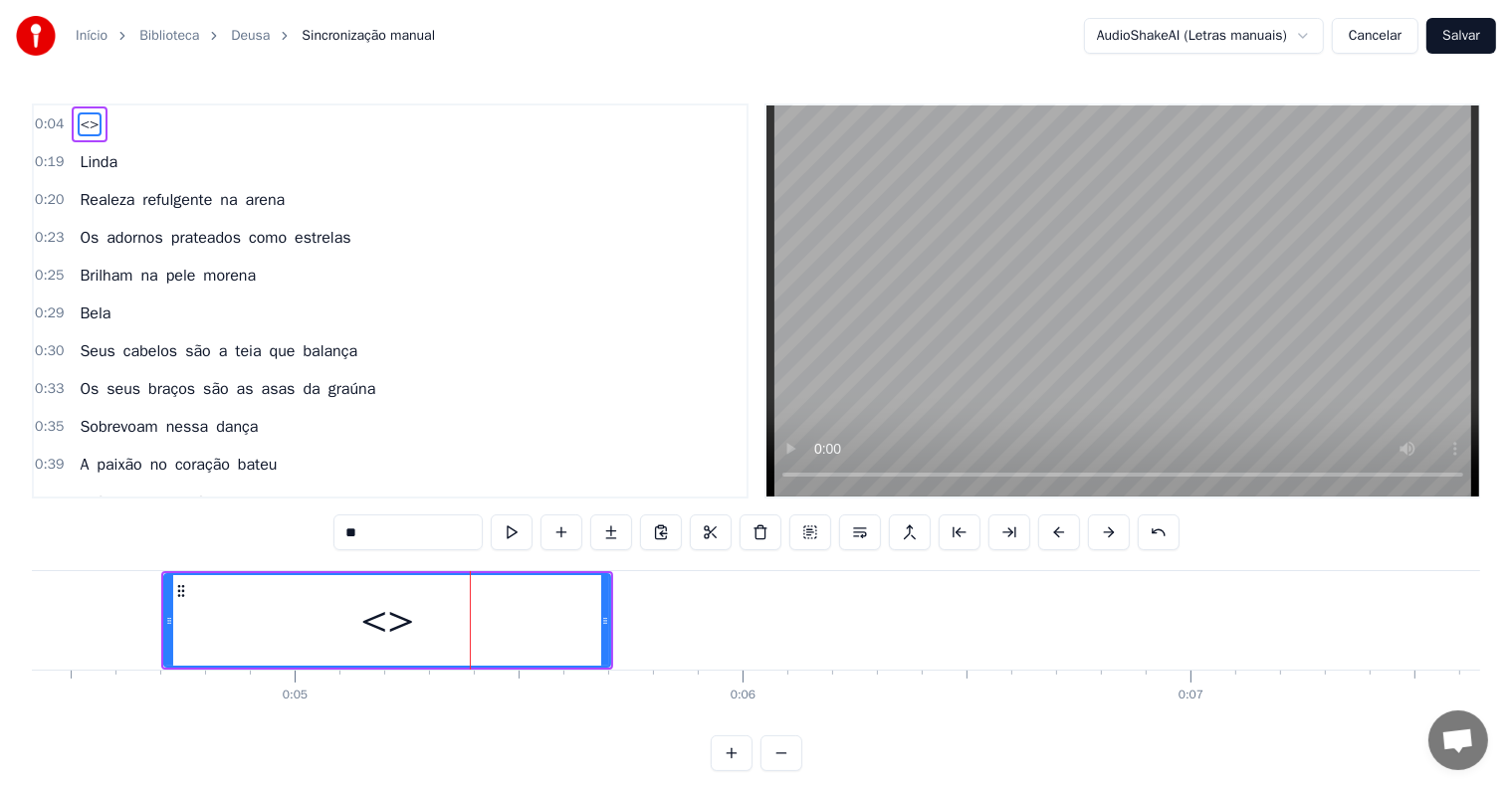 drag, startPoint x: 355, startPoint y: 535, endPoint x: 373, endPoint y: 534, distance: 18.027756 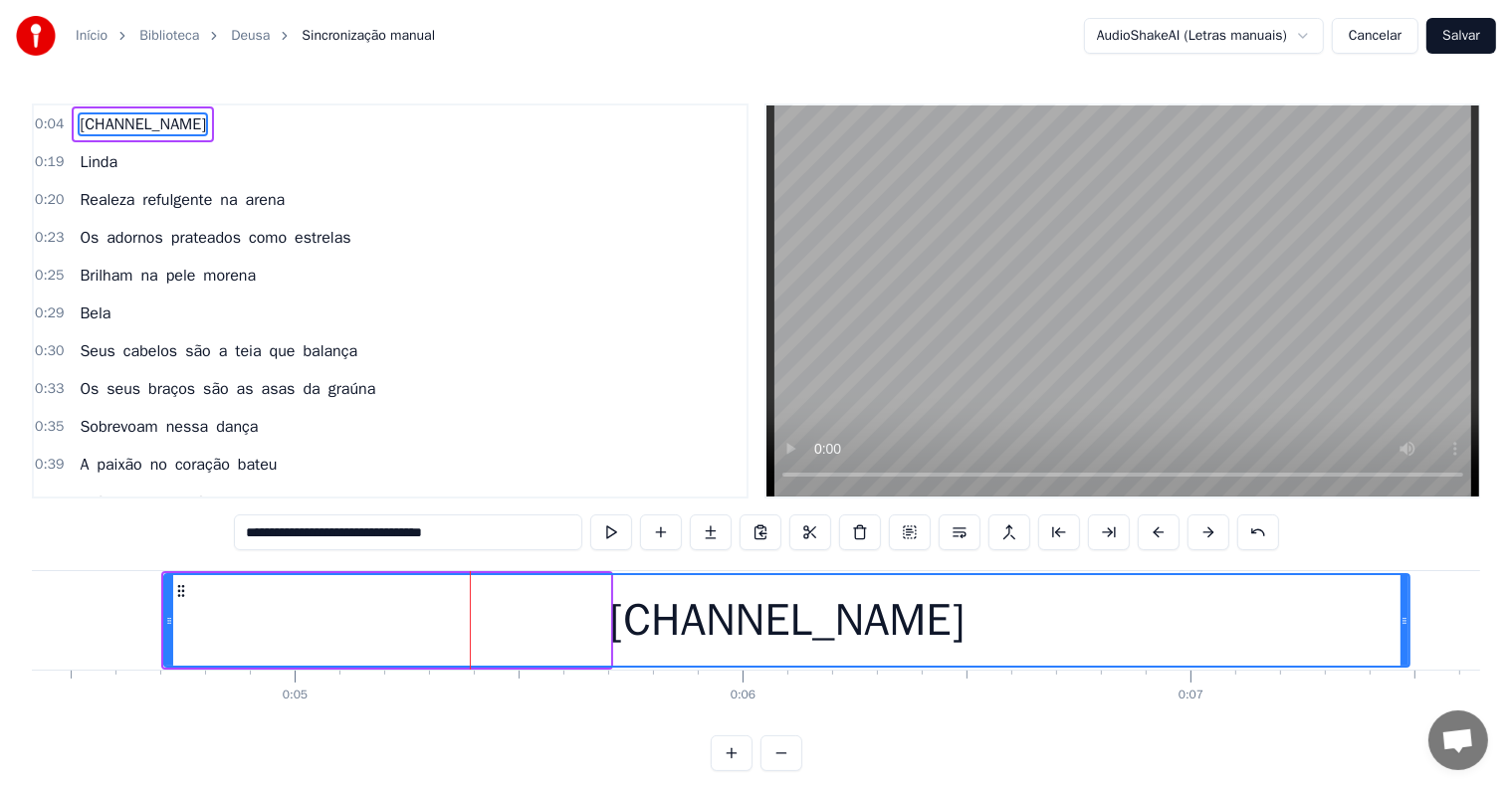 drag, startPoint x: 609, startPoint y: 612, endPoint x: 1402, endPoint y: 616, distance: 793.0101 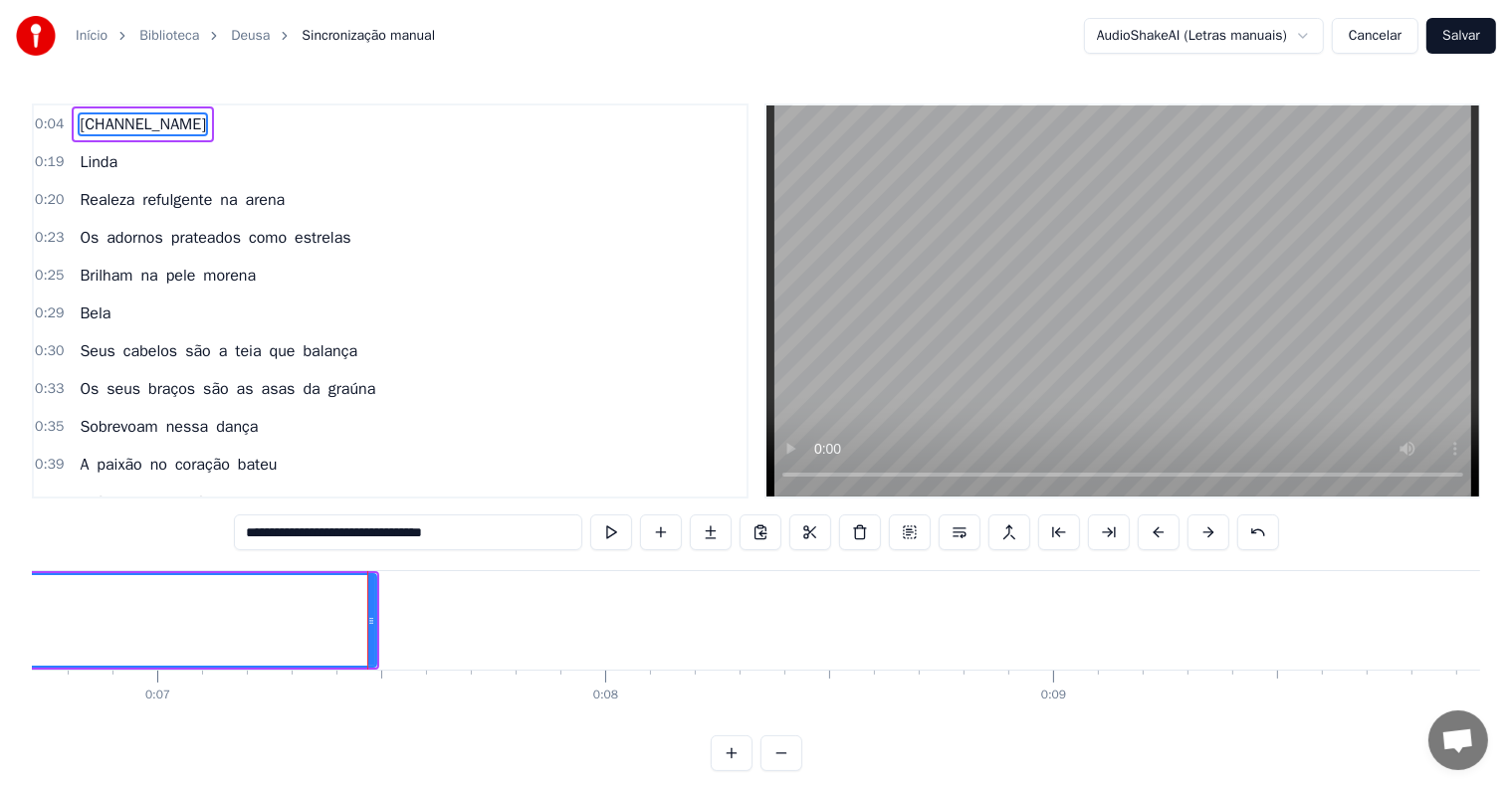 scroll, scrollTop: 0, scrollLeft: 3245, axis: horizontal 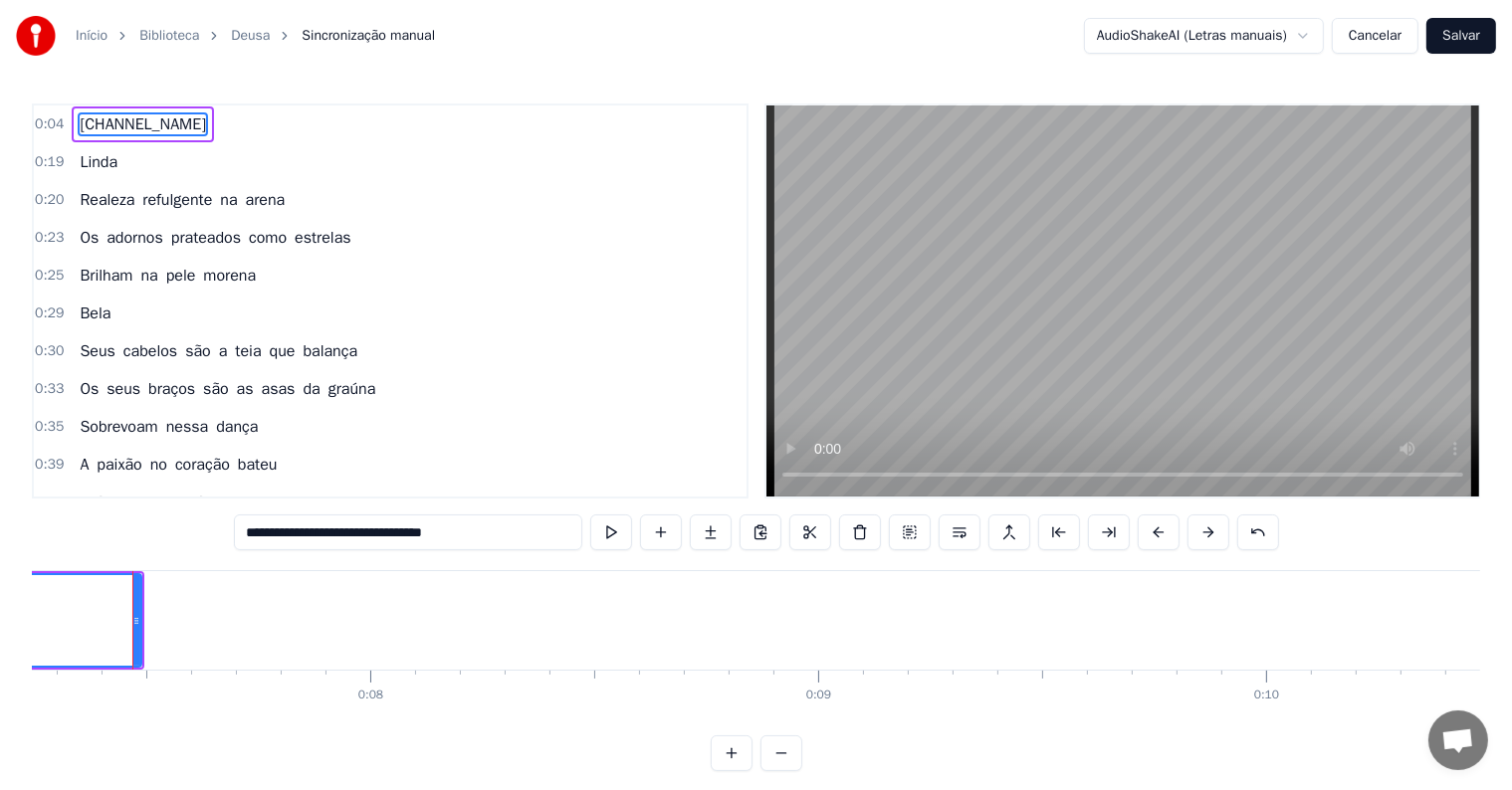 click on "[CHANNEL_NAME]" at bounding box center [142, 124] 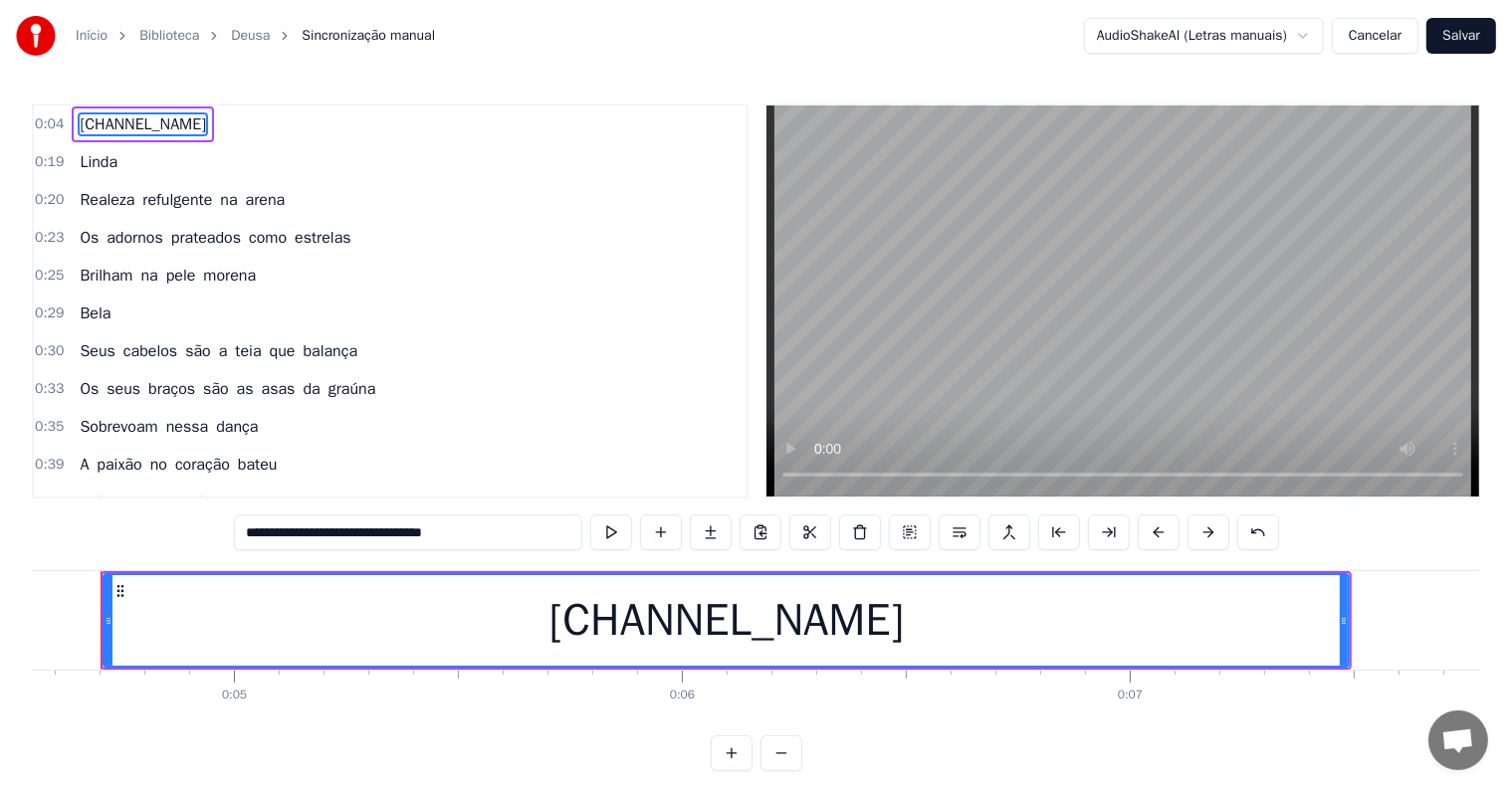 scroll, scrollTop: 0, scrollLeft: 2007, axis: horizontal 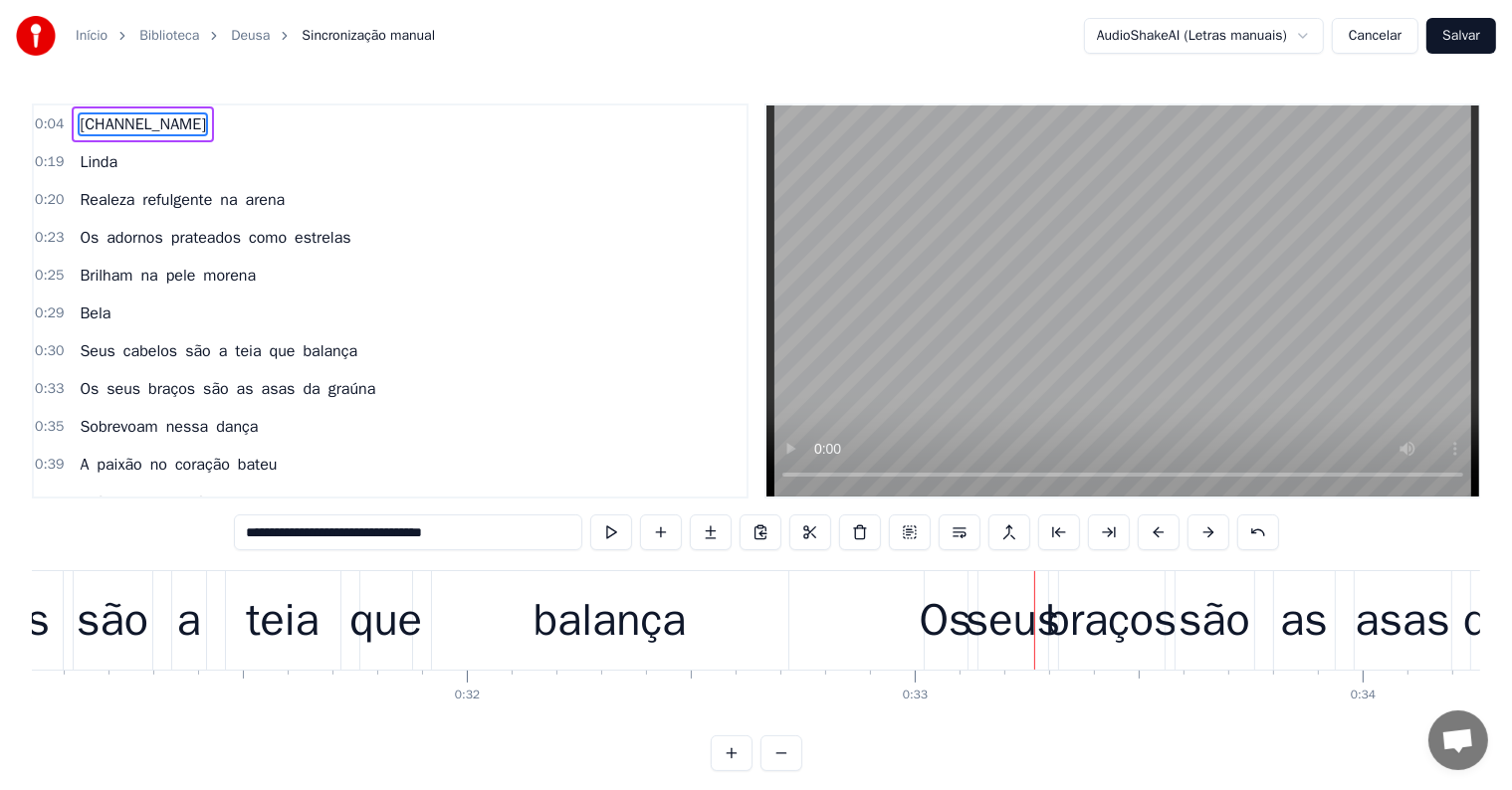 click on "balança" at bounding box center [610, 621] 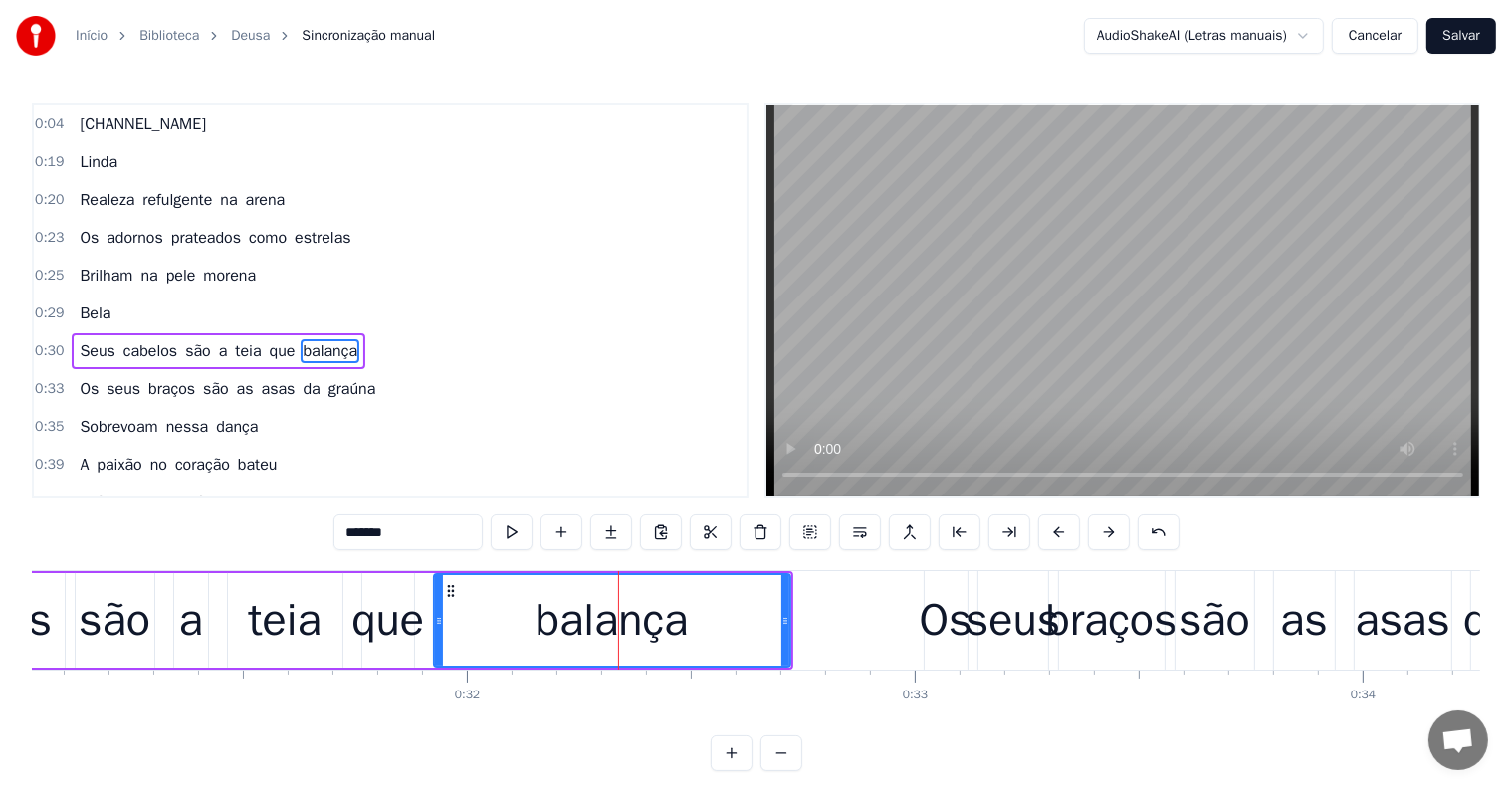 scroll, scrollTop: 42, scrollLeft: 0, axis: vertical 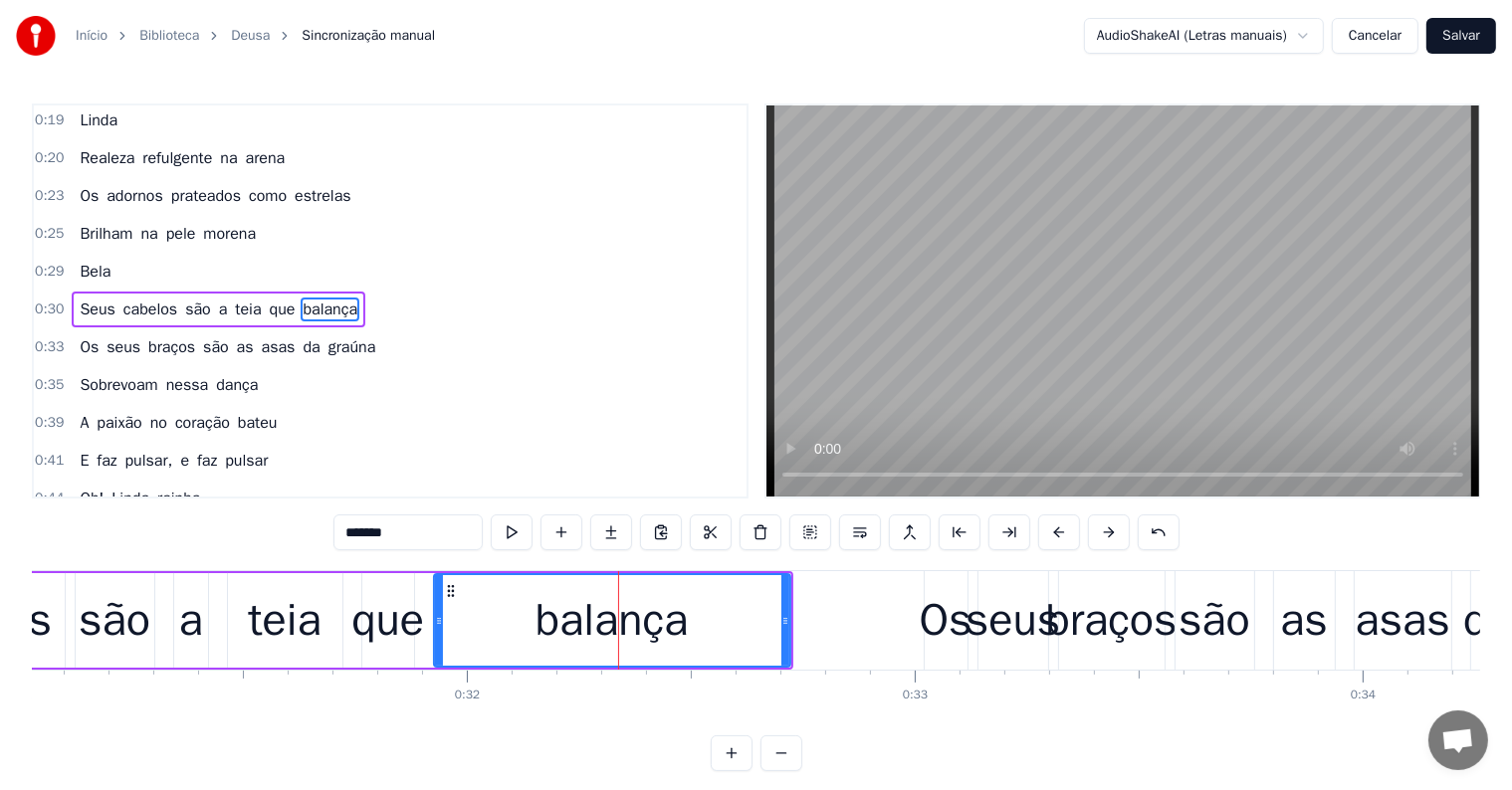 click on "que" at bounding box center (283, 309) 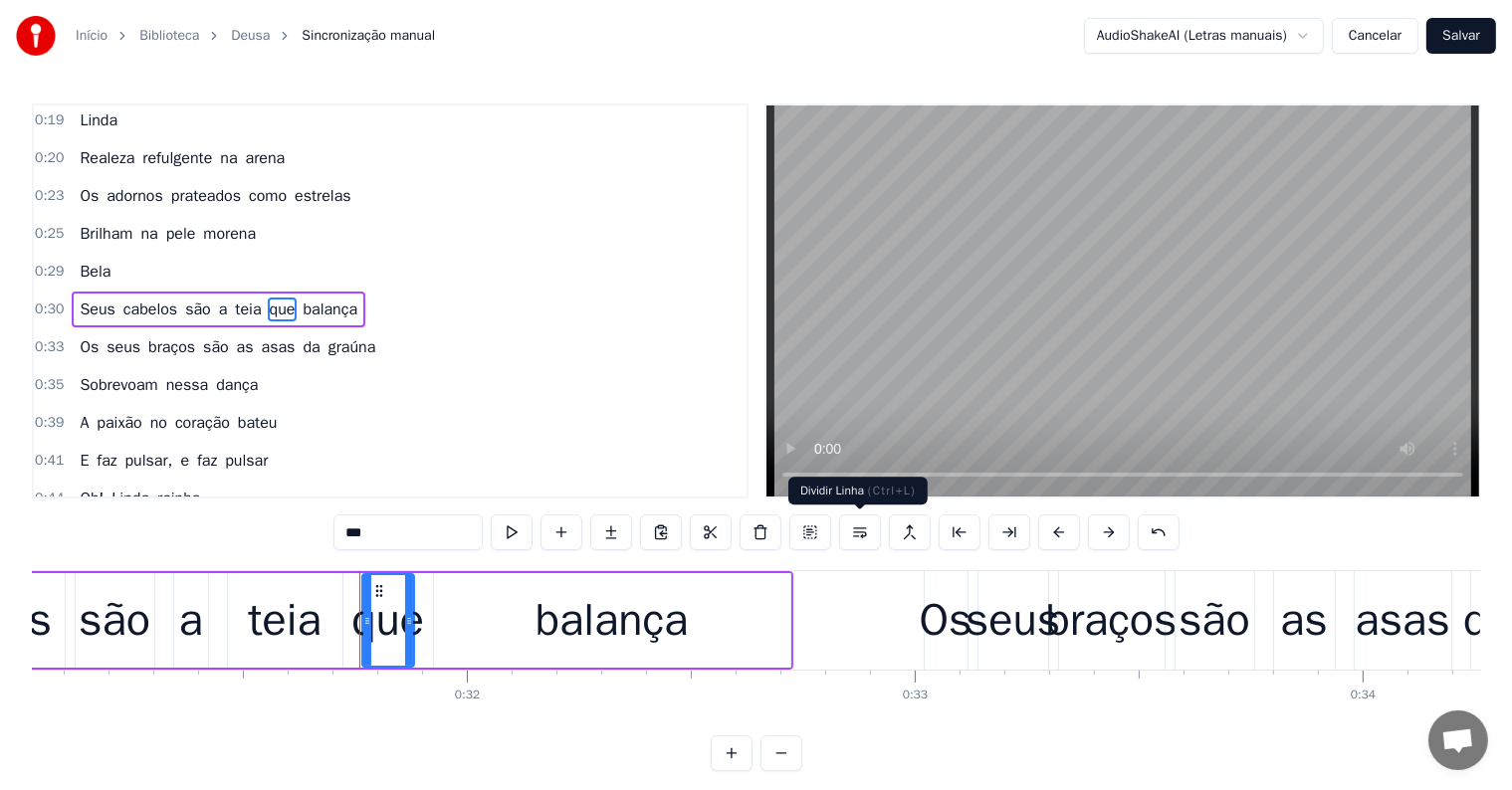 click at bounding box center [860, 532] 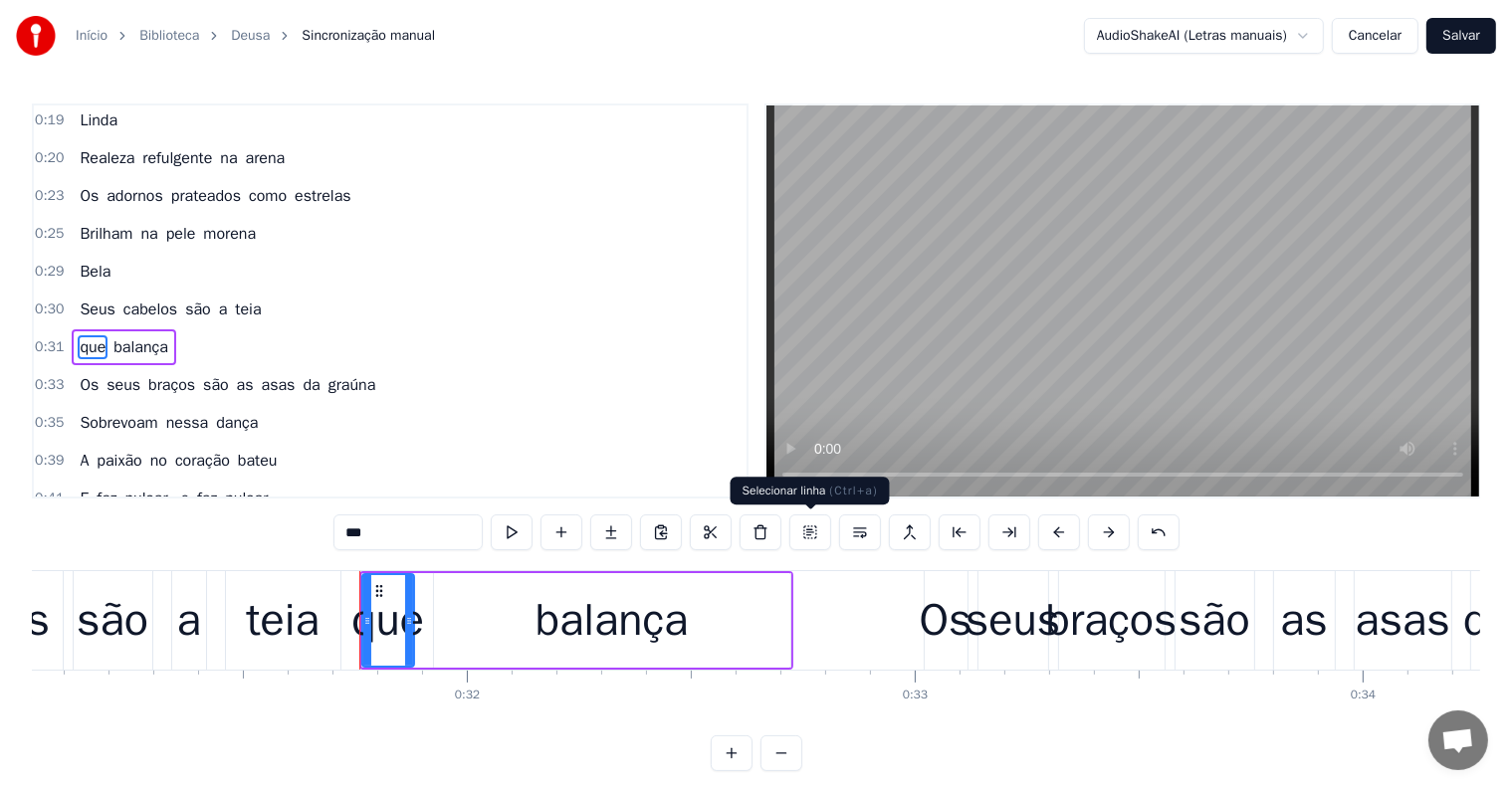 scroll, scrollTop: 79, scrollLeft: 0, axis: vertical 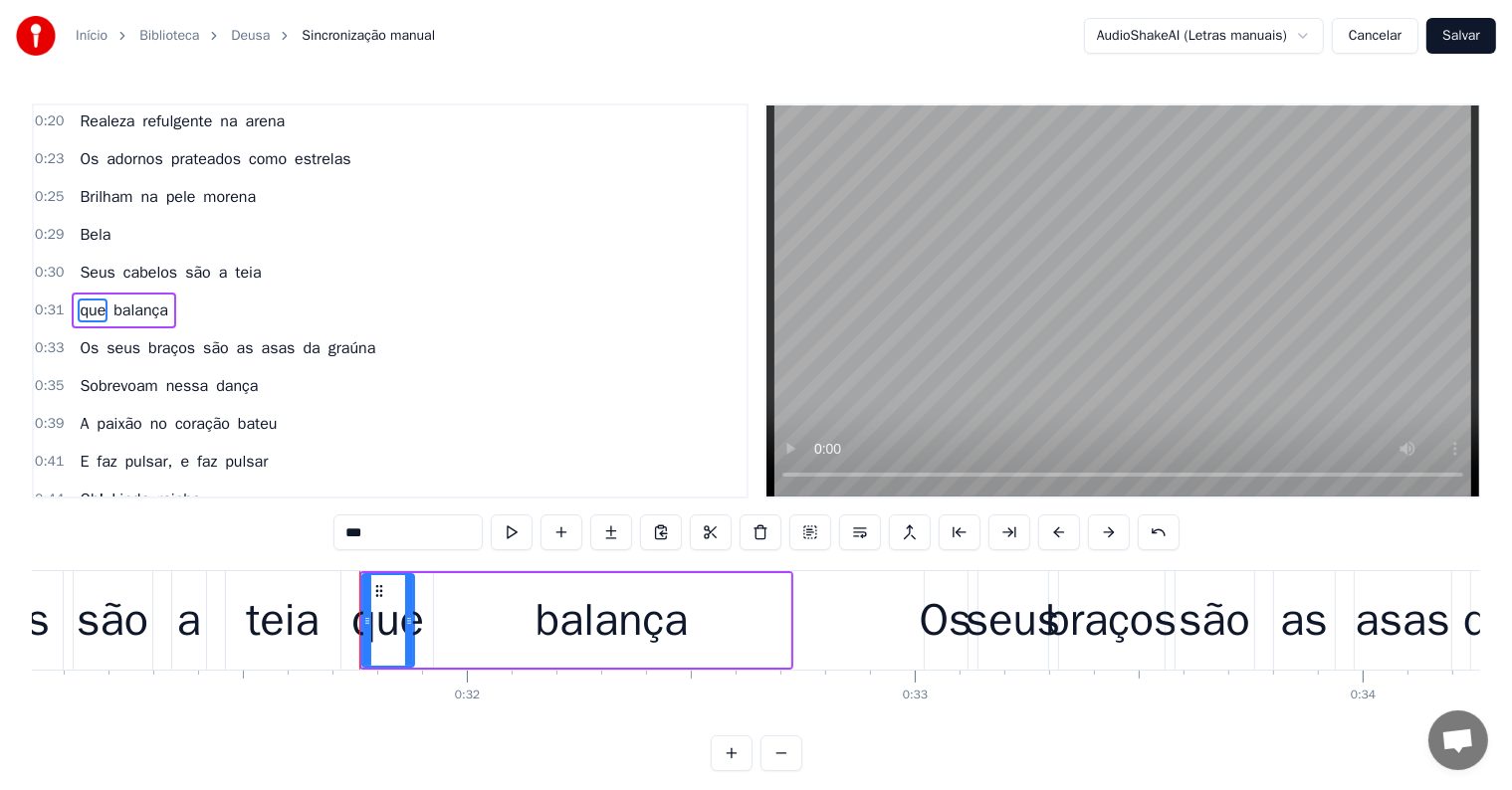 click on "Seus cabelos são a teia" at bounding box center [170, 273] 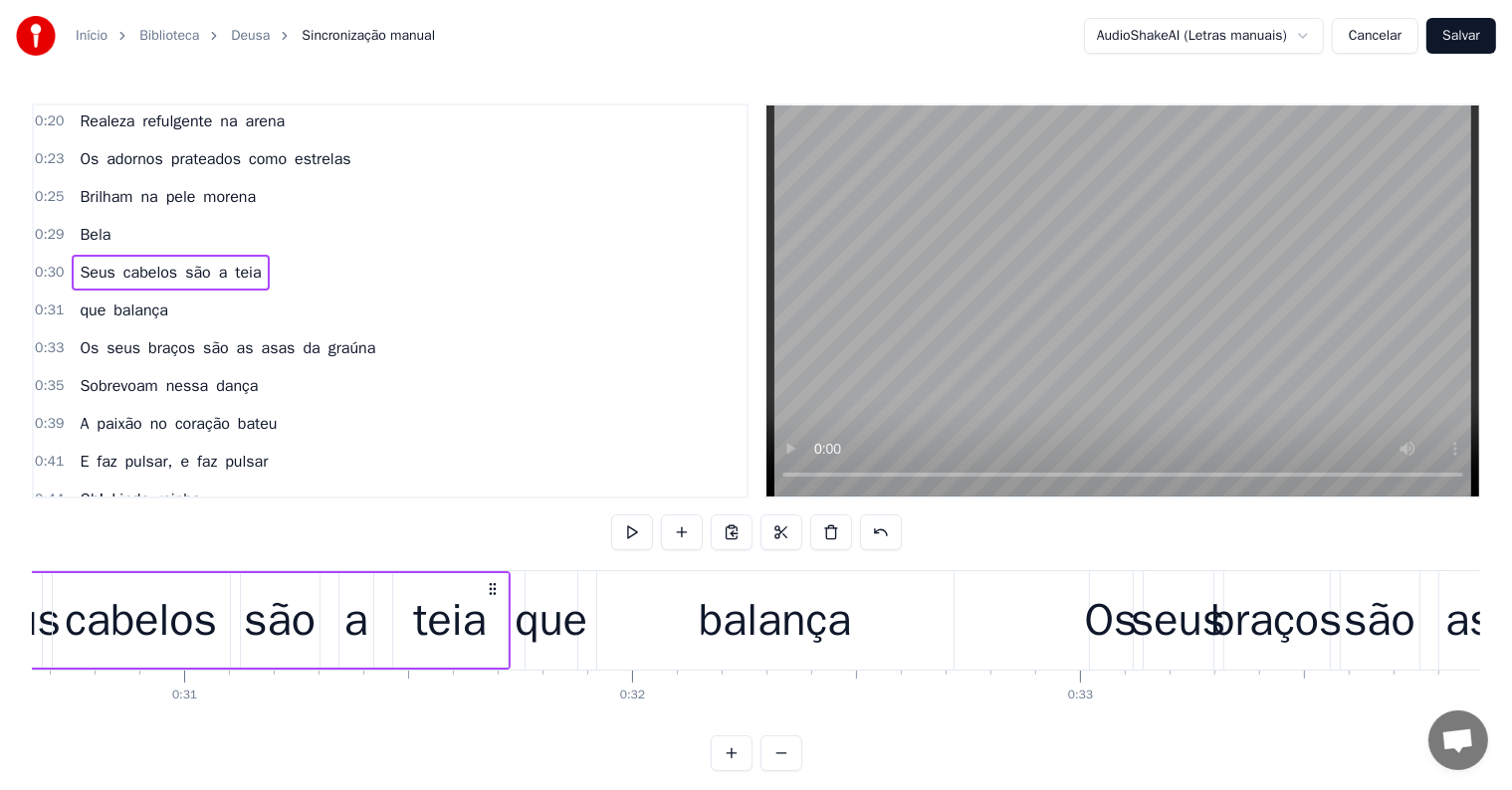 scroll, scrollTop: 0, scrollLeft: 13579, axis: horizontal 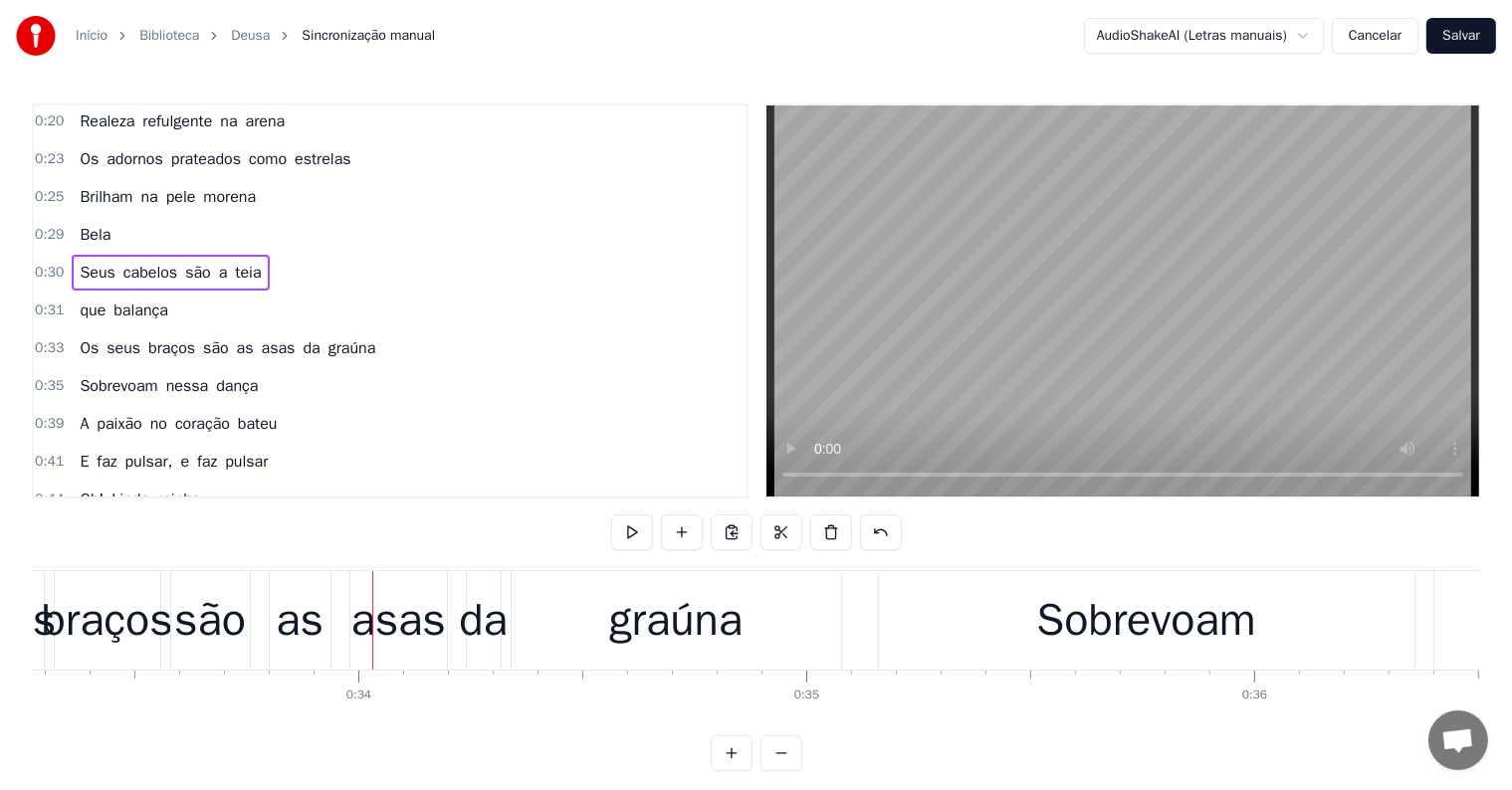 click on "da" at bounding box center [311, 348] 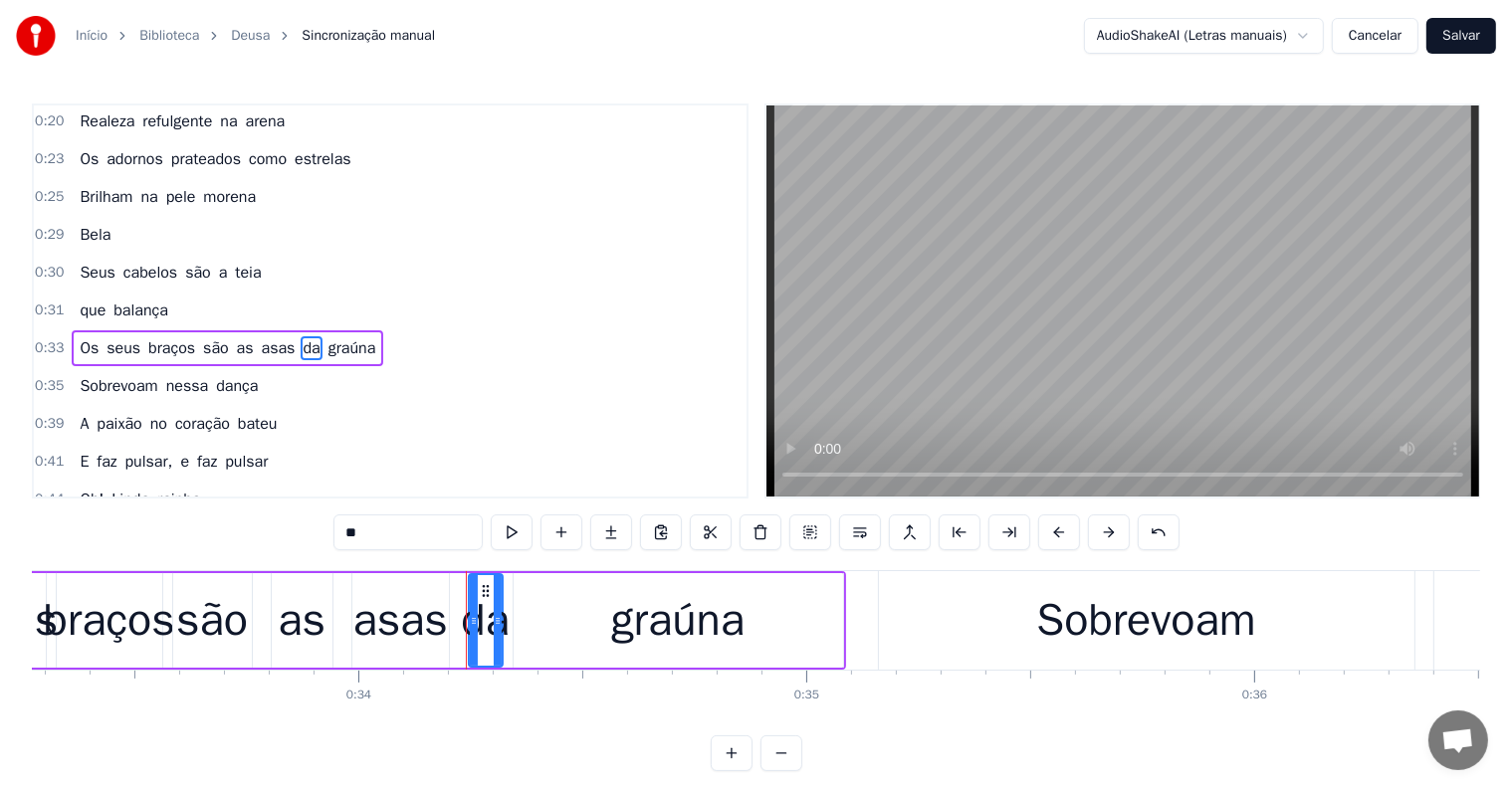 scroll, scrollTop: 115, scrollLeft: 0, axis: vertical 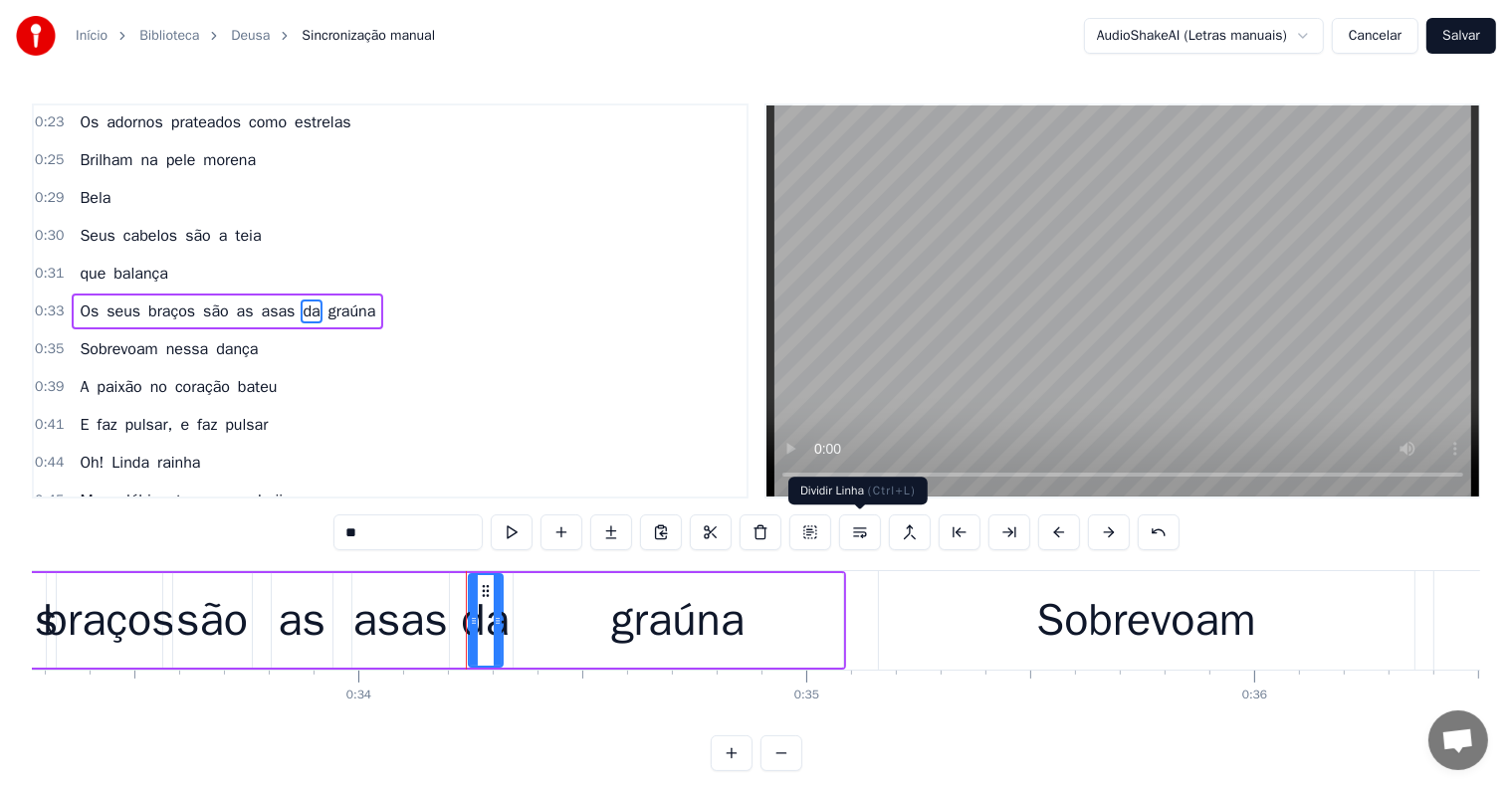 click at bounding box center [860, 532] 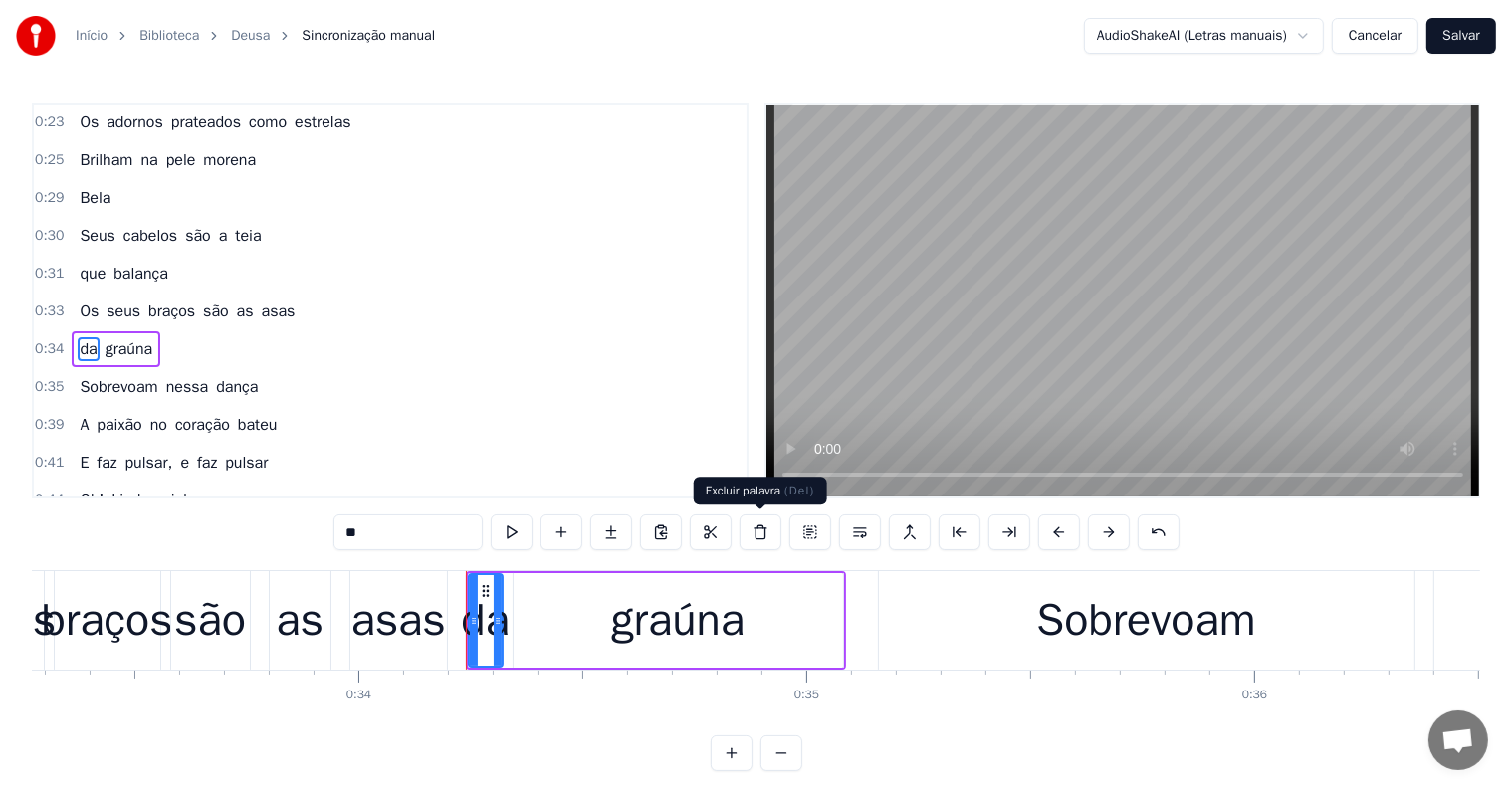 scroll, scrollTop: 151, scrollLeft: 0, axis: vertical 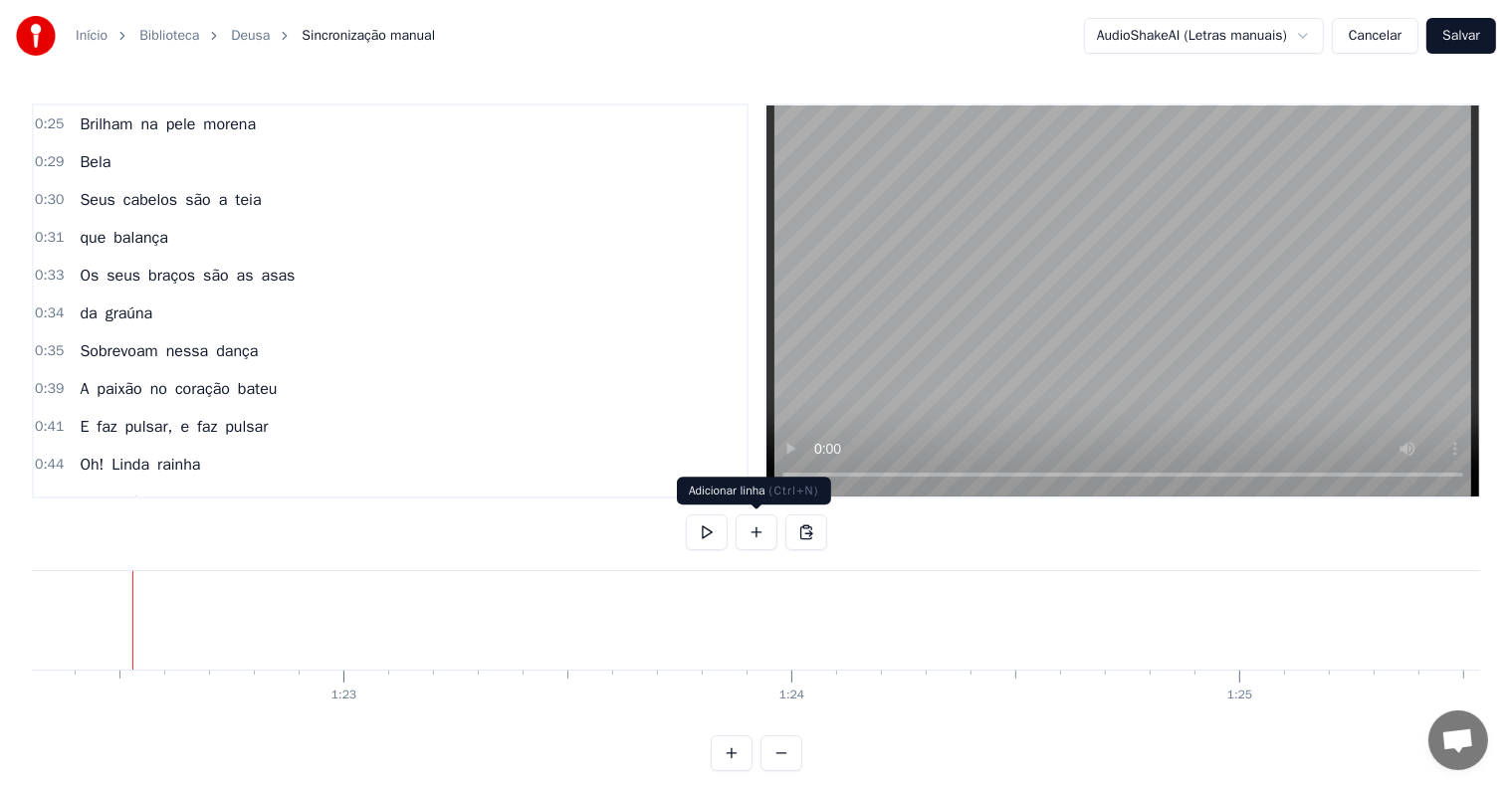 click at bounding box center (756, 532) 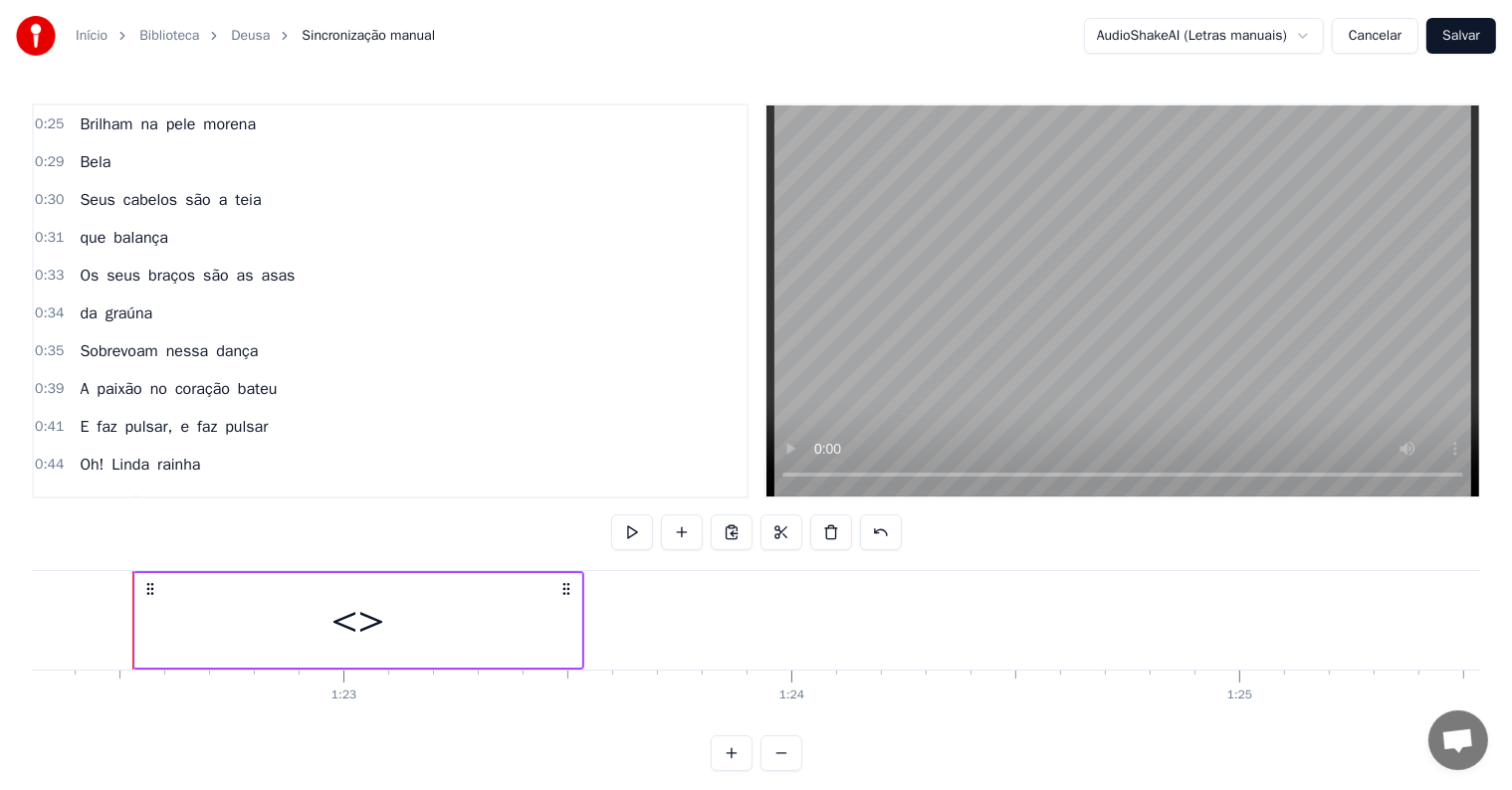 click on "<>" at bounding box center [358, 620] 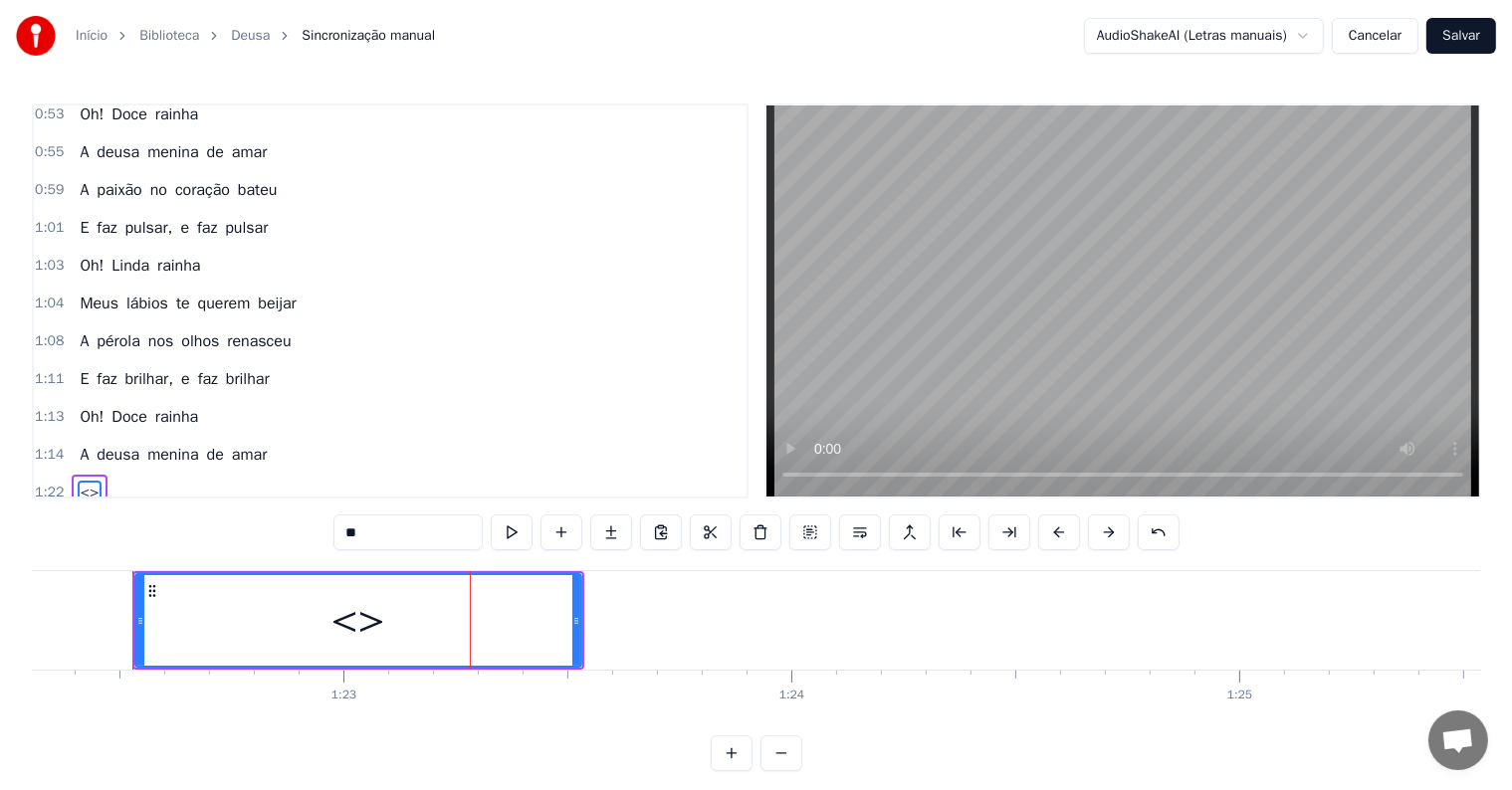 scroll, scrollTop: 811, scrollLeft: 0, axis: vertical 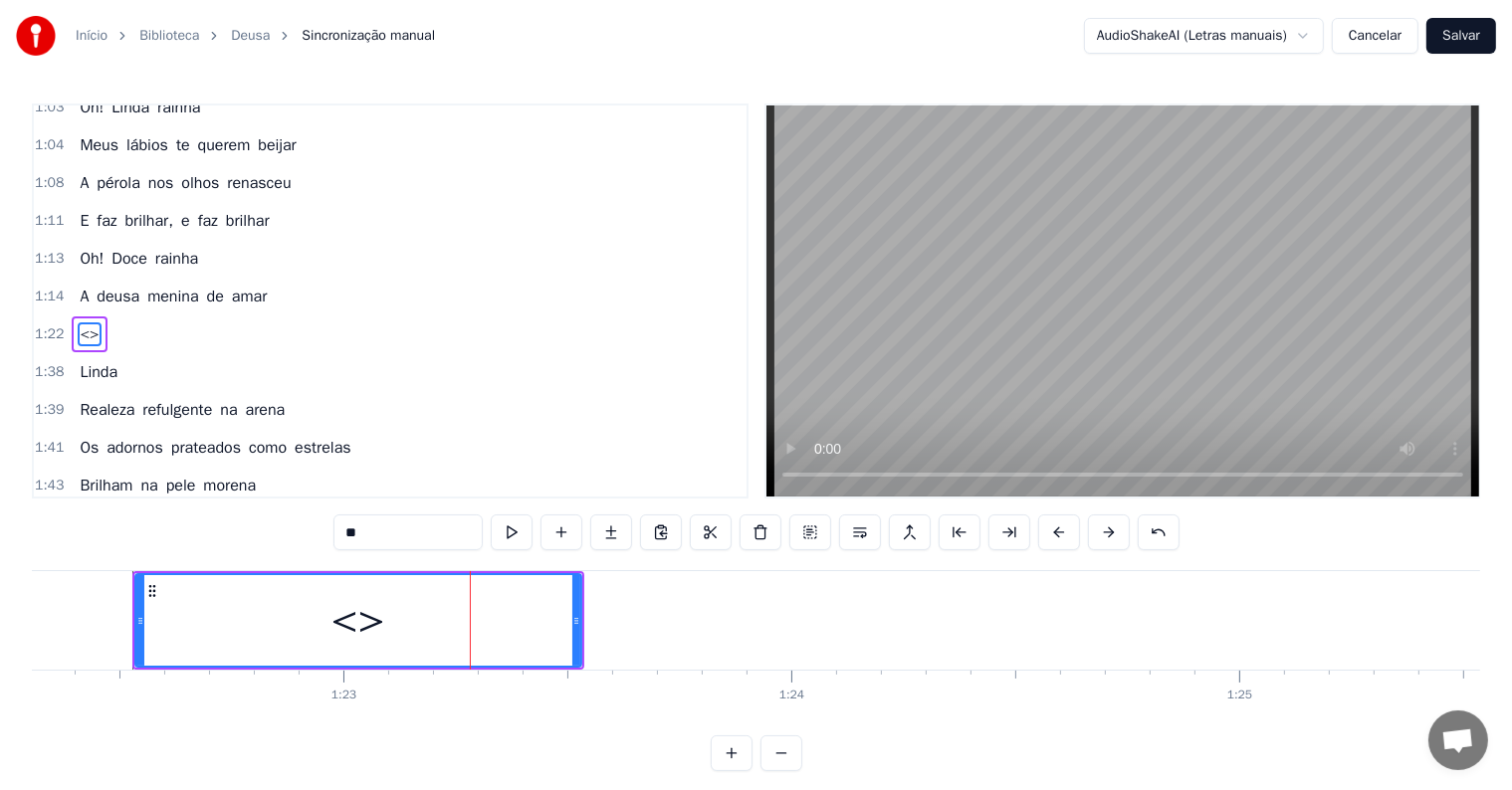 drag, startPoint x: 413, startPoint y: 521, endPoint x: 135, endPoint y: 482, distance: 280.72228 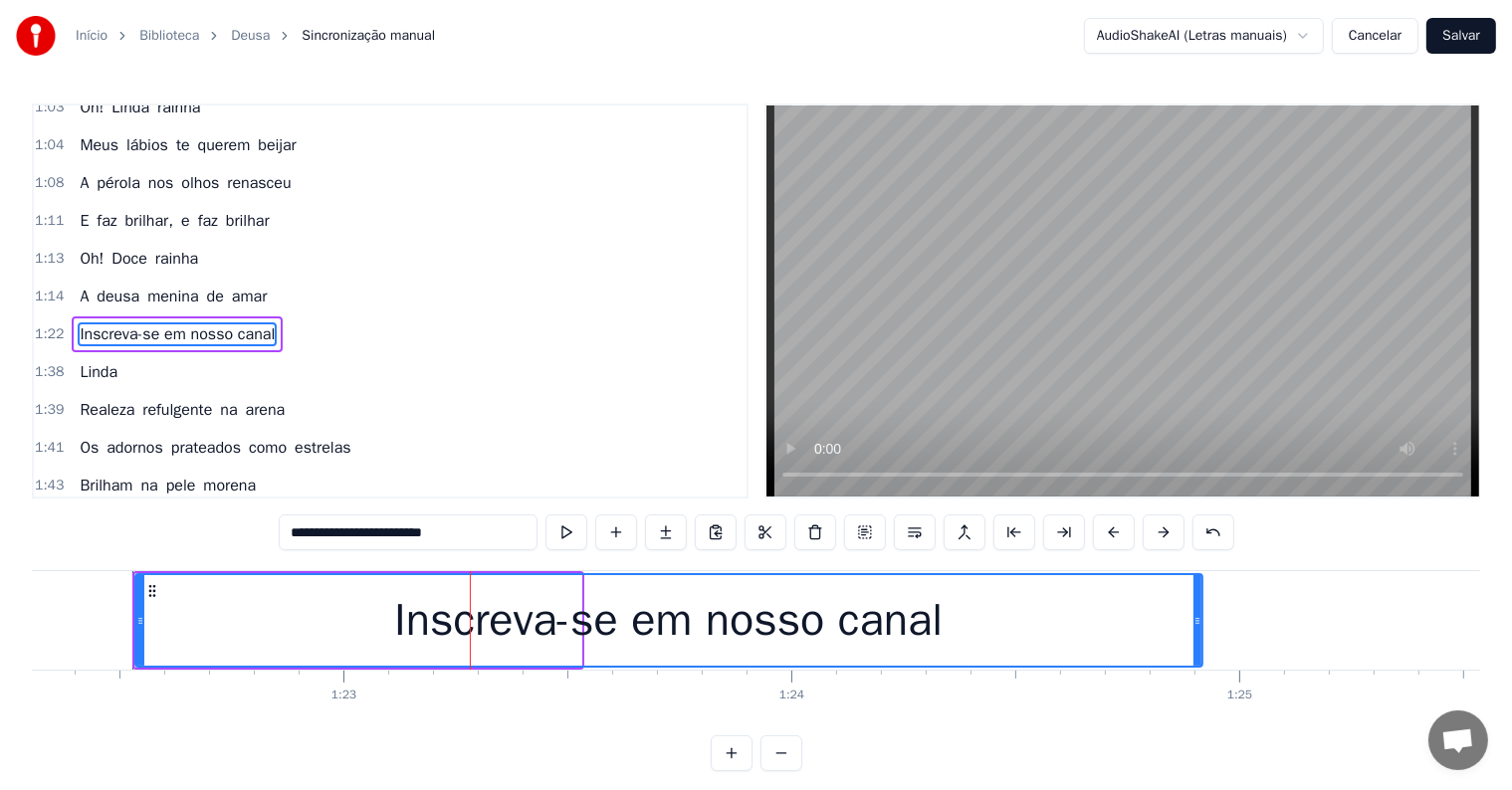 drag, startPoint x: 573, startPoint y: 620, endPoint x: 1194, endPoint y: 640, distance: 621.32198 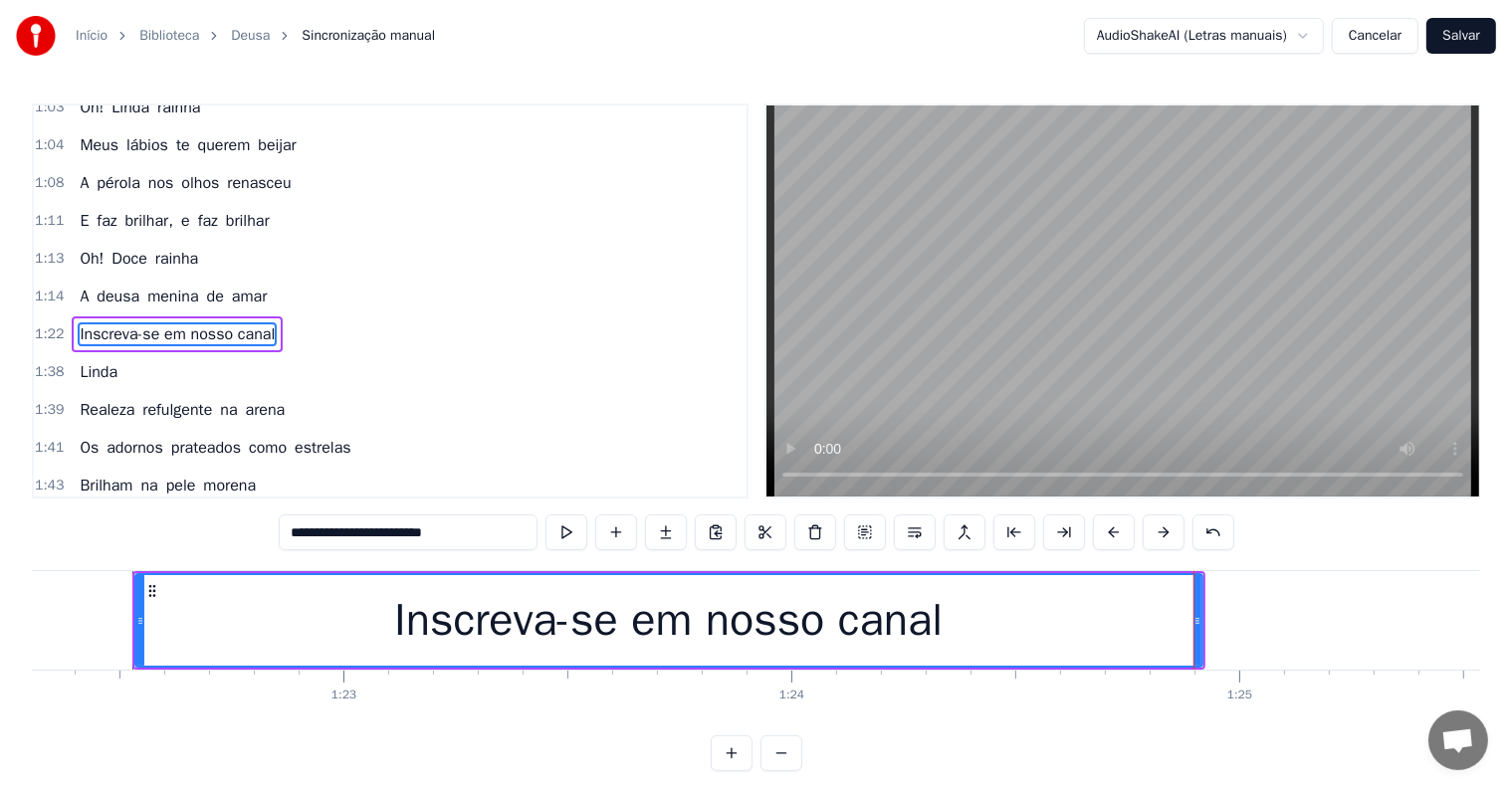 type on "**********" 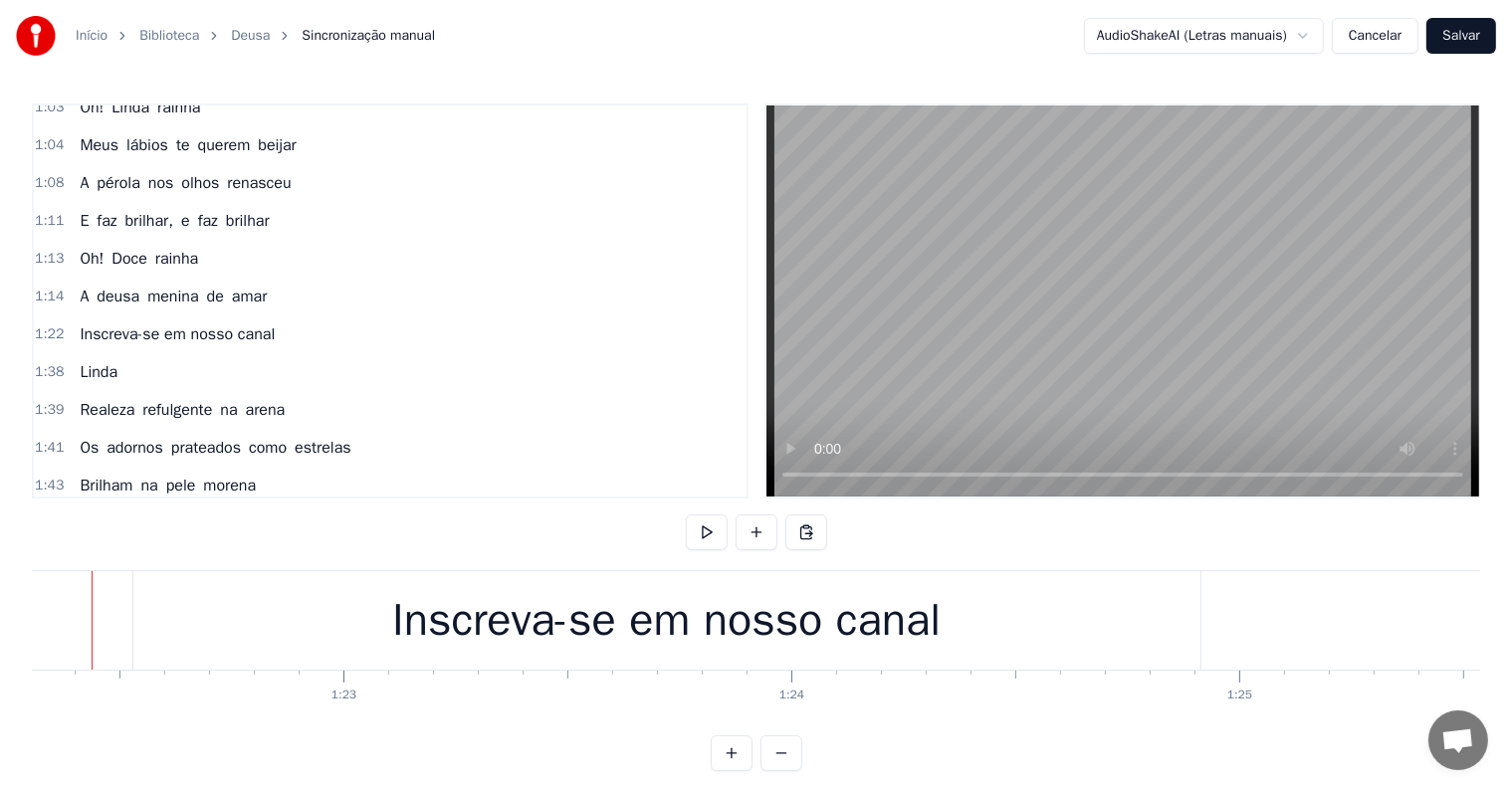scroll, scrollTop: 0, scrollLeft: 36826, axis: horizontal 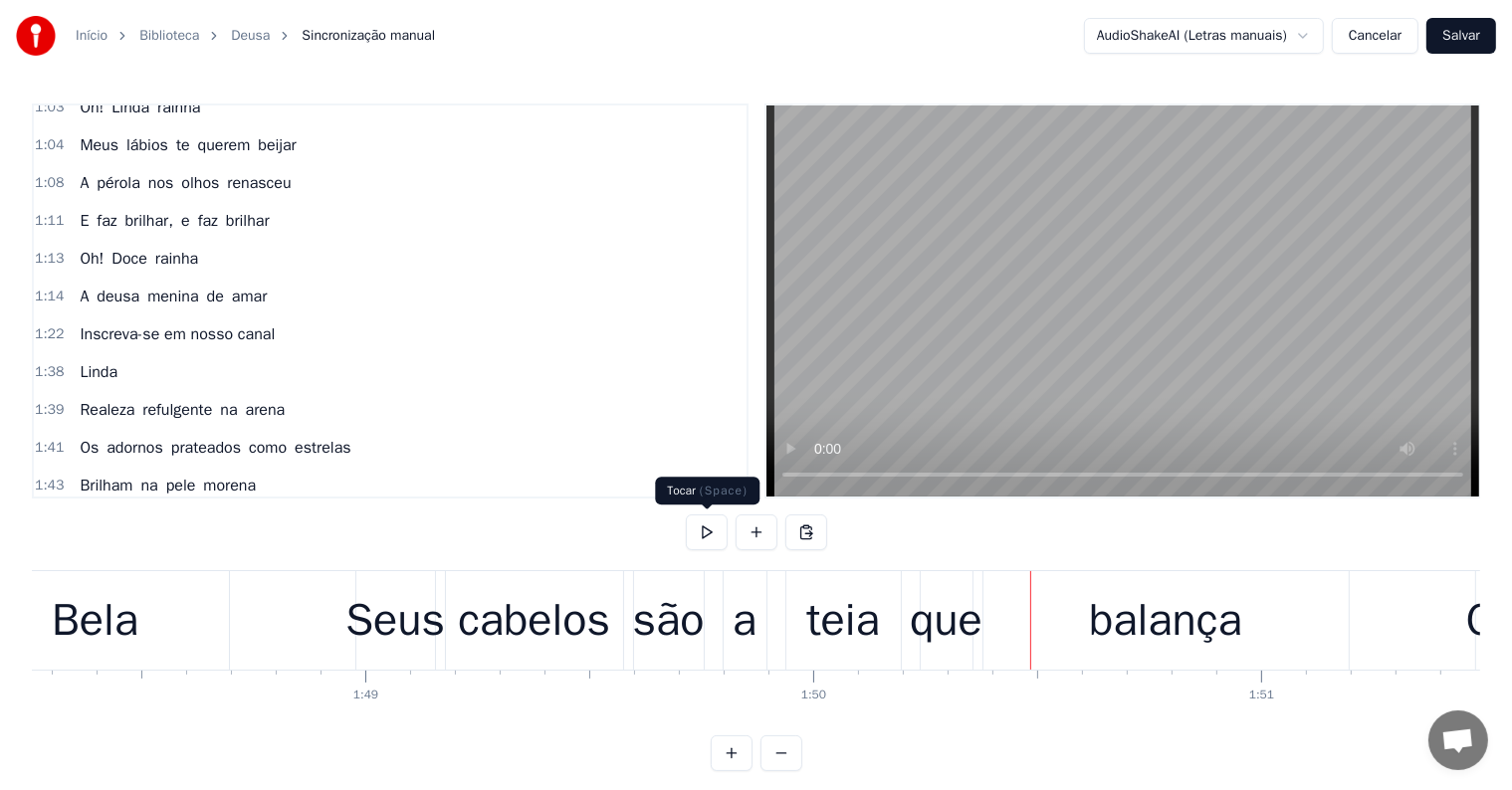 click on "cabelos" at bounding box center [535, 620] 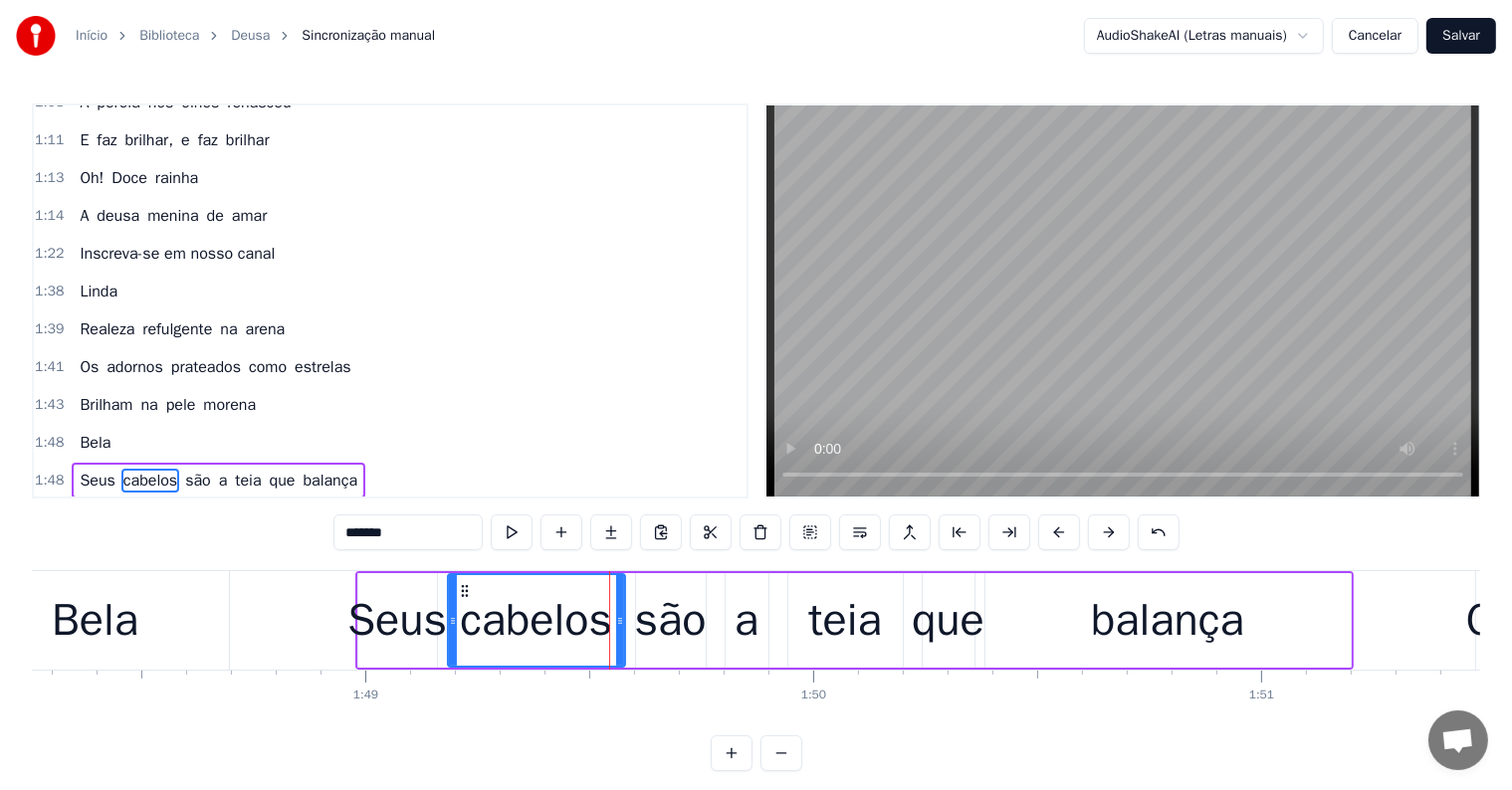 scroll, scrollTop: 1031, scrollLeft: 0, axis: vertical 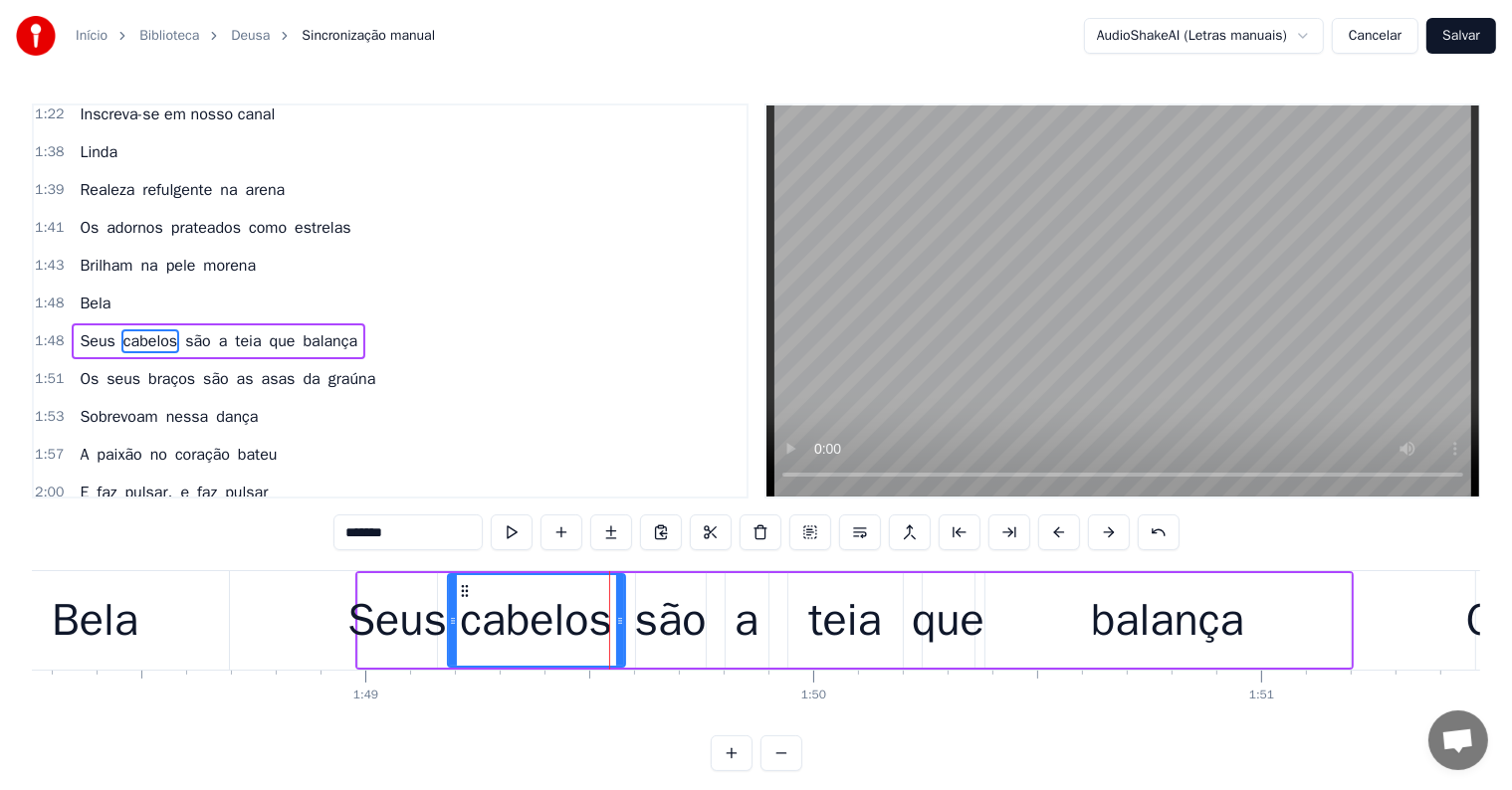 click on "teia" at bounding box center (248, 341) 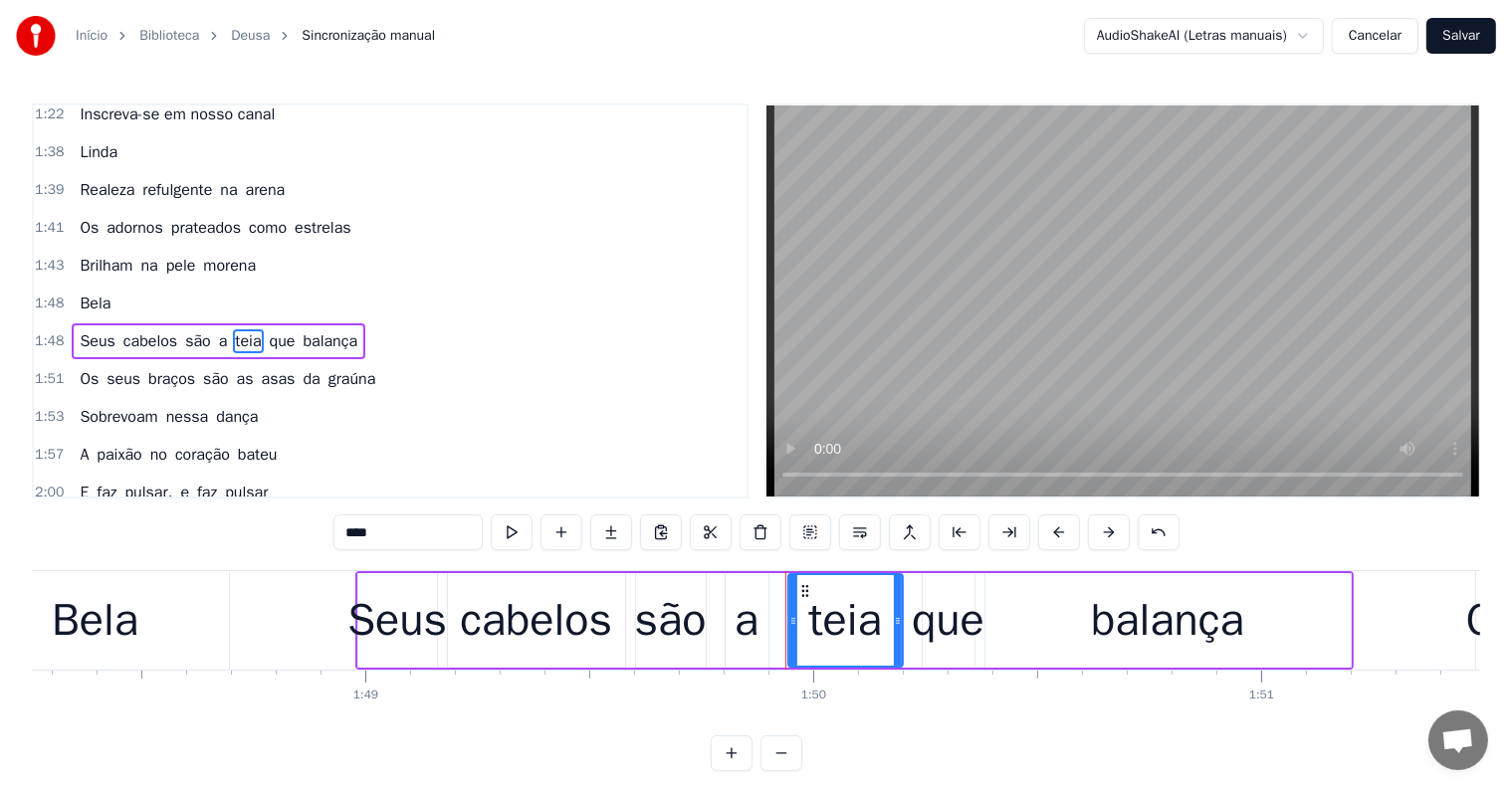 click on "que" at bounding box center (283, 341) 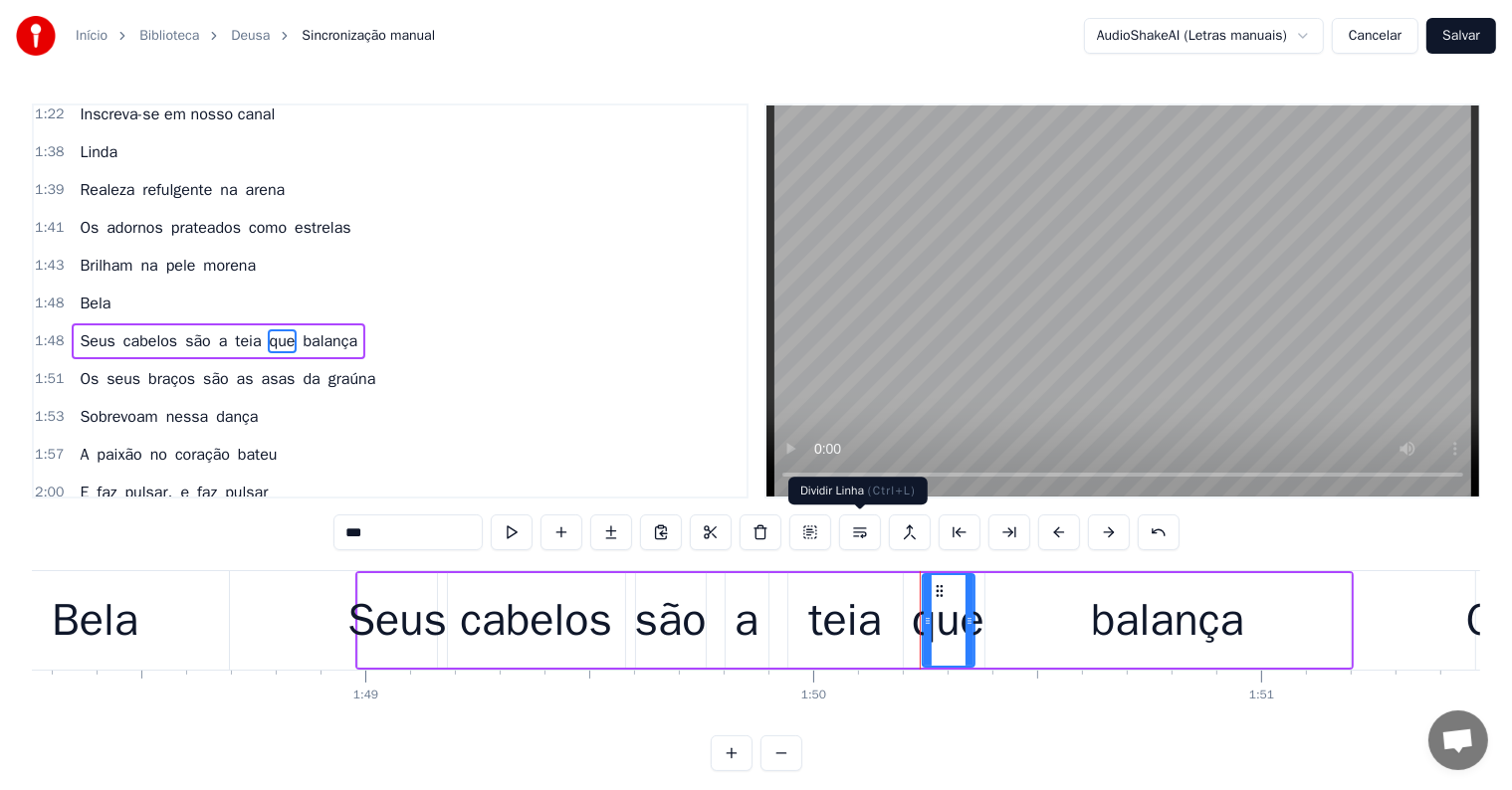 click at bounding box center [860, 532] 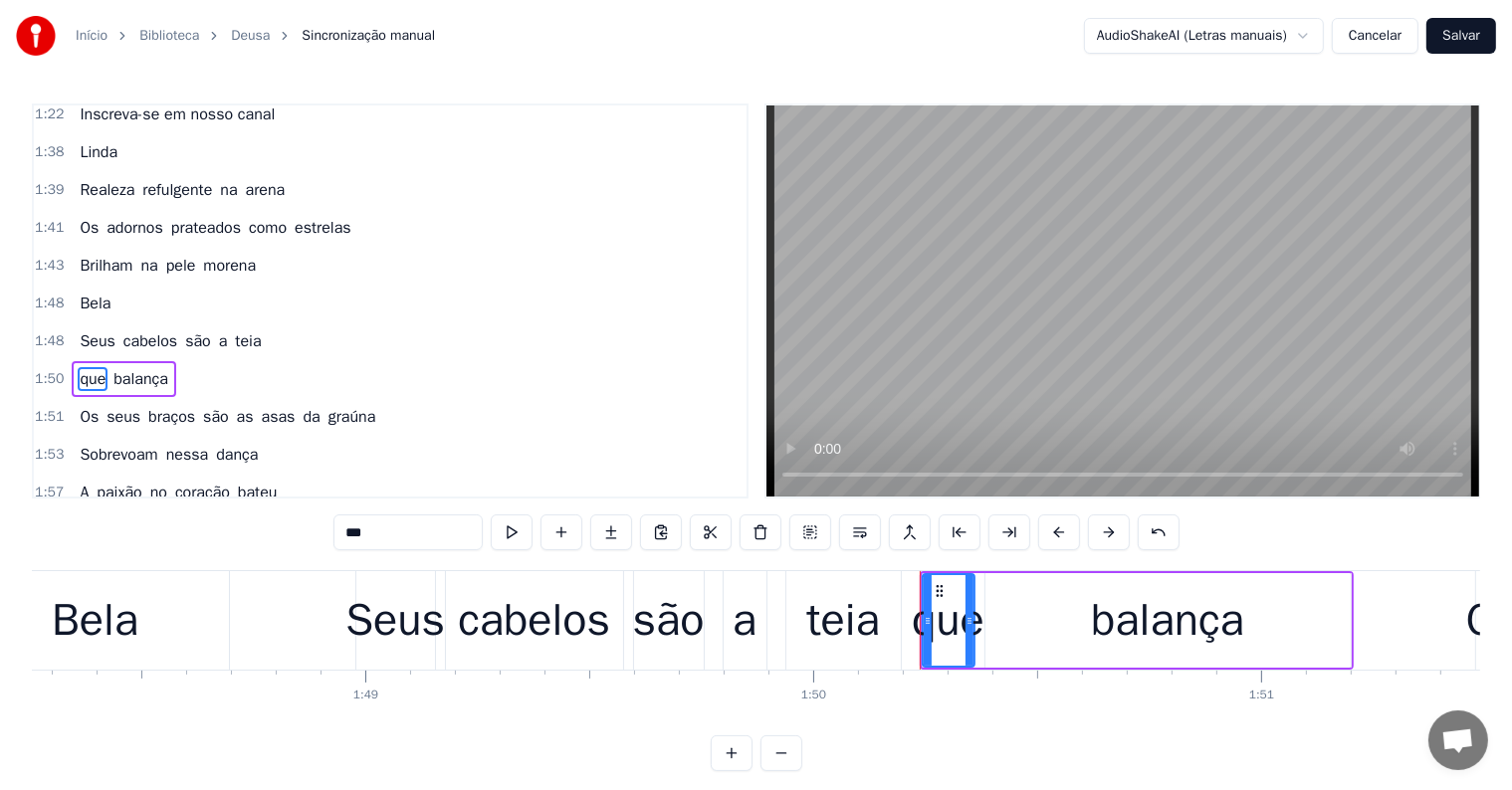 scroll, scrollTop: 1067, scrollLeft: 0, axis: vertical 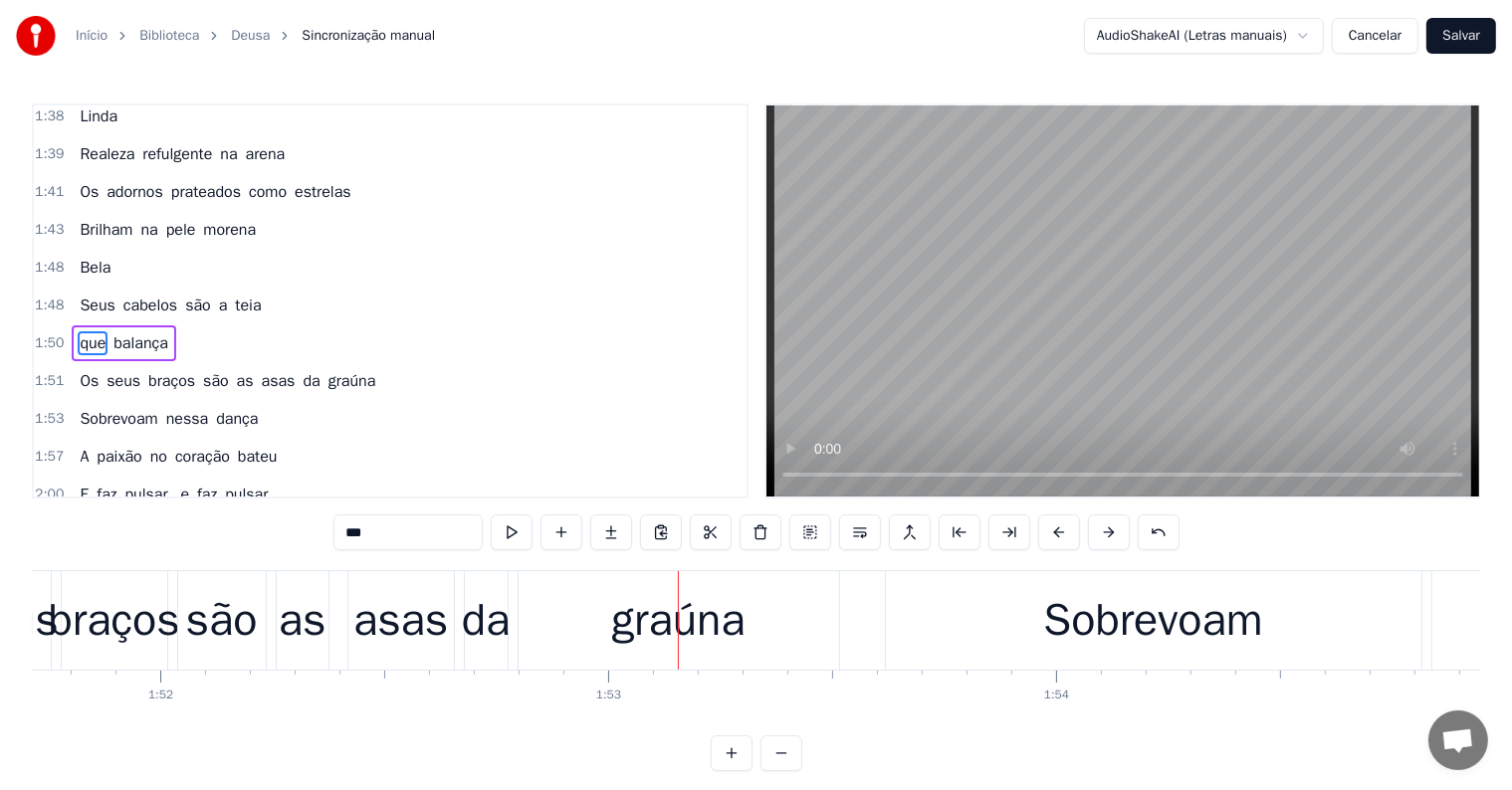 click on "da" at bounding box center [311, 381] 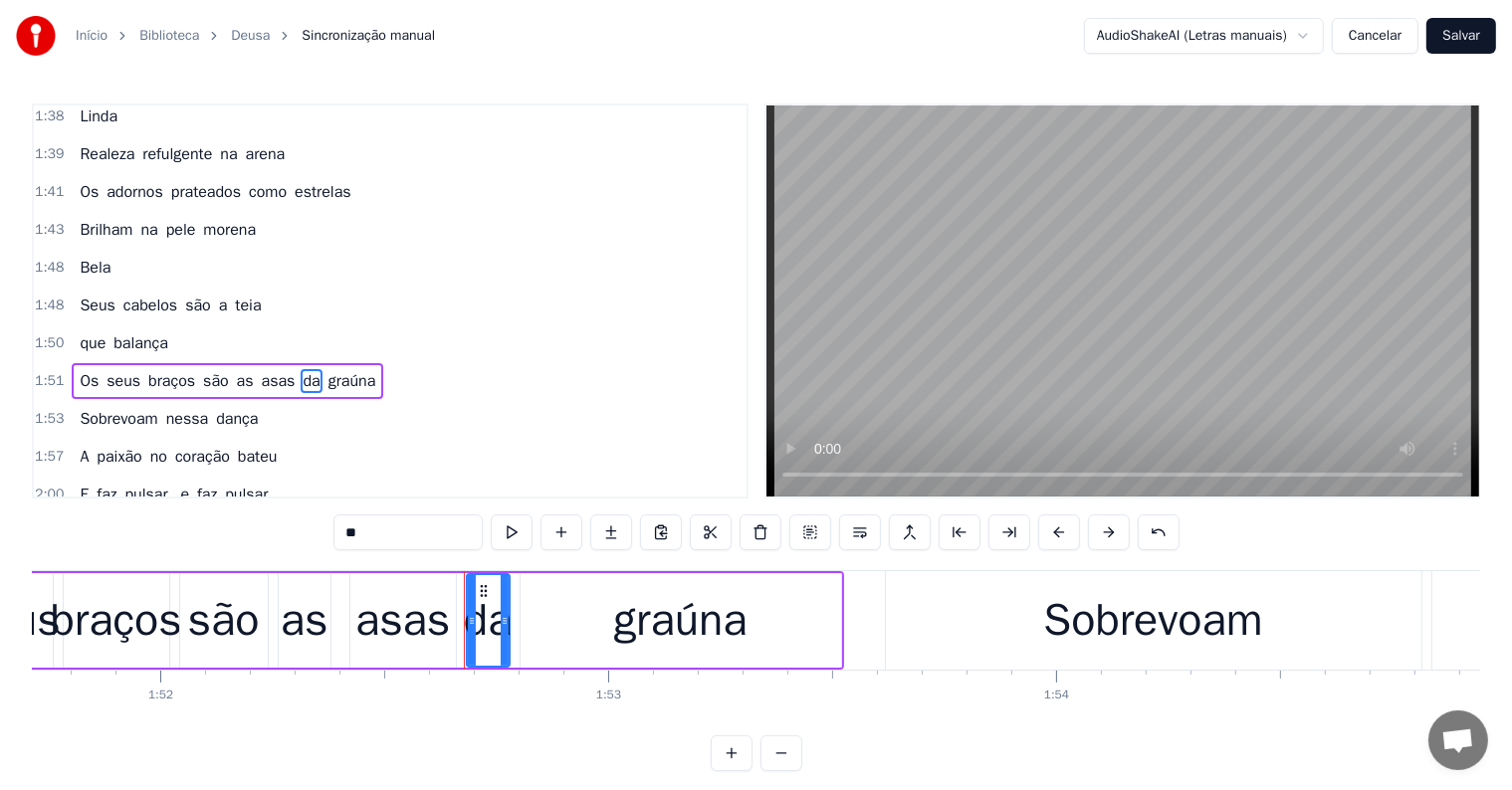 scroll, scrollTop: 1103, scrollLeft: 0, axis: vertical 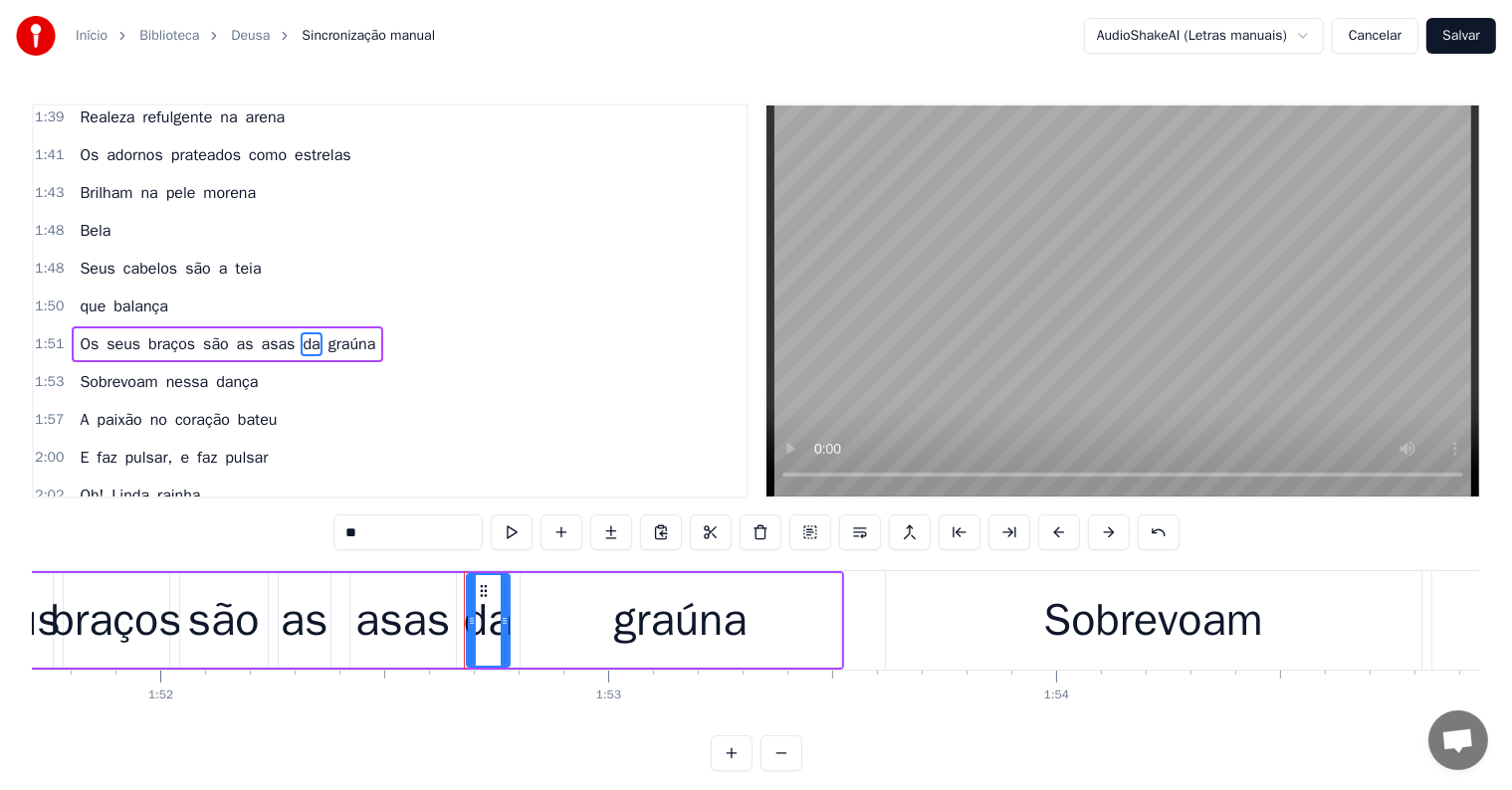 click at bounding box center (860, 532) 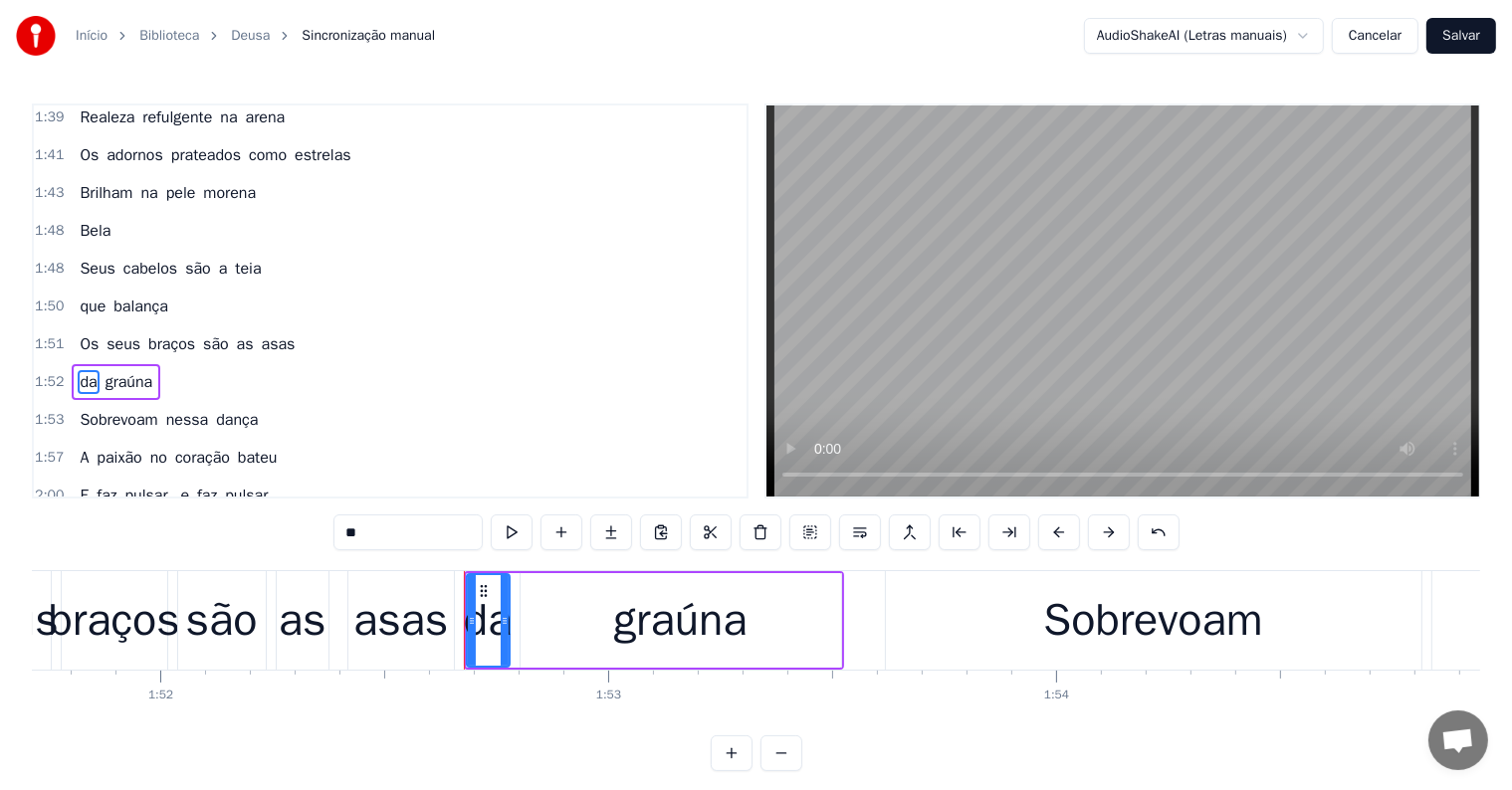 scroll, scrollTop: 1140, scrollLeft: 0, axis: vertical 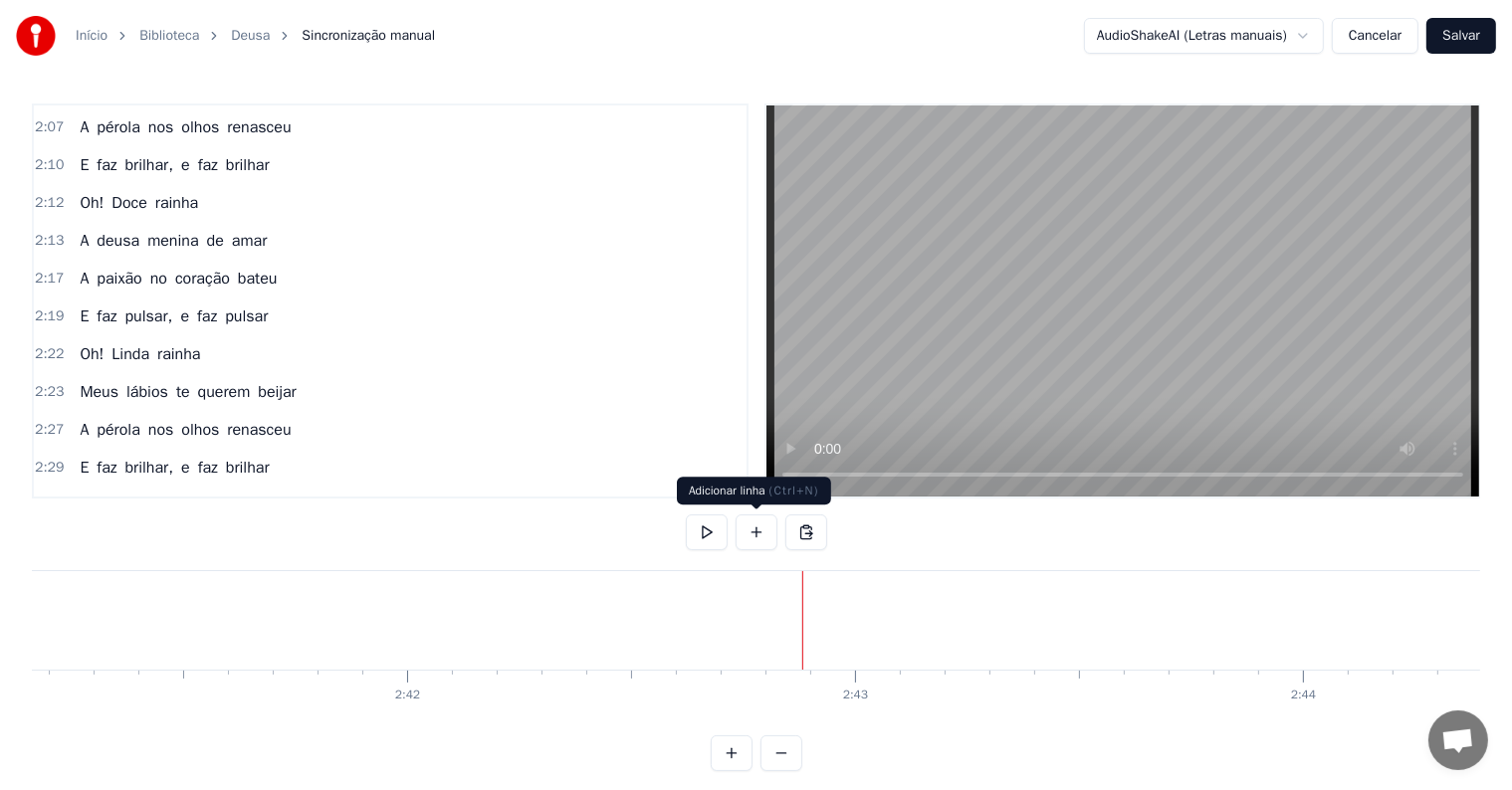 click at bounding box center [756, 532] 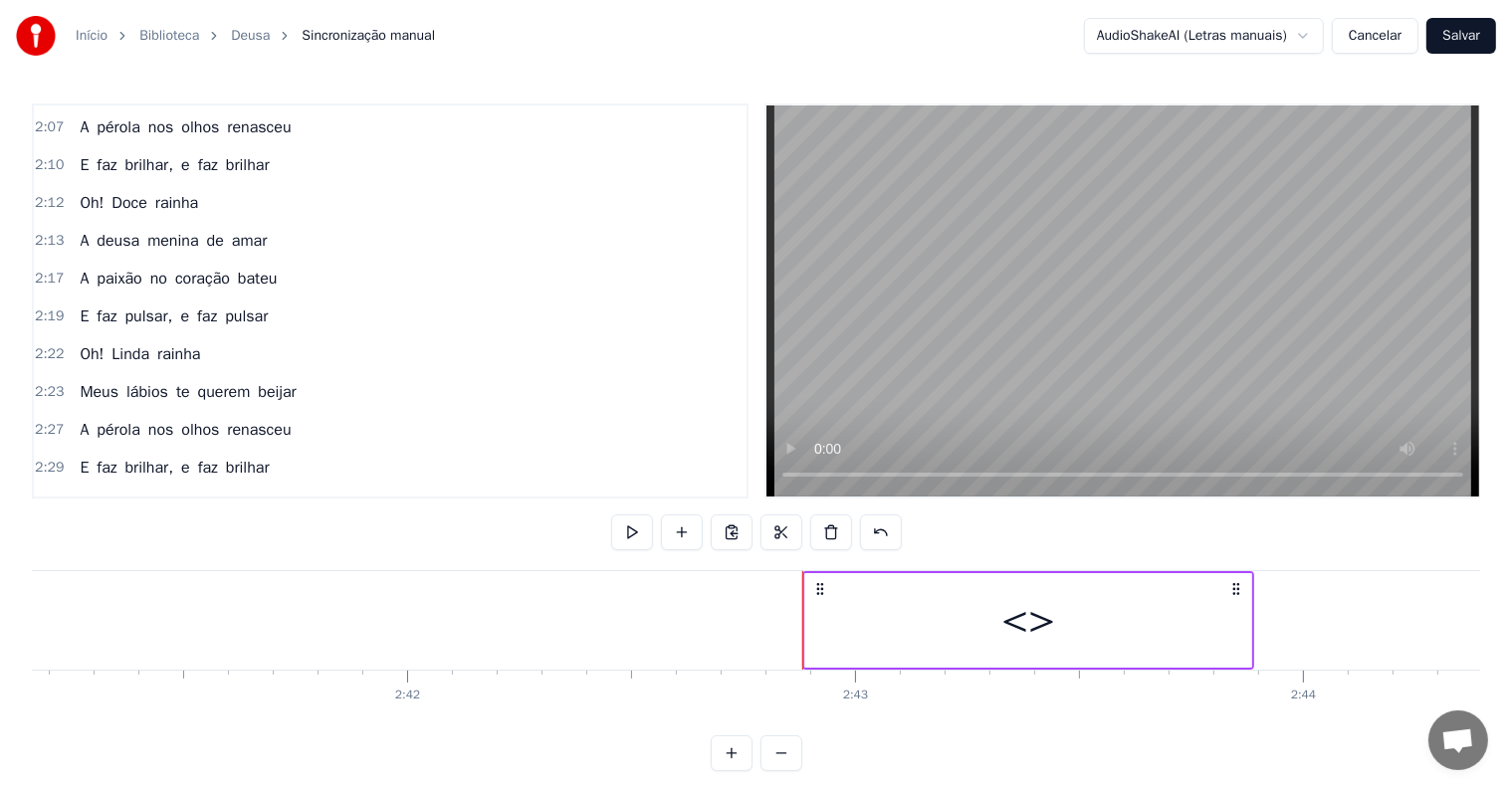 click on "<>" at bounding box center (1028, 620) 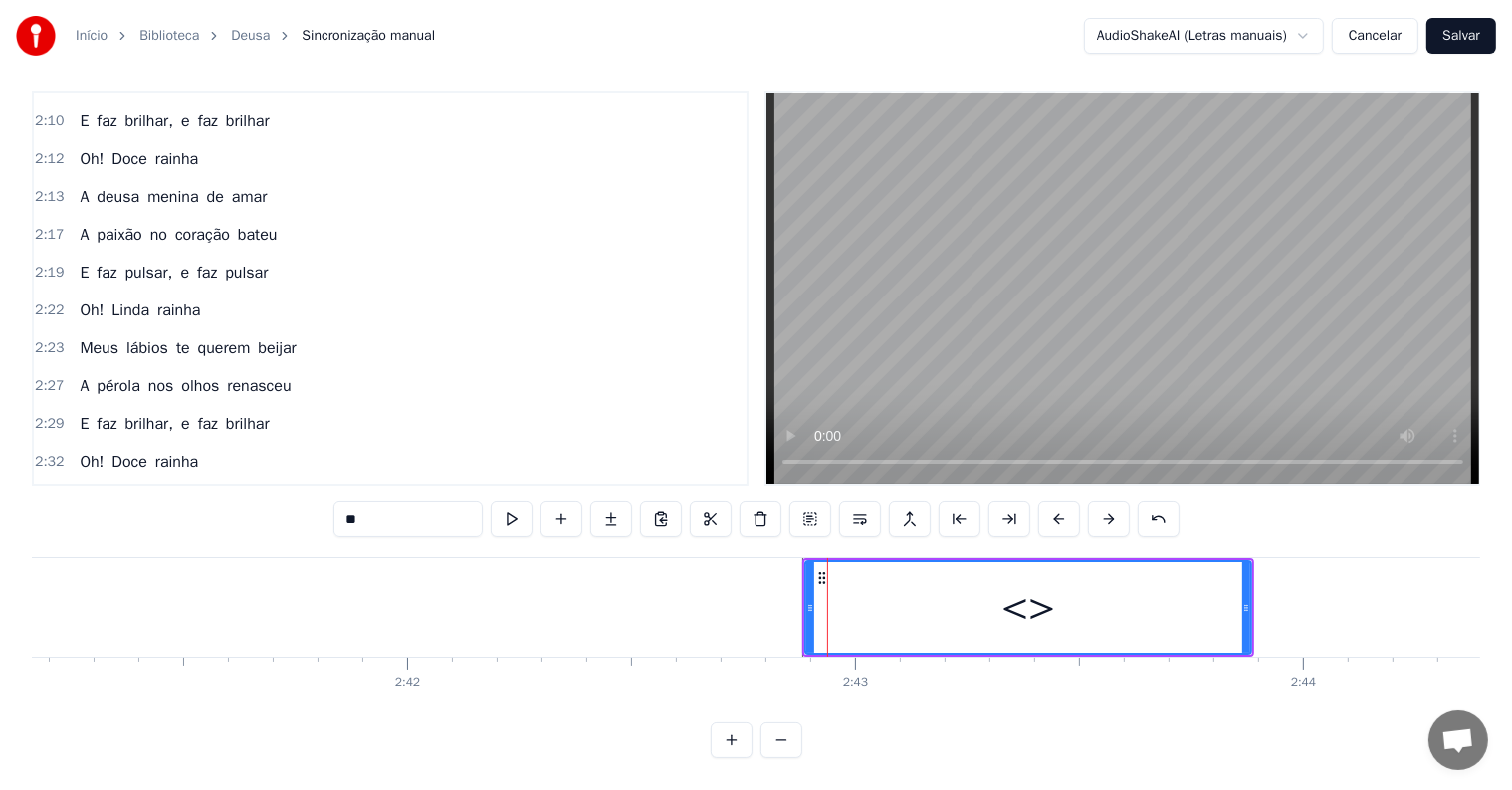 scroll, scrollTop: 1622, scrollLeft: 0, axis: vertical 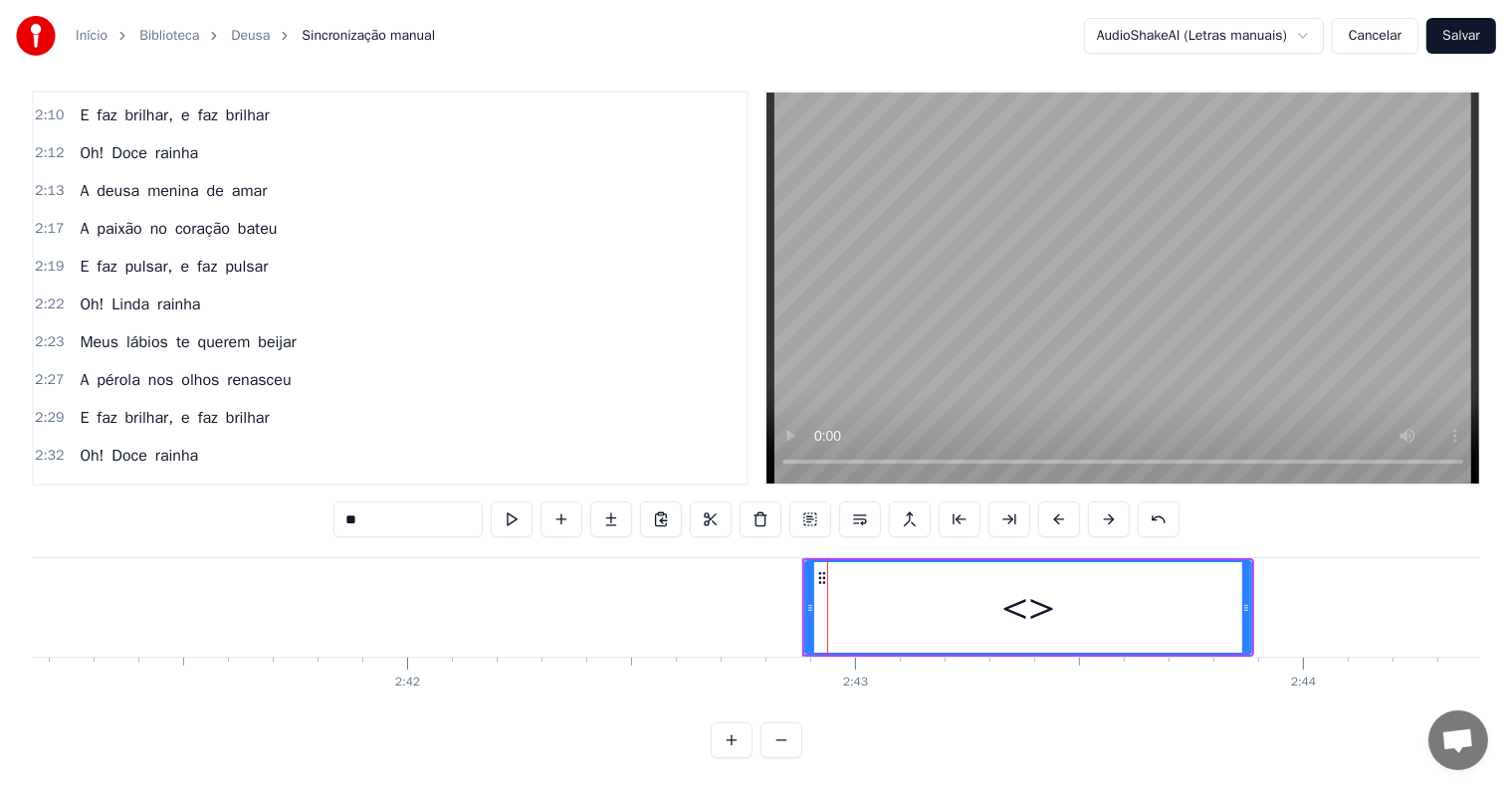 drag, startPoint x: 445, startPoint y: 504, endPoint x: 285, endPoint y: 502, distance: 160.0125 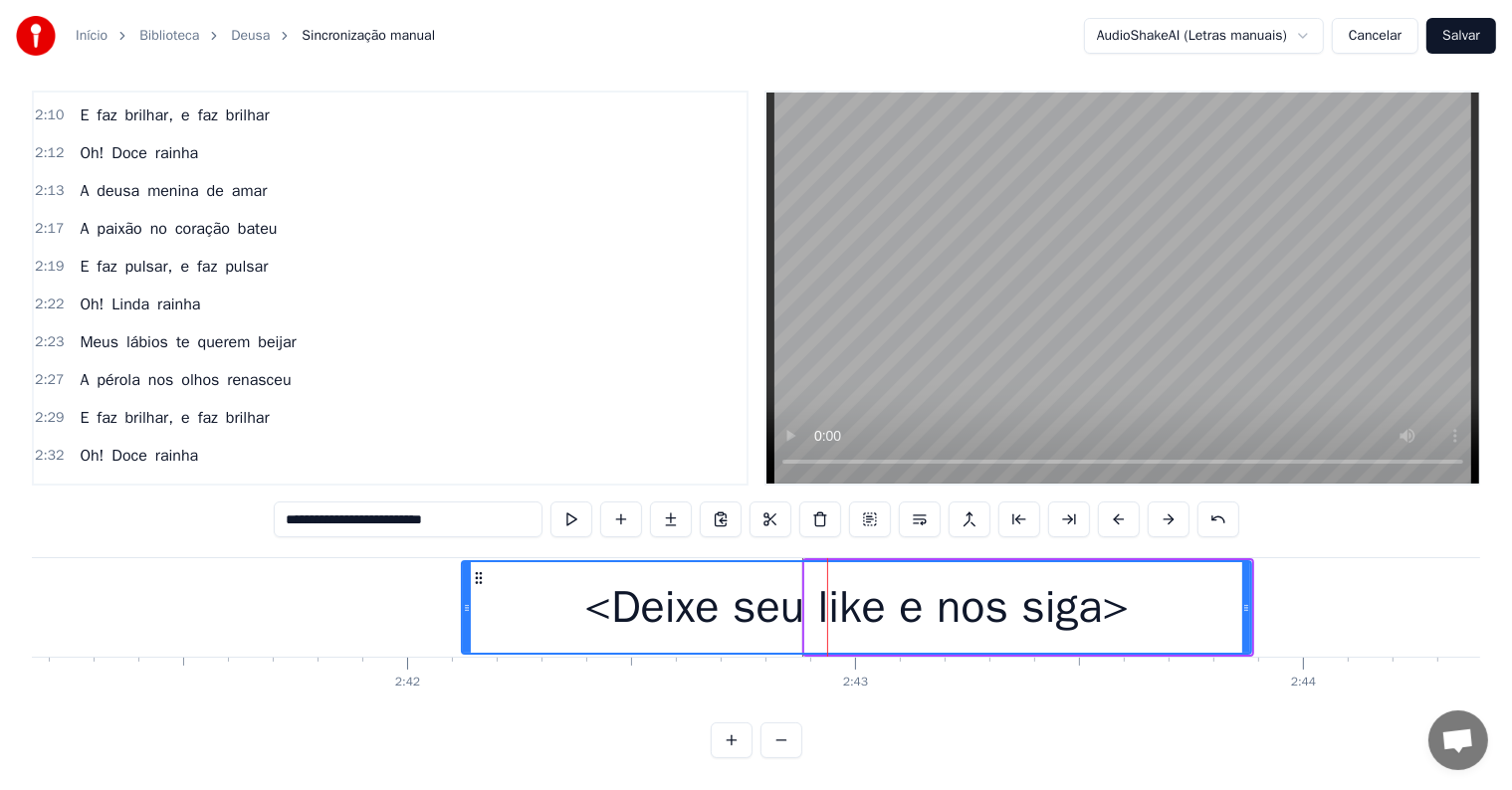 drag, startPoint x: 806, startPoint y: 590, endPoint x: 462, endPoint y: 567, distance: 344.768 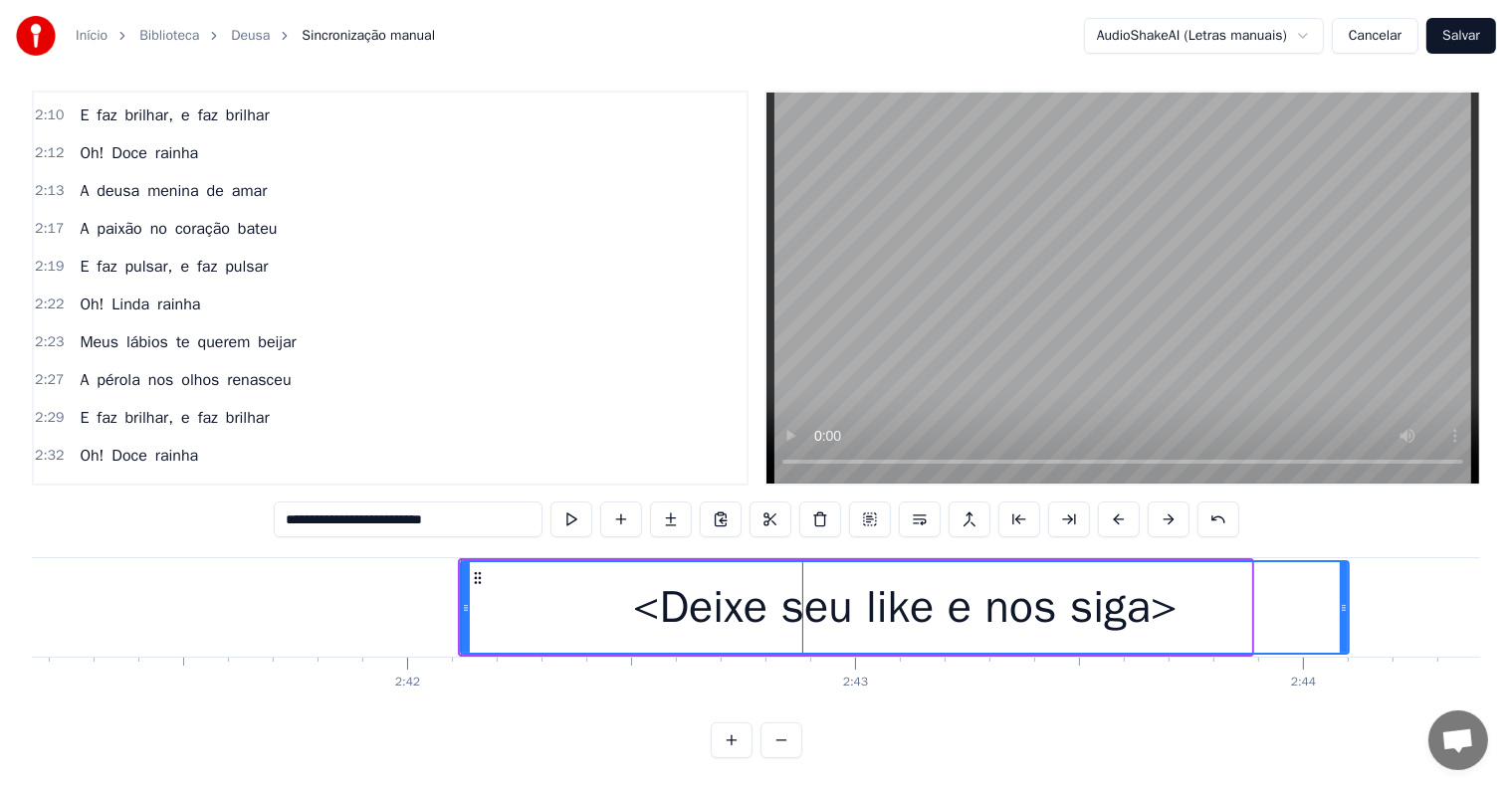 drag, startPoint x: 1243, startPoint y: 593, endPoint x: 1343, endPoint y: 589, distance: 100.07997 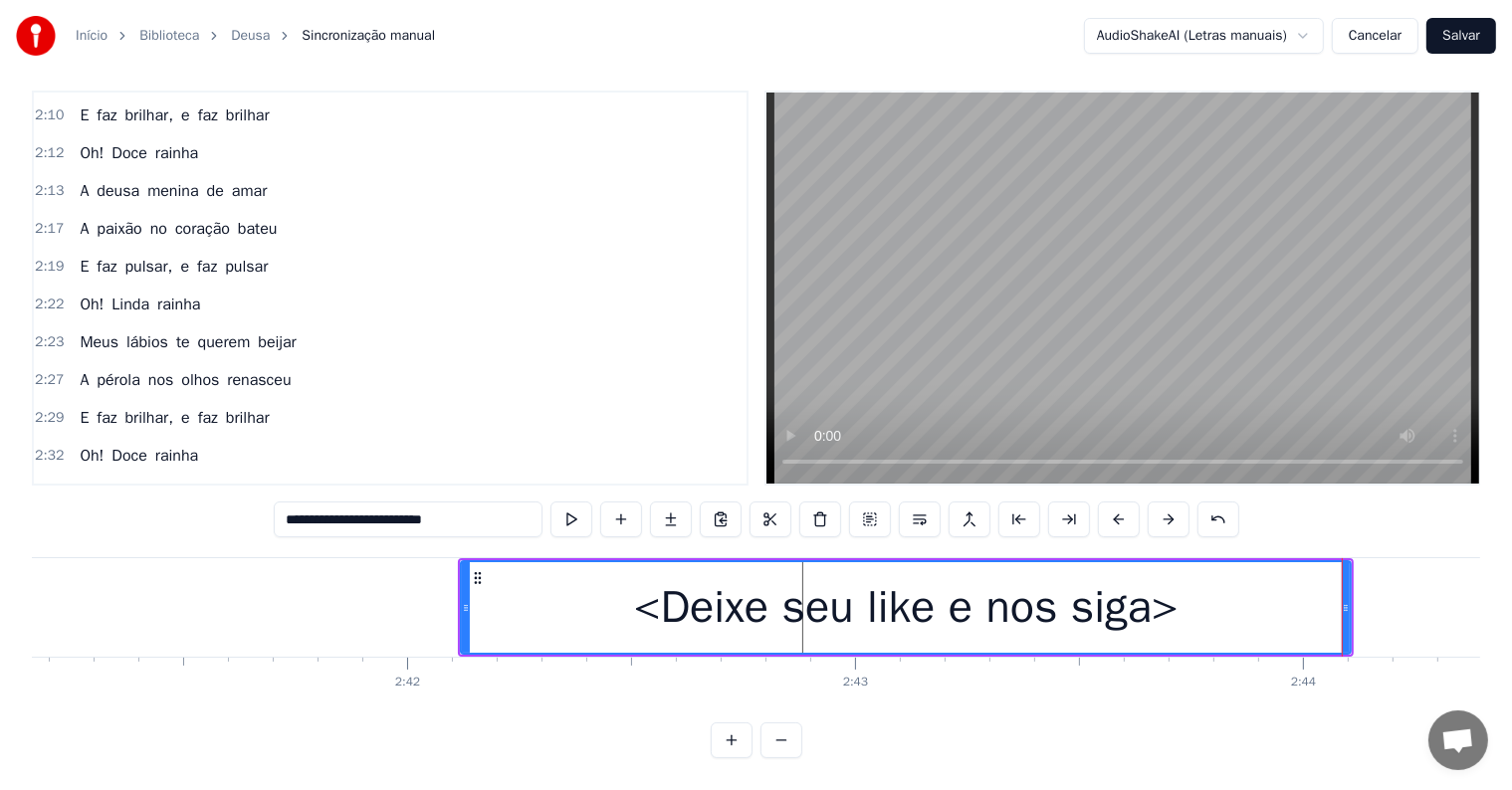 type on "**********" 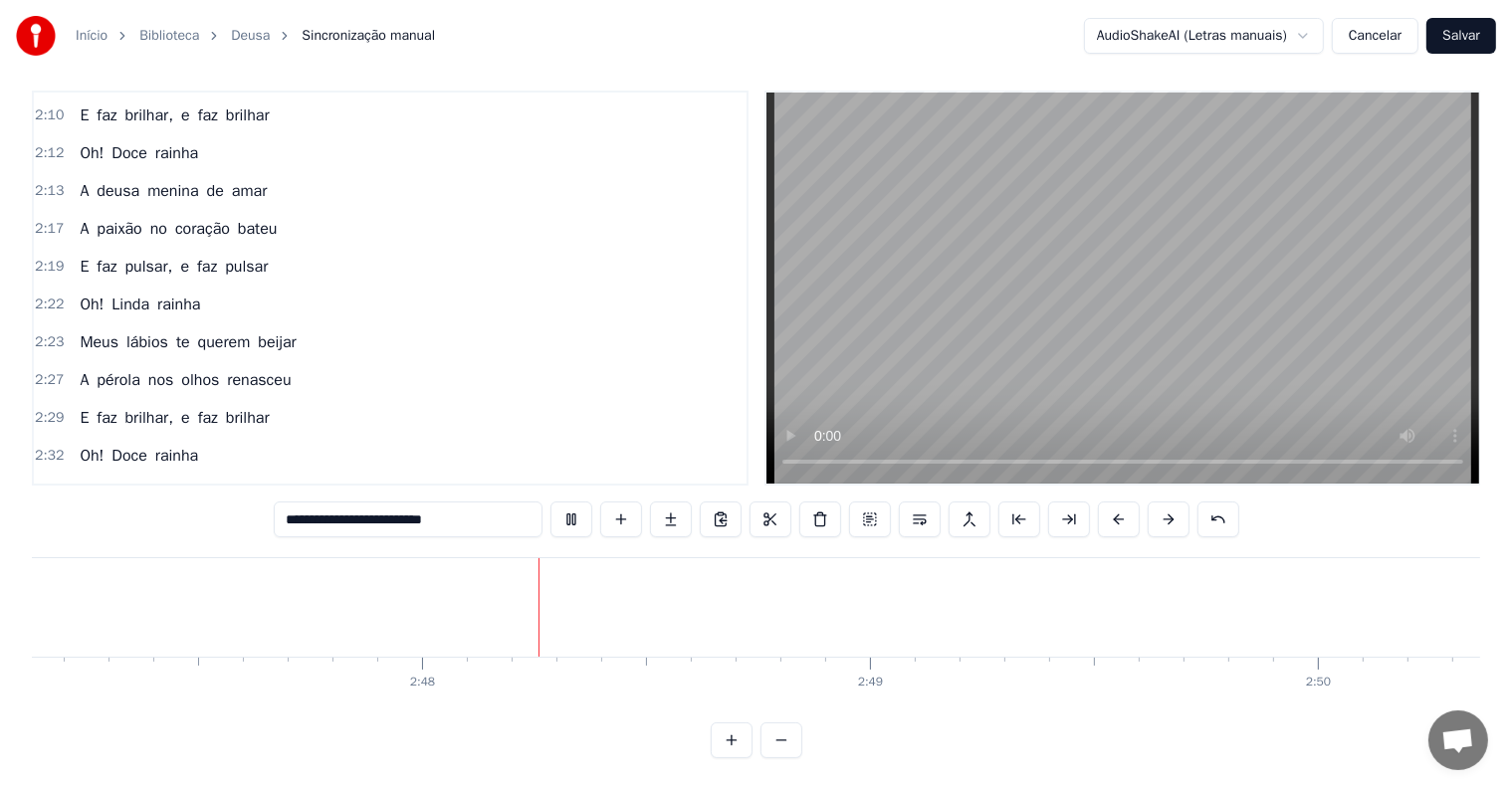 scroll, scrollTop: 0, scrollLeft: 74880, axis: horizontal 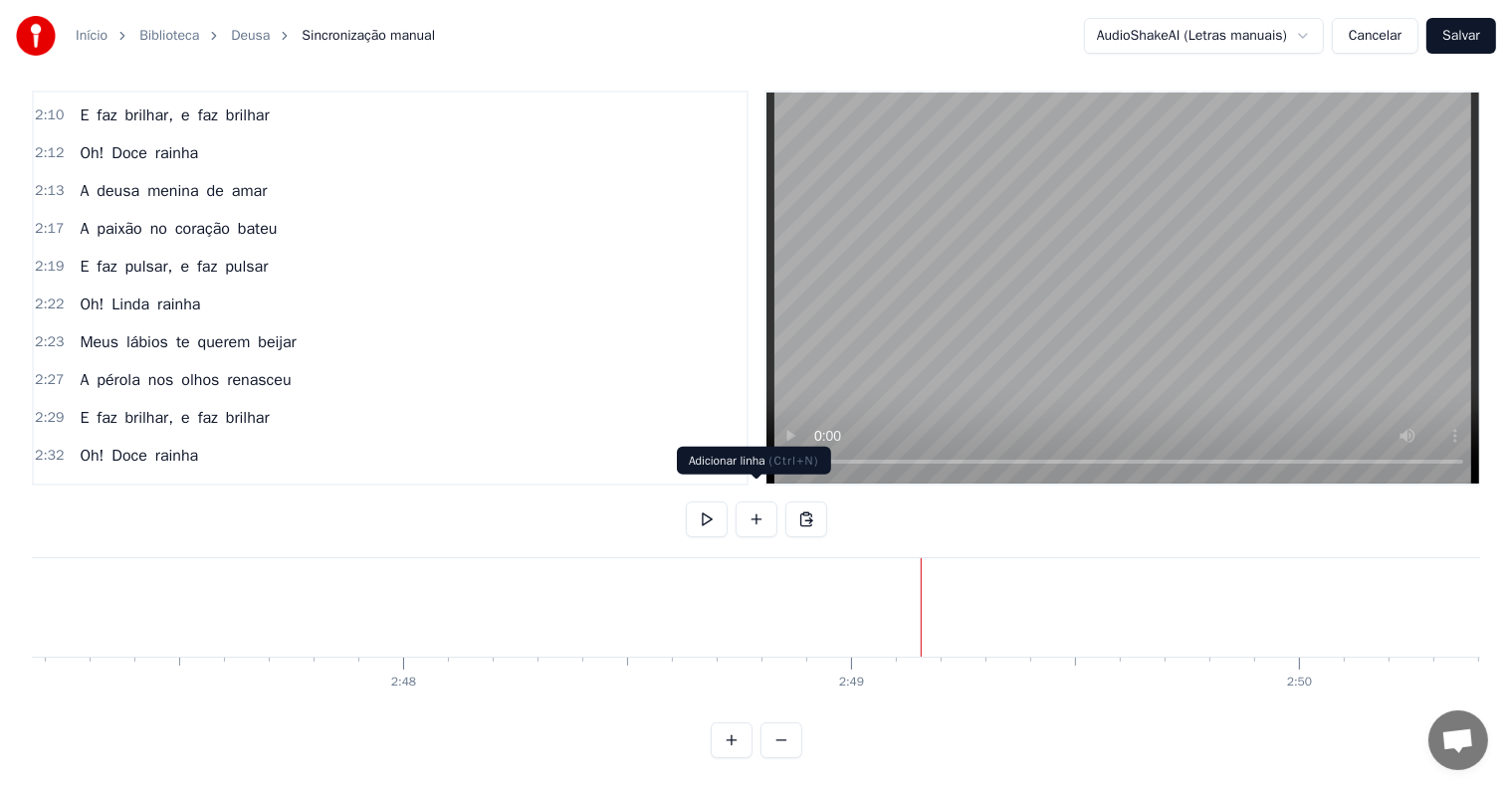 click at bounding box center [756, 519] 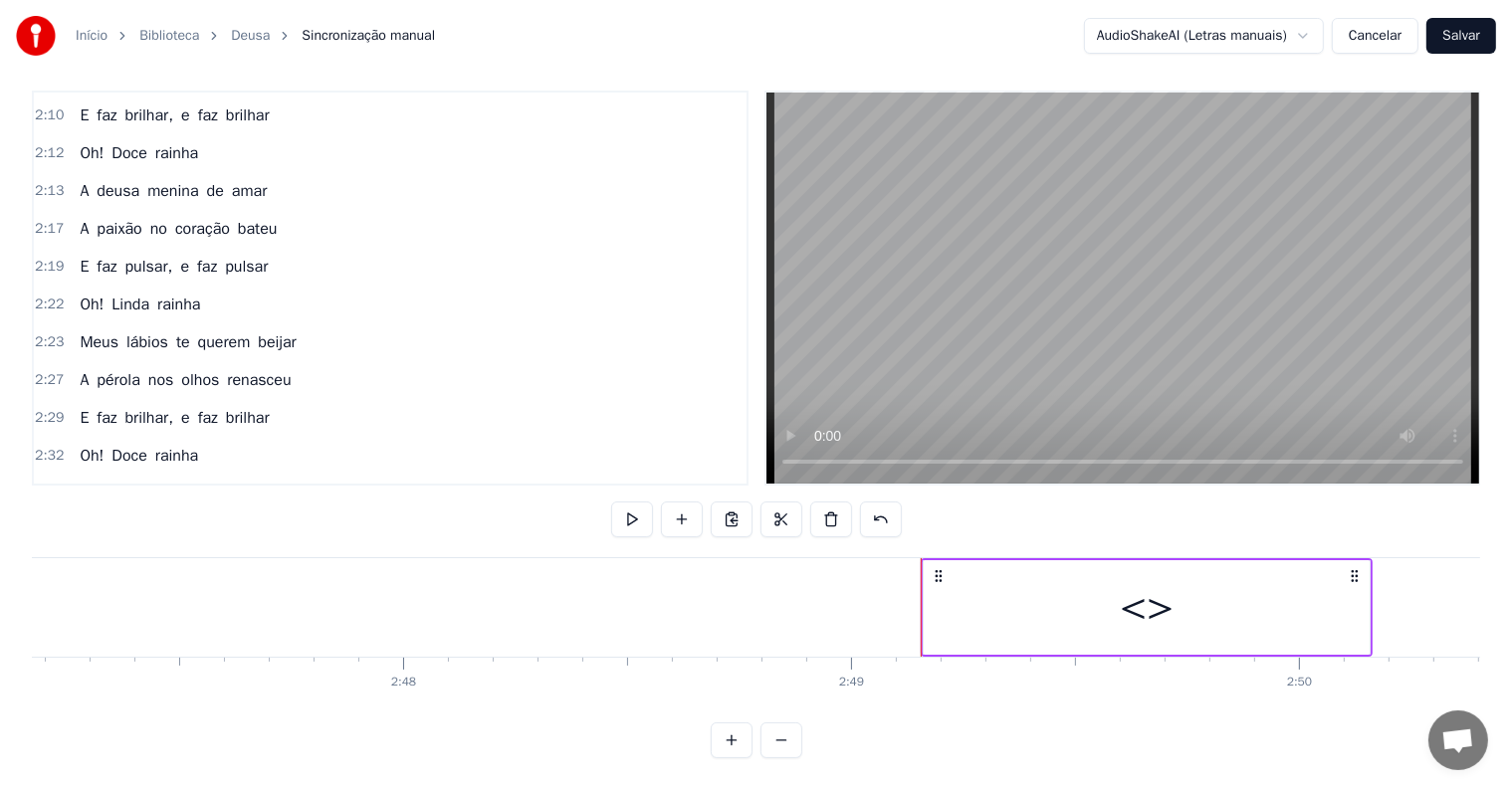 click on "<>" at bounding box center (1147, 607) 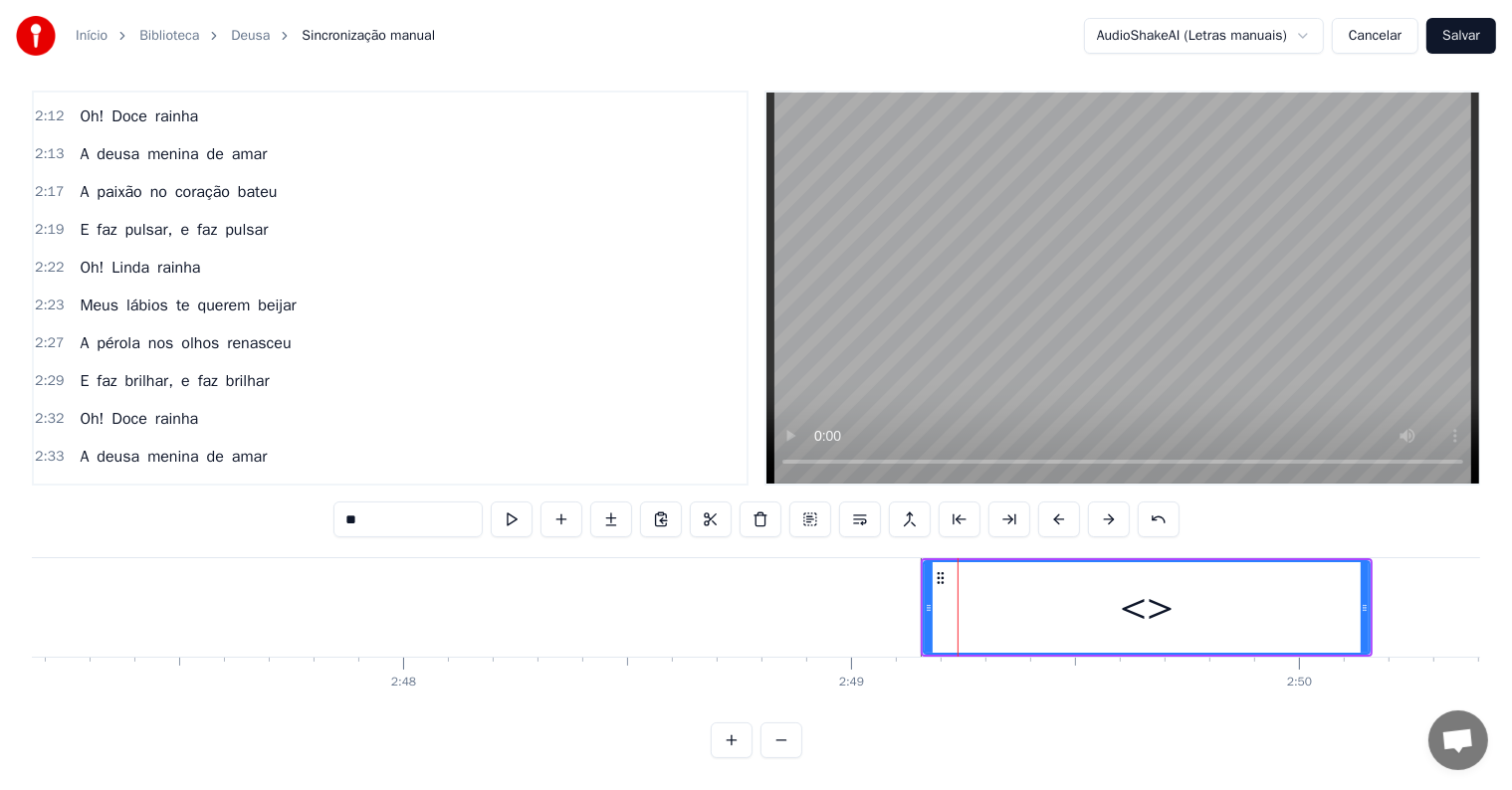 drag, startPoint x: 430, startPoint y: 505, endPoint x: 212, endPoint y: 505, distance: 218 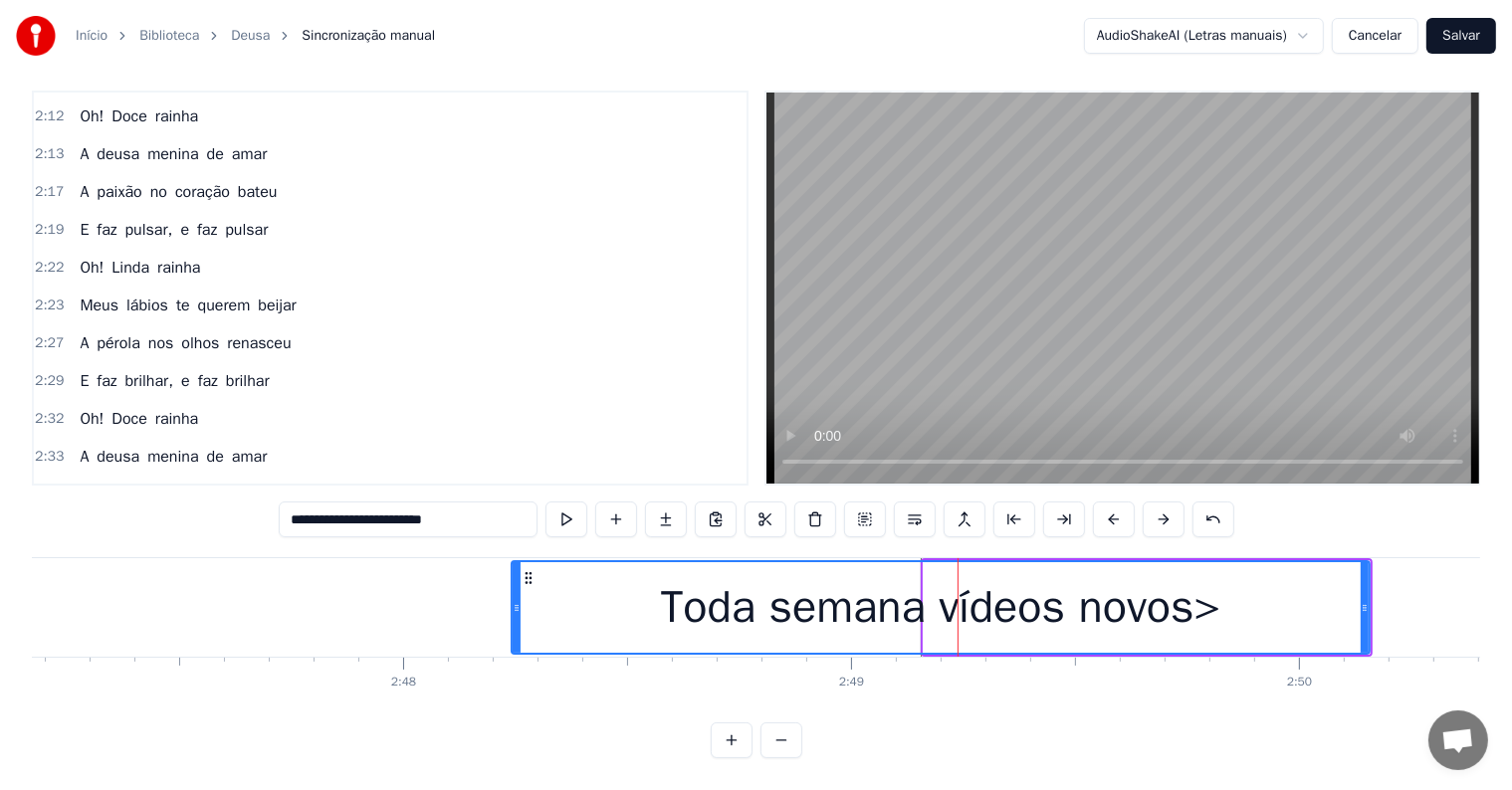 drag, startPoint x: 925, startPoint y: 593, endPoint x: 513, endPoint y: 581, distance: 412.1747 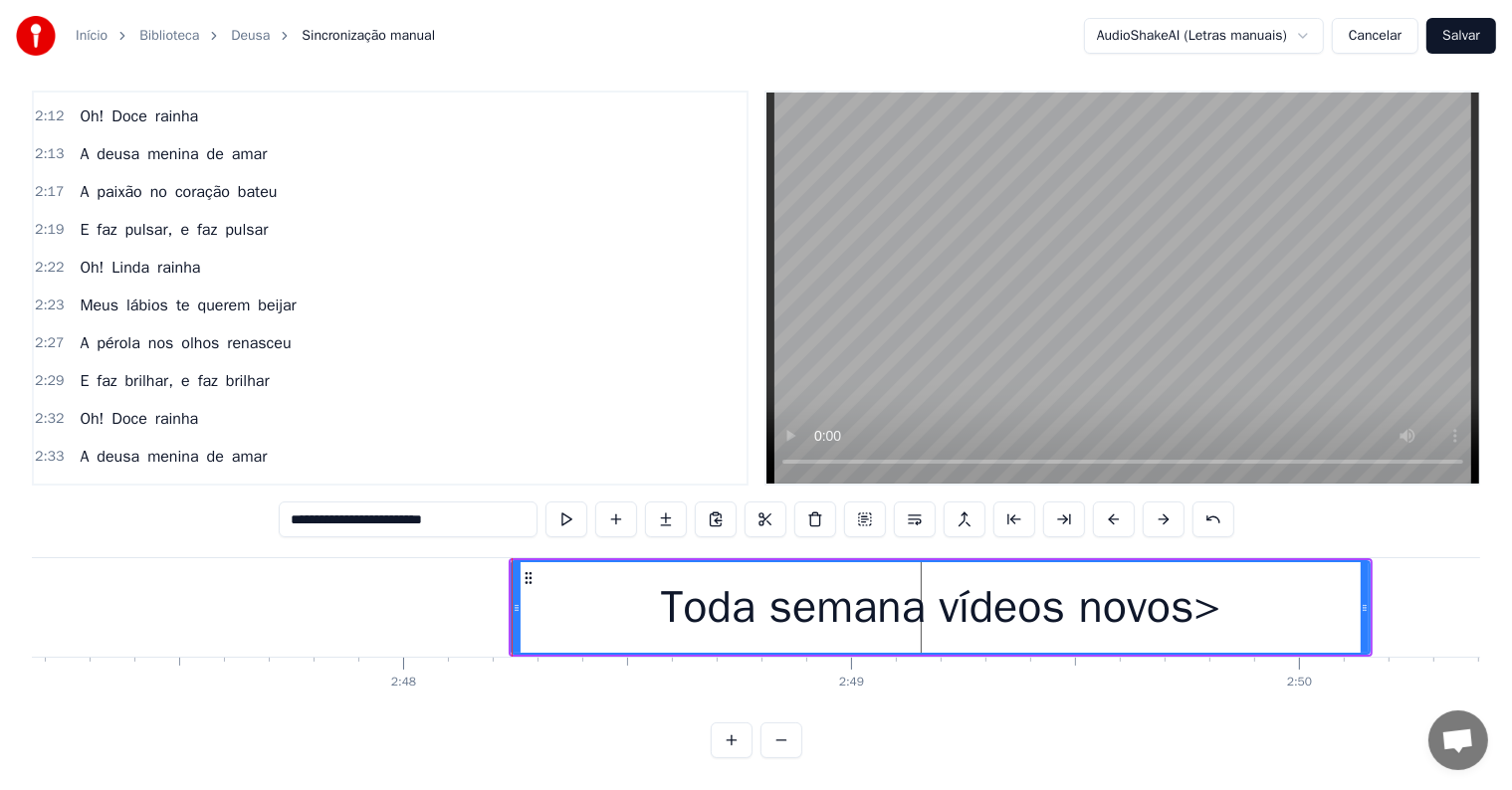 type on "**********" 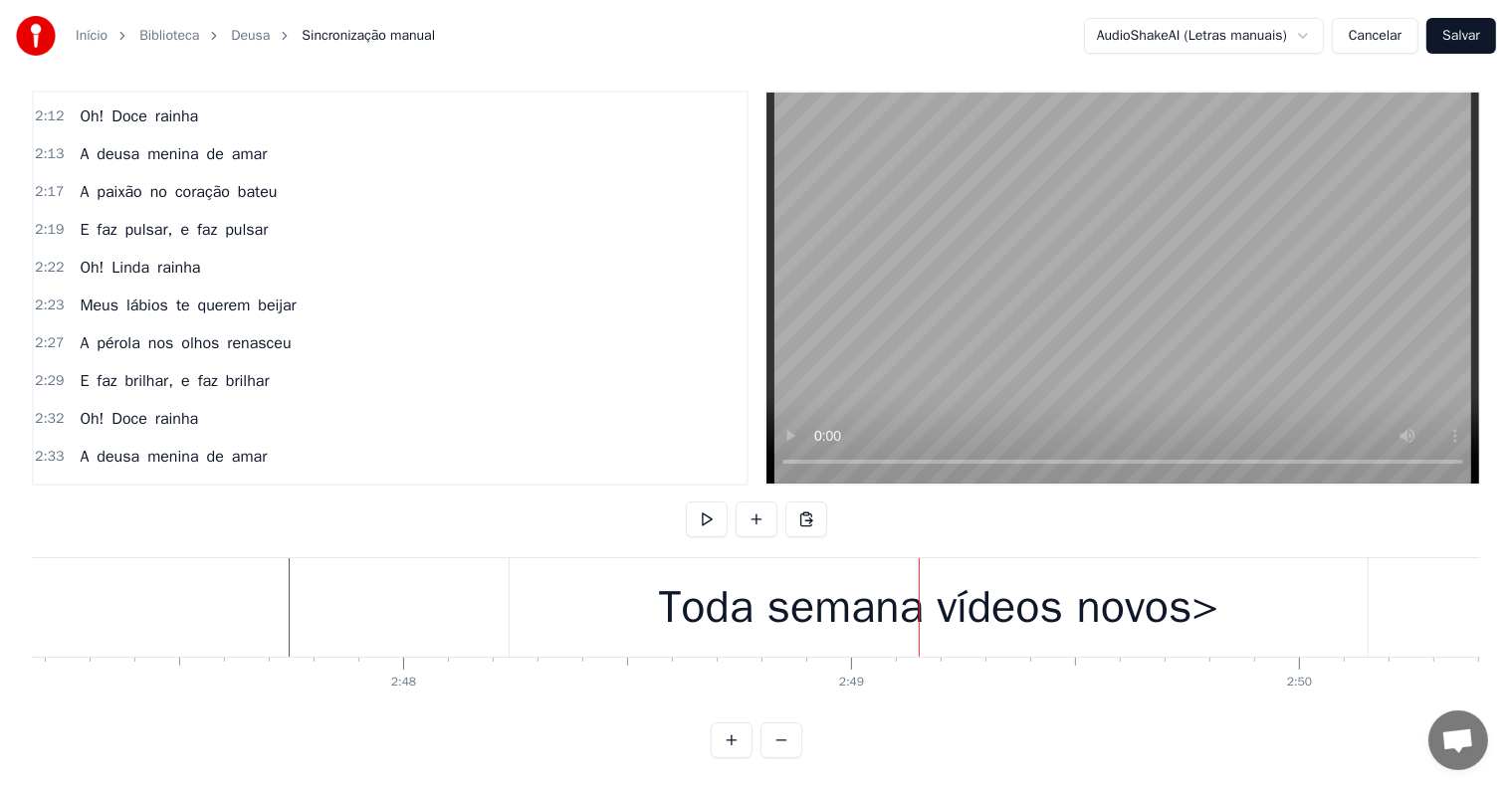 click on "<Deixe seu like e nos siga>" at bounding box center (176, 494) 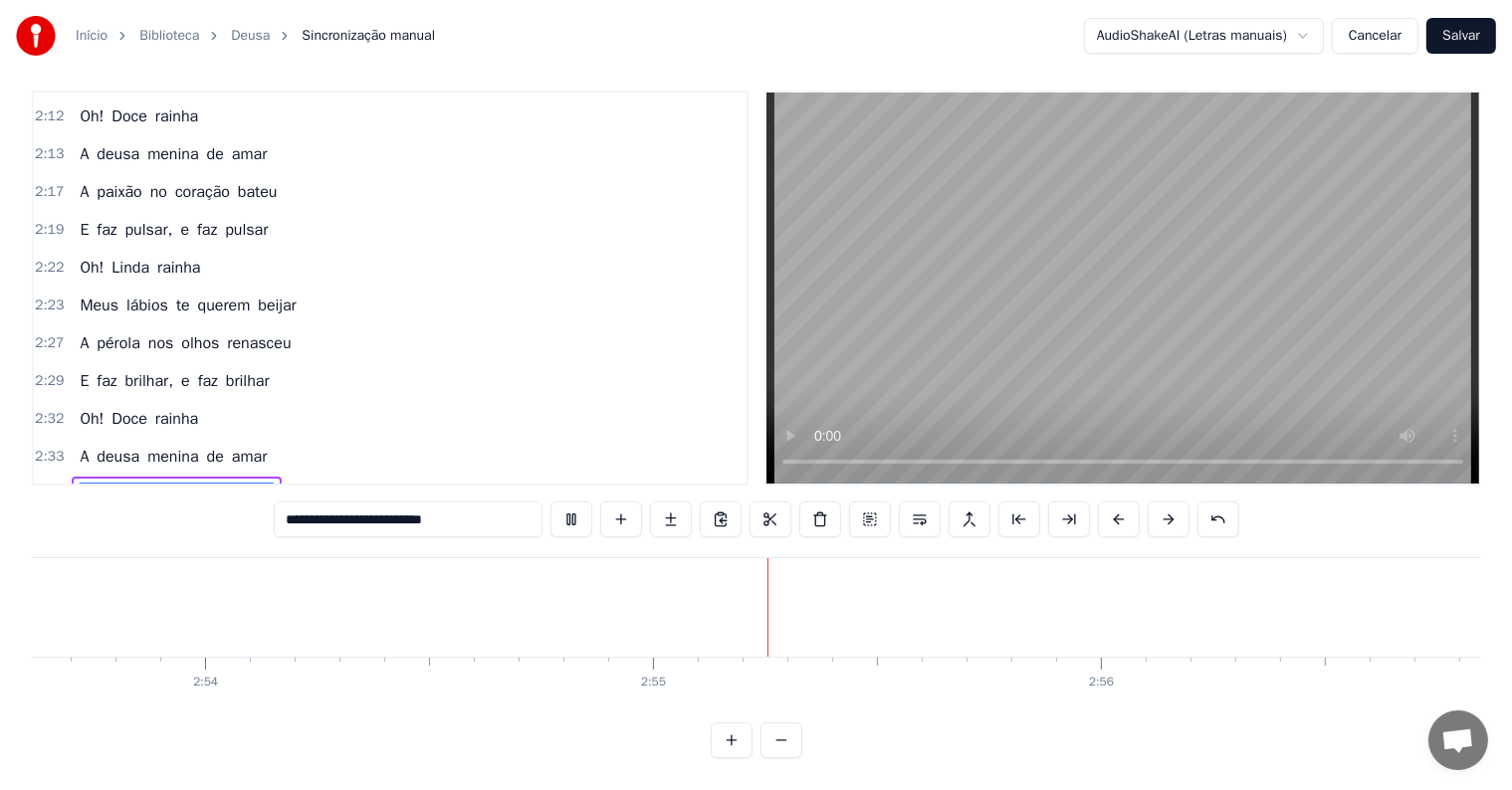 scroll, scrollTop: 0, scrollLeft: 78007, axis: horizontal 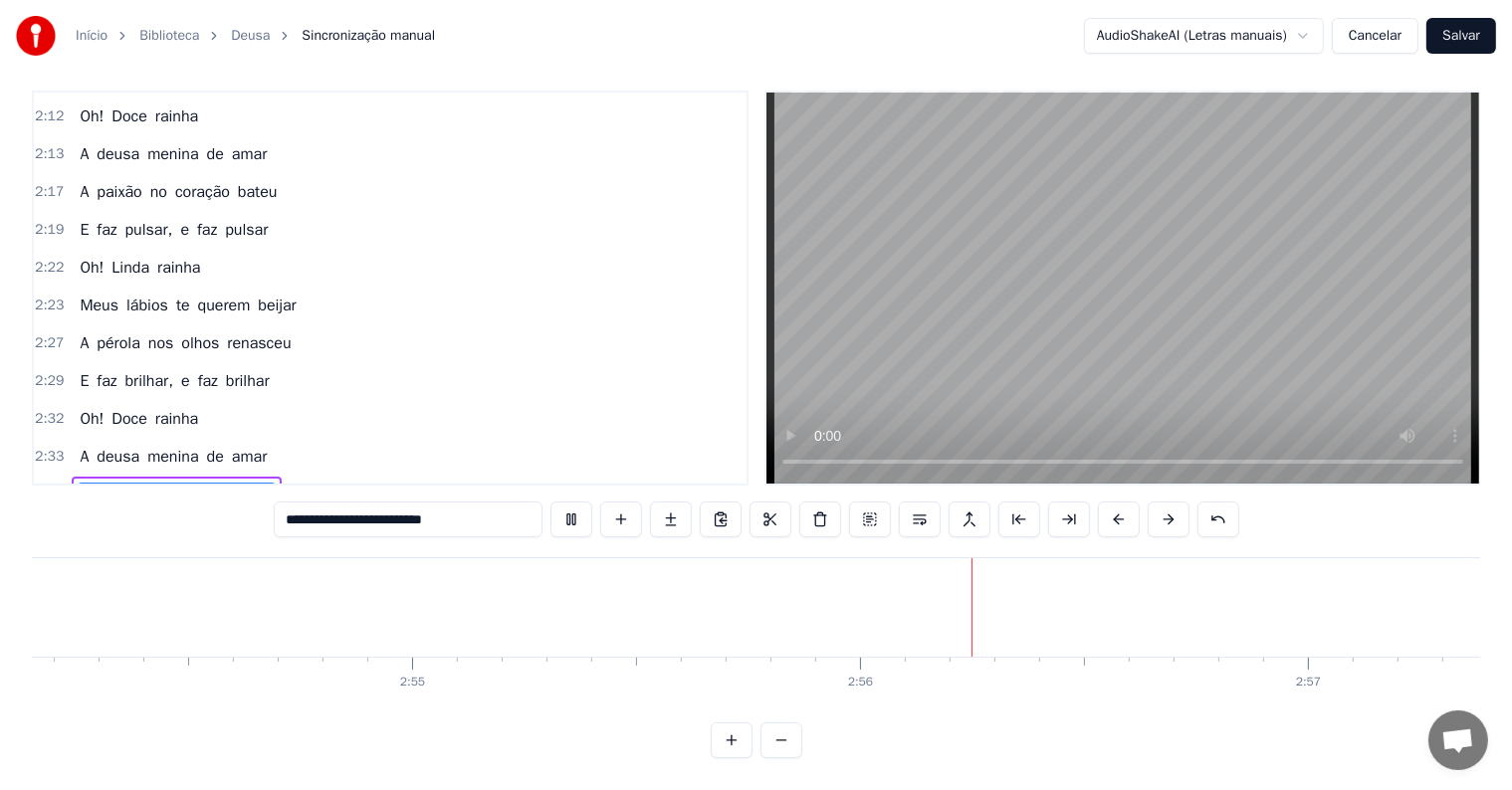 click on "Salvar" at bounding box center [1461, 36] 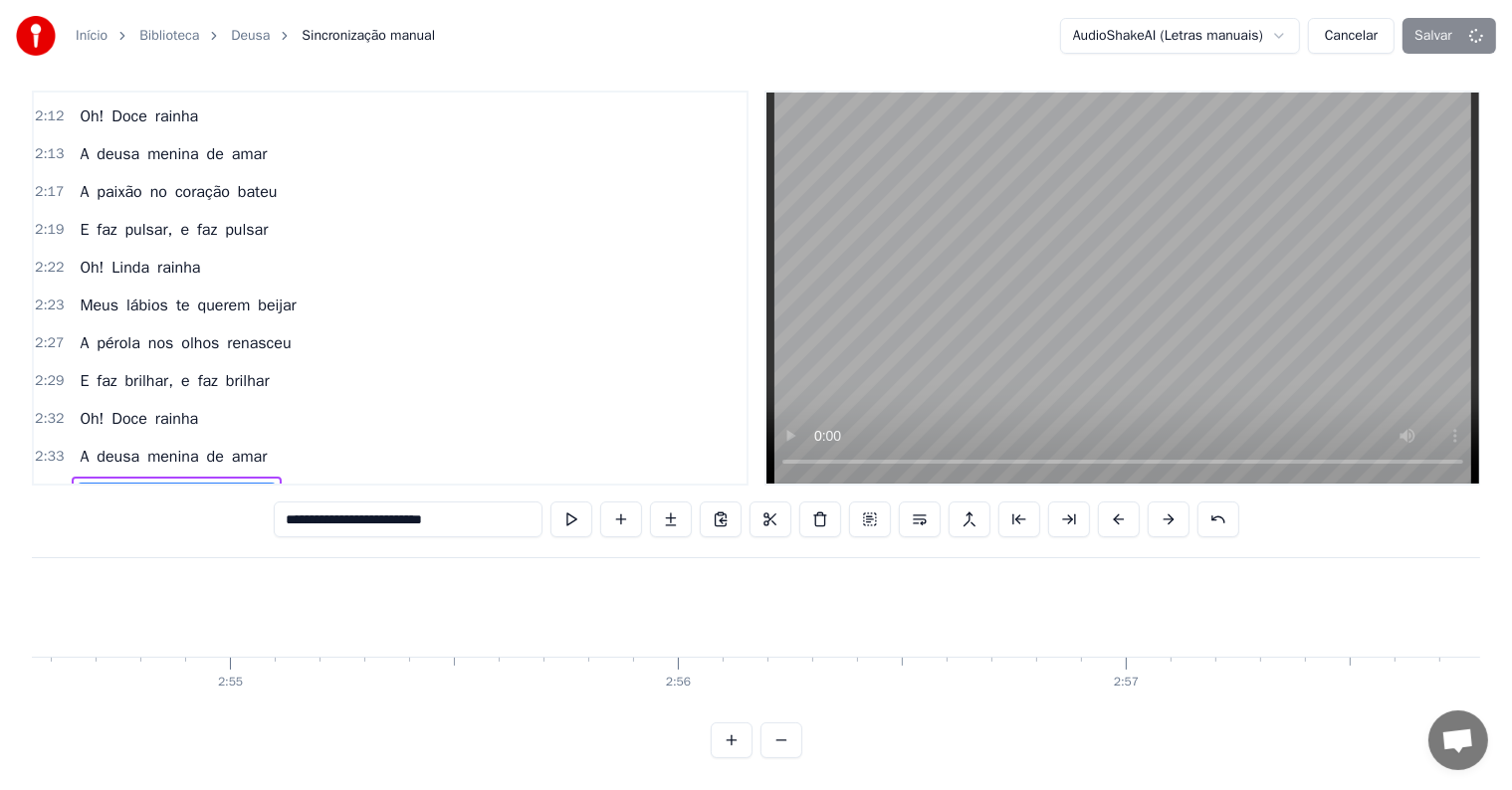 scroll, scrollTop: 0, scrollLeft: 78194, axis: horizontal 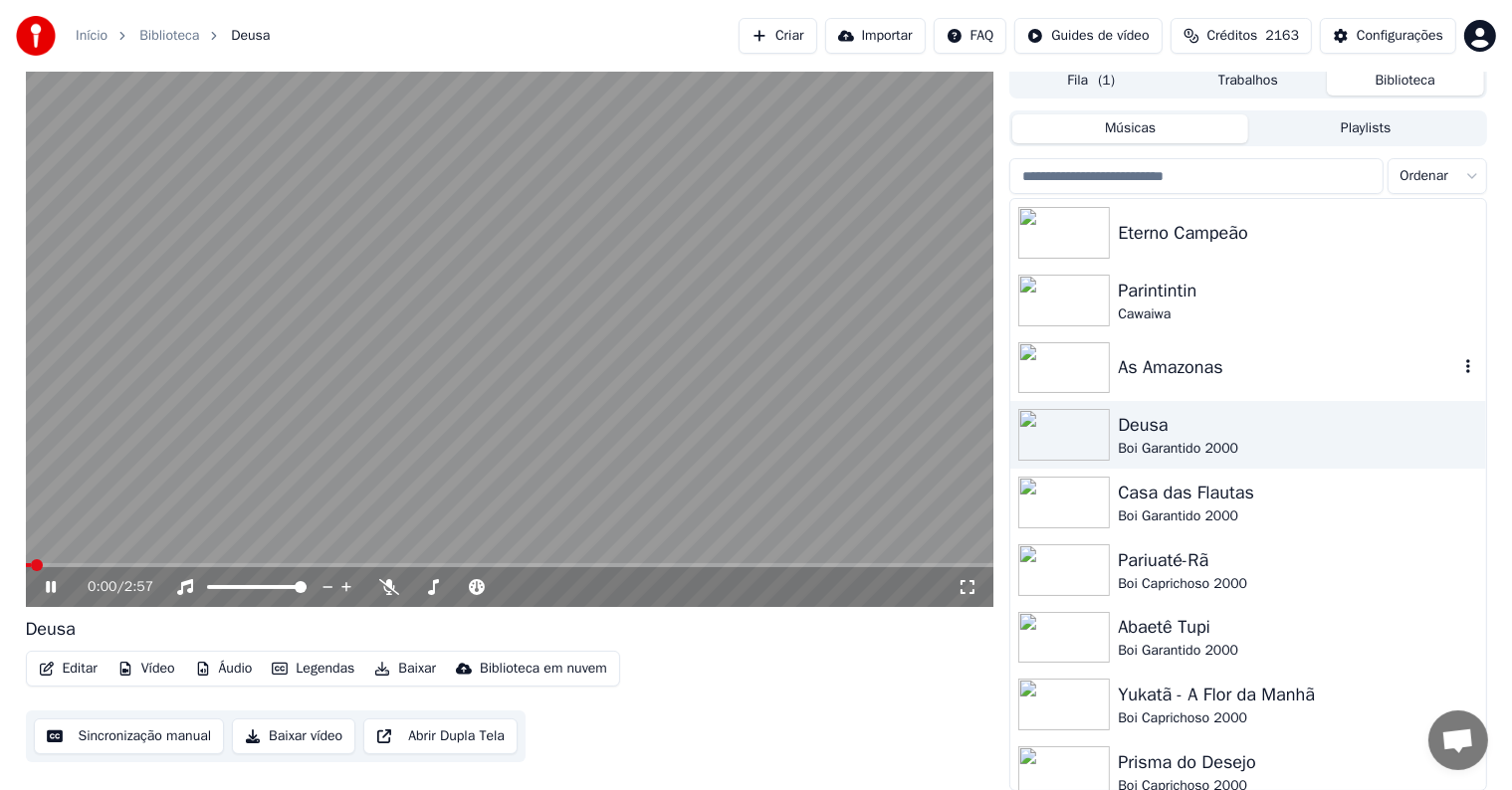 click at bounding box center [1064, 368] 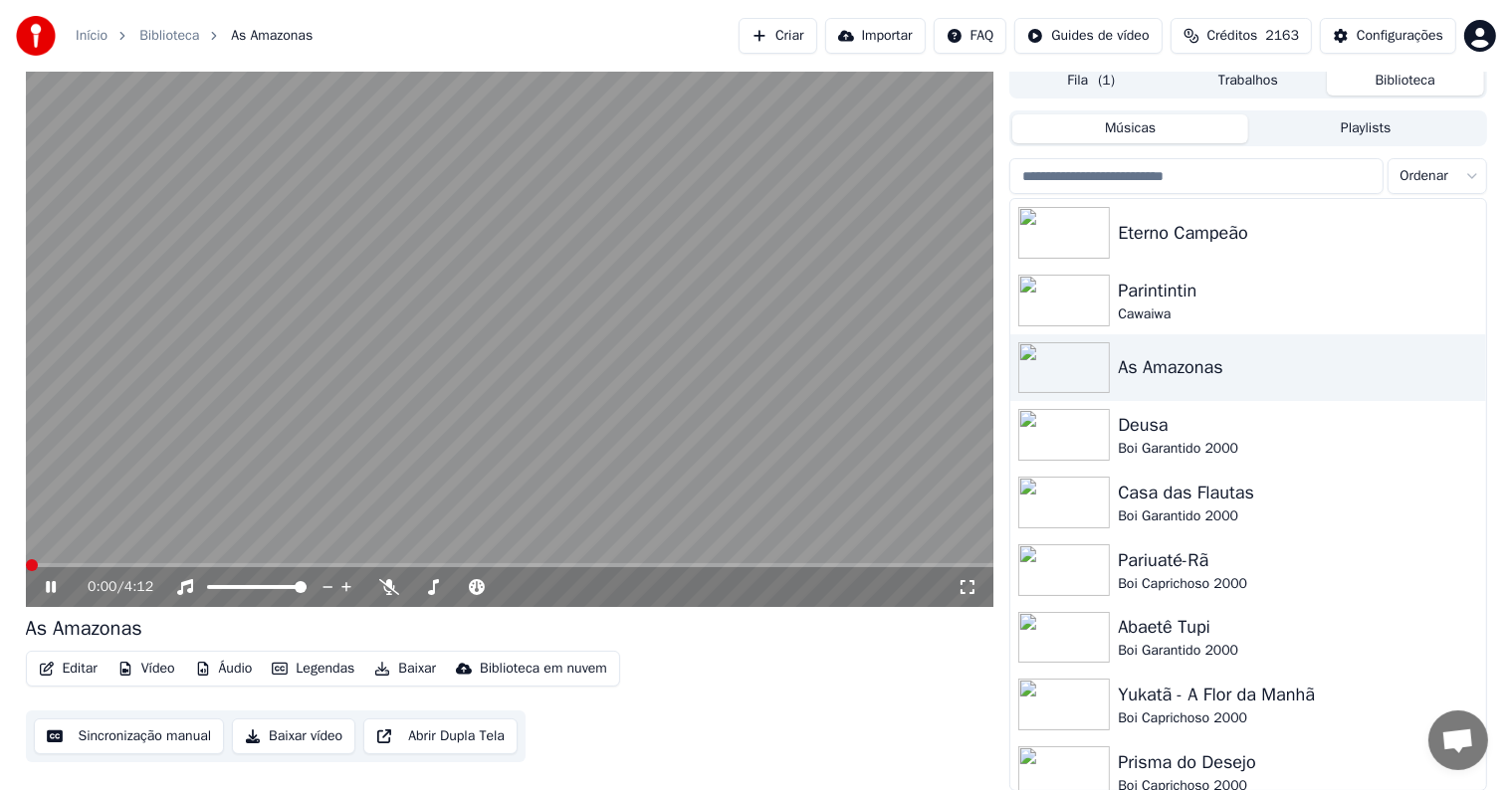 click at bounding box center [510, 334] 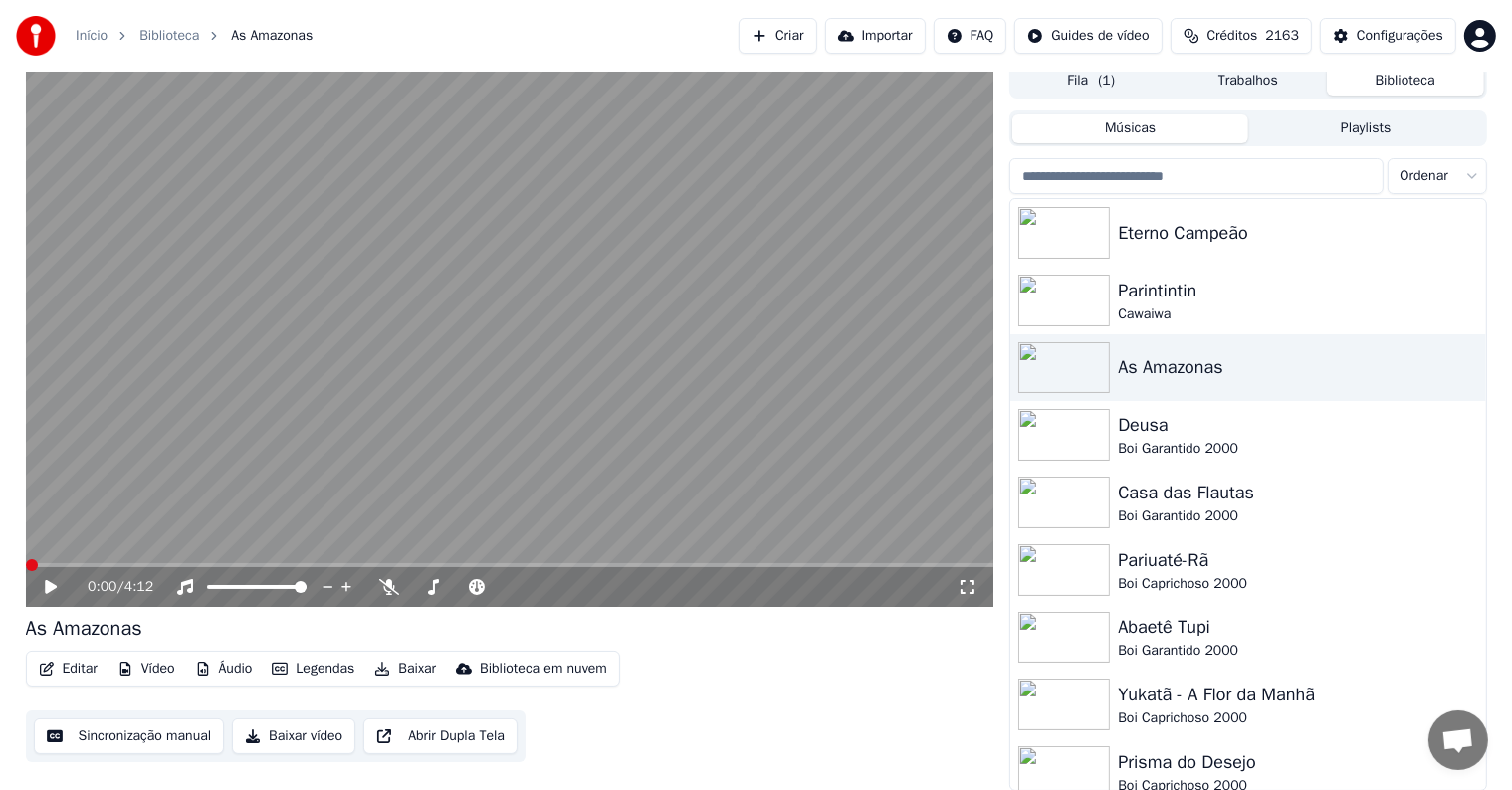 click on "Editar" at bounding box center (68, 669) 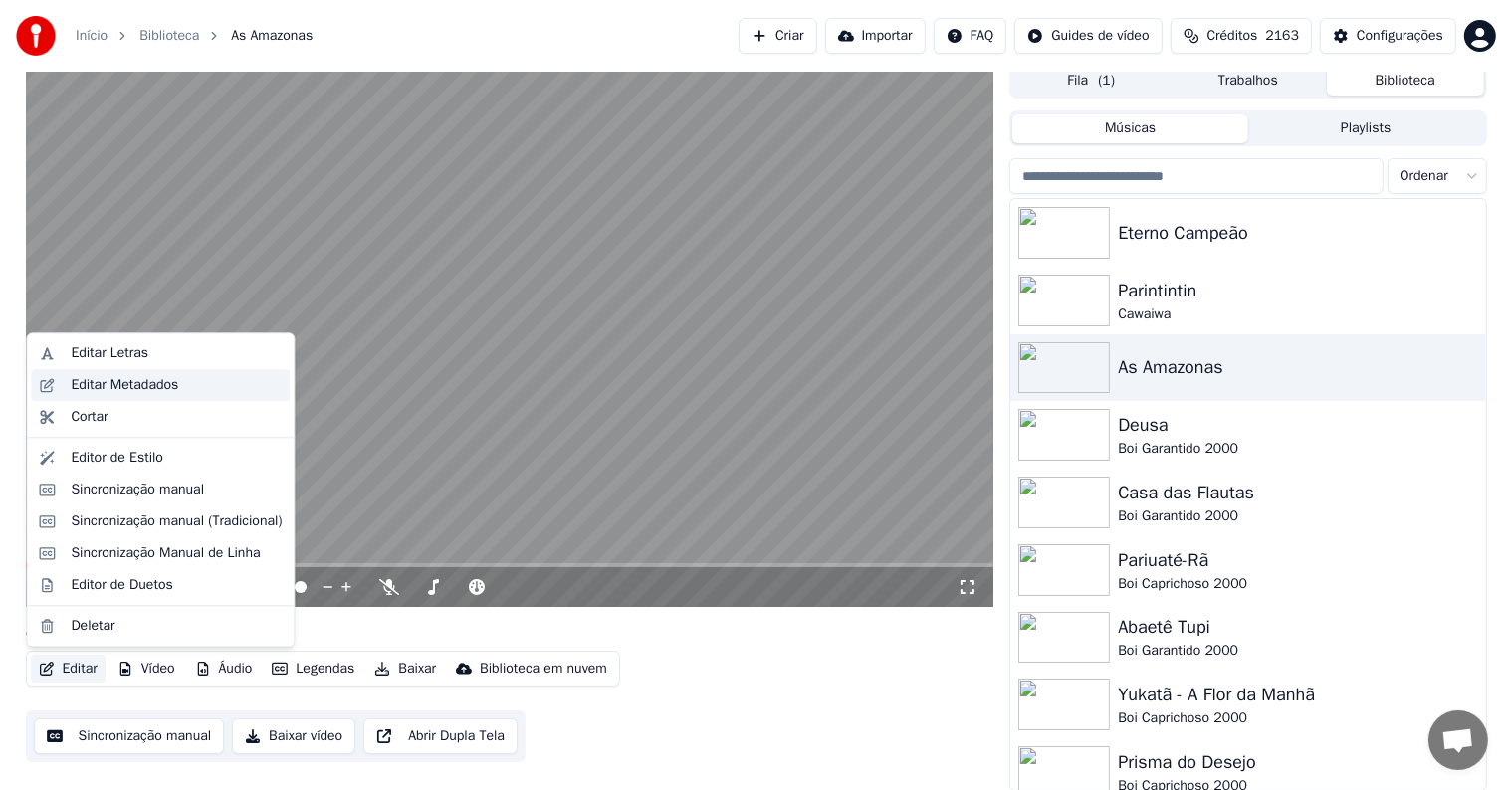 click on "Editar Metadados" at bounding box center [124, 385] 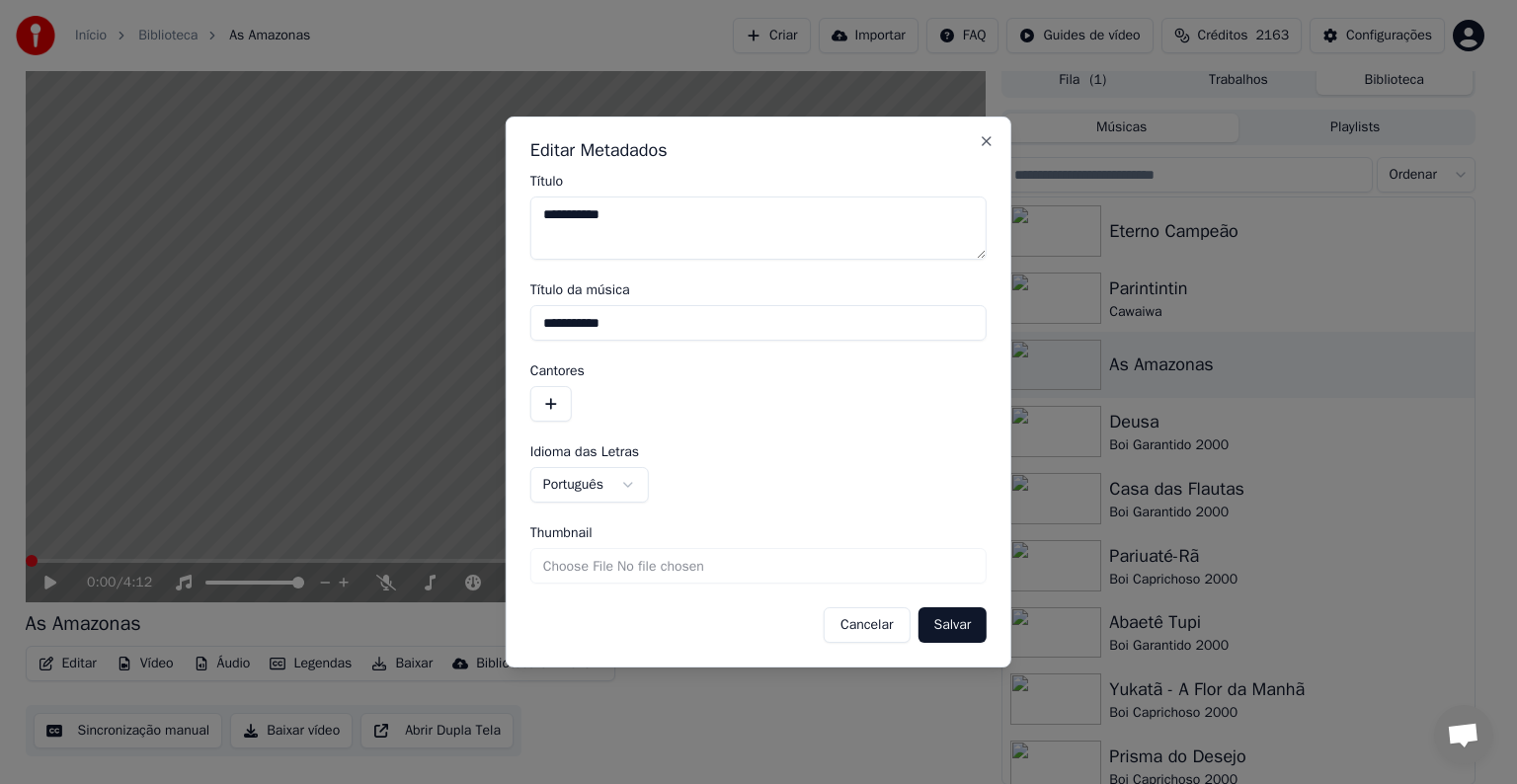drag, startPoint x: 657, startPoint y: 324, endPoint x: 513, endPoint y: 320, distance: 144.05554 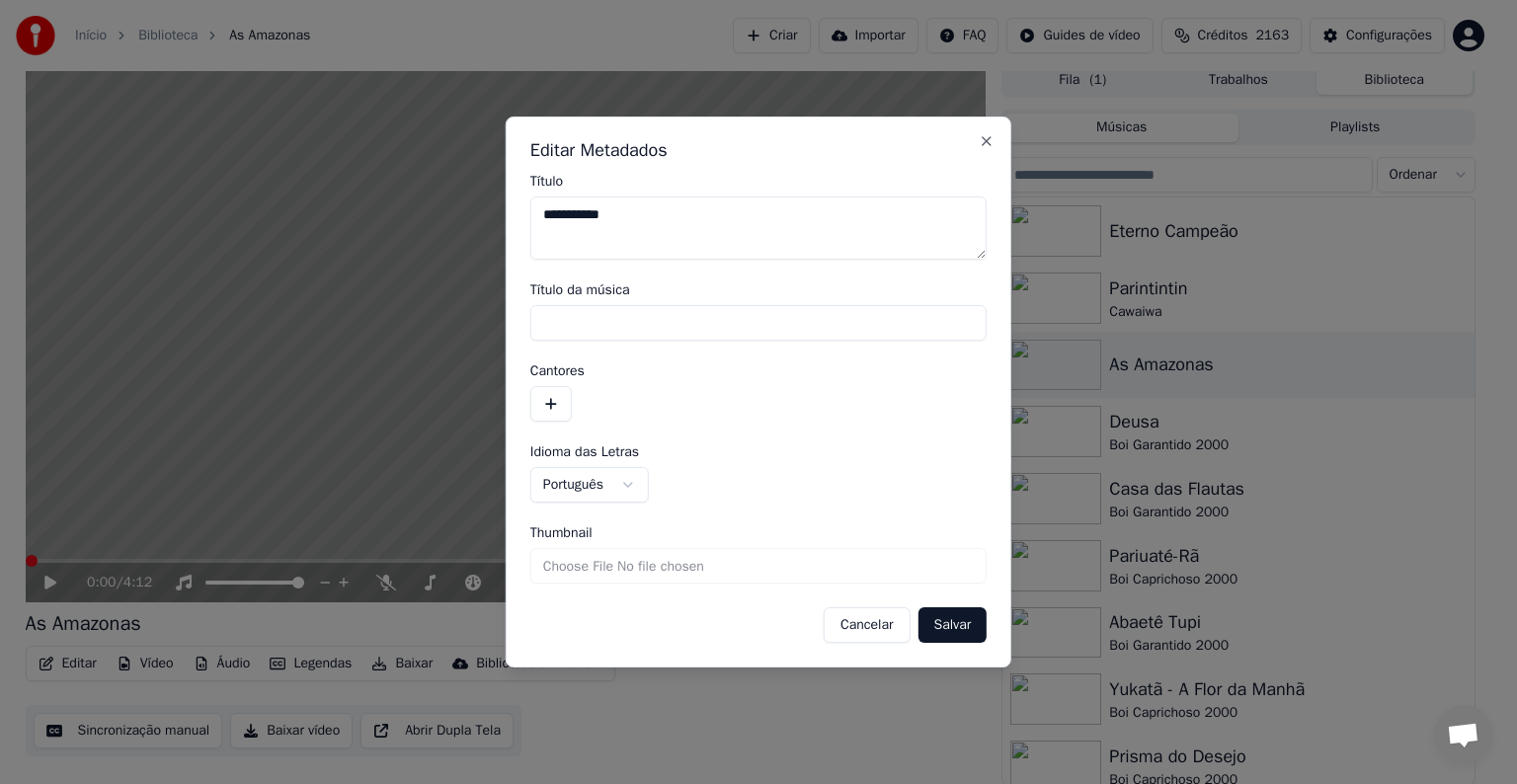 type 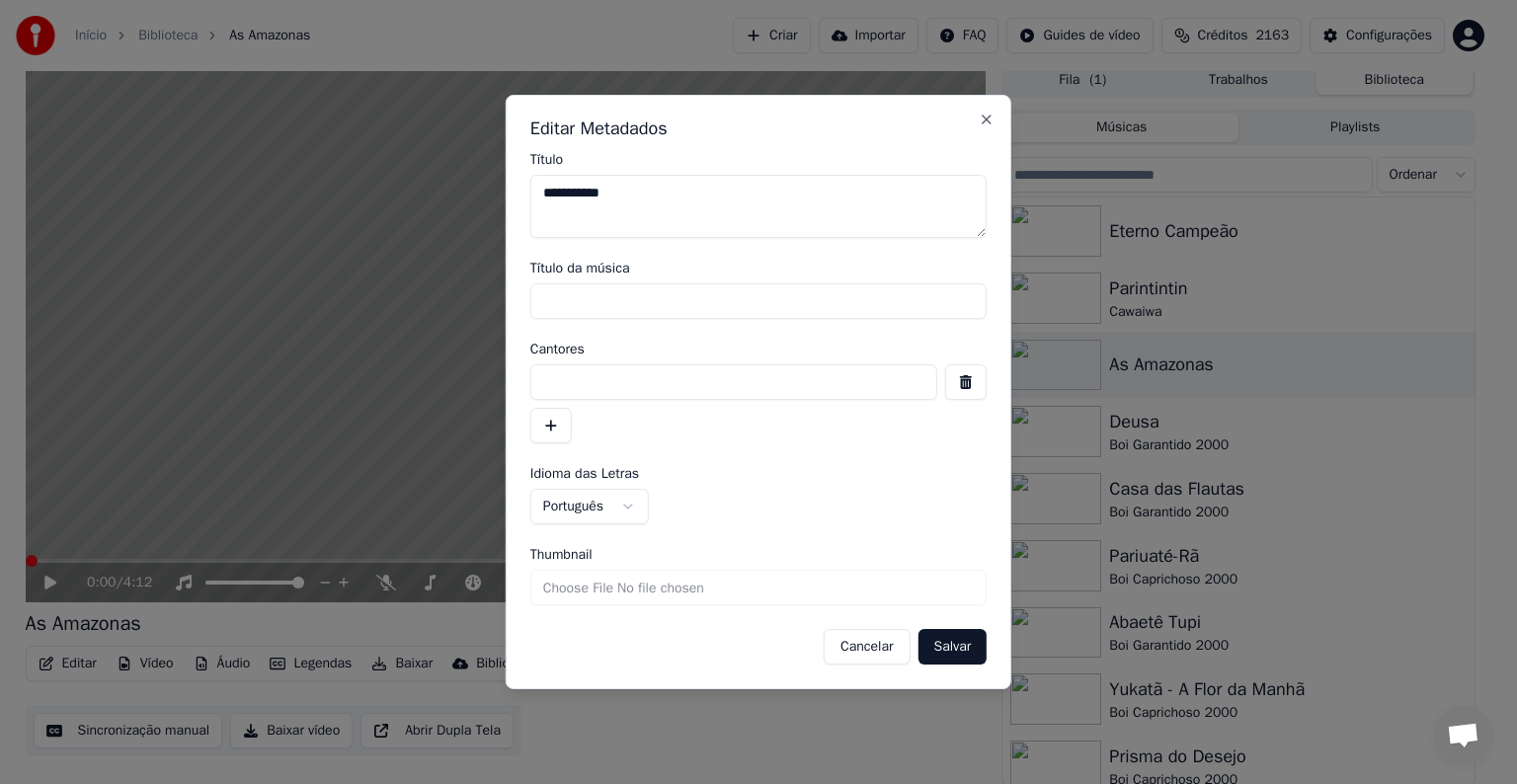 click at bounding box center [734, 382] 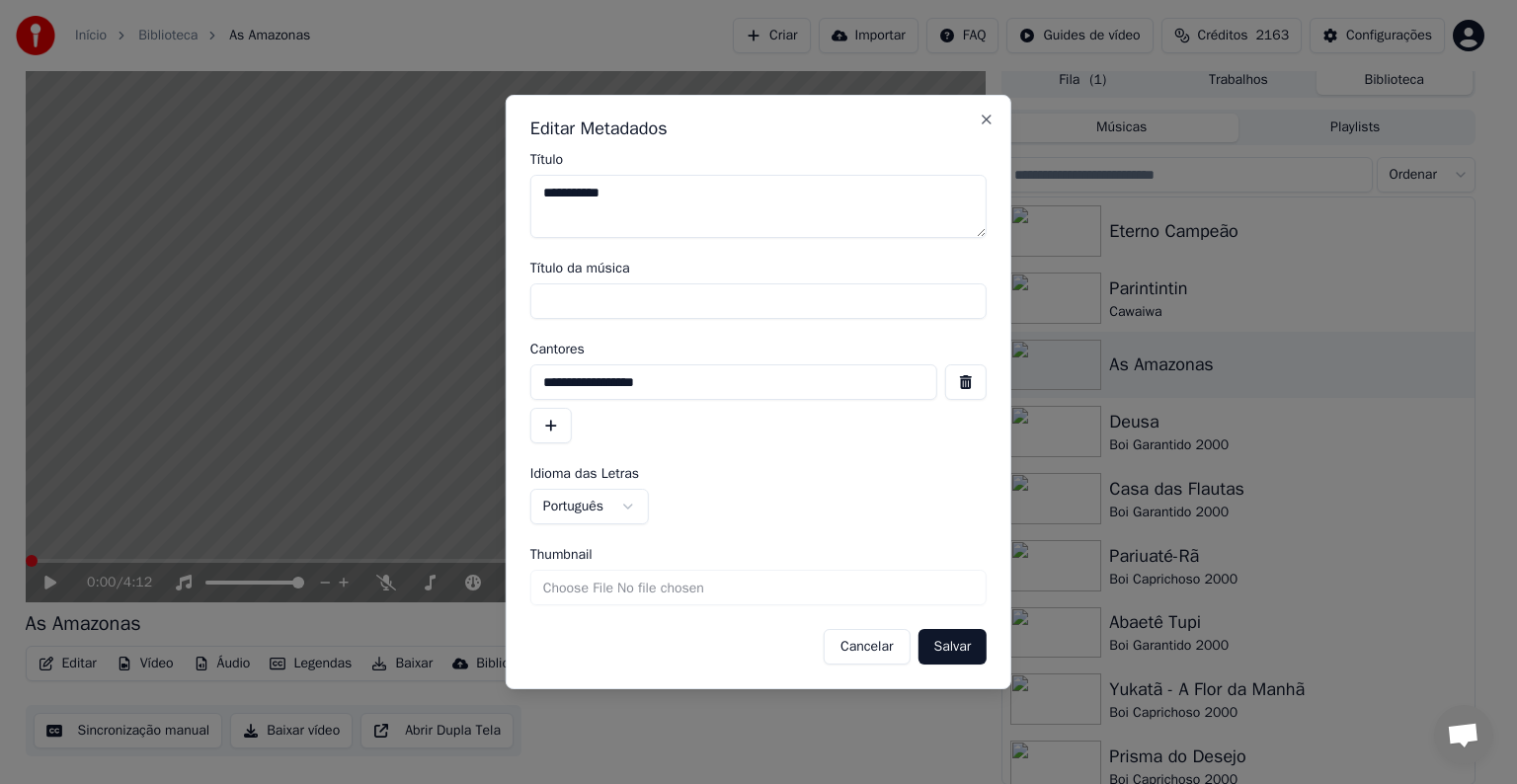 type on "**********" 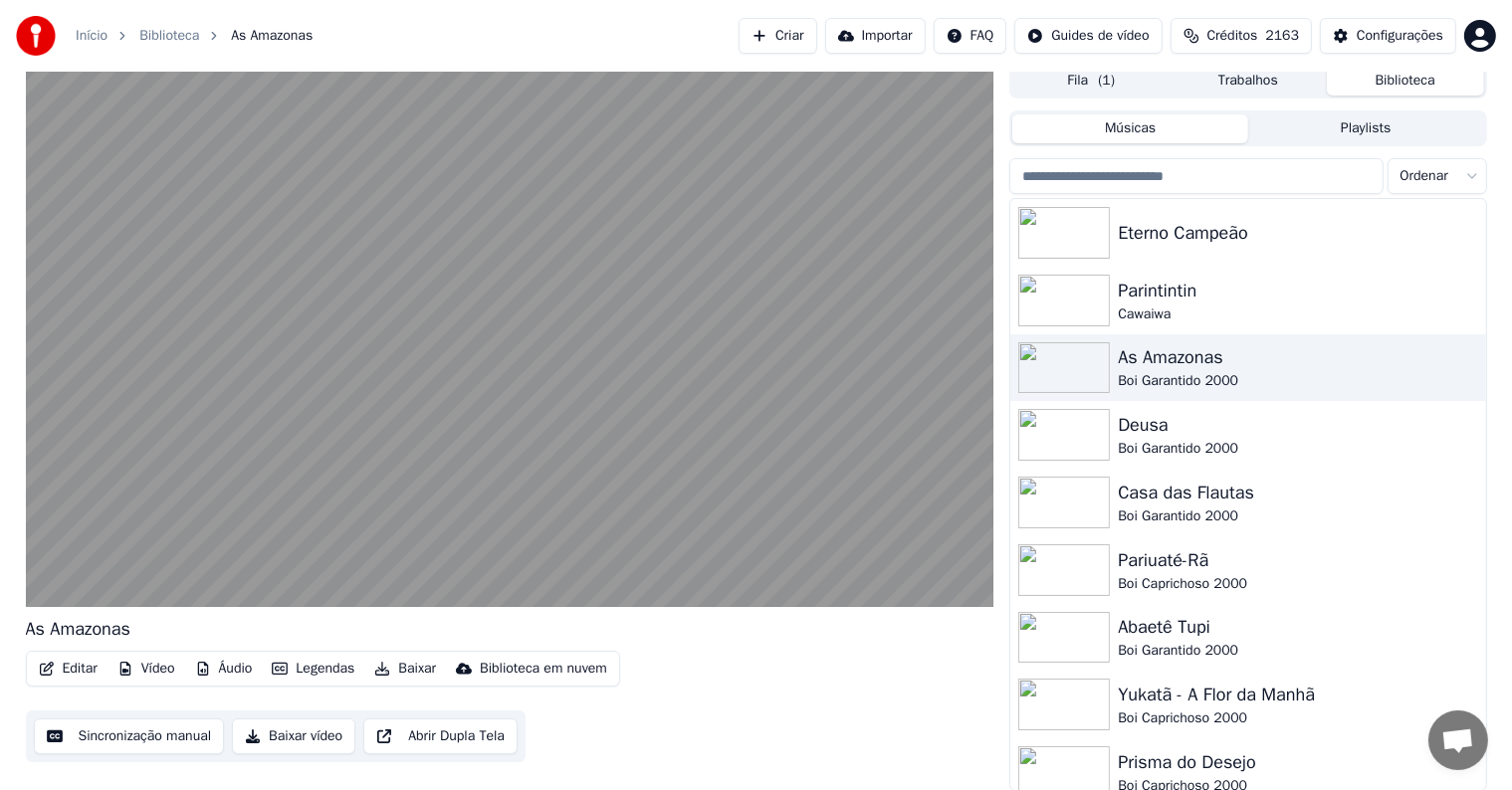 click at bounding box center (510, 334) 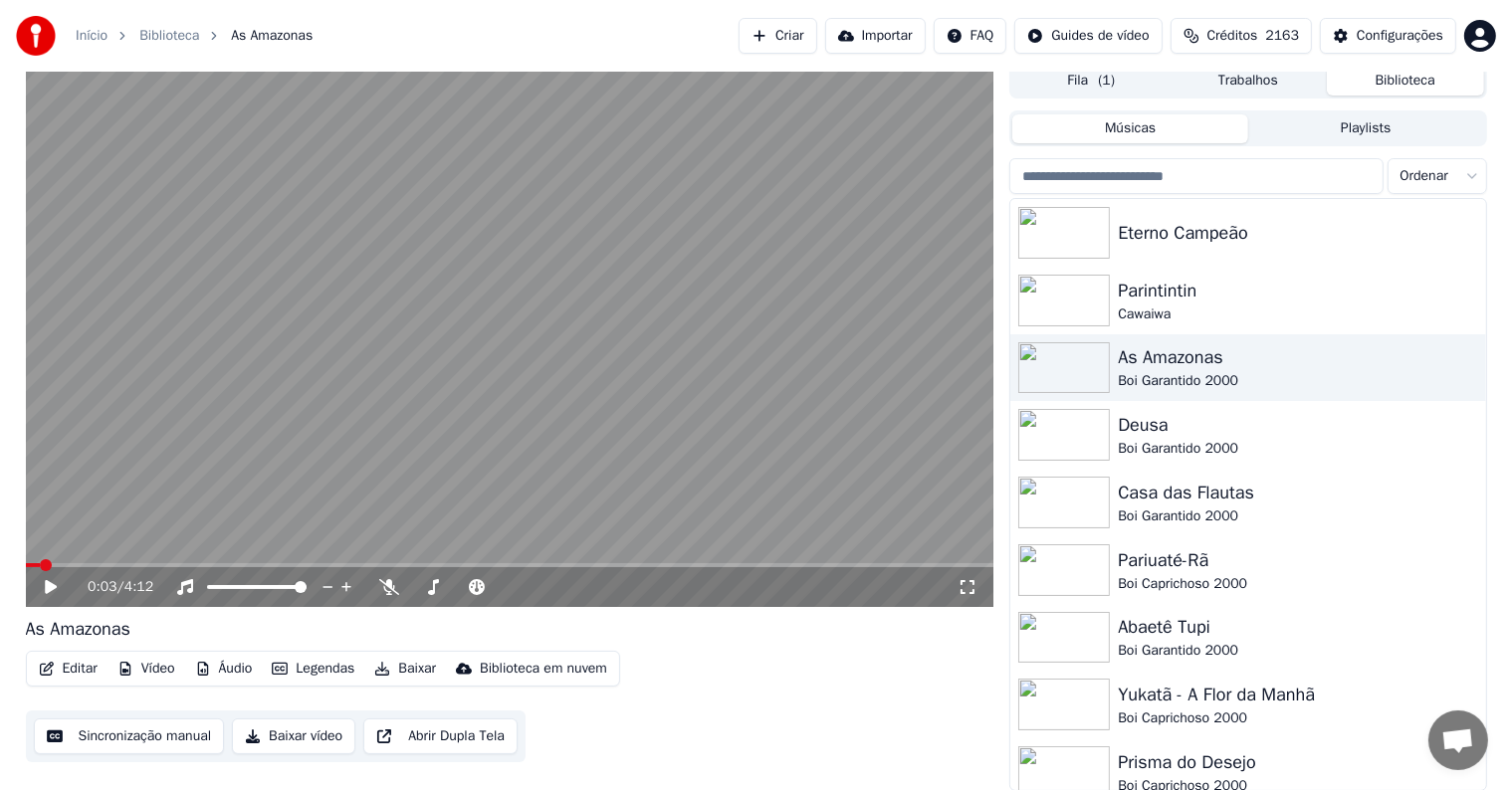 click on "Sincronização manual" at bounding box center [129, 736] 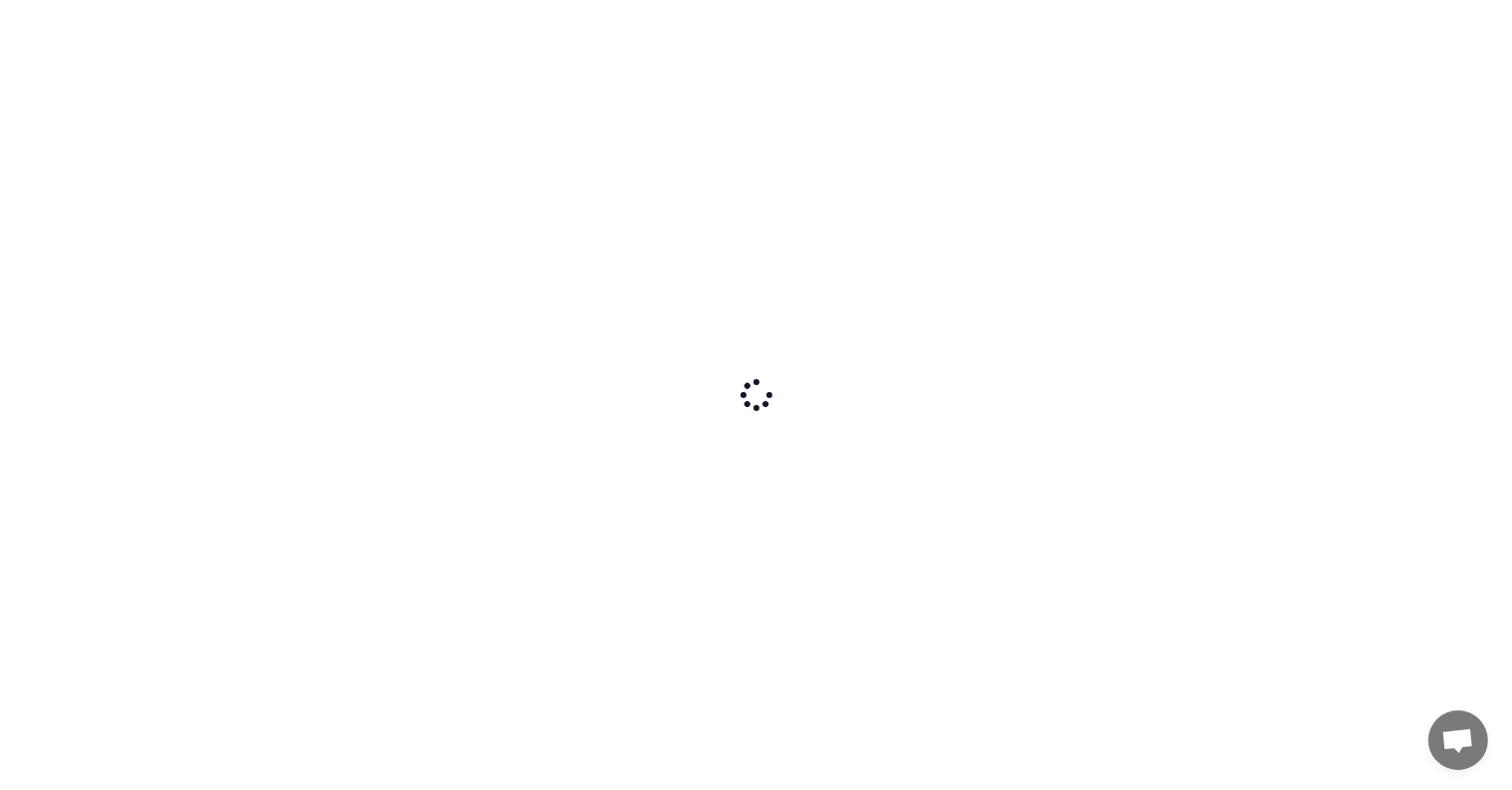 scroll, scrollTop: 0, scrollLeft: 0, axis: both 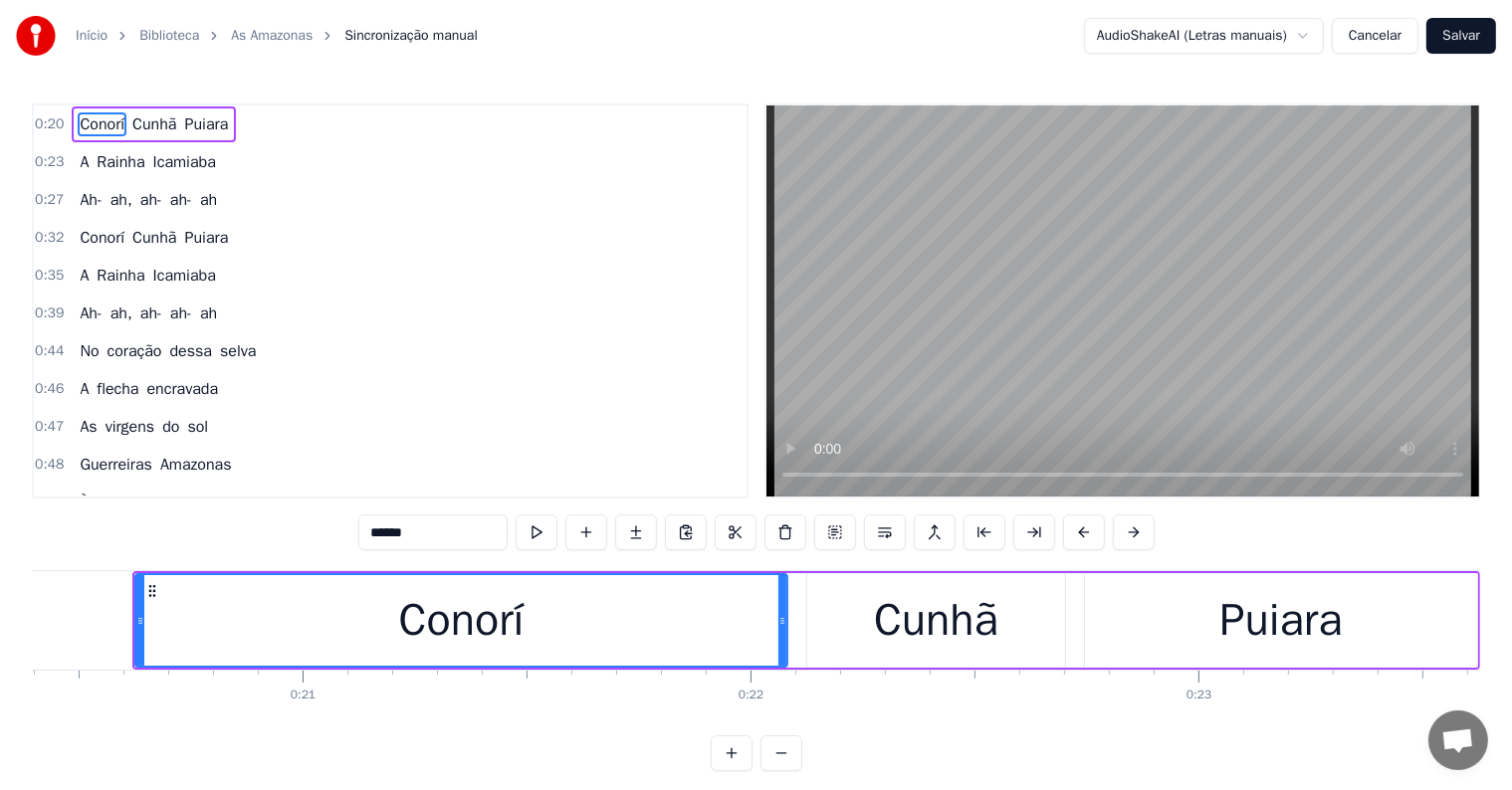 type 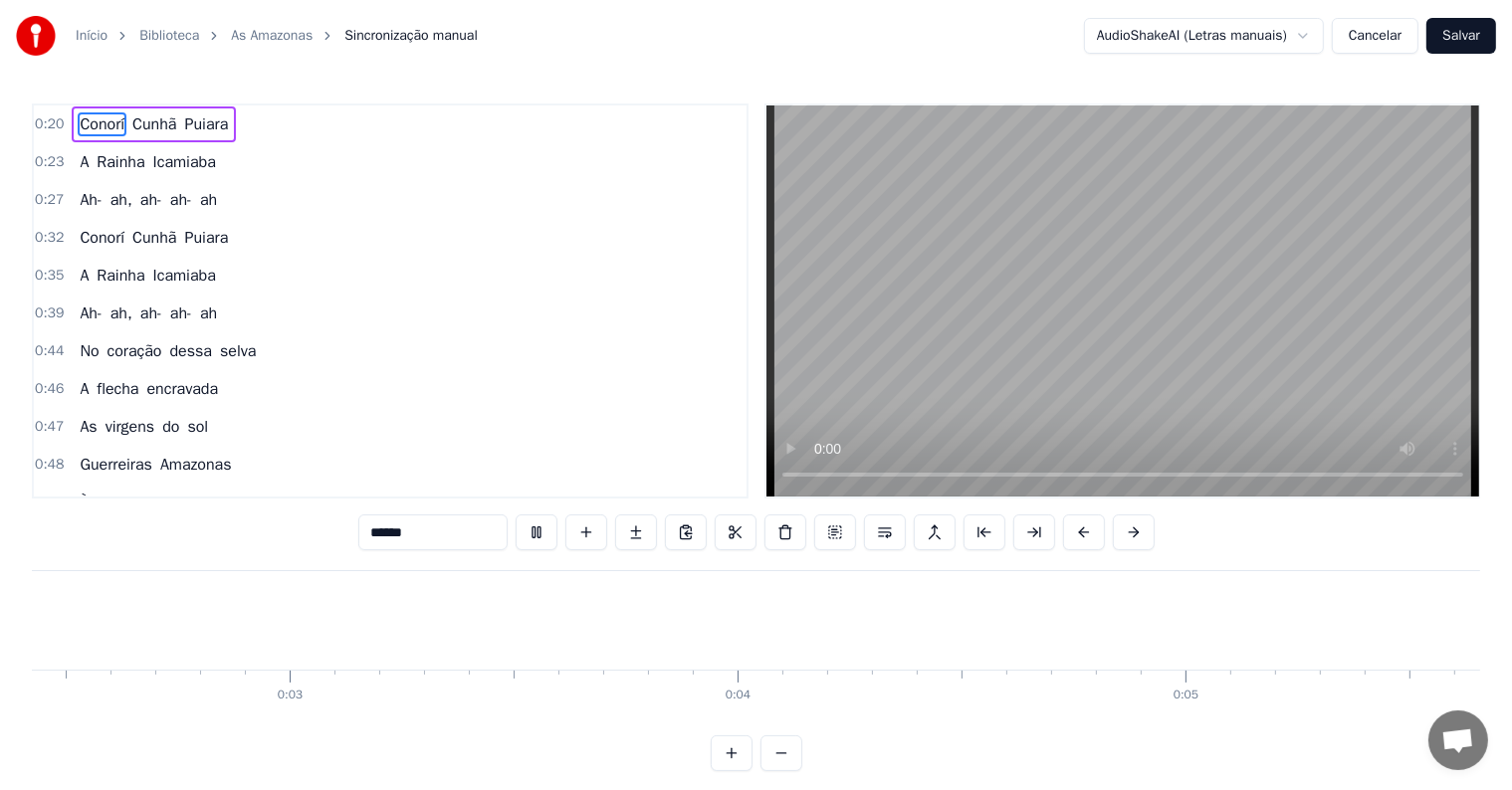 scroll, scrollTop: 0, scrollLeft: 2309, axis: horizontal 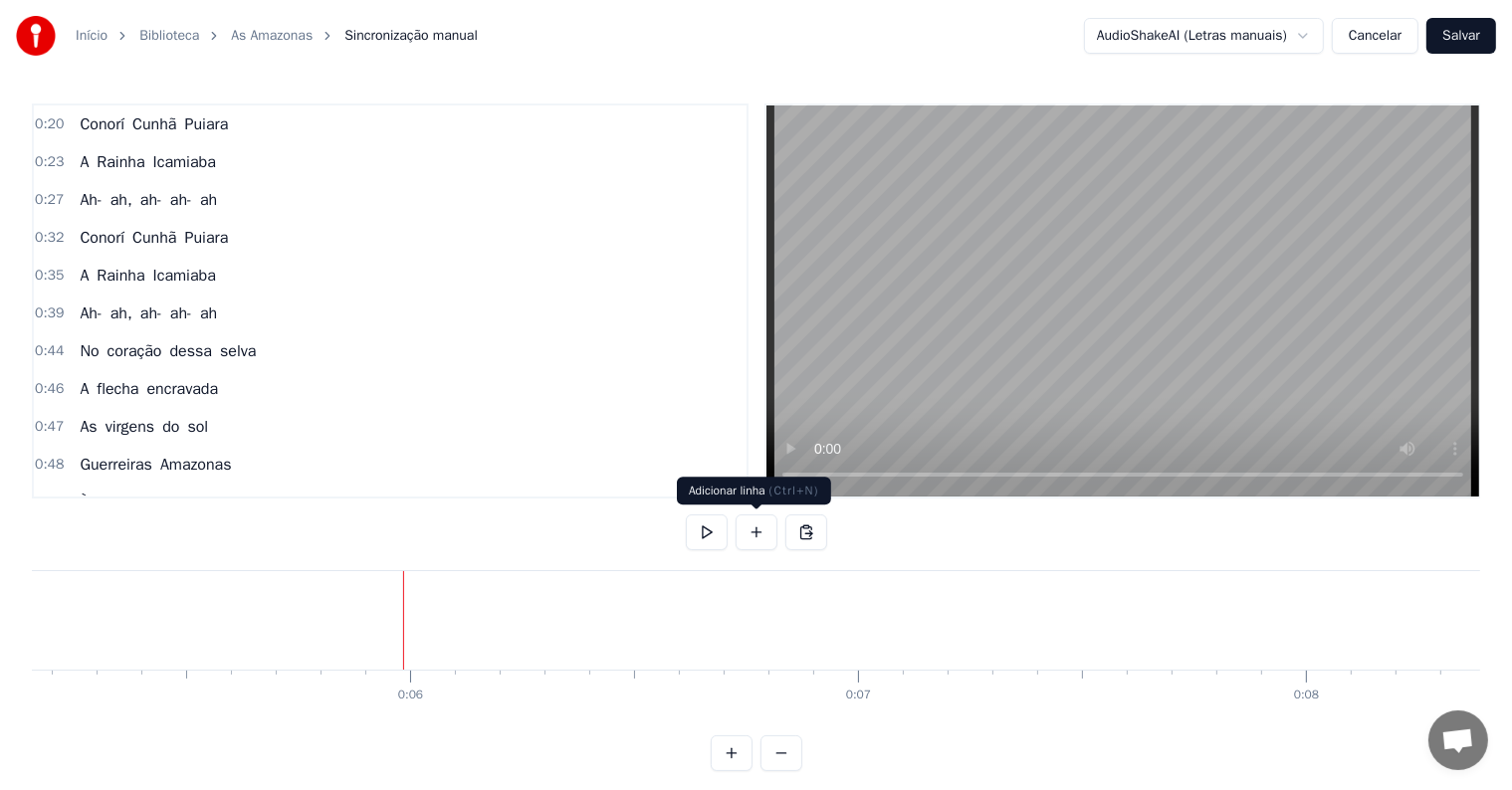 click at bounding box center (756, 532) 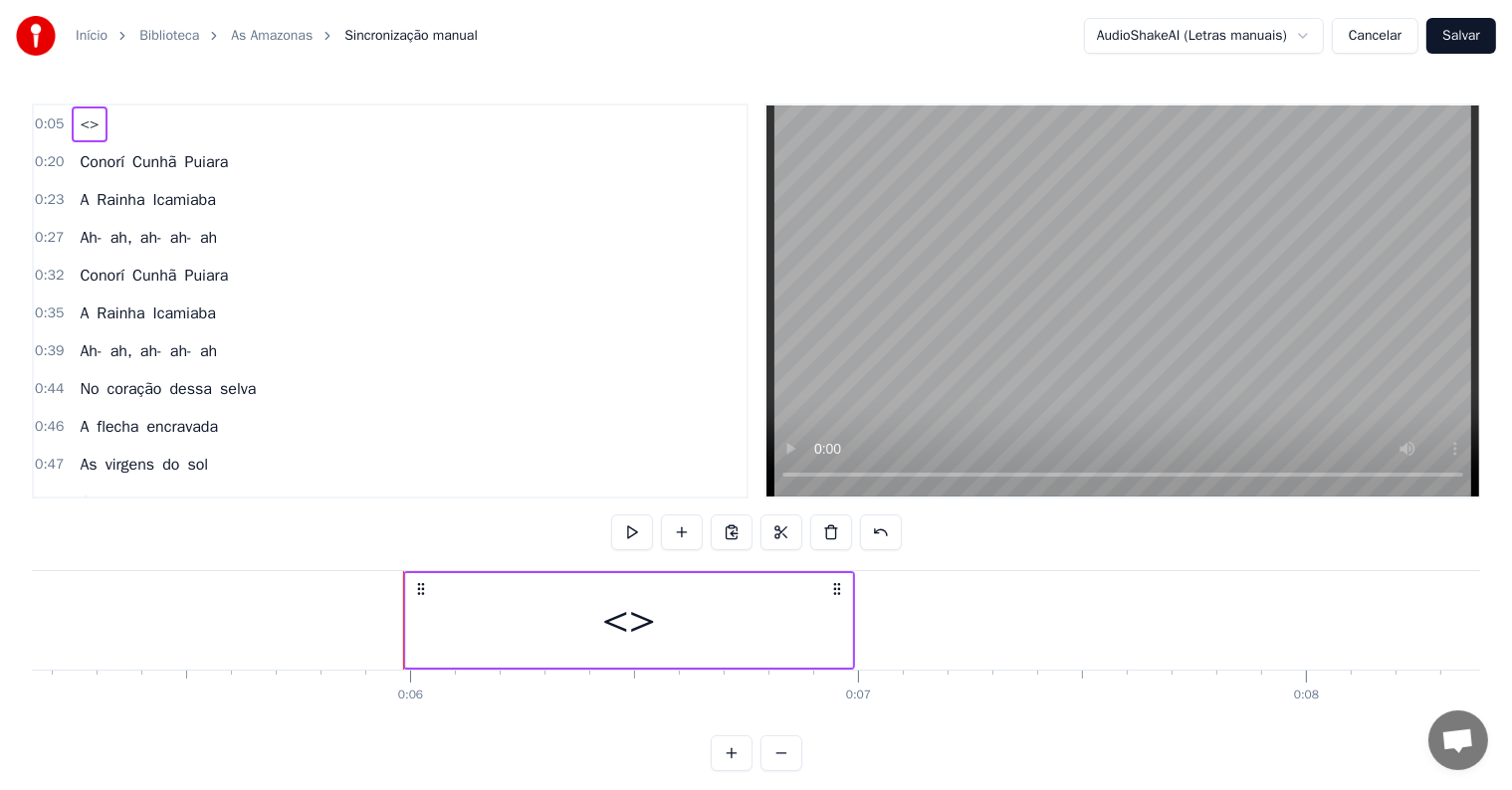 click on "<>" at bounding box center (629, 621) 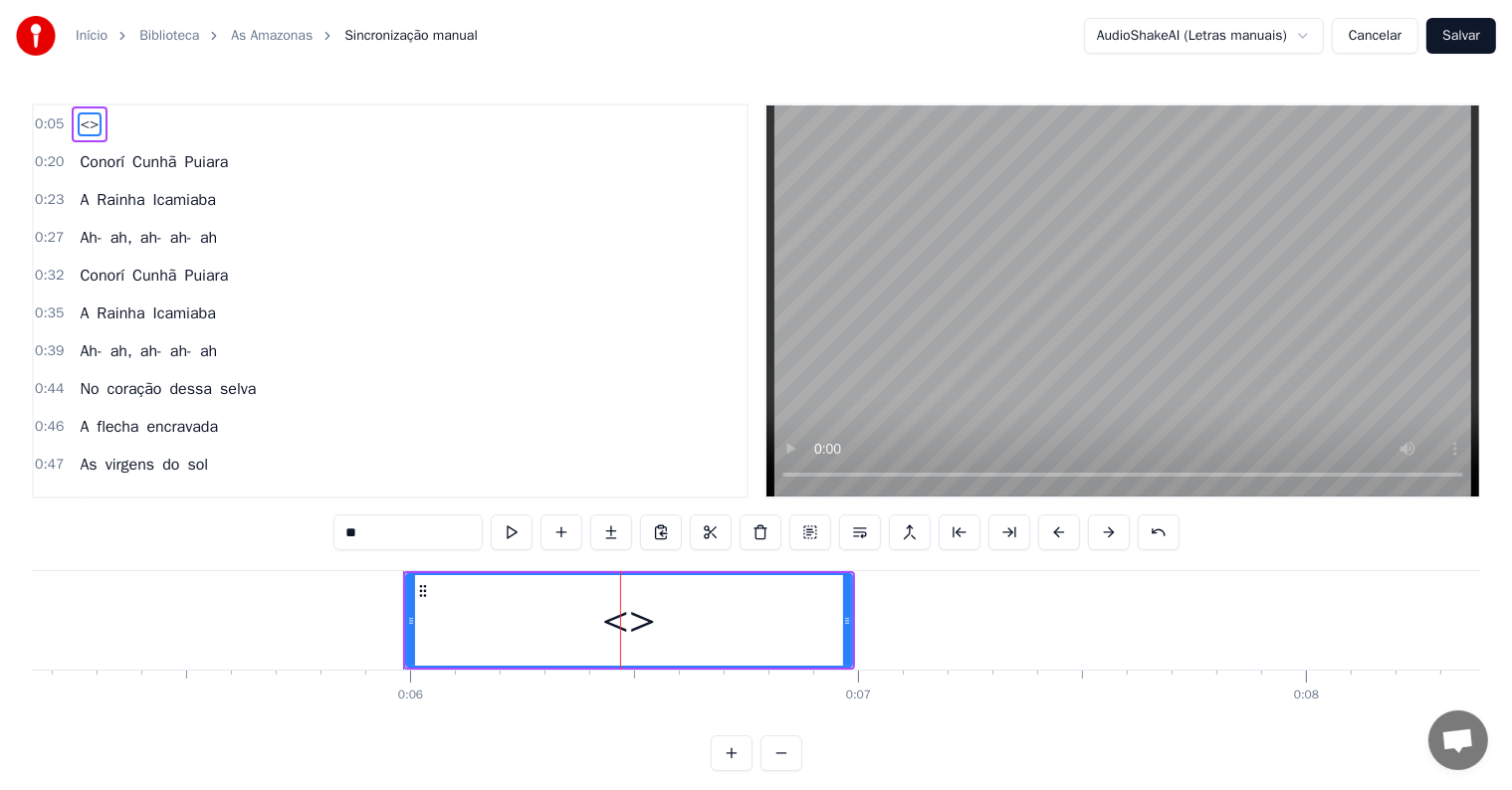 drag, startPoint x: 377, startPoint y: 533, endPoint x: 360, endPoint y: 533, distance: 17 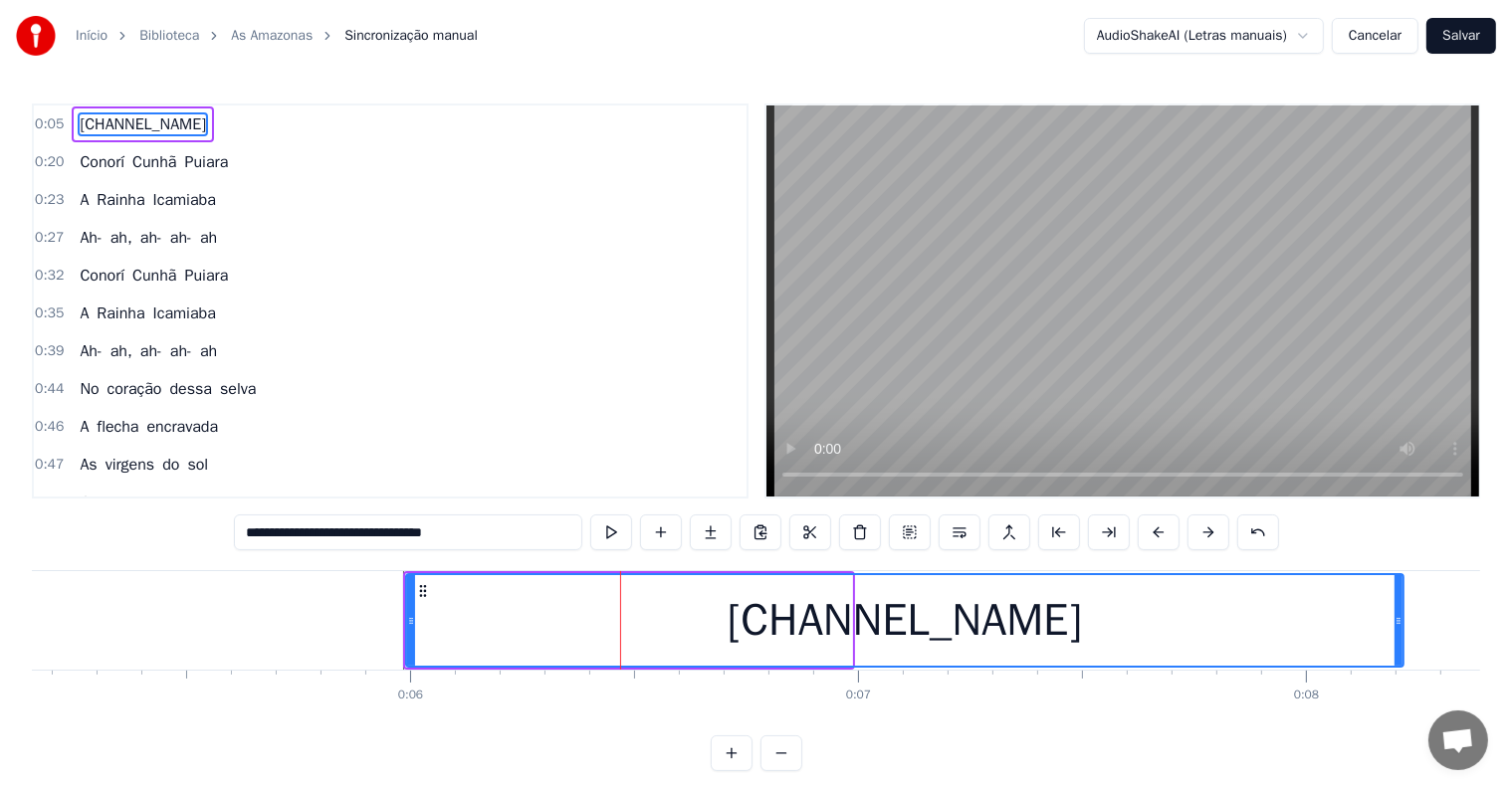 drag, startPoint x: 848, startPoint y: 629, endPoint x: 1400, endPoint y: 619, distance: 552.0906 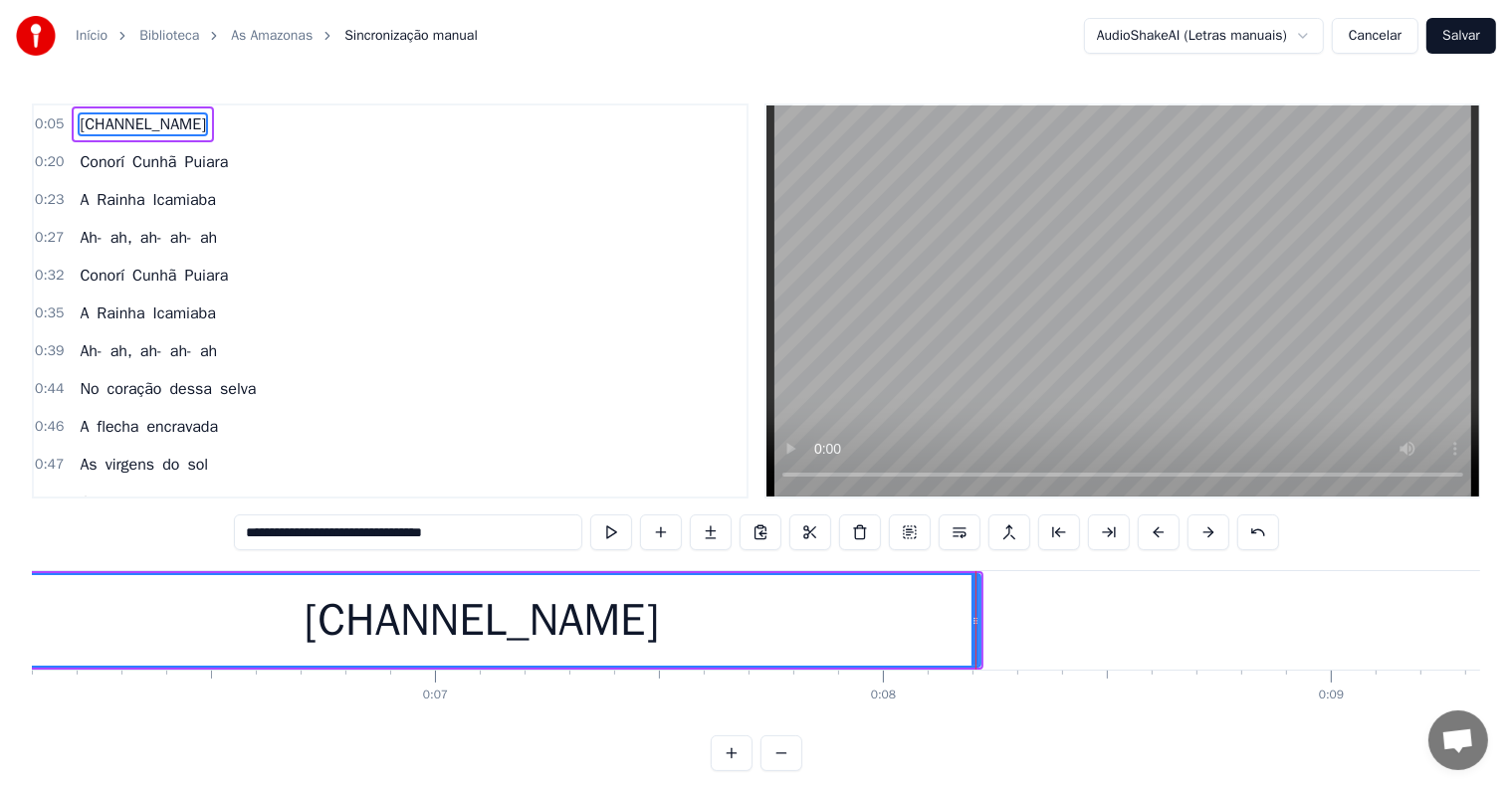 click on "[CHANNEL_NAME]" at bounding box center (482, 620) 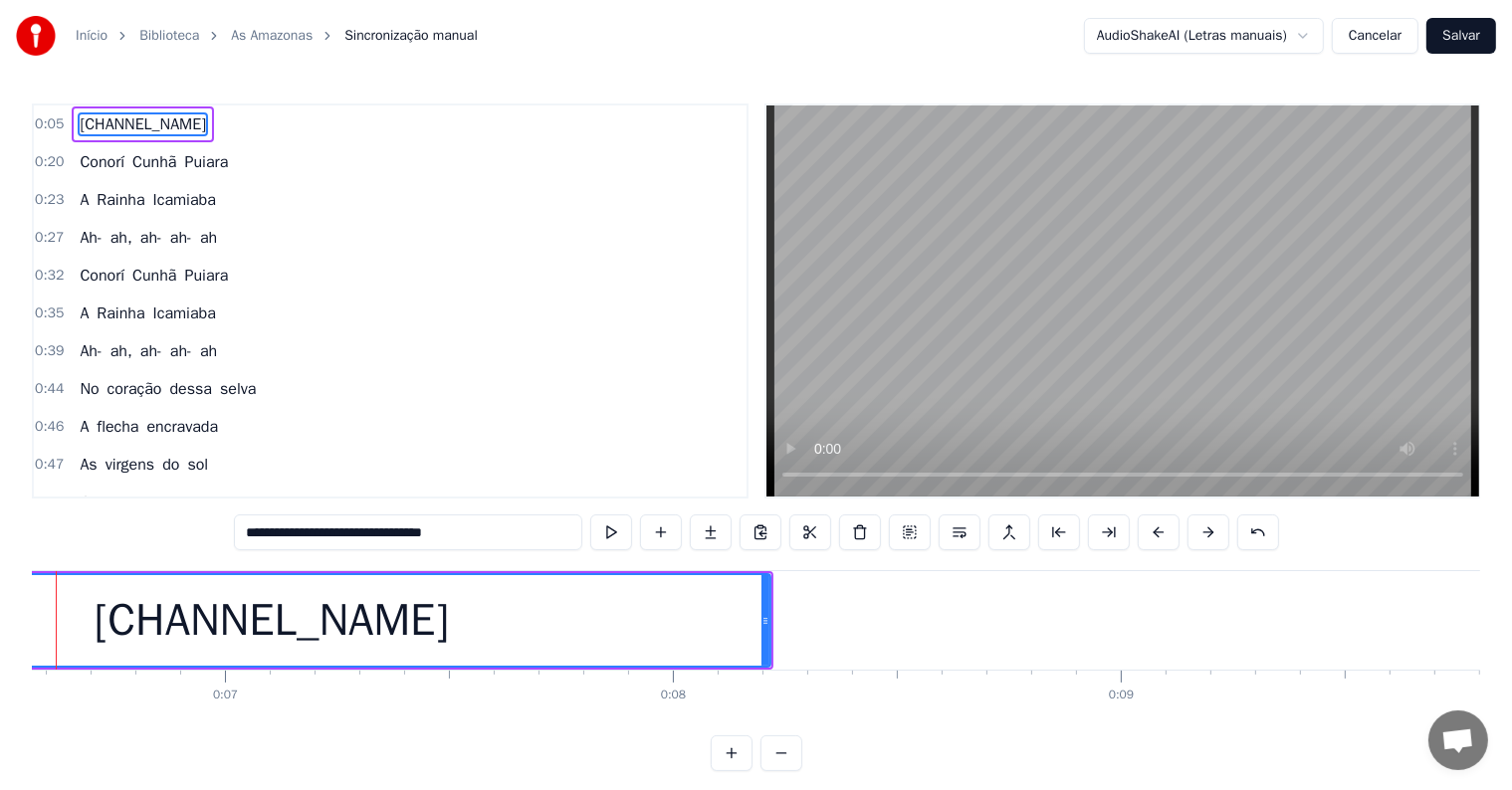 scroll, scrollTop: 0, scrollLeft: 2867, axis: horizontal 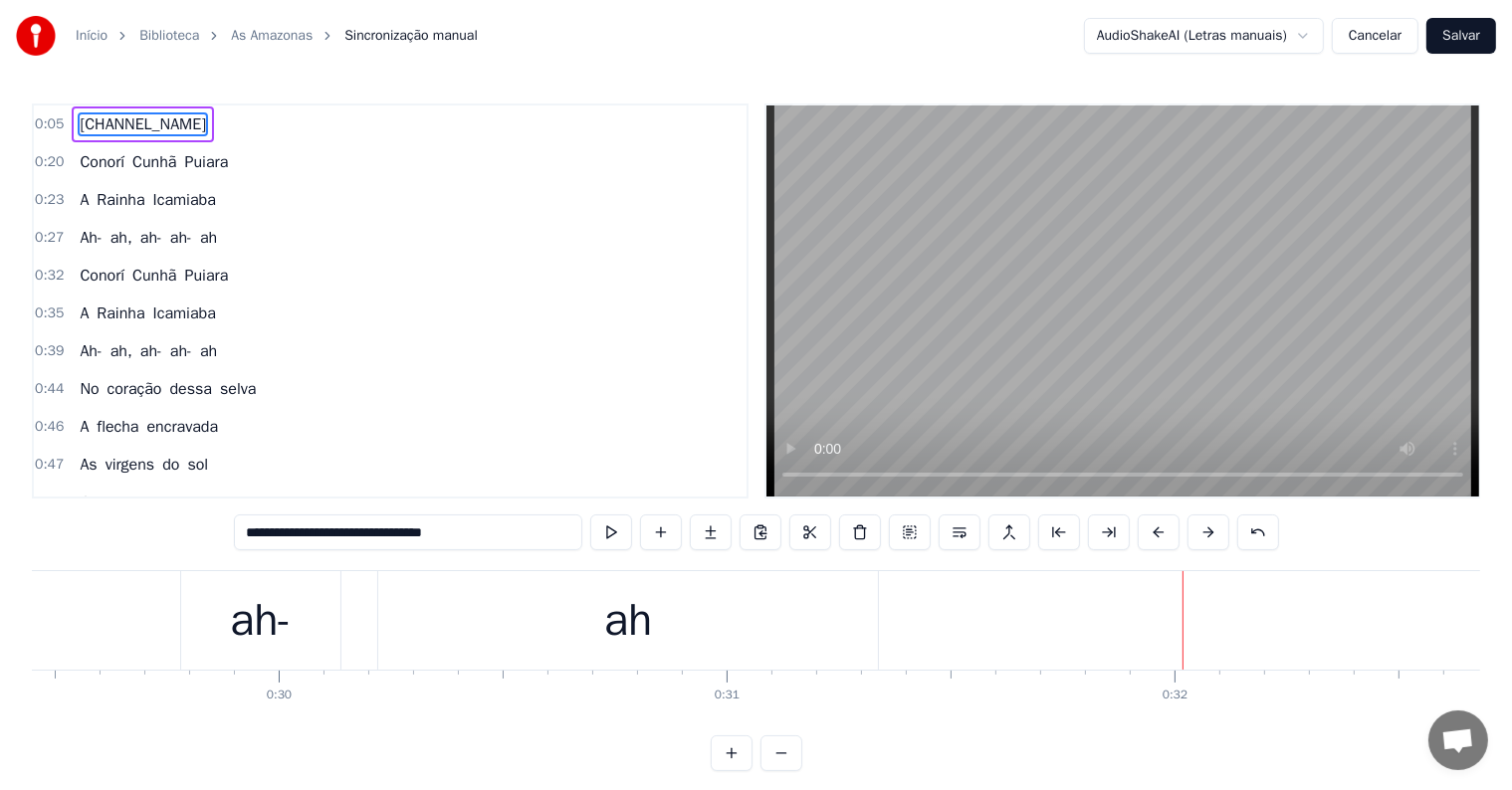 click on "Ah-" at bounding box center (91, 238) 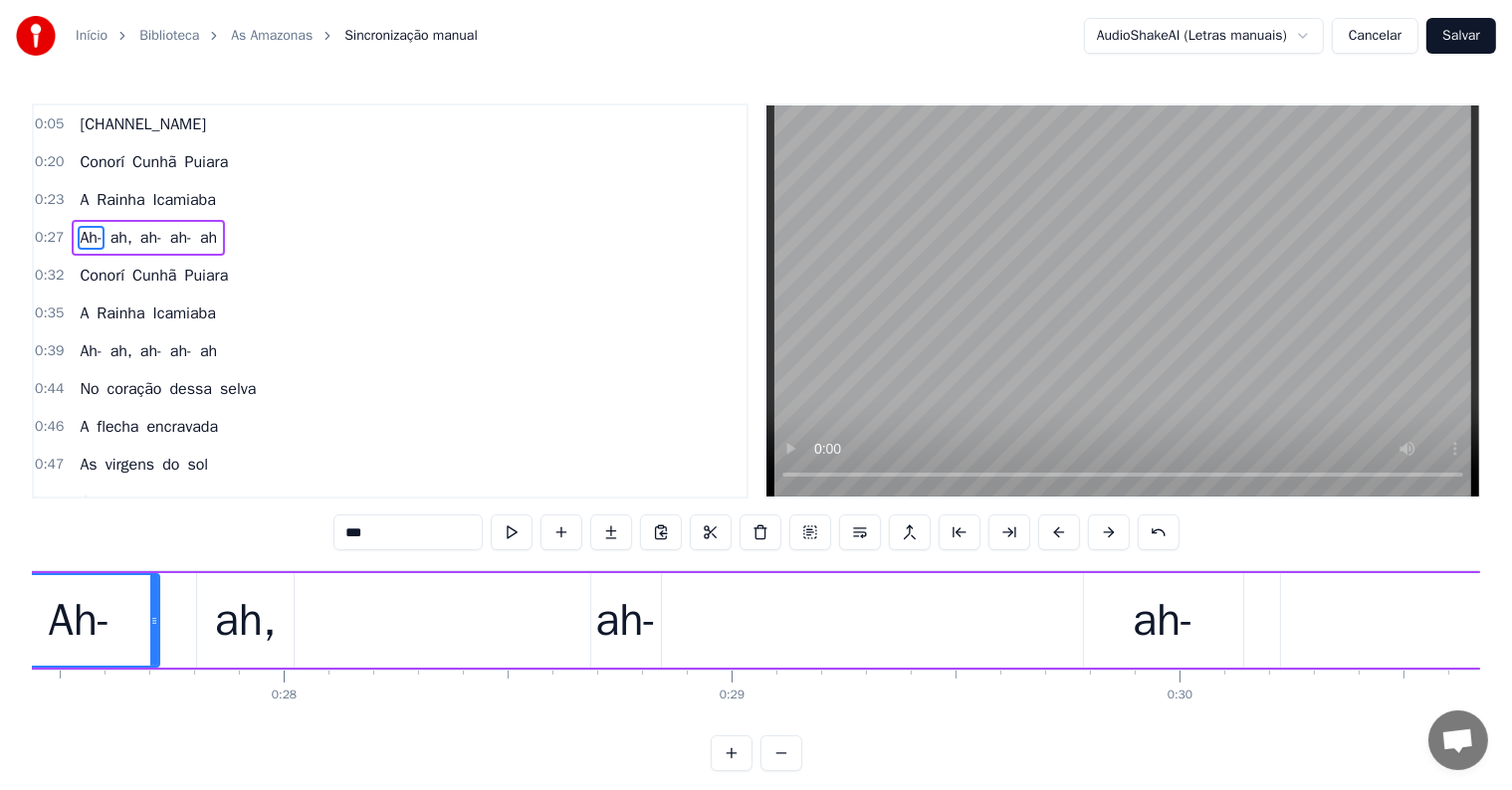 scroll, scrollTop: 0, scrollLeft: 12156, axis: horizontal 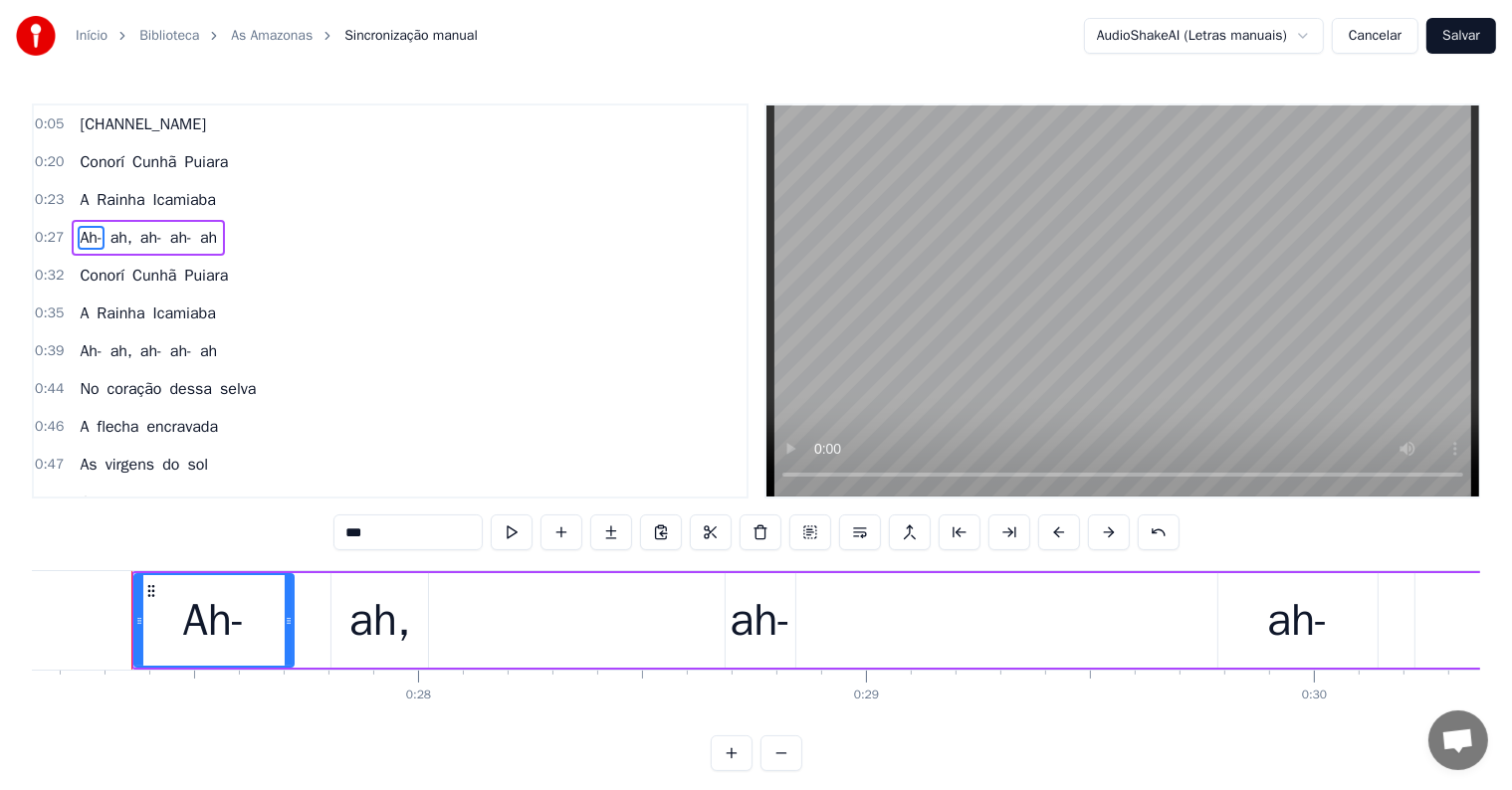click on "ah-" at bounding box center [760, 621] 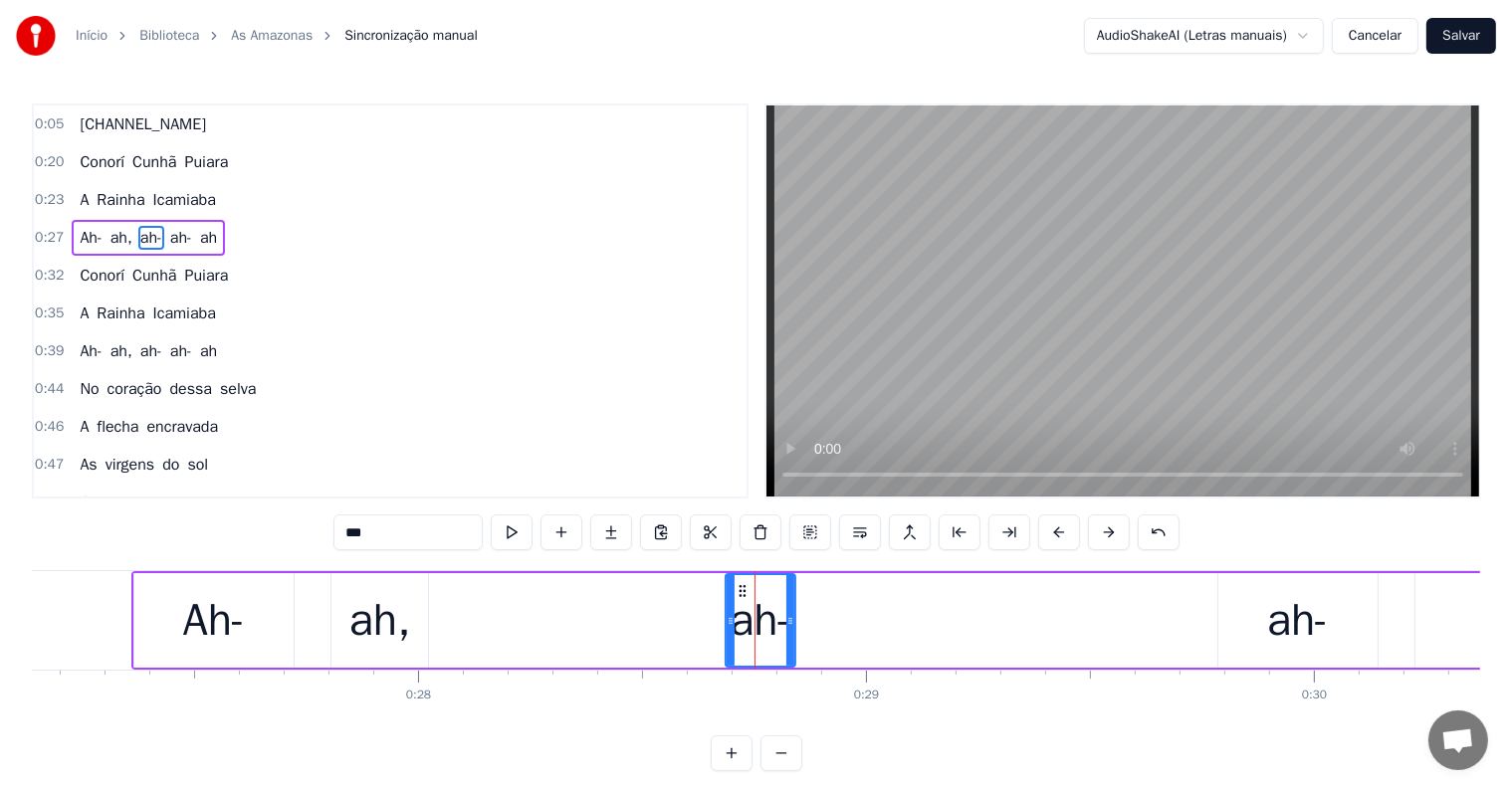 click on "ah-" at bounding box center (1298, 621) 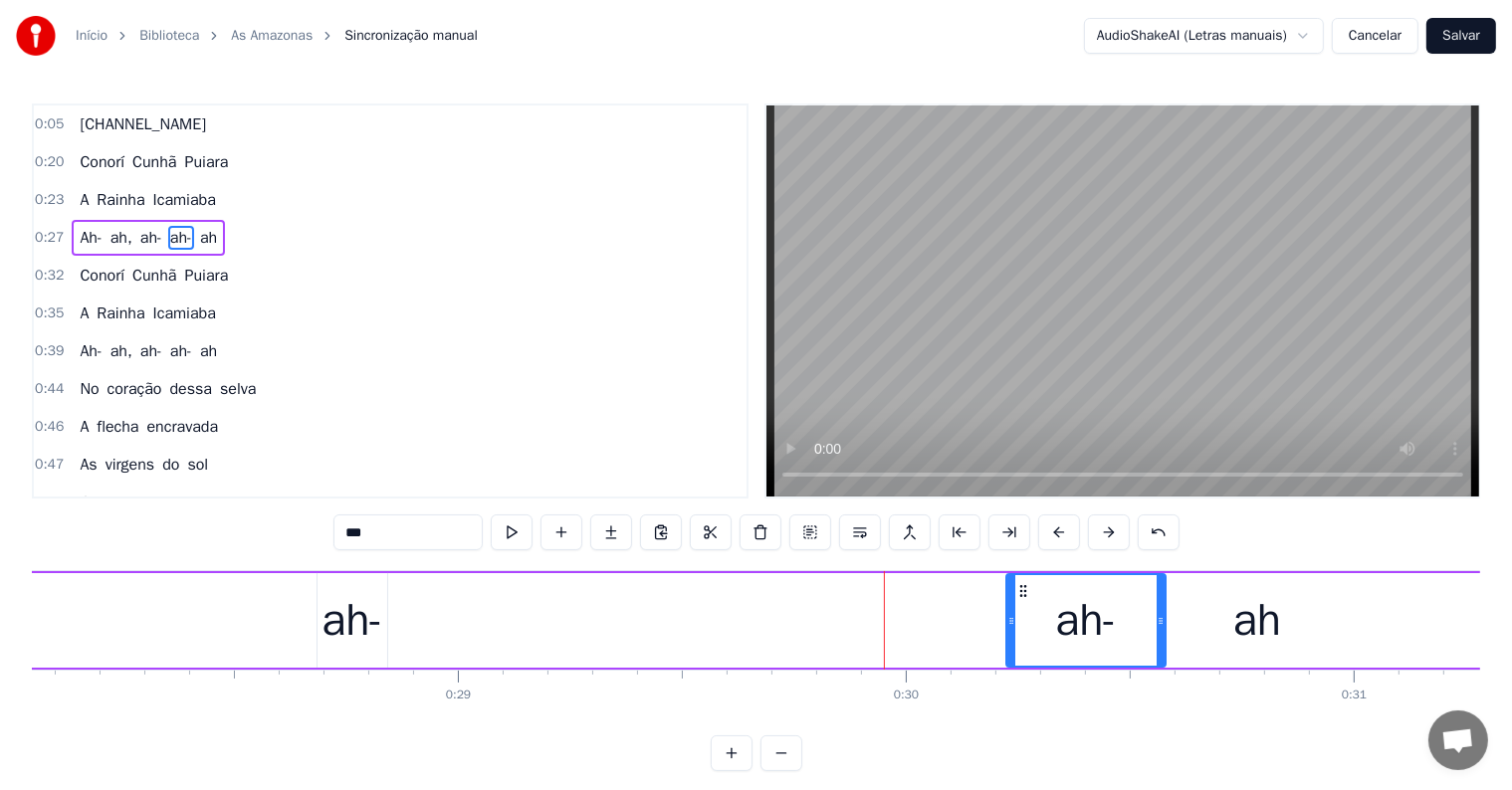 scroll, scrollTop: 0, scrollLeft: 12564, axis: horizontal 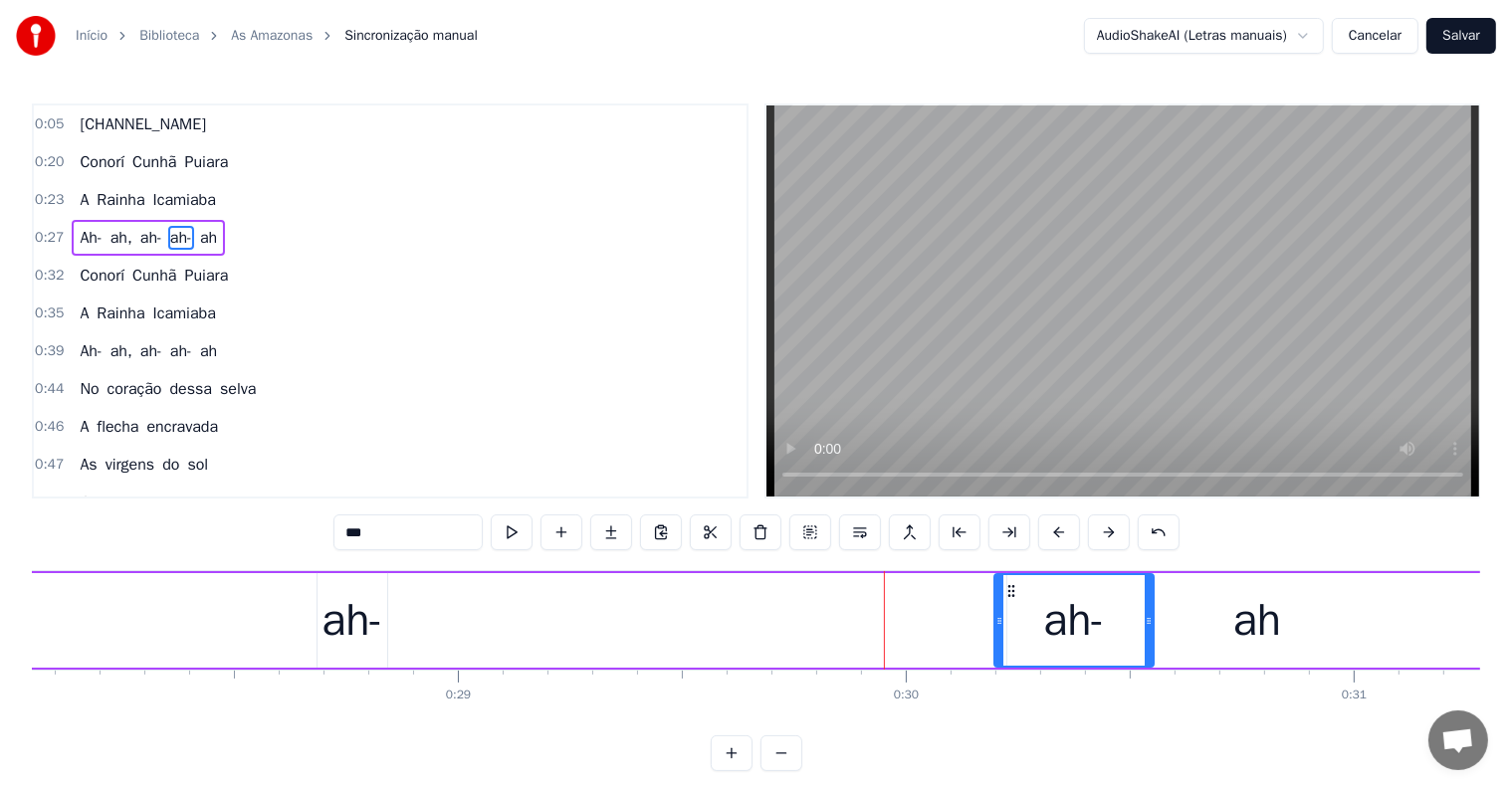 drag, startPoint x: 1234, startPoint y: 593, endPoint x: 1091, endPoint y: 580, distance: 143.58969 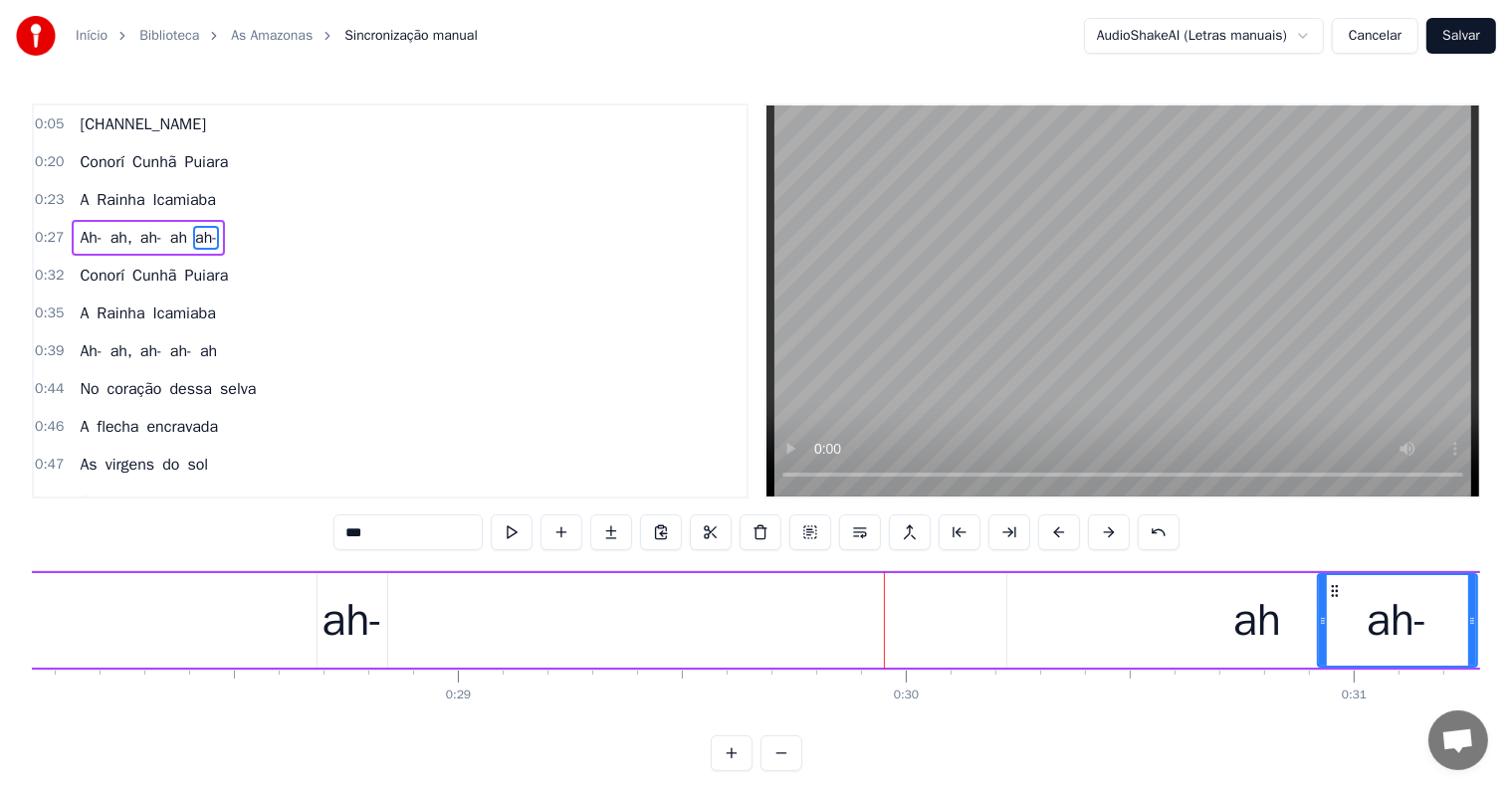 click on "ah-" at bounding box center (352, 621) 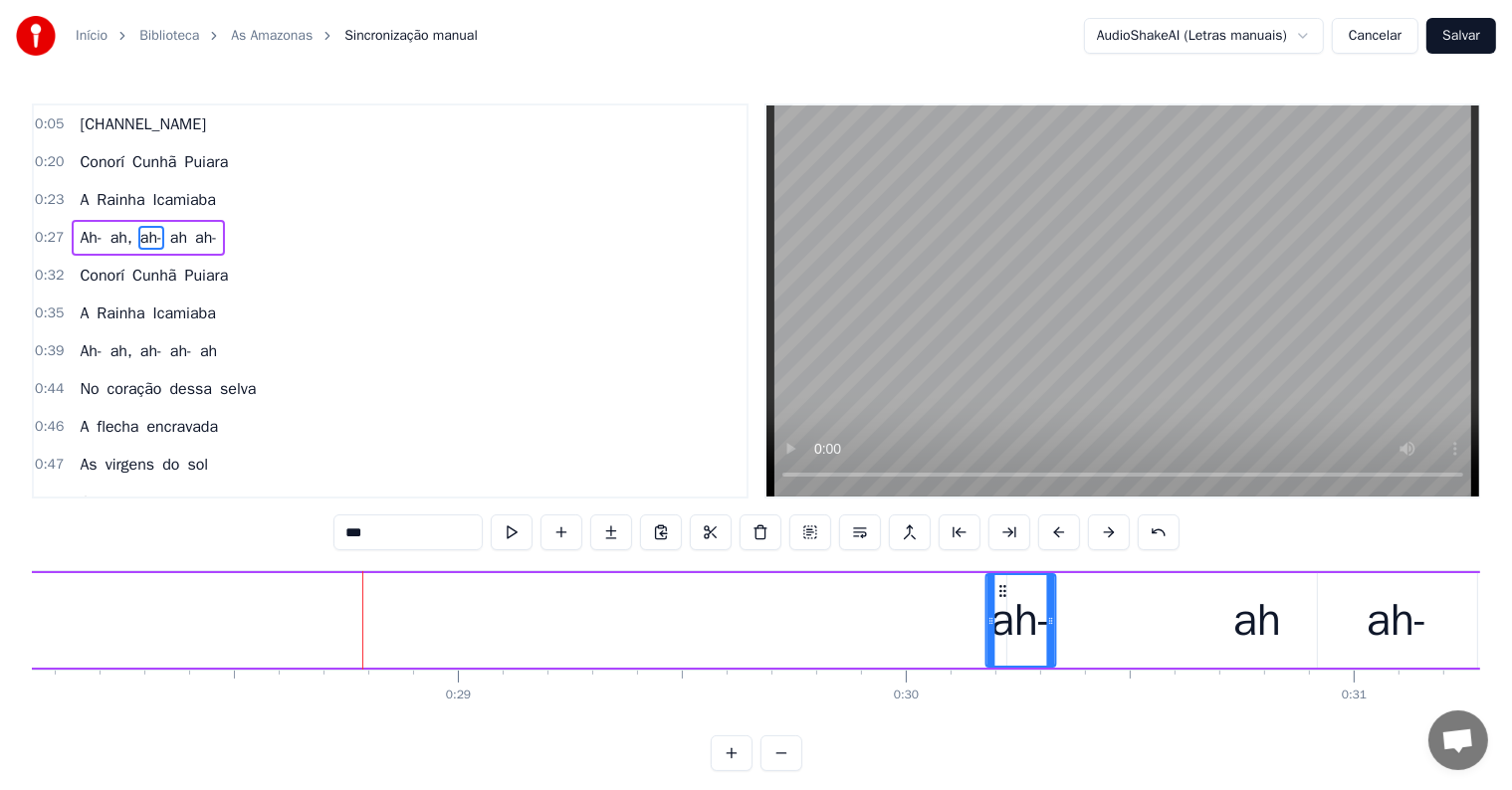 drag, startPoint x: 329, startPoint y: 589, endPoint x: 997, endPoint y: 625, distance: 668.969 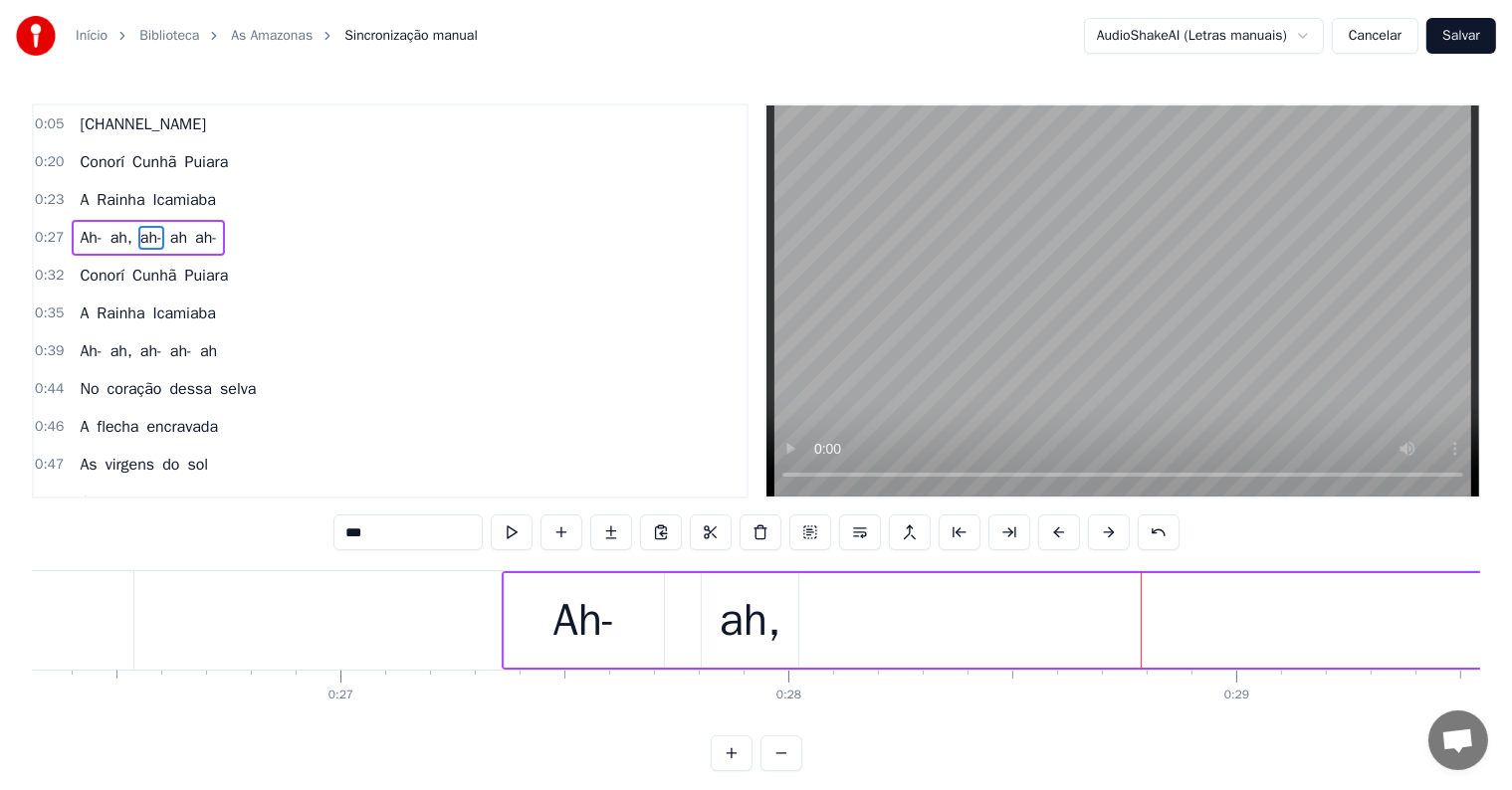 scroll, scrollTop: 0, scrollLeft: 11768, axis: horizontal 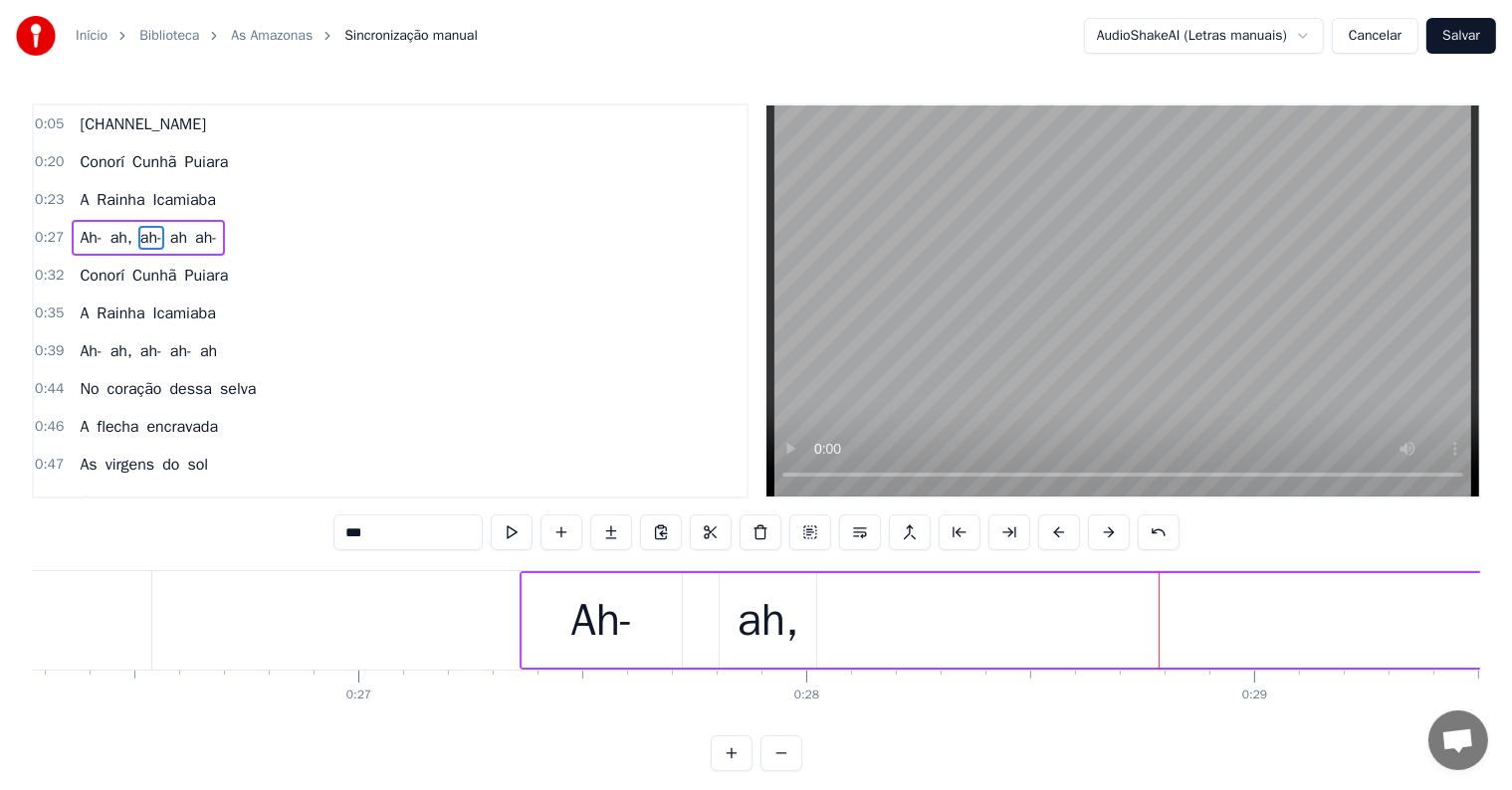 click on "Ah-" at bounding box center [602, 621] 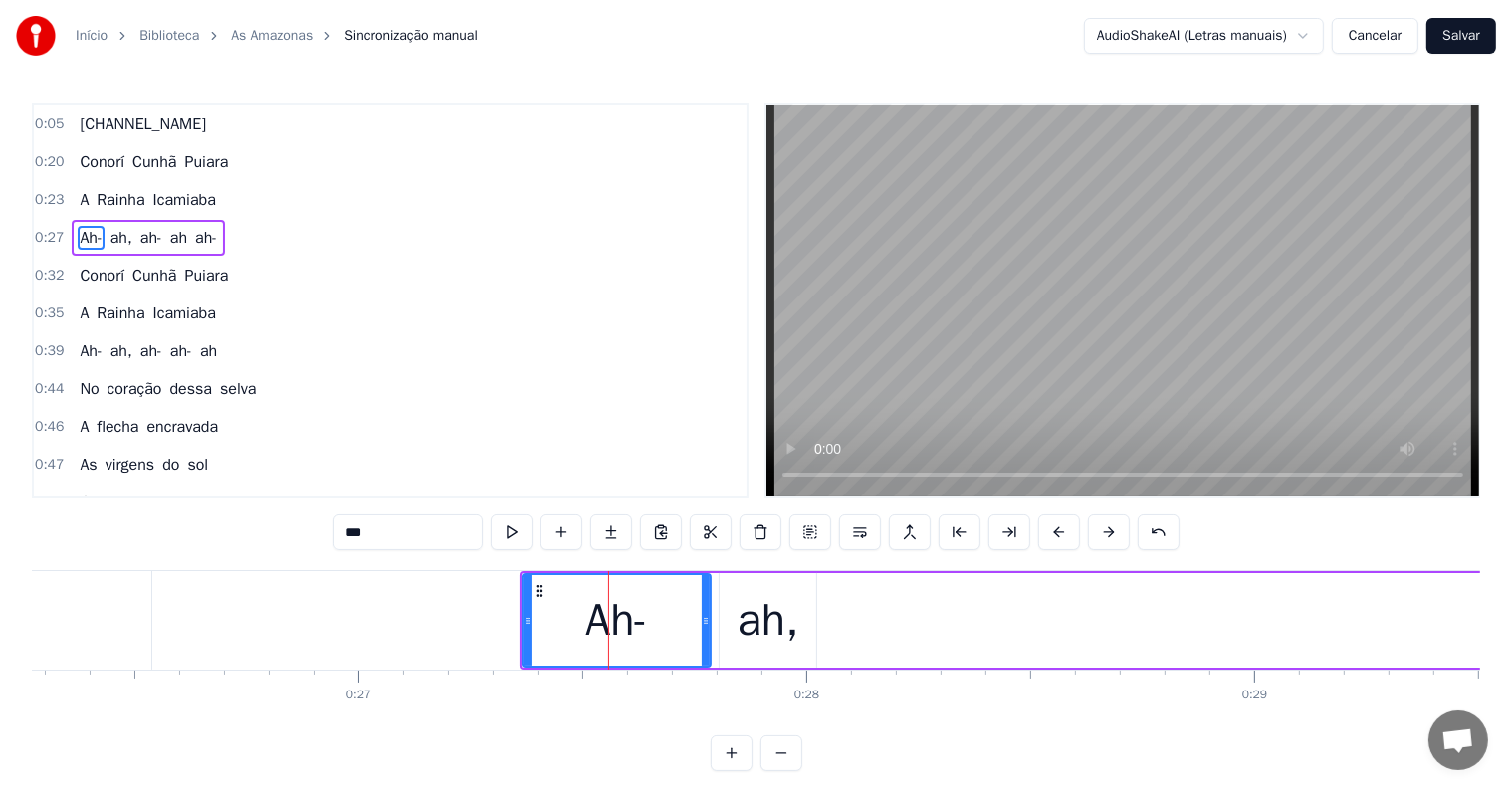 drag, startPoint x: 683, startPoint y: 620, endPoint x: 709, endPoint y: 621, distance: 26.019224 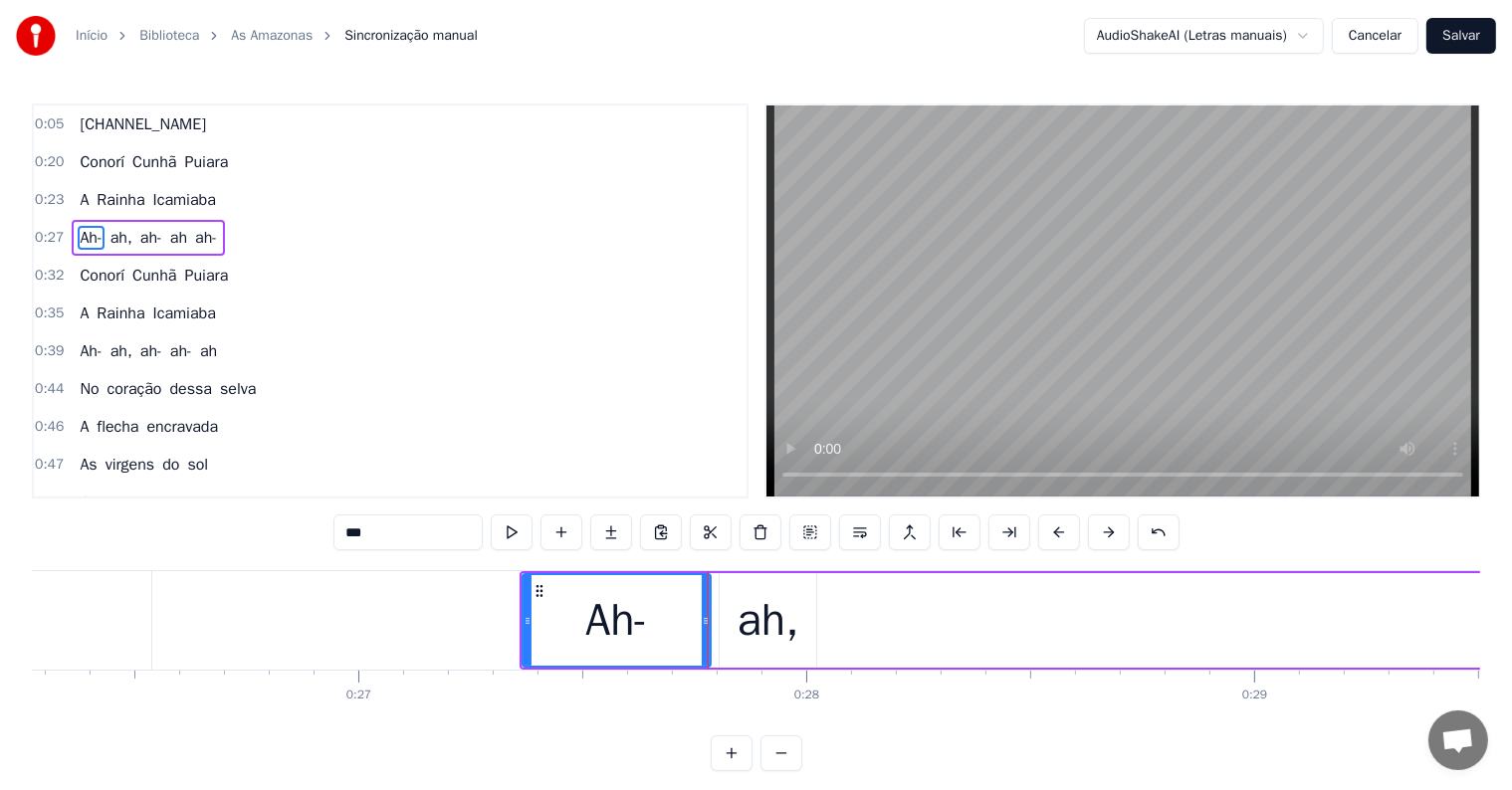 click on "ah," at bounding box center (767, 621) 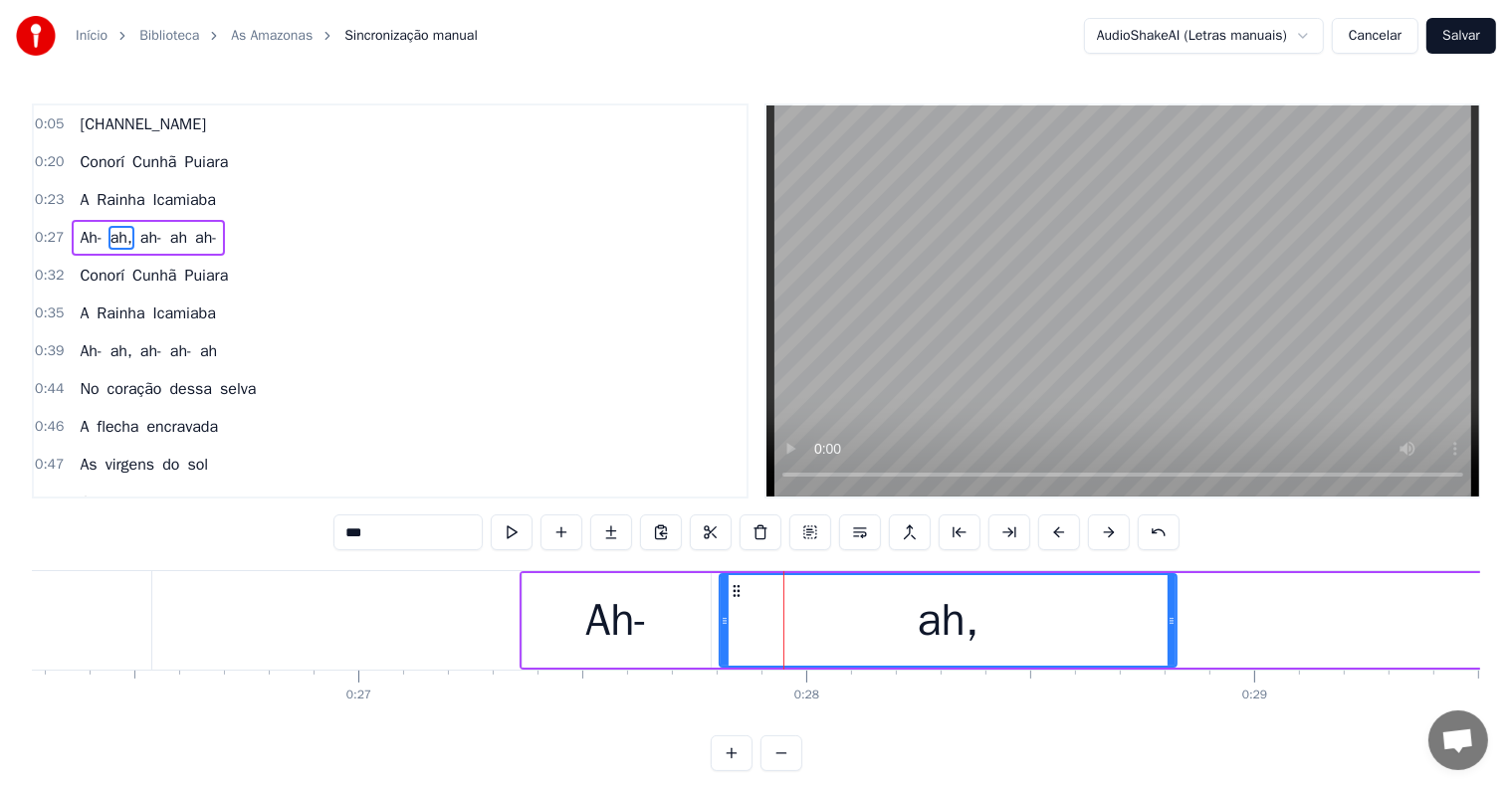 drag, startPoint x: 808, startPoint y: 622, endPoint x: 1169, endPoint y: 646, distance: 361.7969 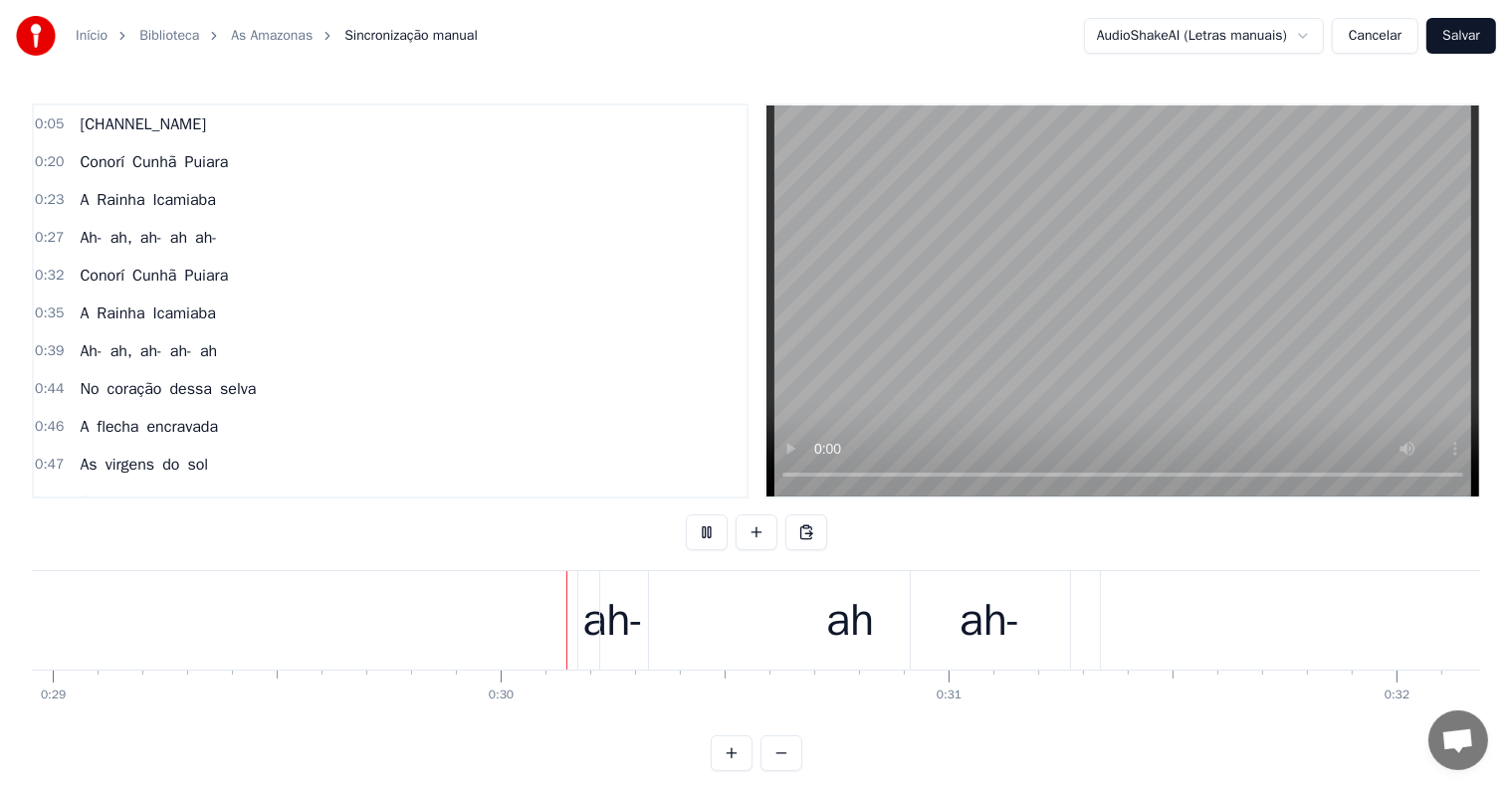 scroll, scrollTop: 0, scrollLeft: 13053, axis: horizontal 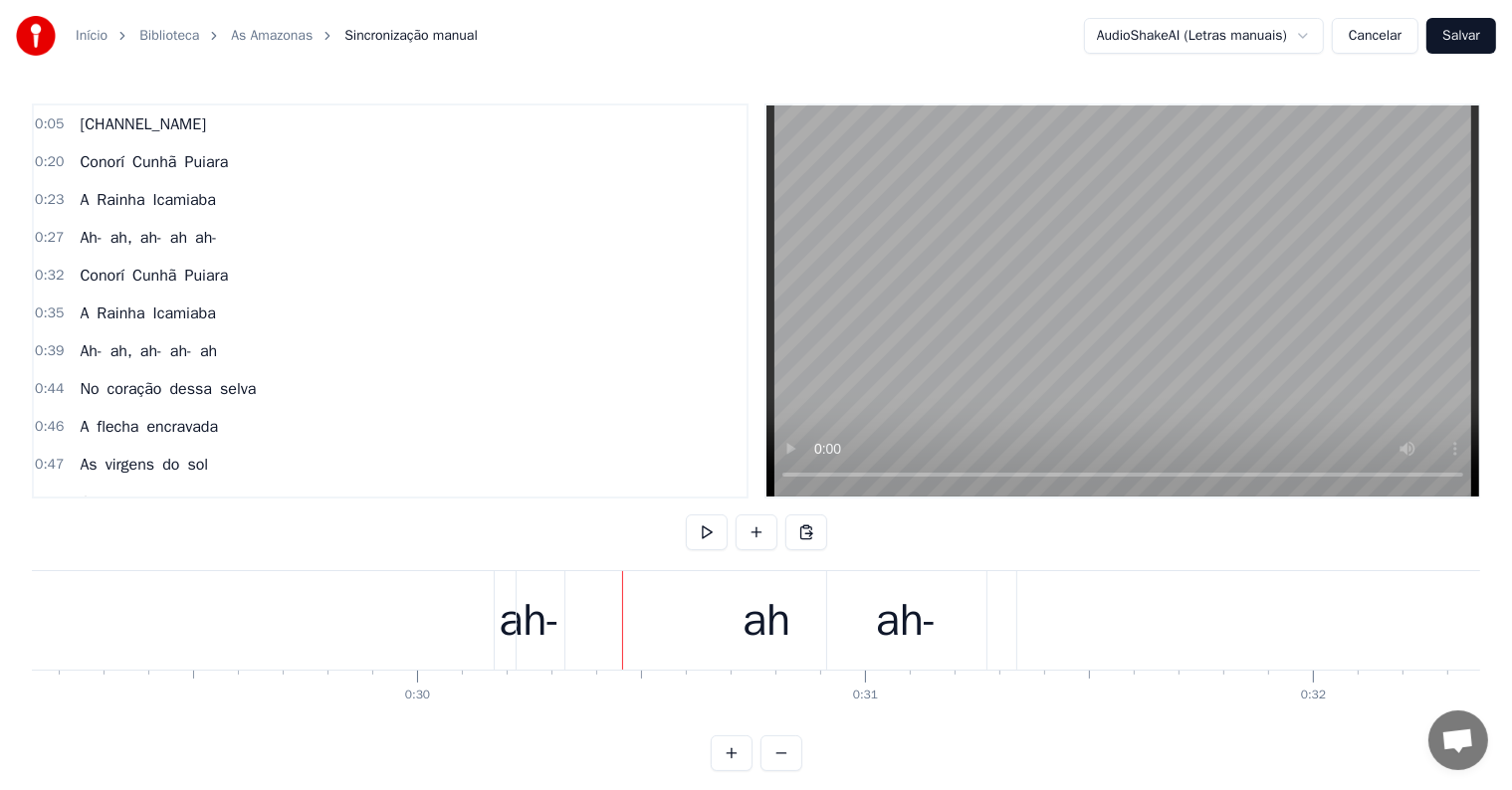 click on "ah-" at bounding box center (530, 621) 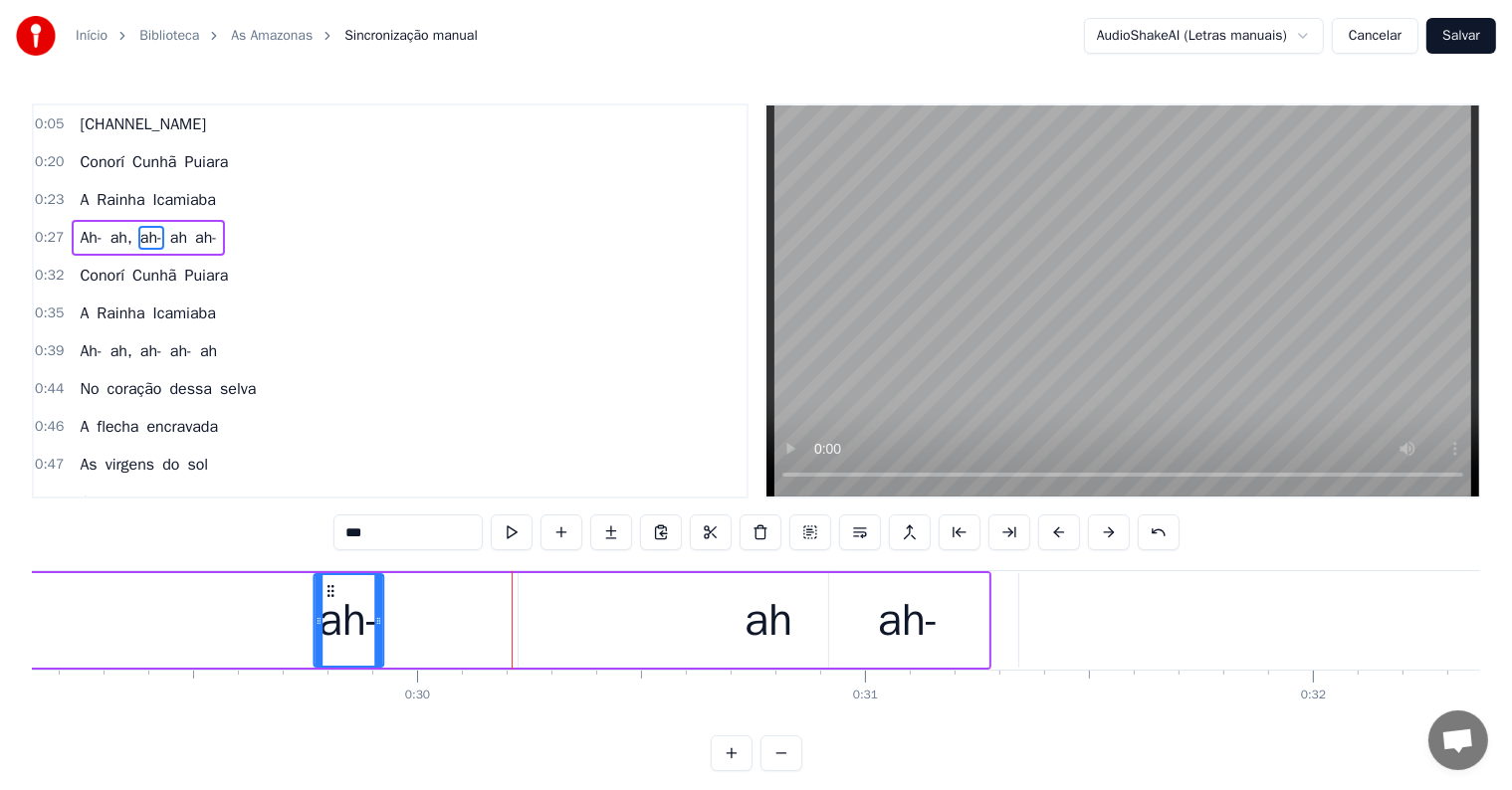drag, startPoint x: 514, startPoint y: 586, endPoint x: 330, endPoint y: 602, distance: 184.69434 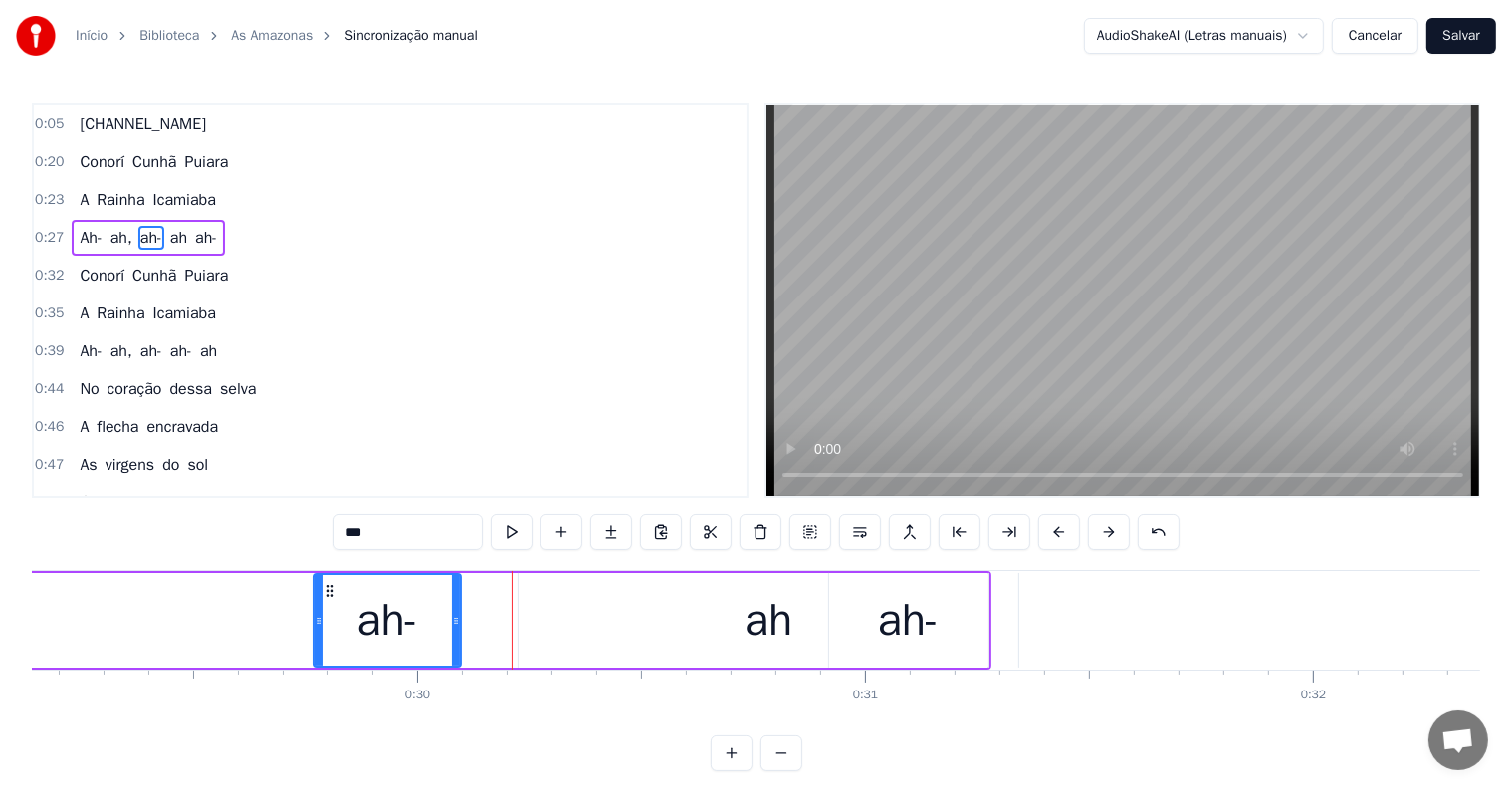 drag, startPoint x: 377, startPoint y: 619, endPoint x: 455, endPoint y: 620, distance: 78.00641 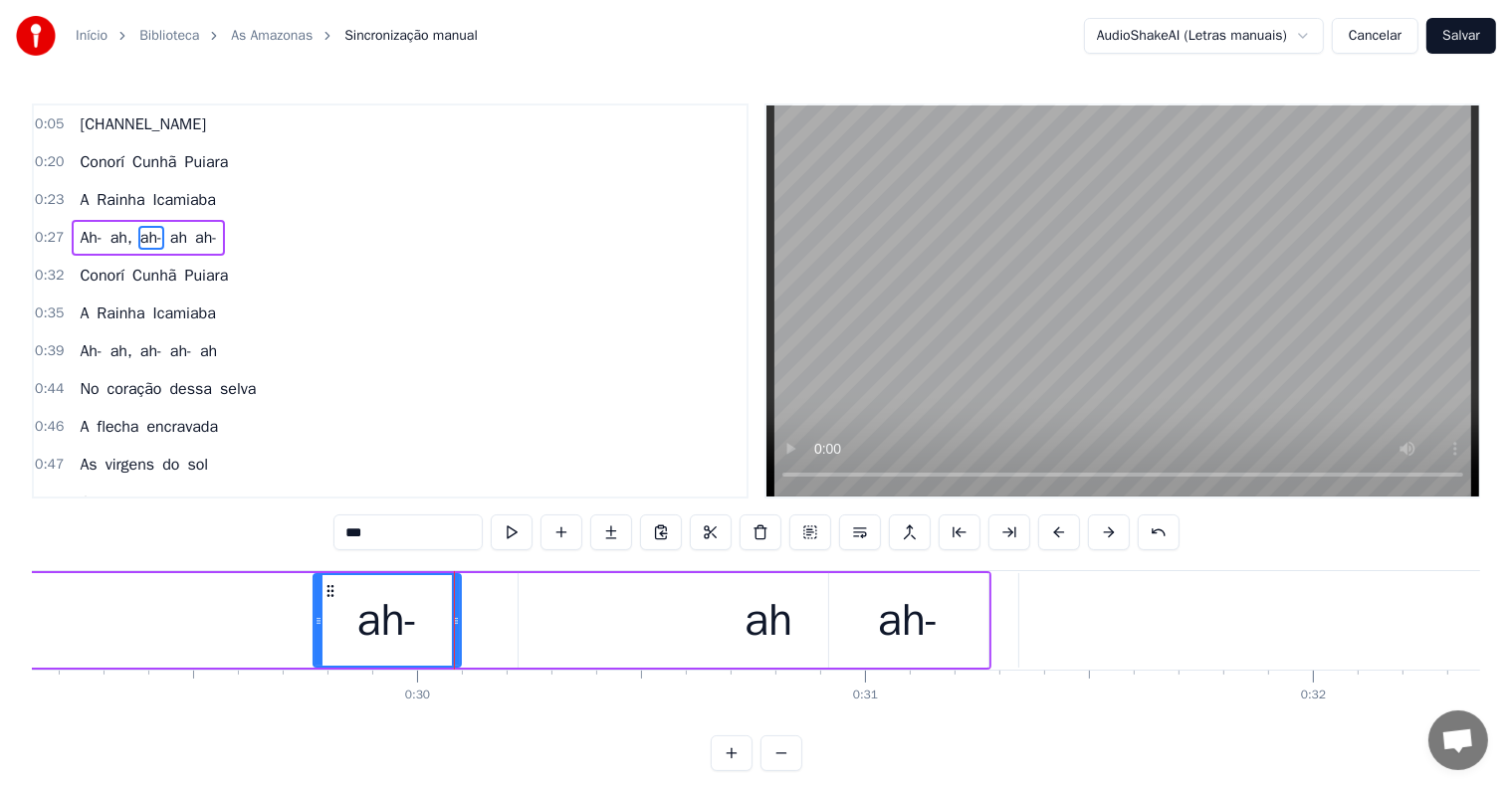 click on "ah" at bounding box center [768, 620] 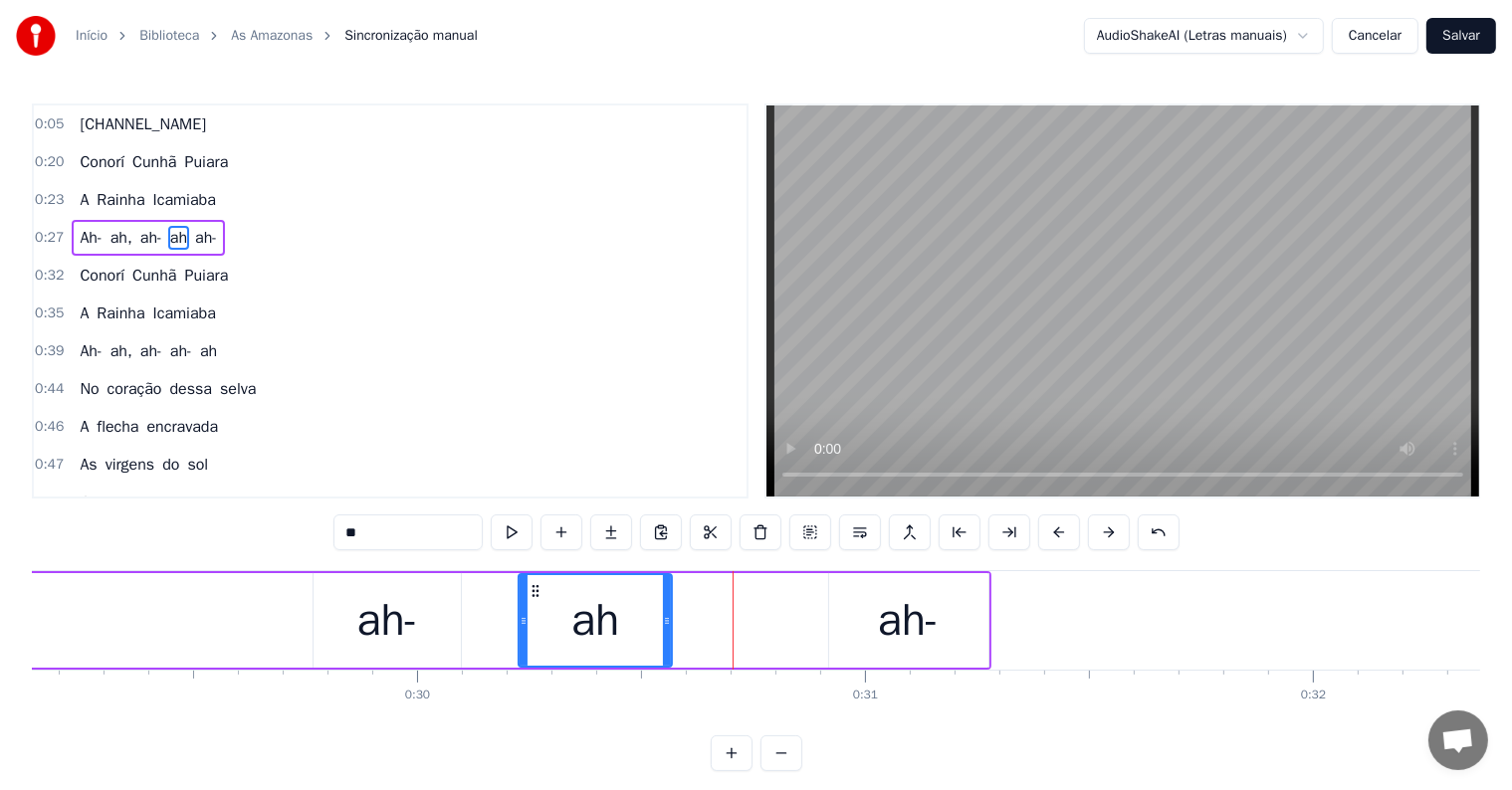 drag, startPoint x: 1015, startPoint y: 618, endPoint x: 669, endPoint y: 610, distance: 346.09247 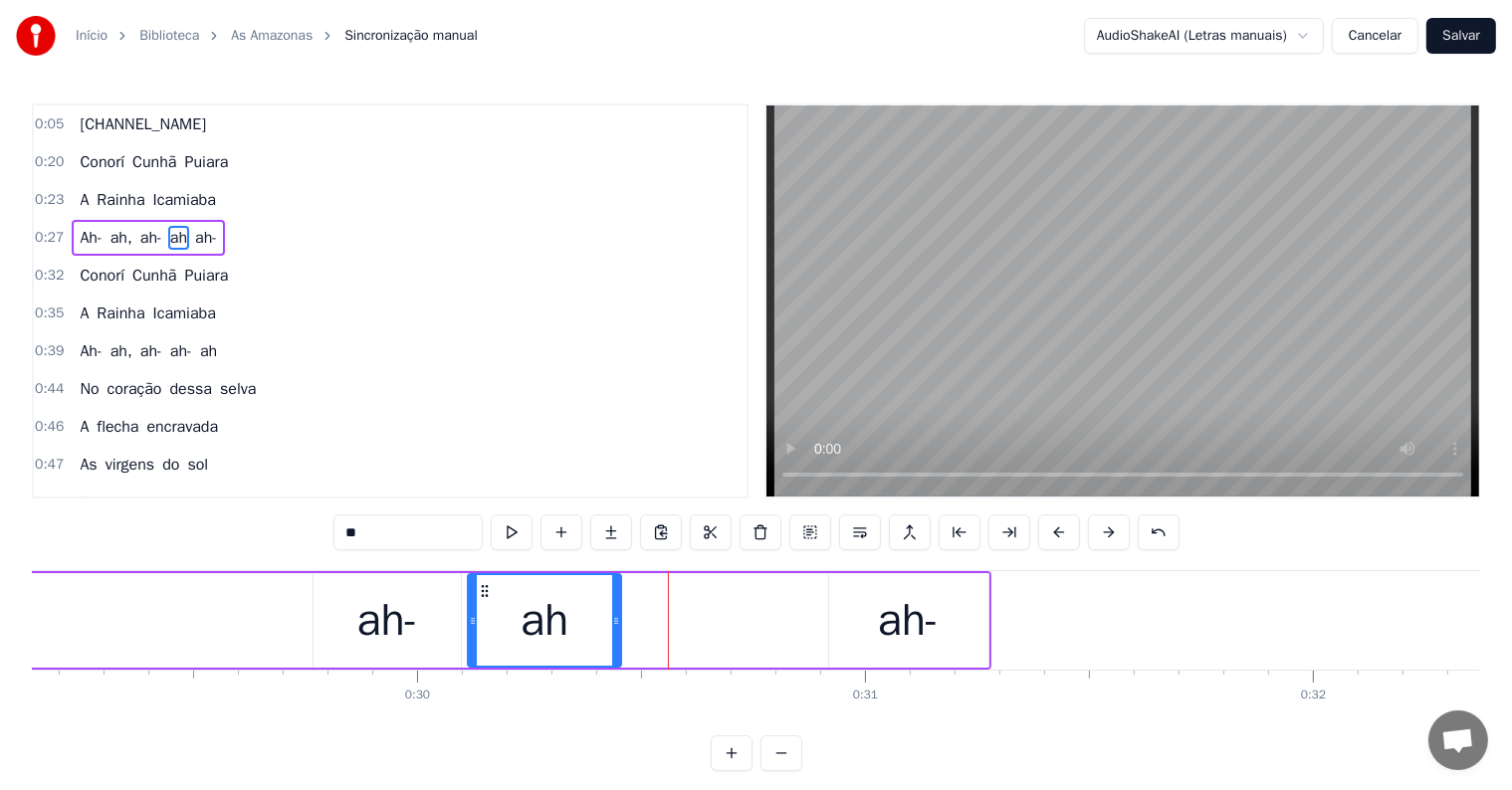drag, startPoint x: 532, startPoint y: 589, endPoint x: 481, endPoint y: 594, distance: 51.24451 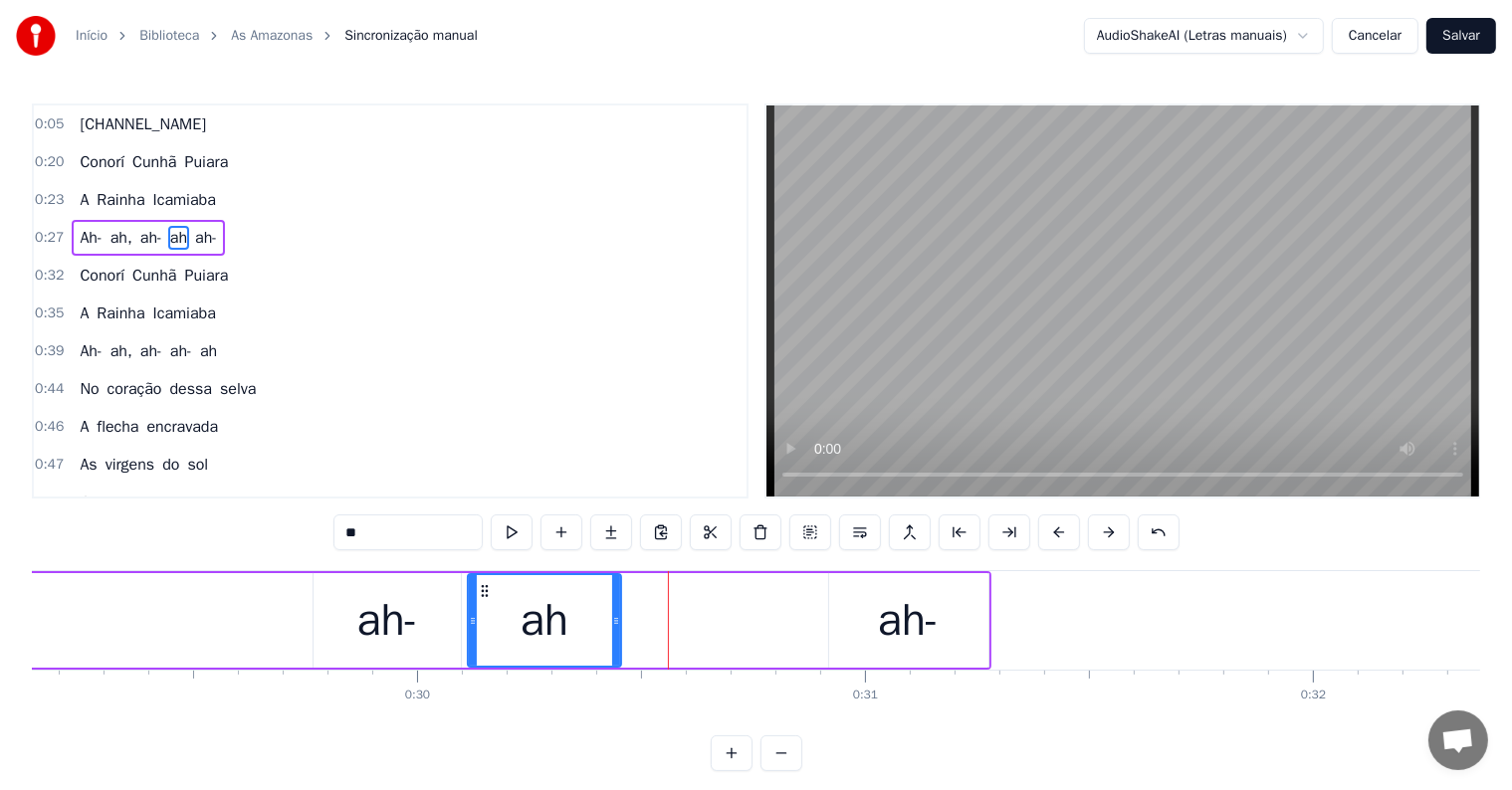 click on "ah-" at bounding box center [909, 620] 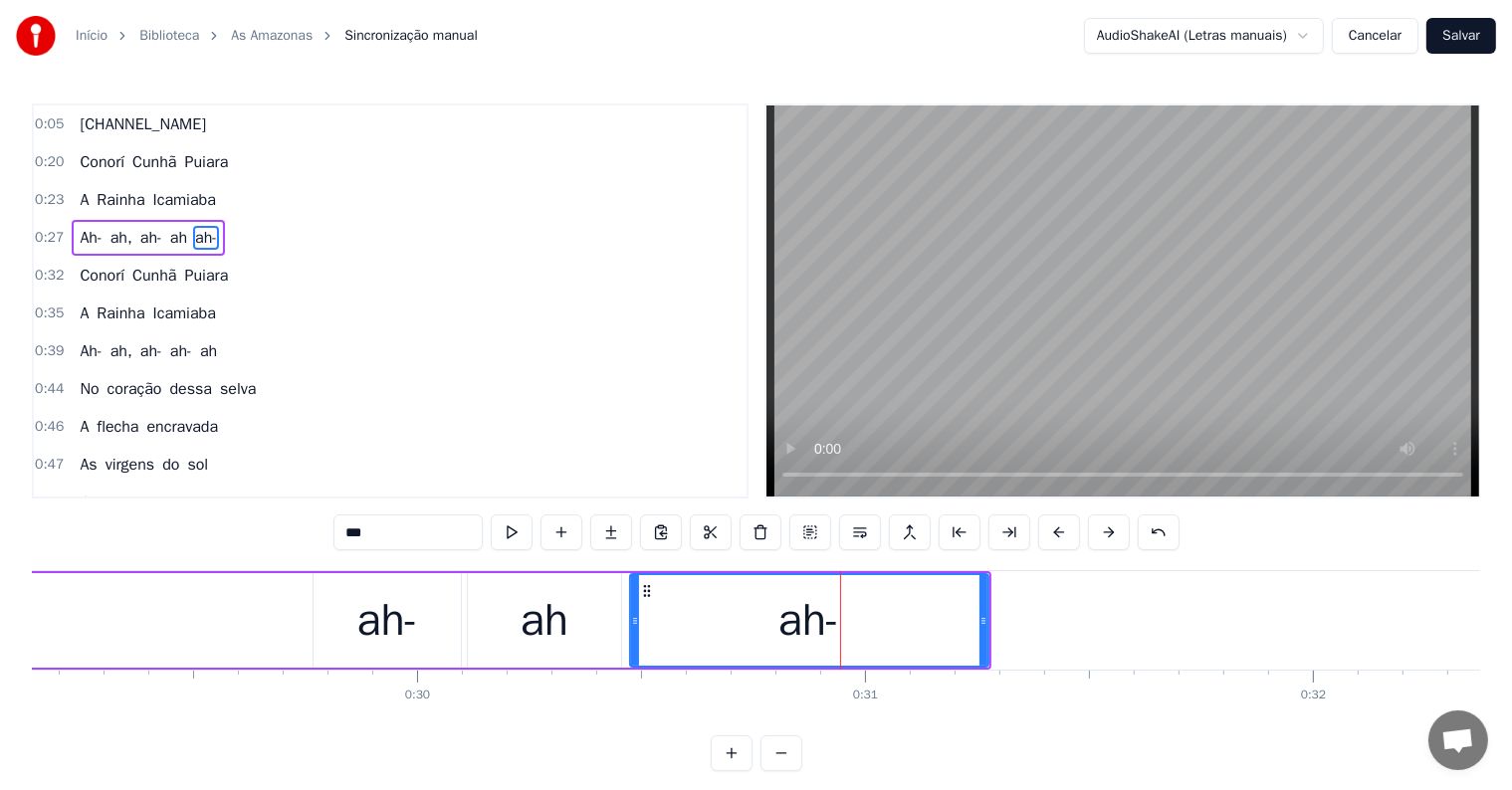 drag, startPoint x: 830, startPoint y: 624, endPoint x: 631, endPoint y: 626, distance: 199.01 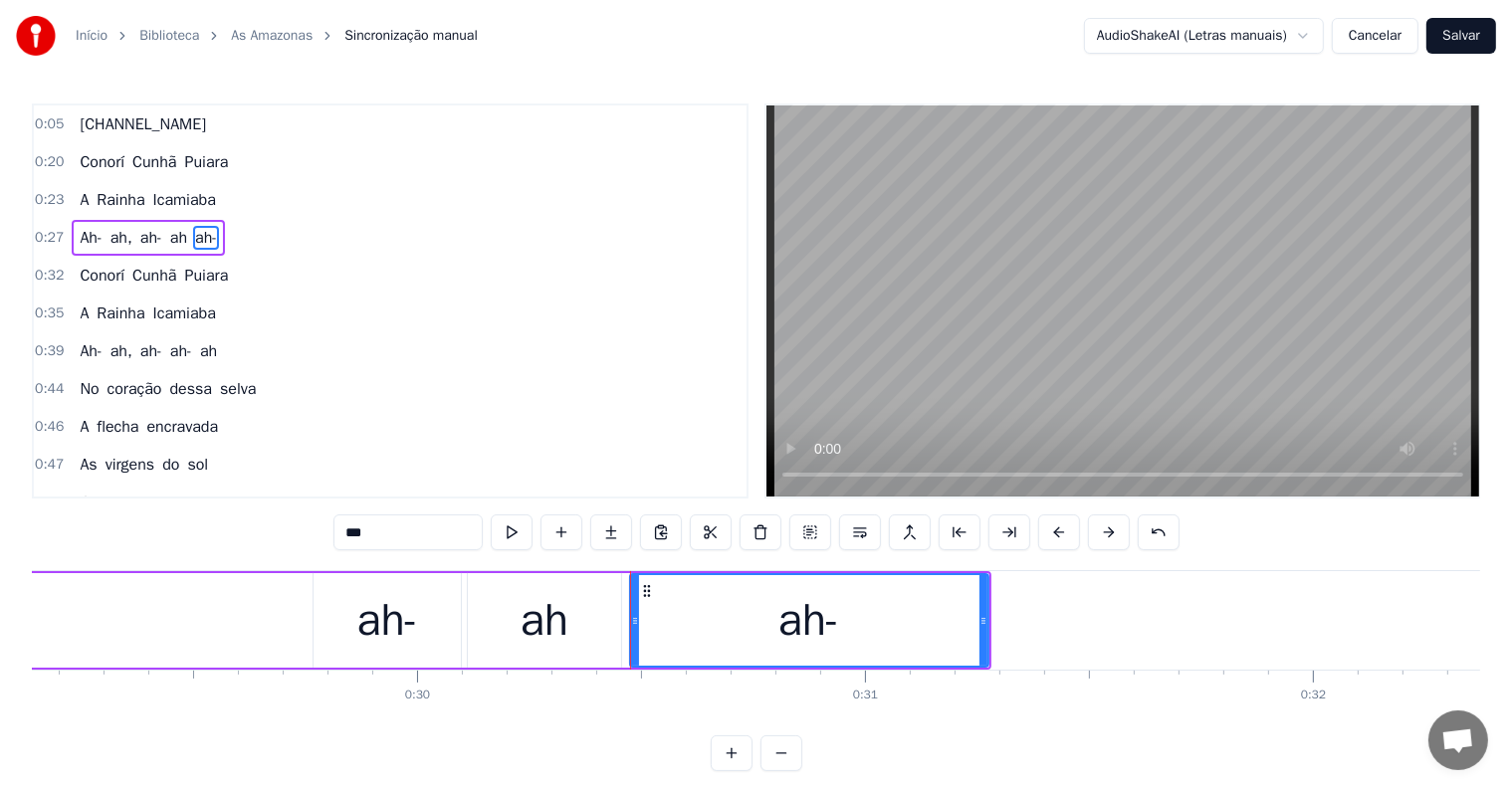 click on "Ah-ah ah- ah- ah" at bounding box center (112, 620) 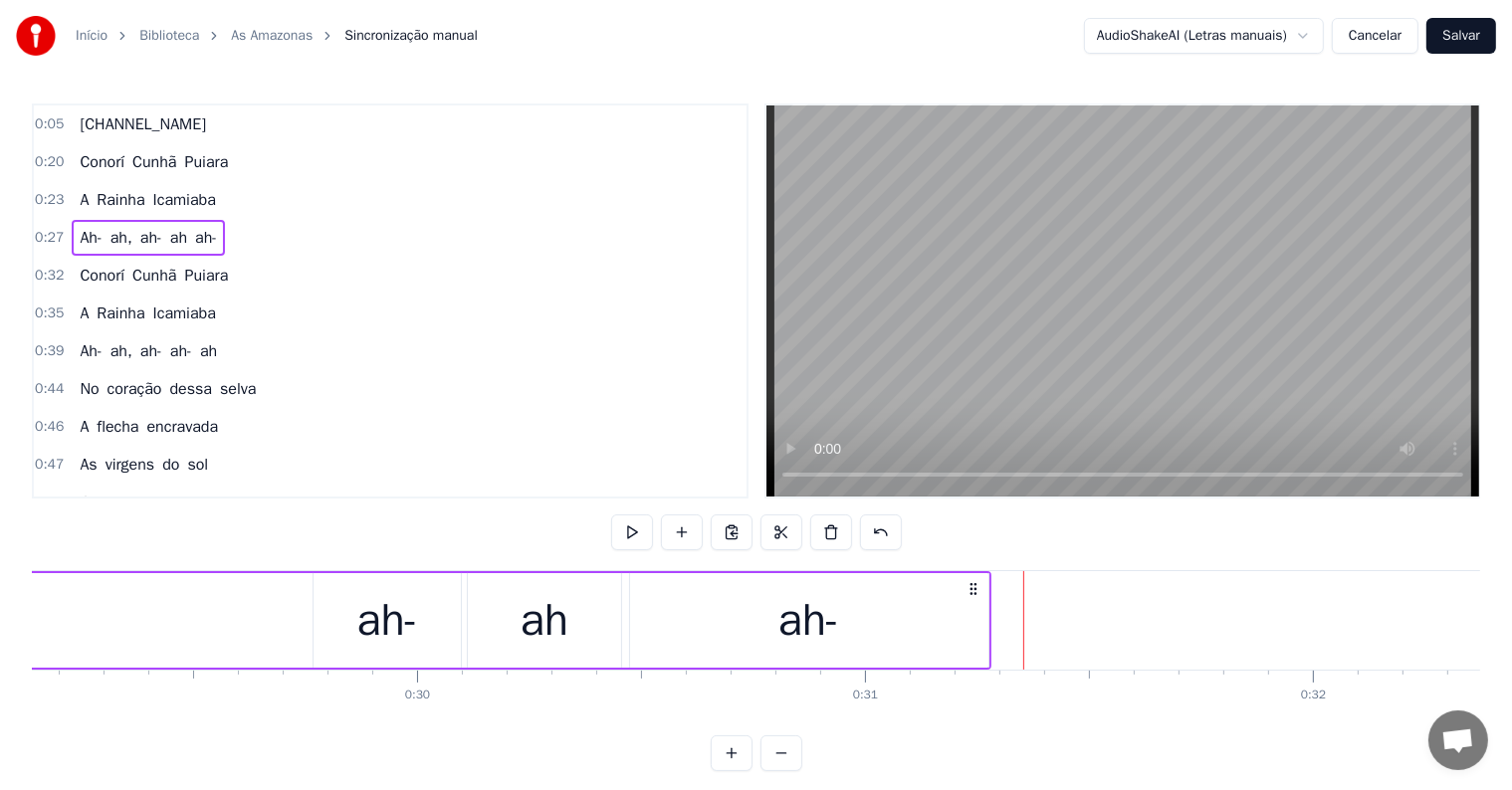 click on "ah-" at bounding box center [809, 621] 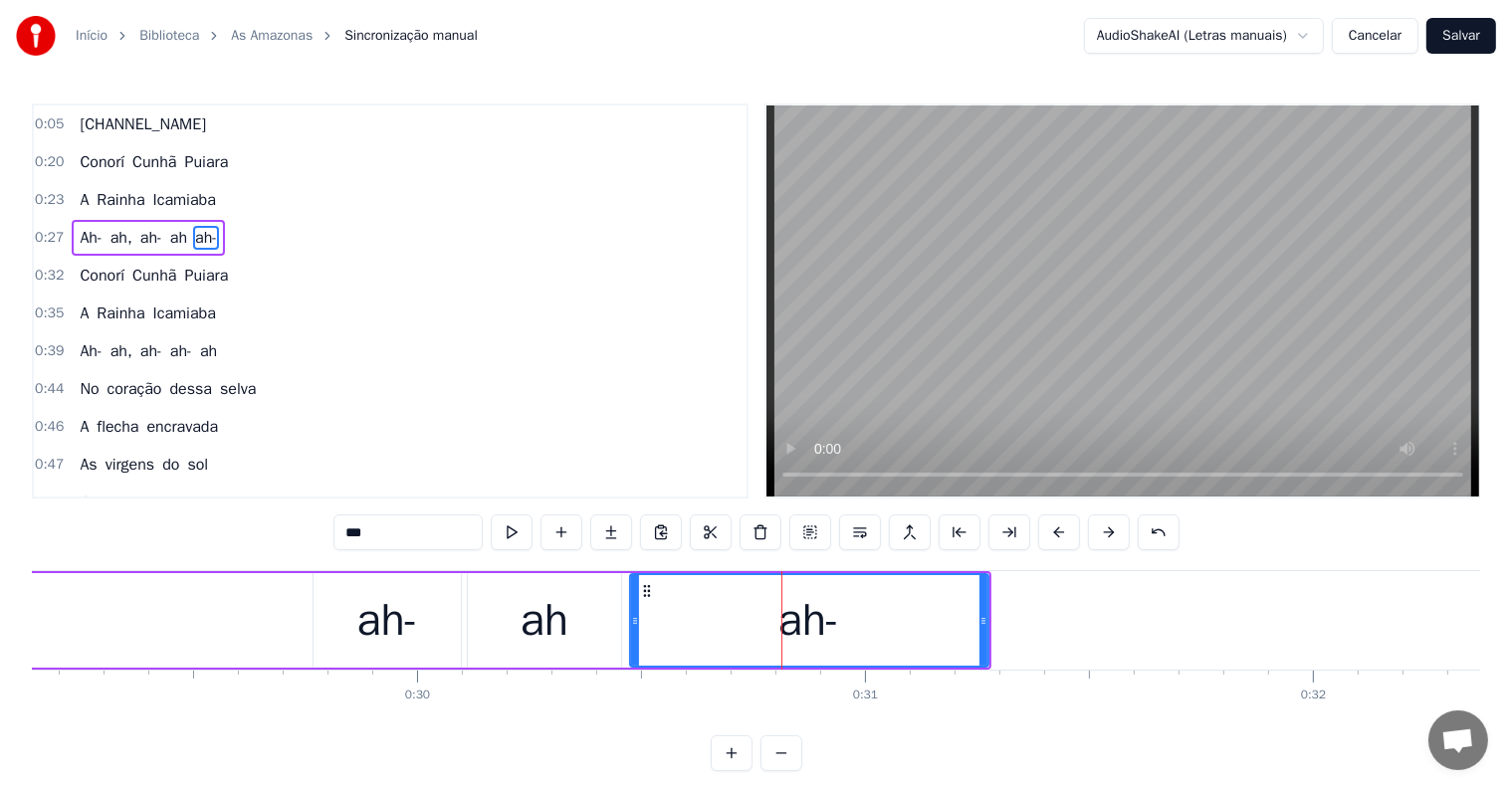 click on "ah" at bounding box center (544, 620) 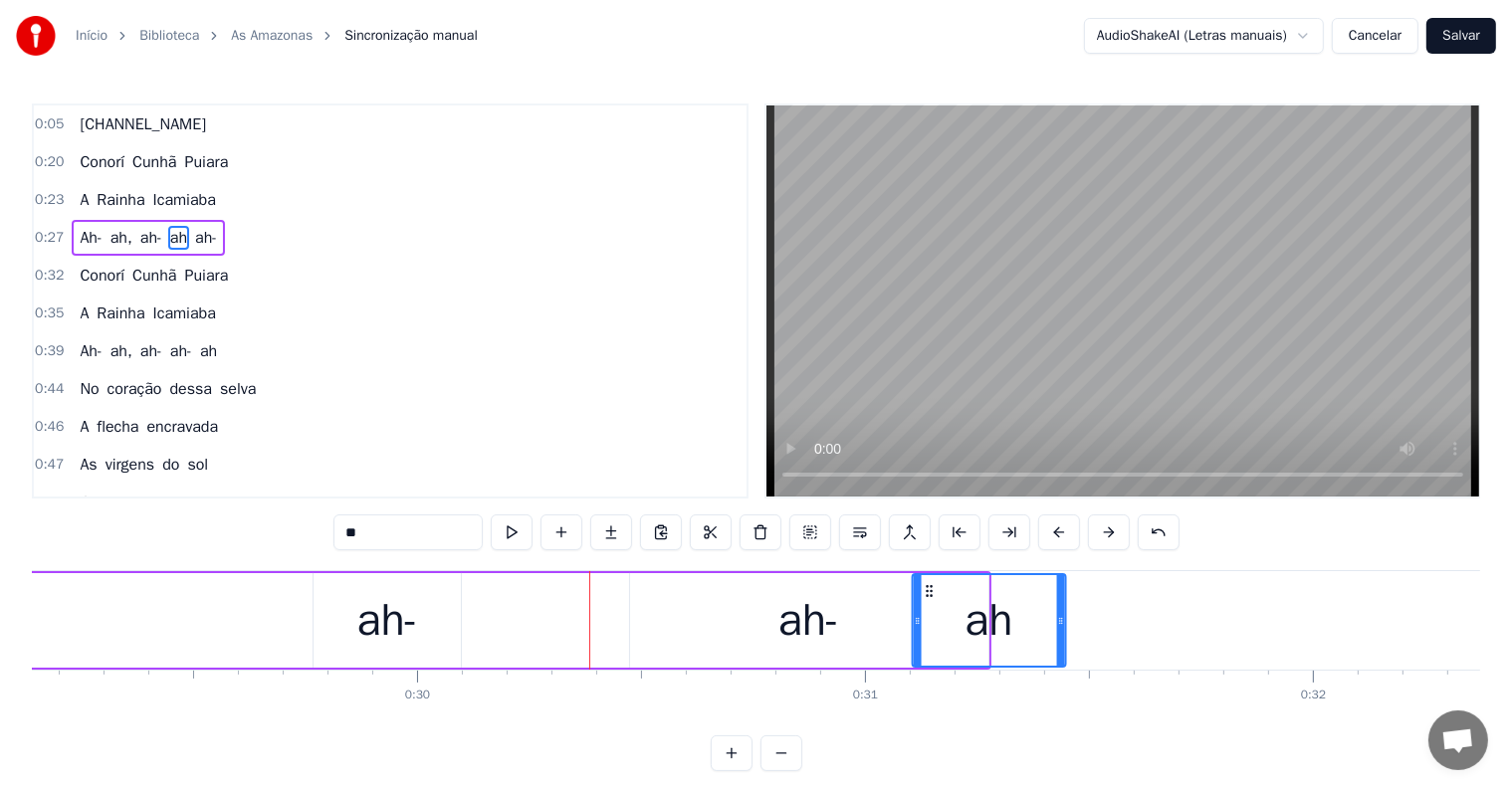 drag, startPoint x: 479, startPoint y: 588, endPoint x: 924, endPoint y: 621, distance: 446.22192 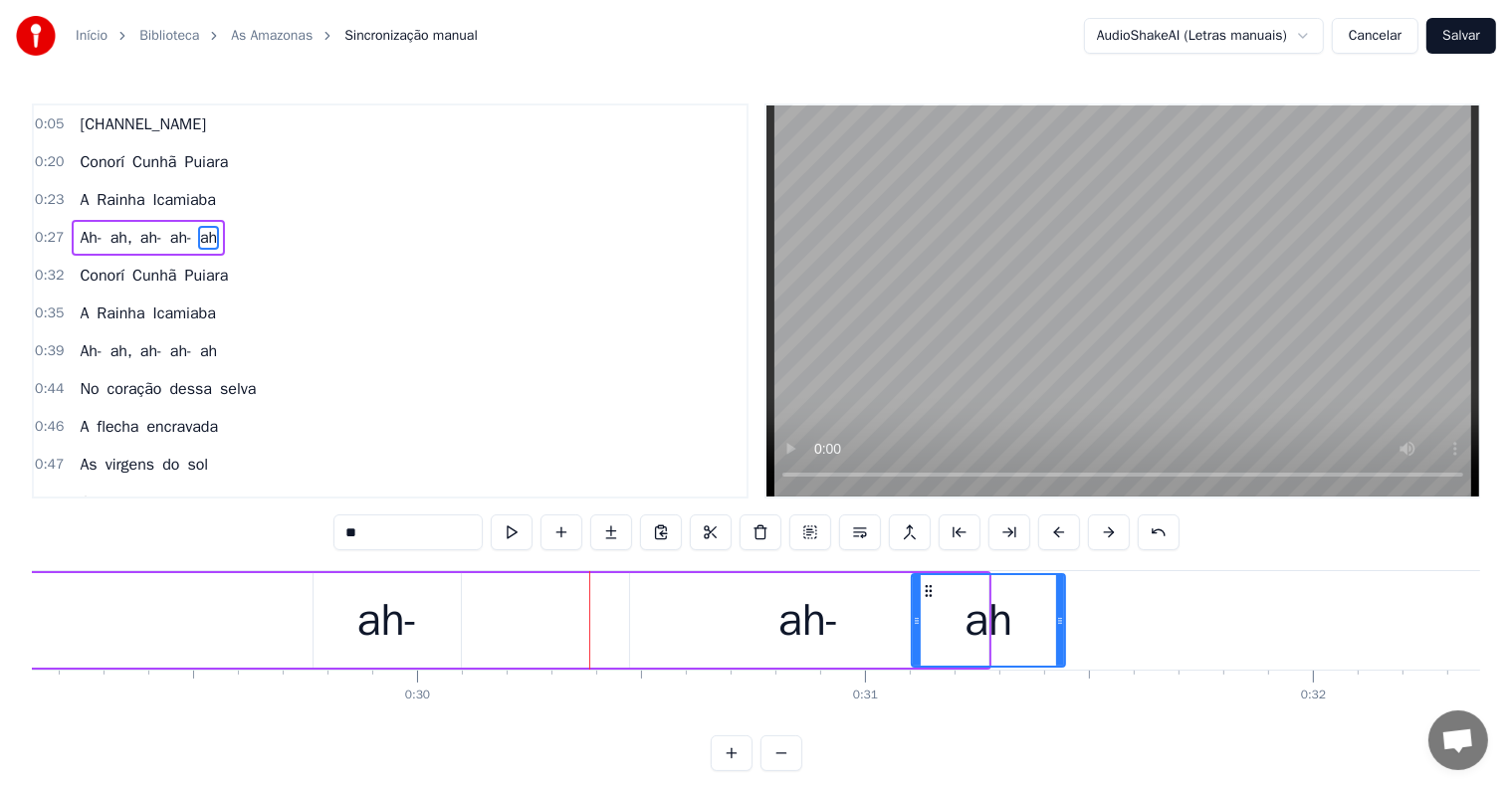 click on "ah-" at bounding box center [809, 620] 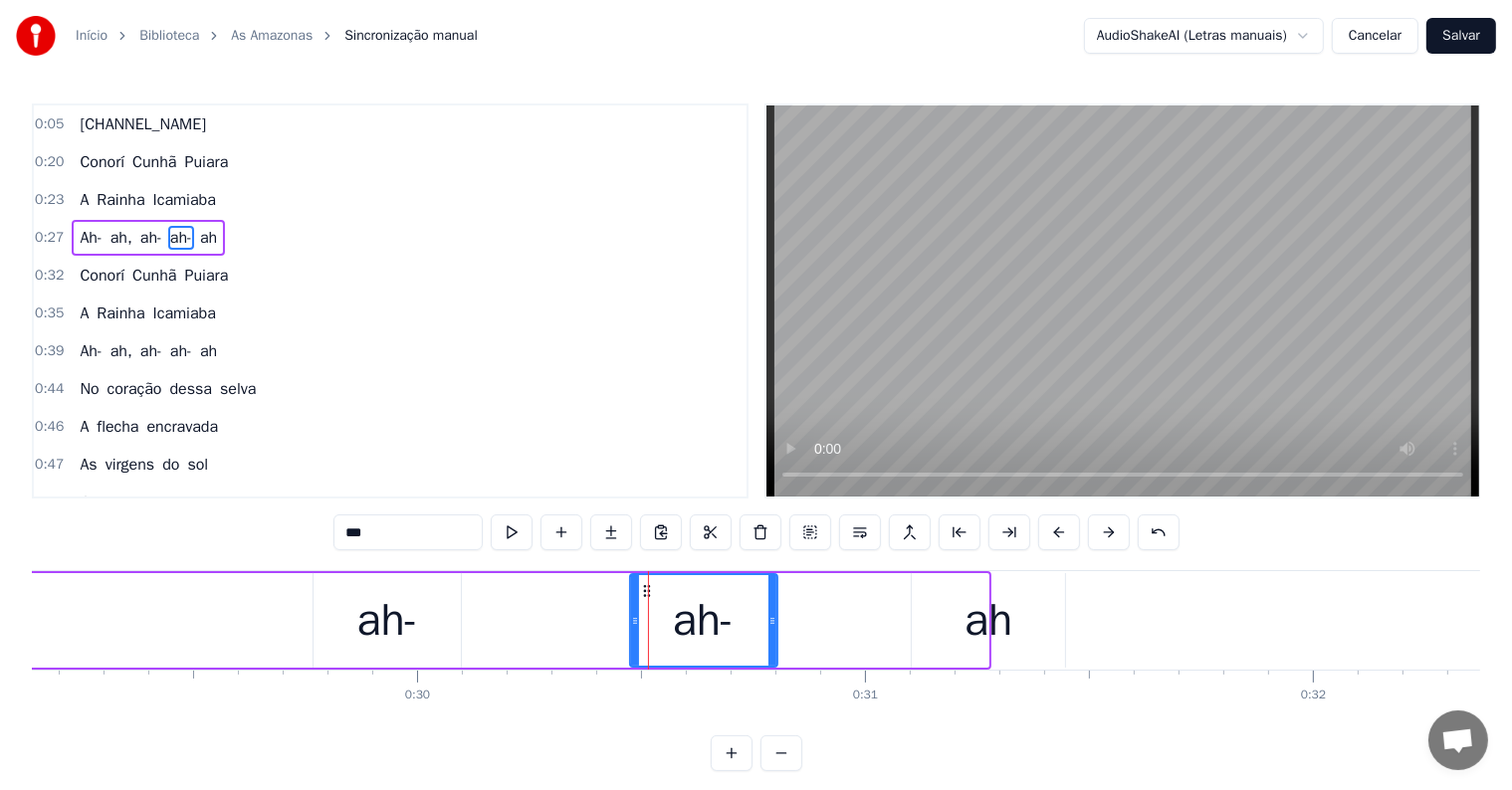 drag, startPoint x: 979, startPoint y: 619, endPoint x: 768, endPoint y: 624, distance: 211.05923 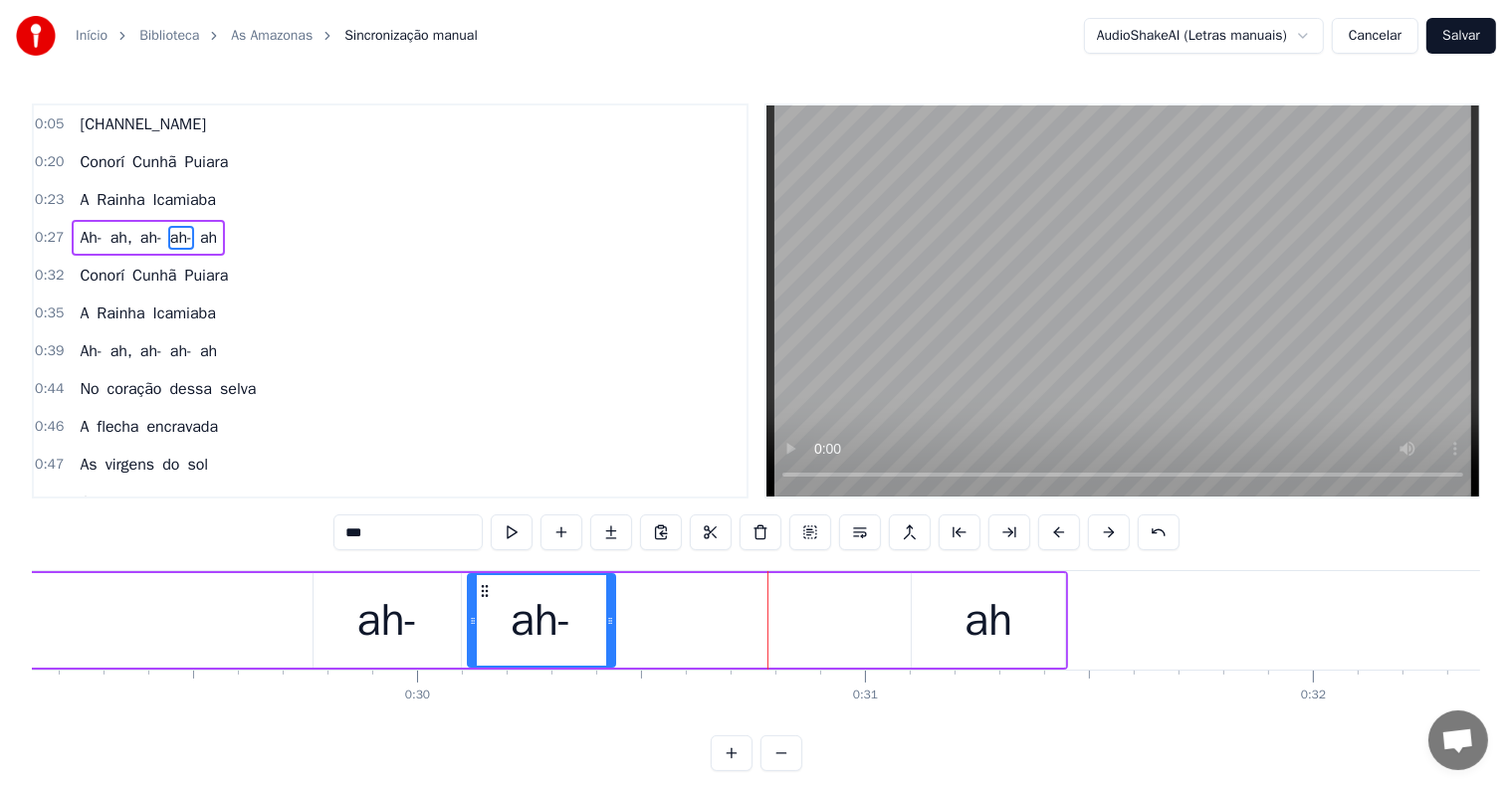 drag, startPoint x: 645, startPoint y: 586, endPoint x: 482, endPoint y: 598, distance: 163.44112 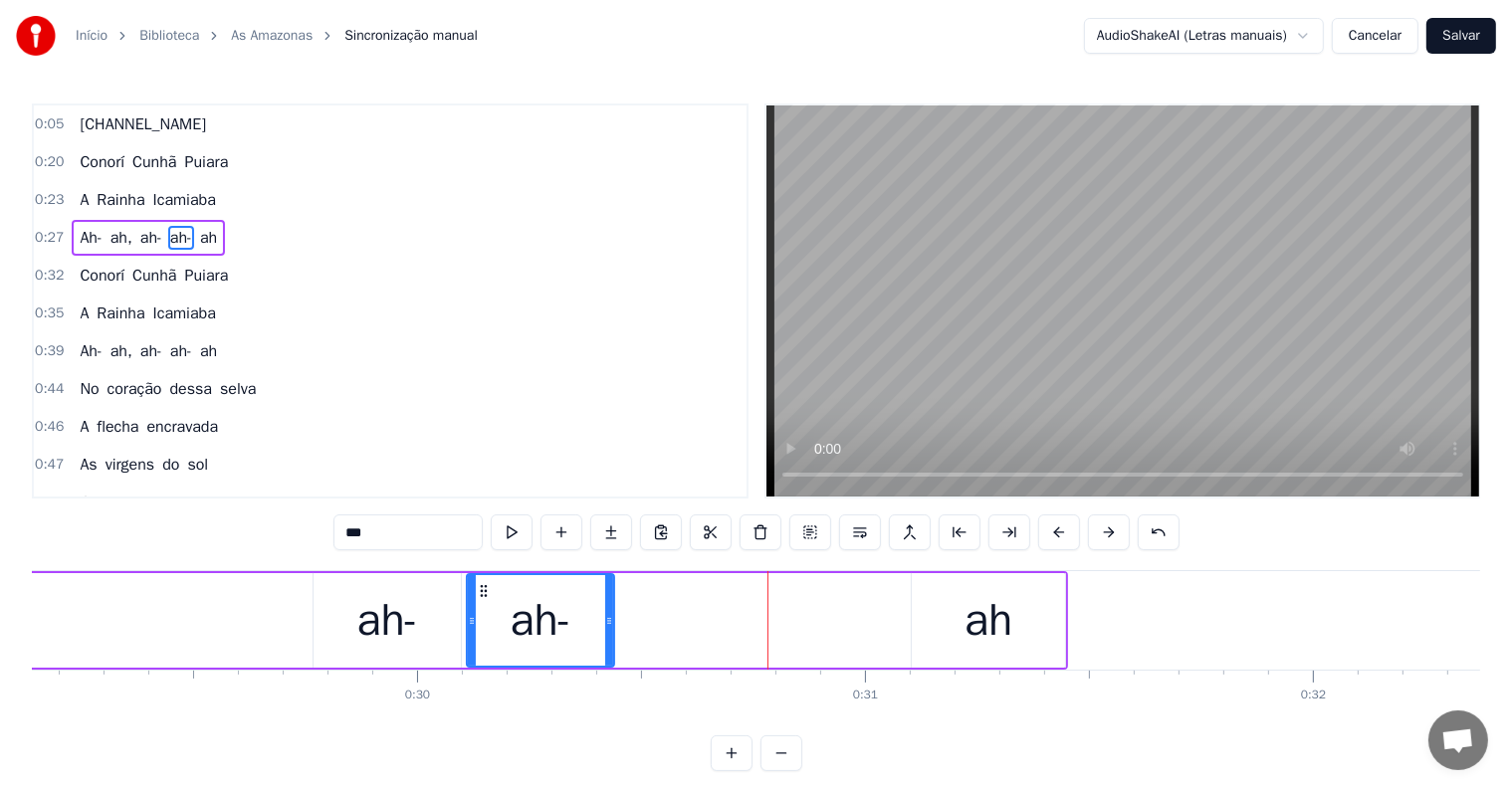 click on "ah" at bounding box center (988, 620) 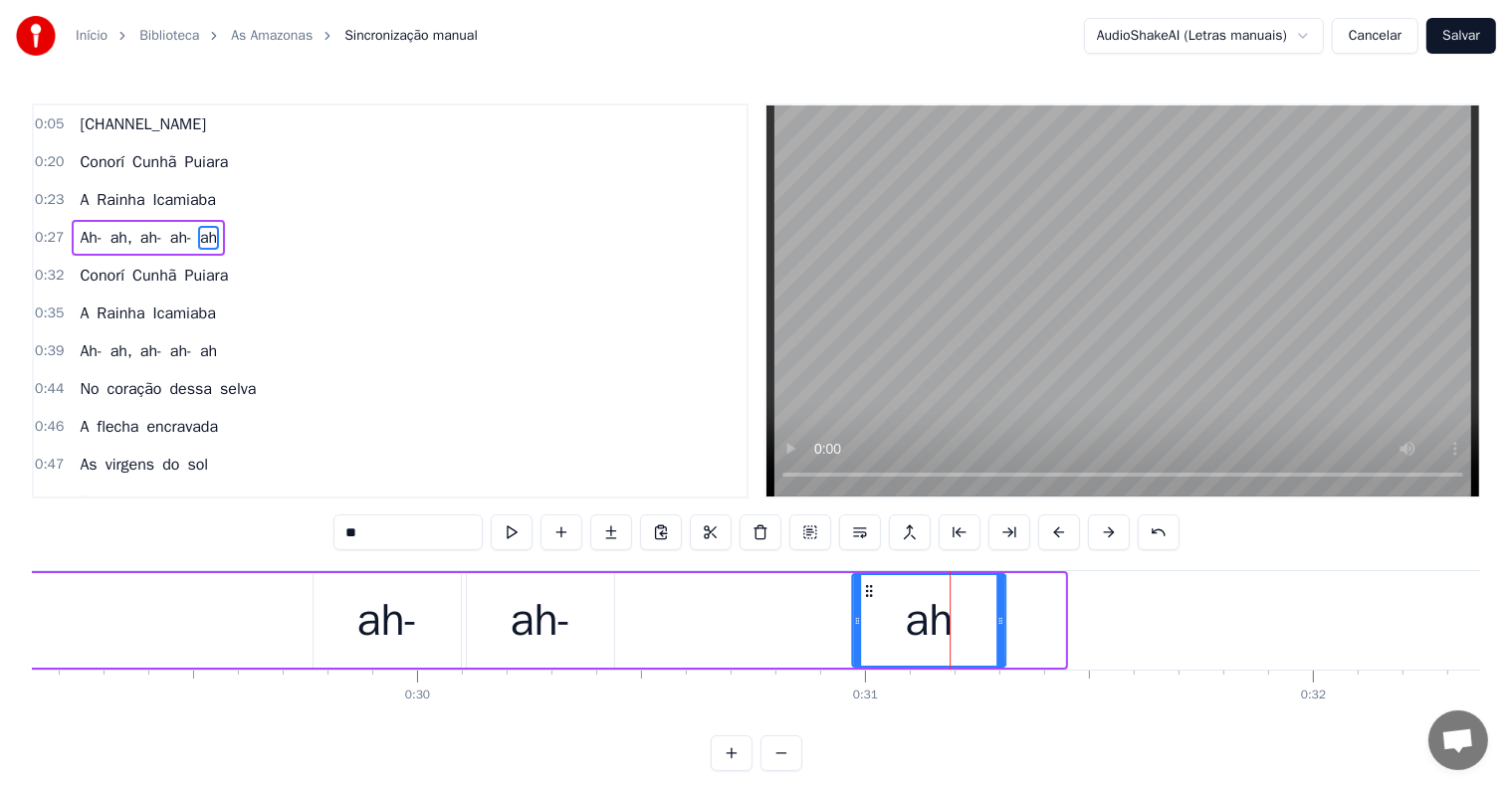 drag, startPoint x: 927, startPoint y: 587, endPoint x: 867, endPoint y: 593, distance: 60.299254 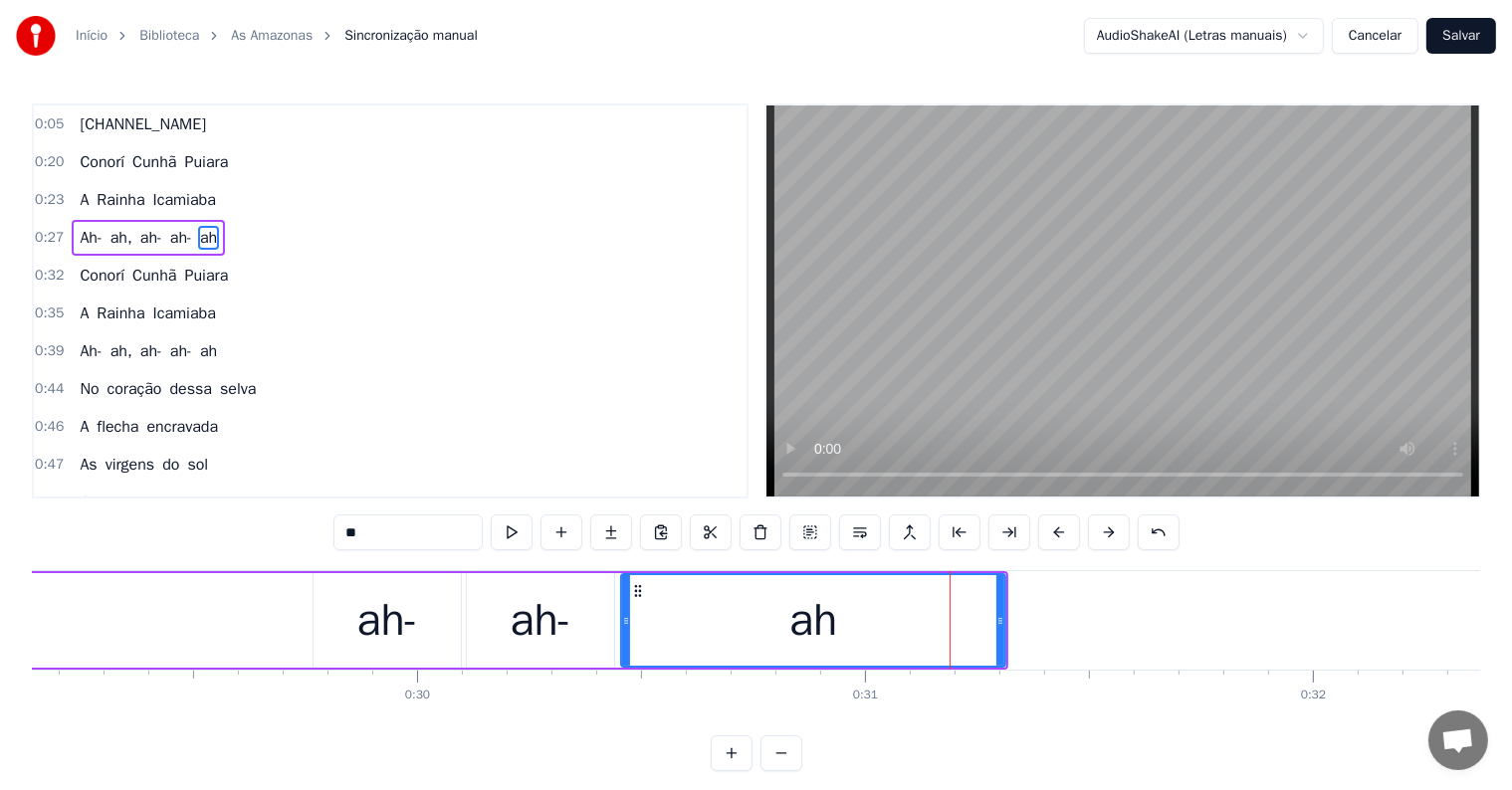 drag, startPoint x: 852, startPoint y: 621, endPoint x: 621, endPoint y: 626, distance: 231.05411 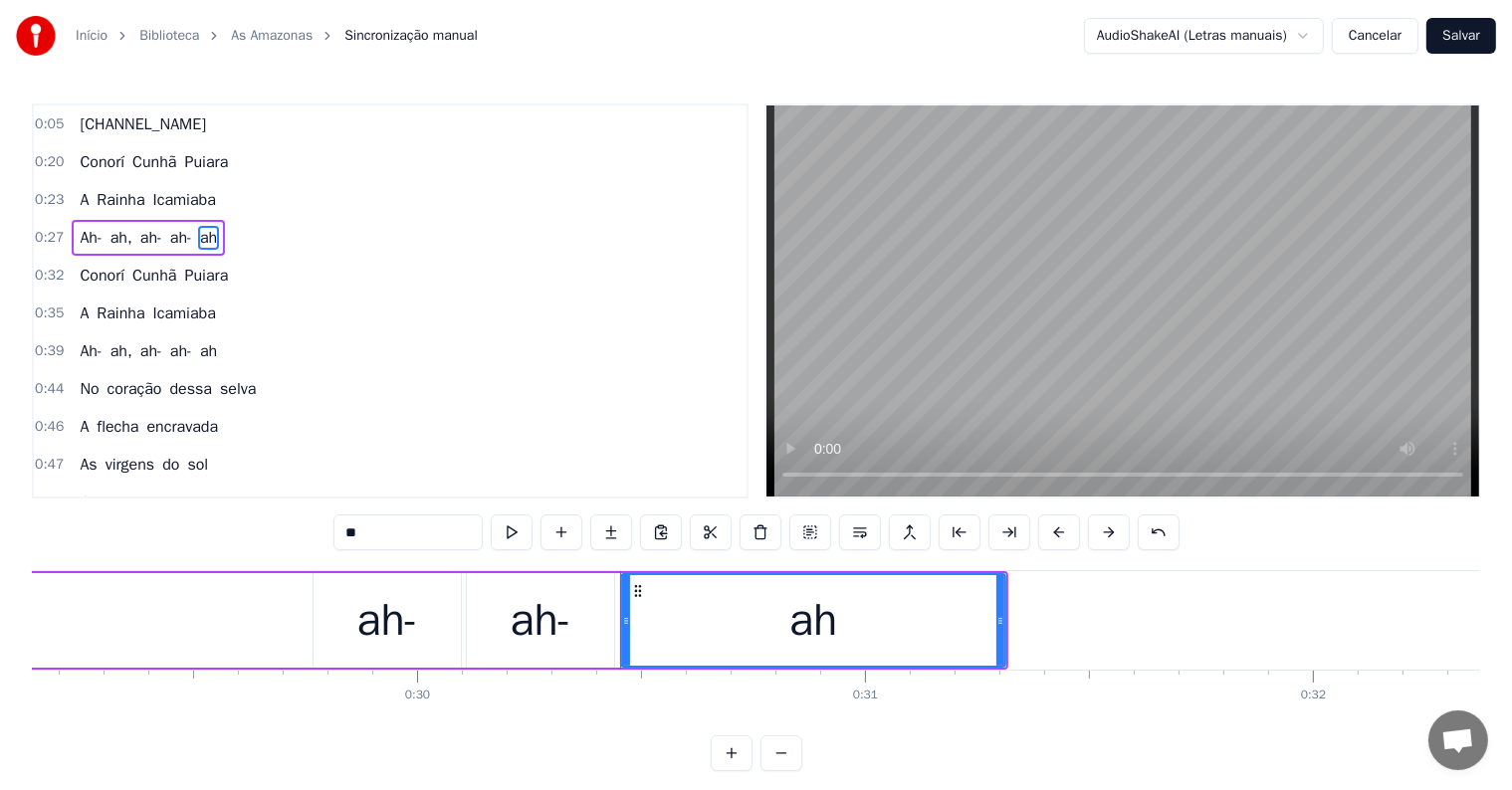 click on "Ah- ah, ah- ah- ah" at bounding box center (148, 351) 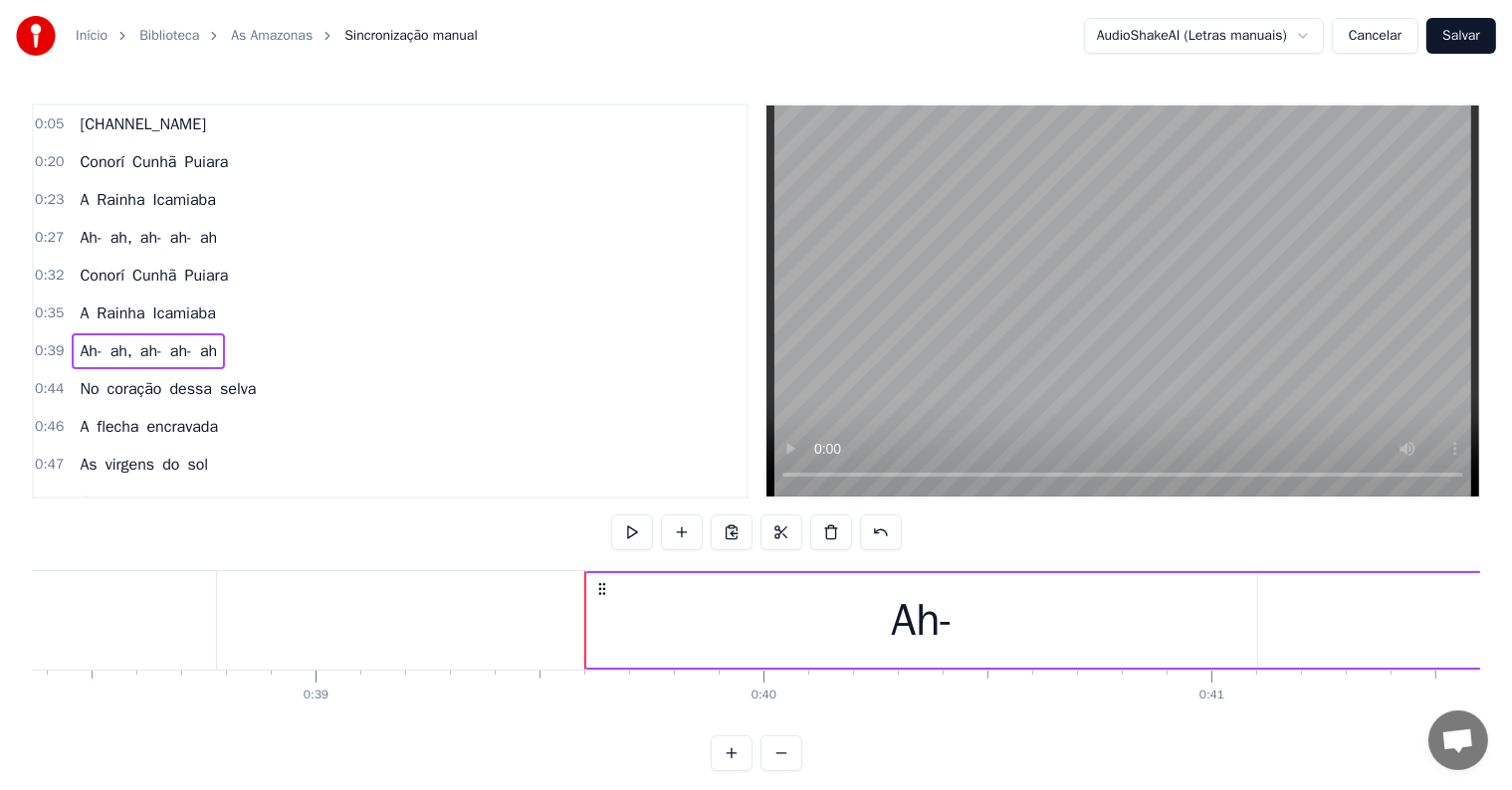scroll, scrollTop: 0, scrollLeft: 17638, axis: horizontal 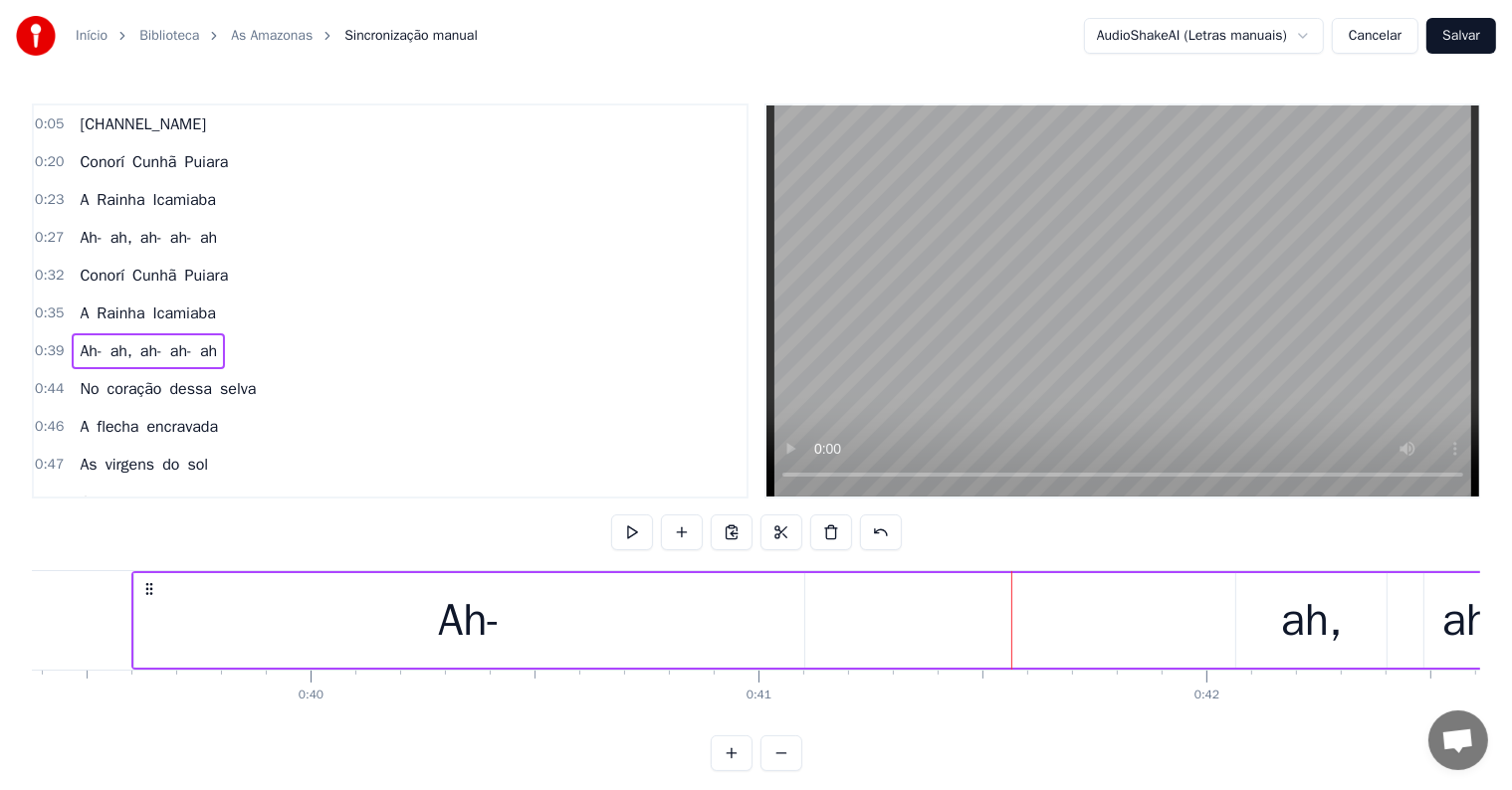 click on "Ah-" at bounding box center (91, 238) 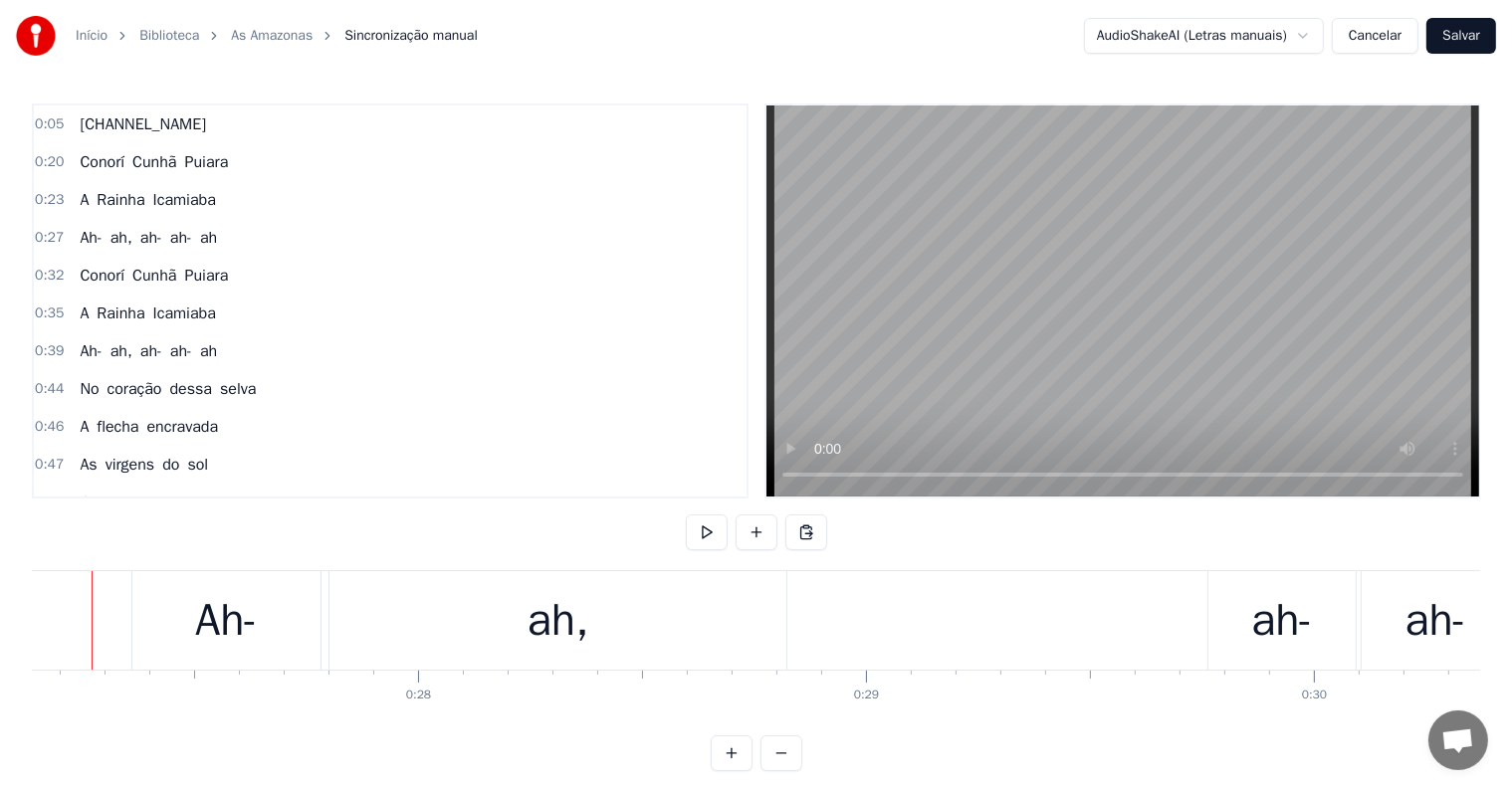 scroll, scrollTop: 0, scrollLeft: 12116, axis: horizontal 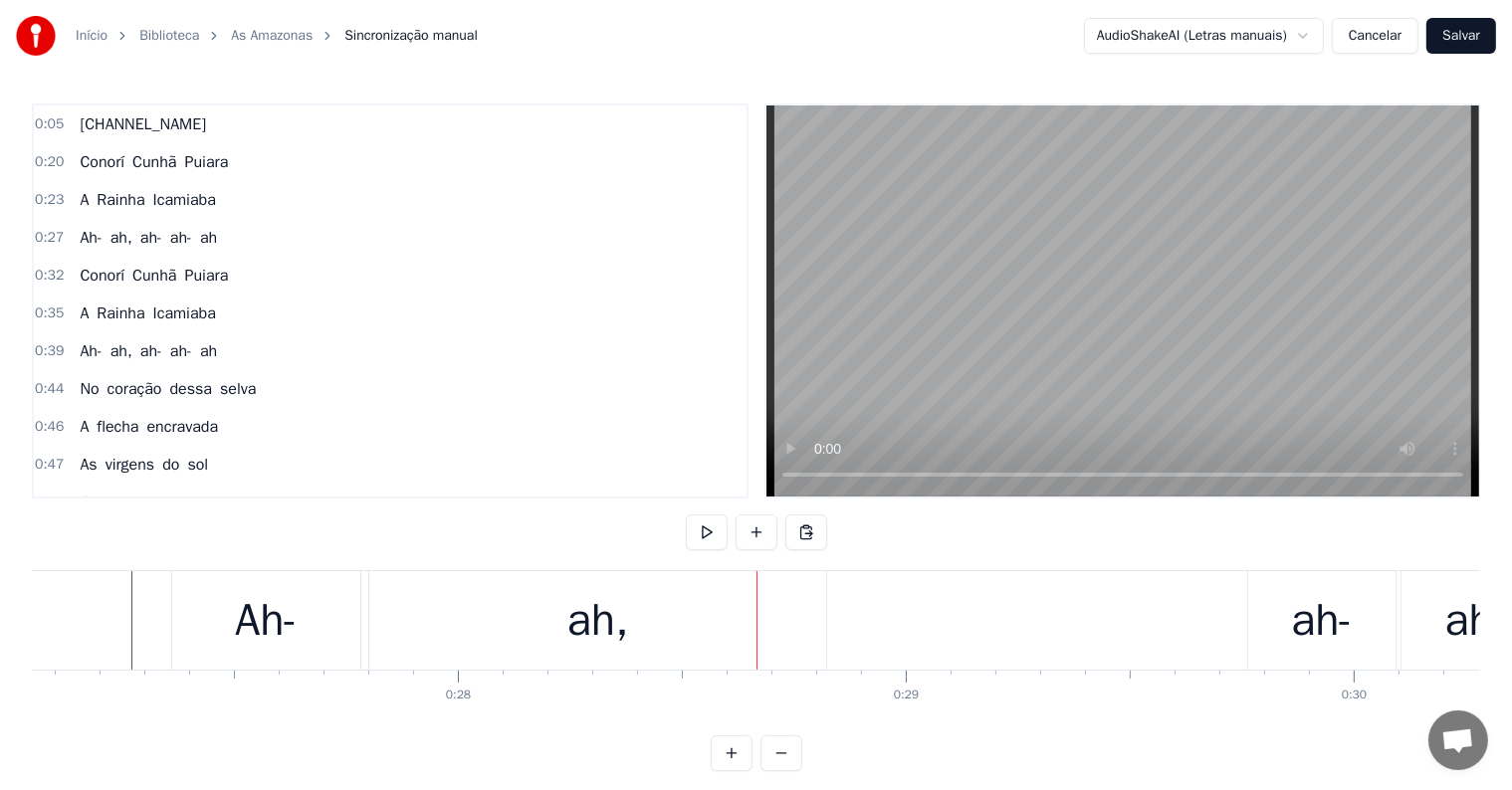click at bounding box center (44414, 620) 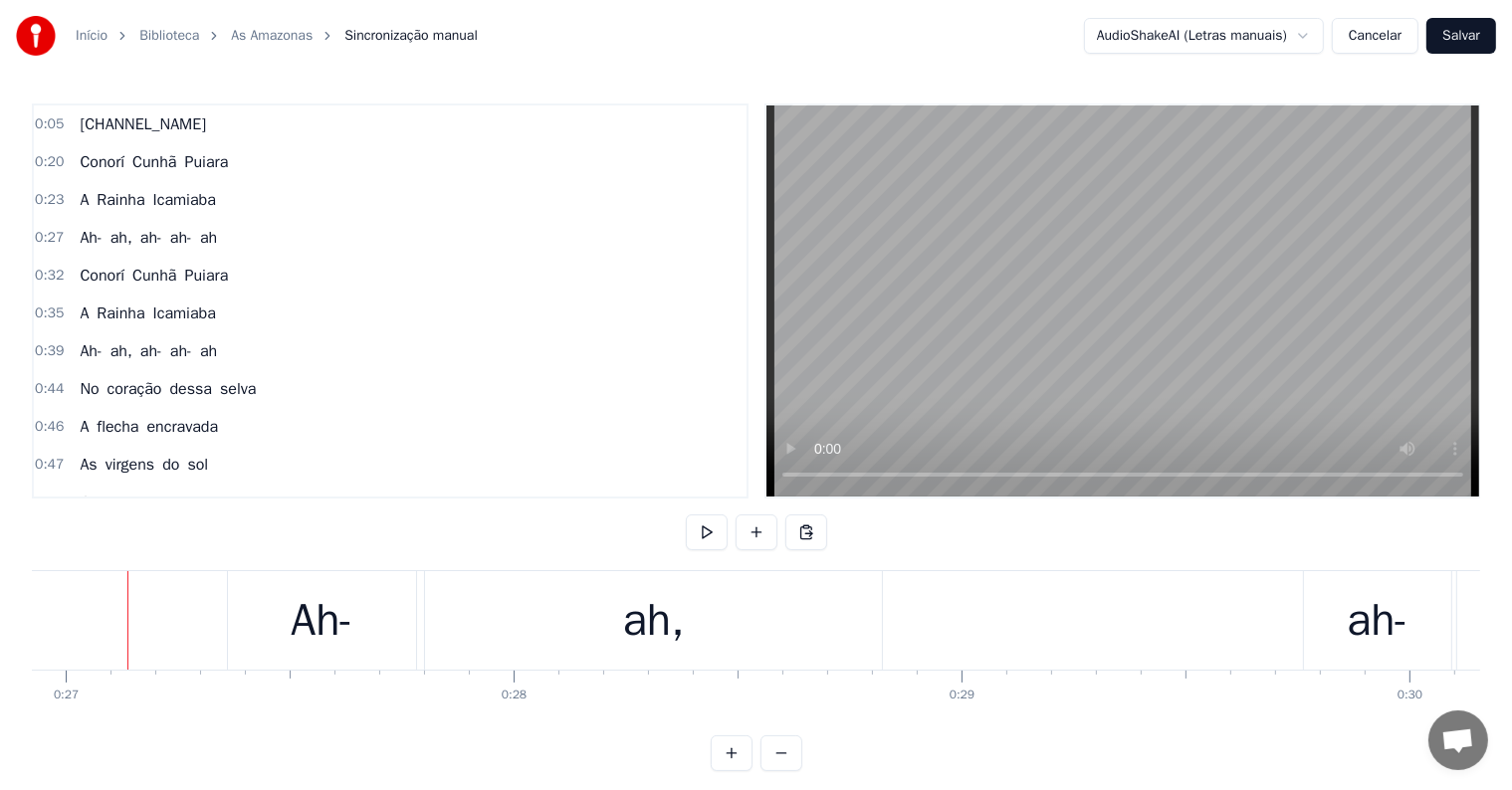 scroll, scrollTop: 0, scrollLeft: 12056, axis: horizontal 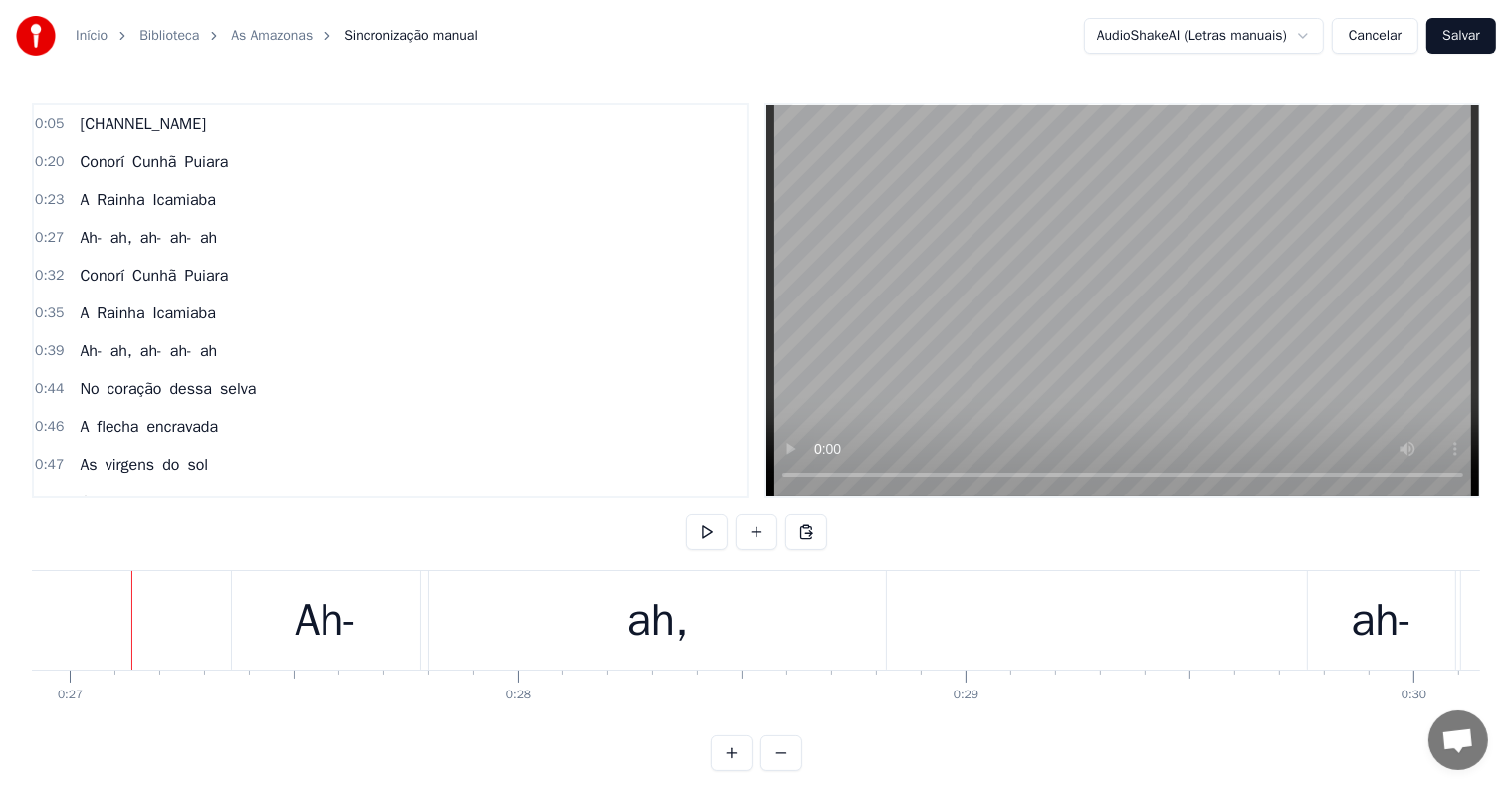 click on "Ah-" at bounding box center [325, 620] 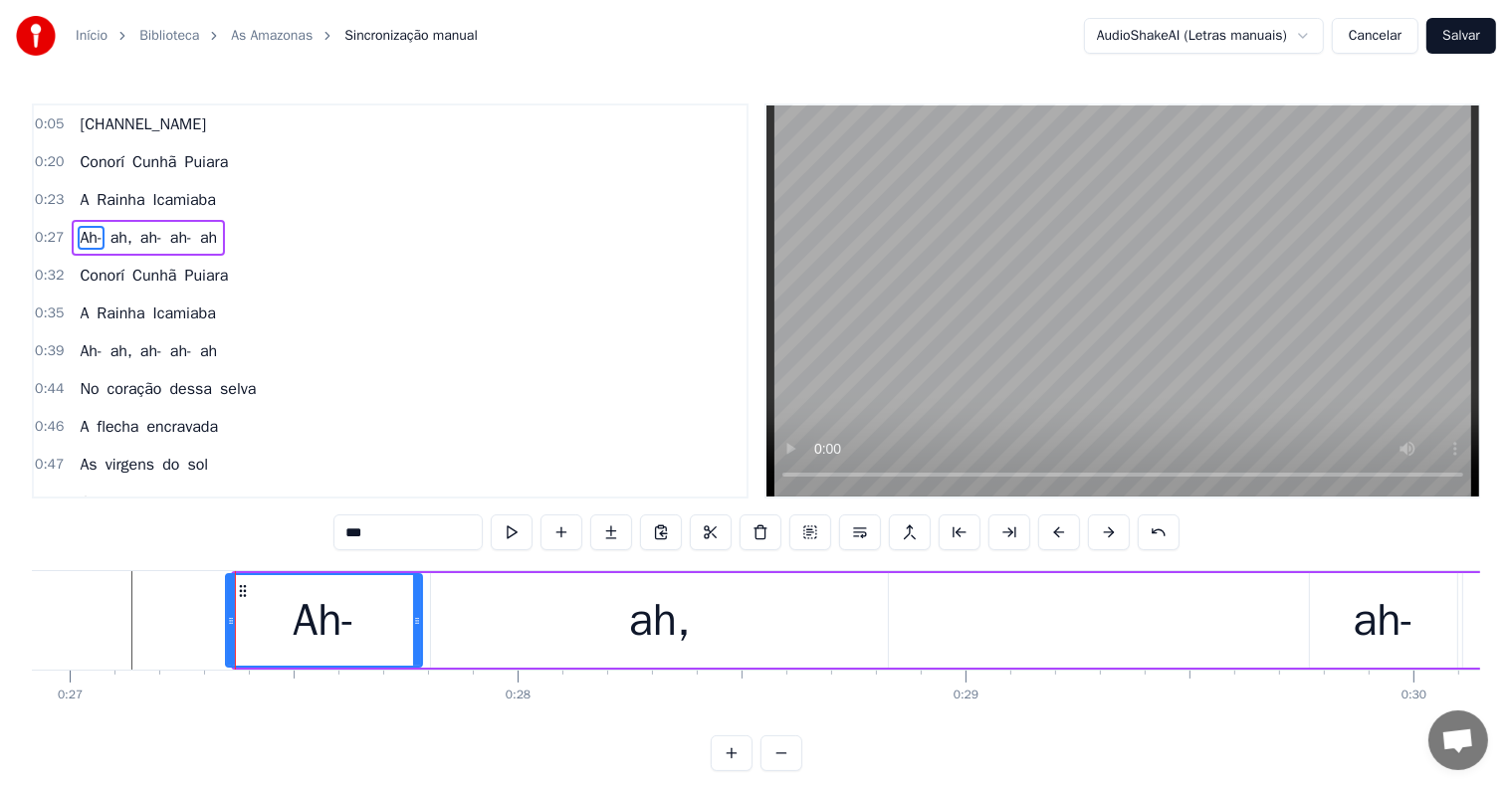click 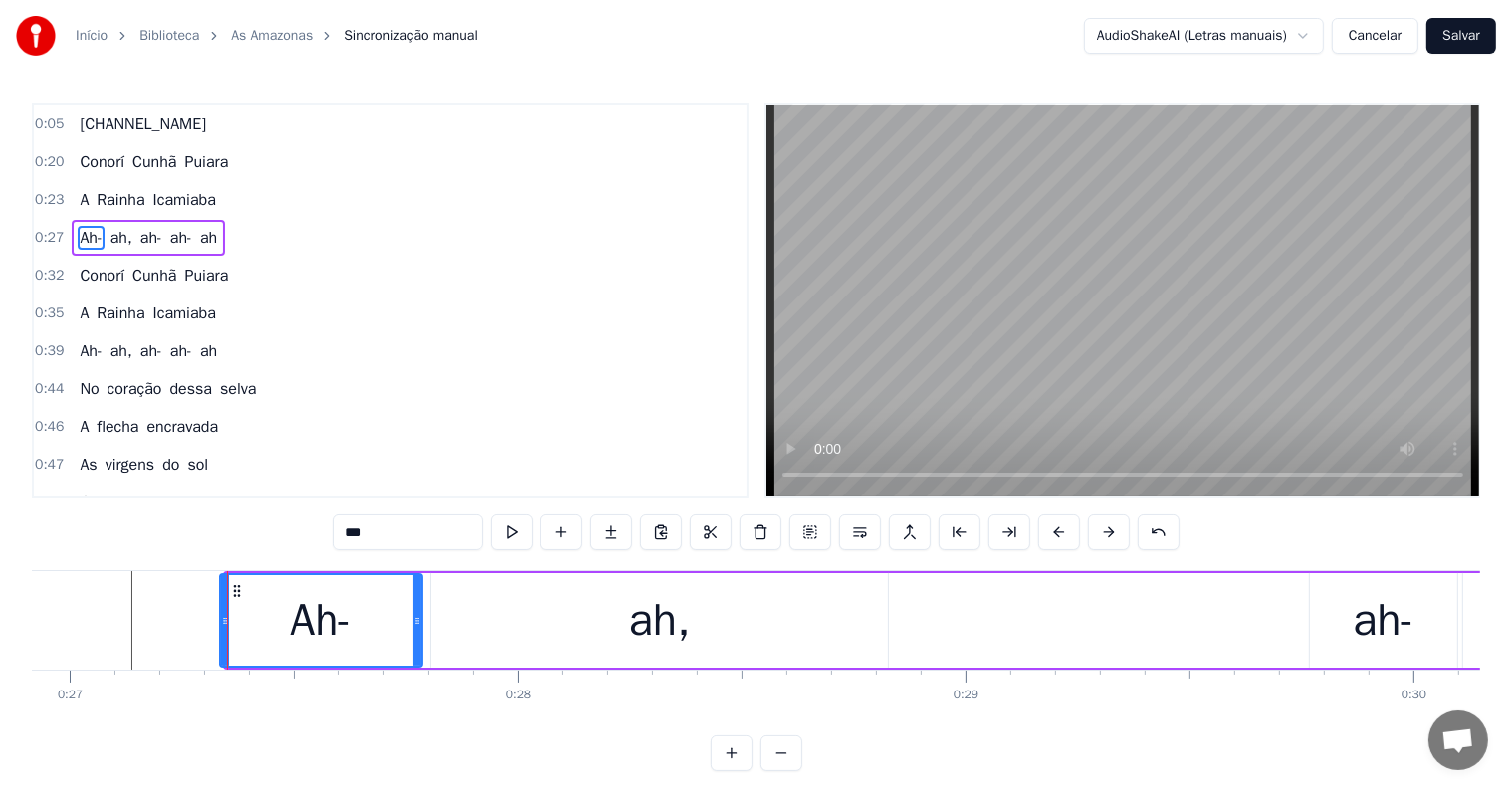 click 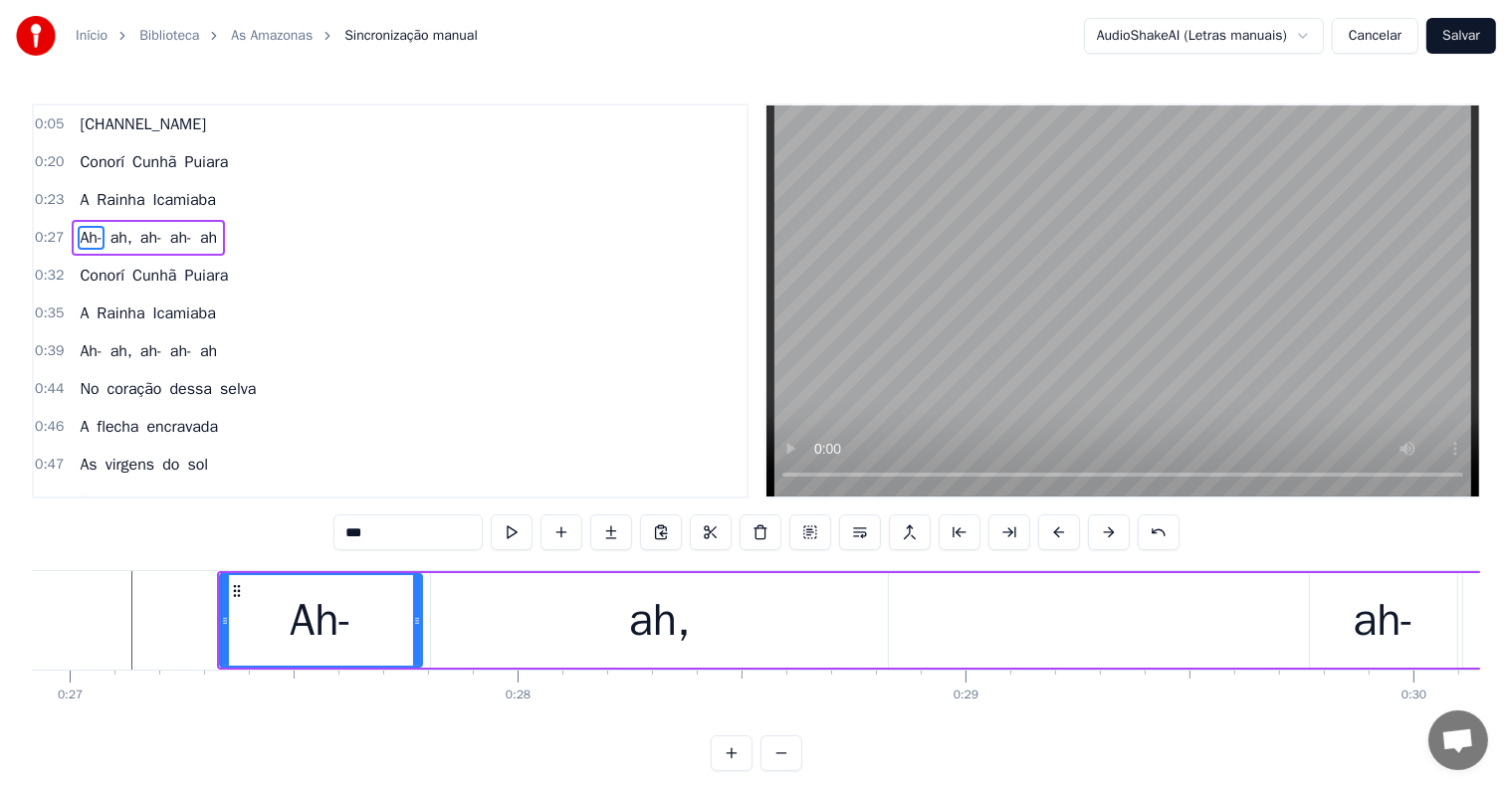click at bounding box center (44474, 620) 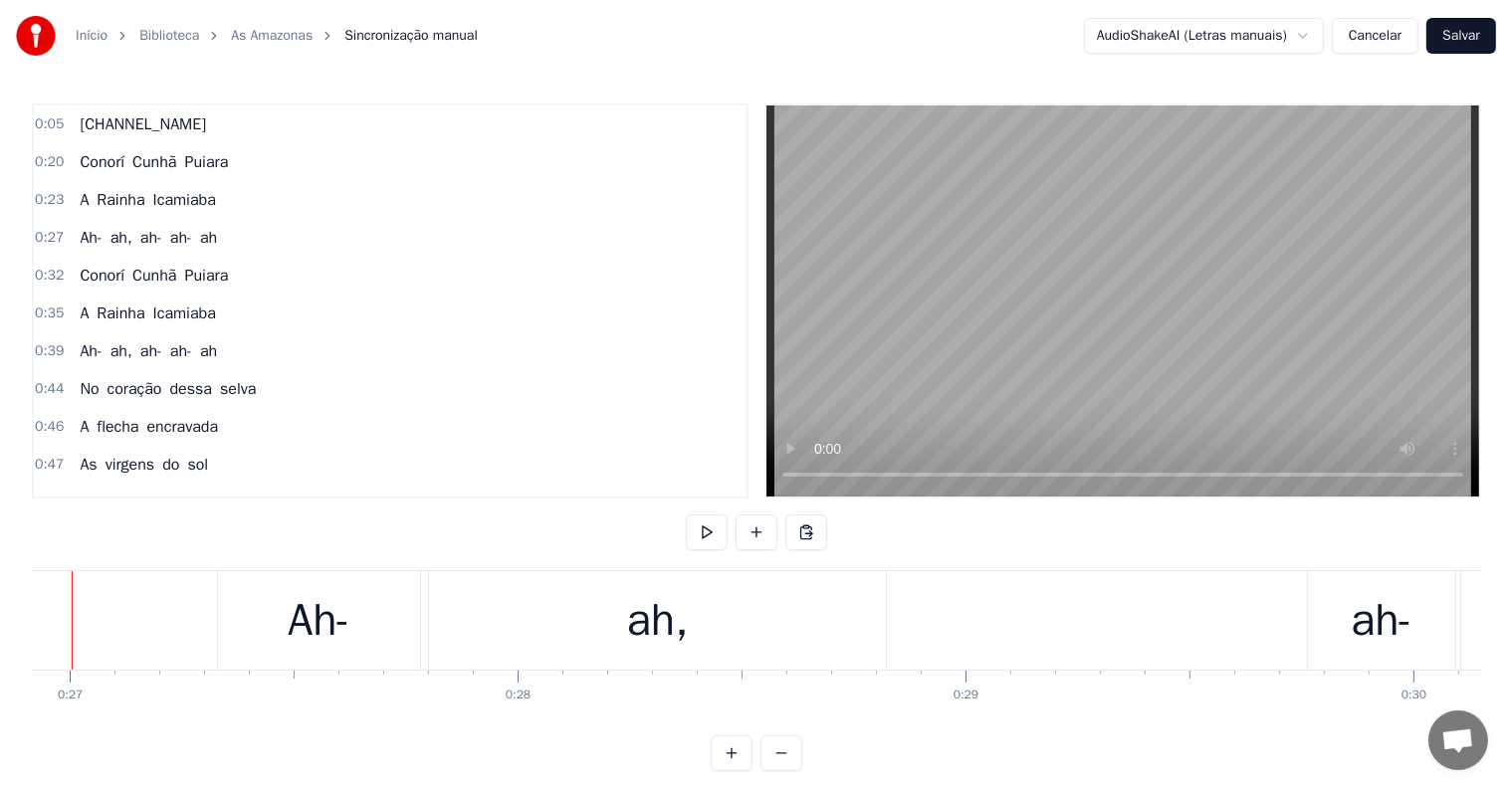 scroll, scrollTop: 0, scrollLeft: 11996, axis: horizontal 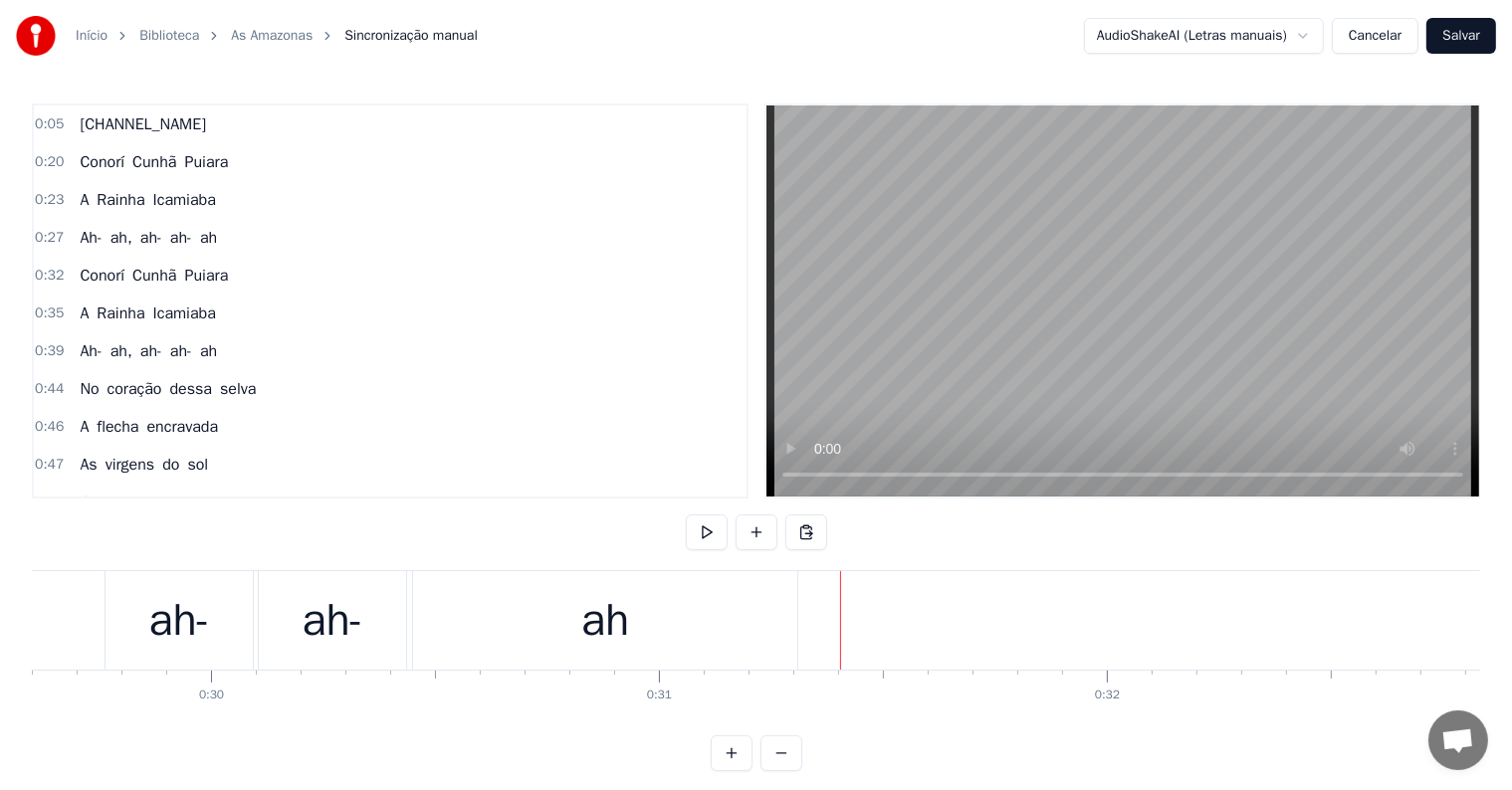 click on "ah-" at bounding box center (179, 620) 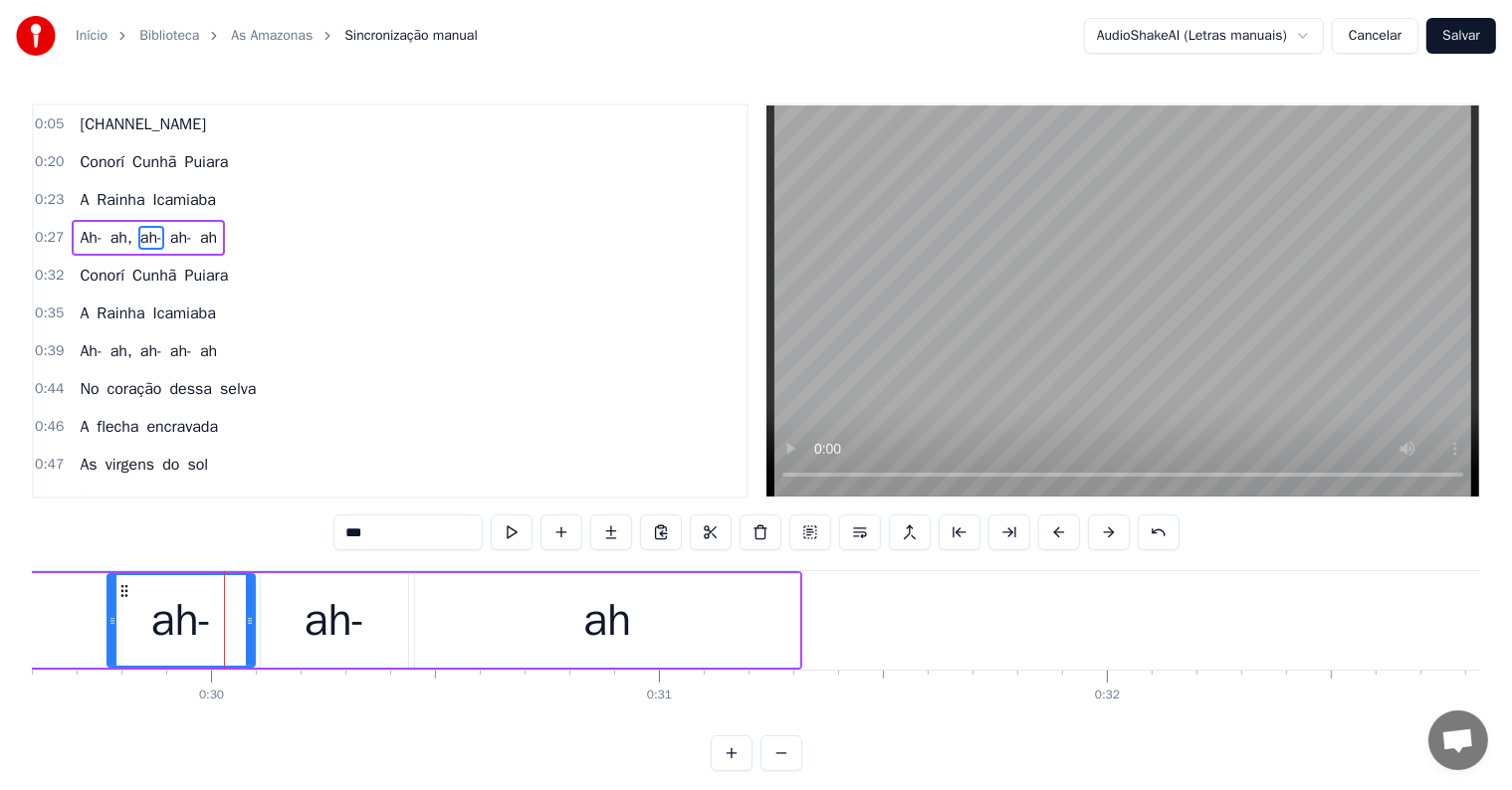click on "ah-" at bounding box center (181, 620) 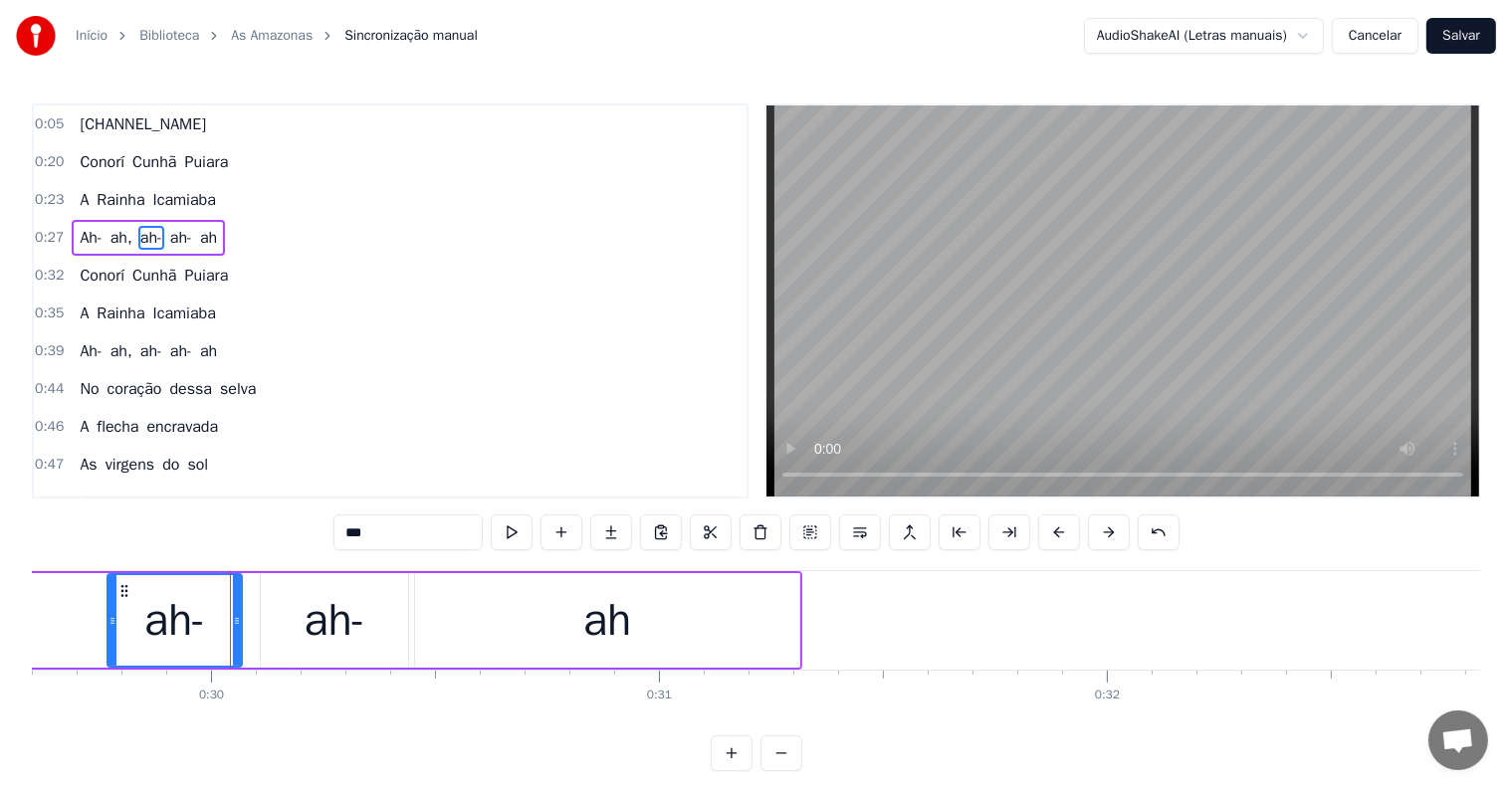 drag, startPoint x: 245, startPoint y: 620, endPoint x: 232, endPoint y: 620, distance: 13 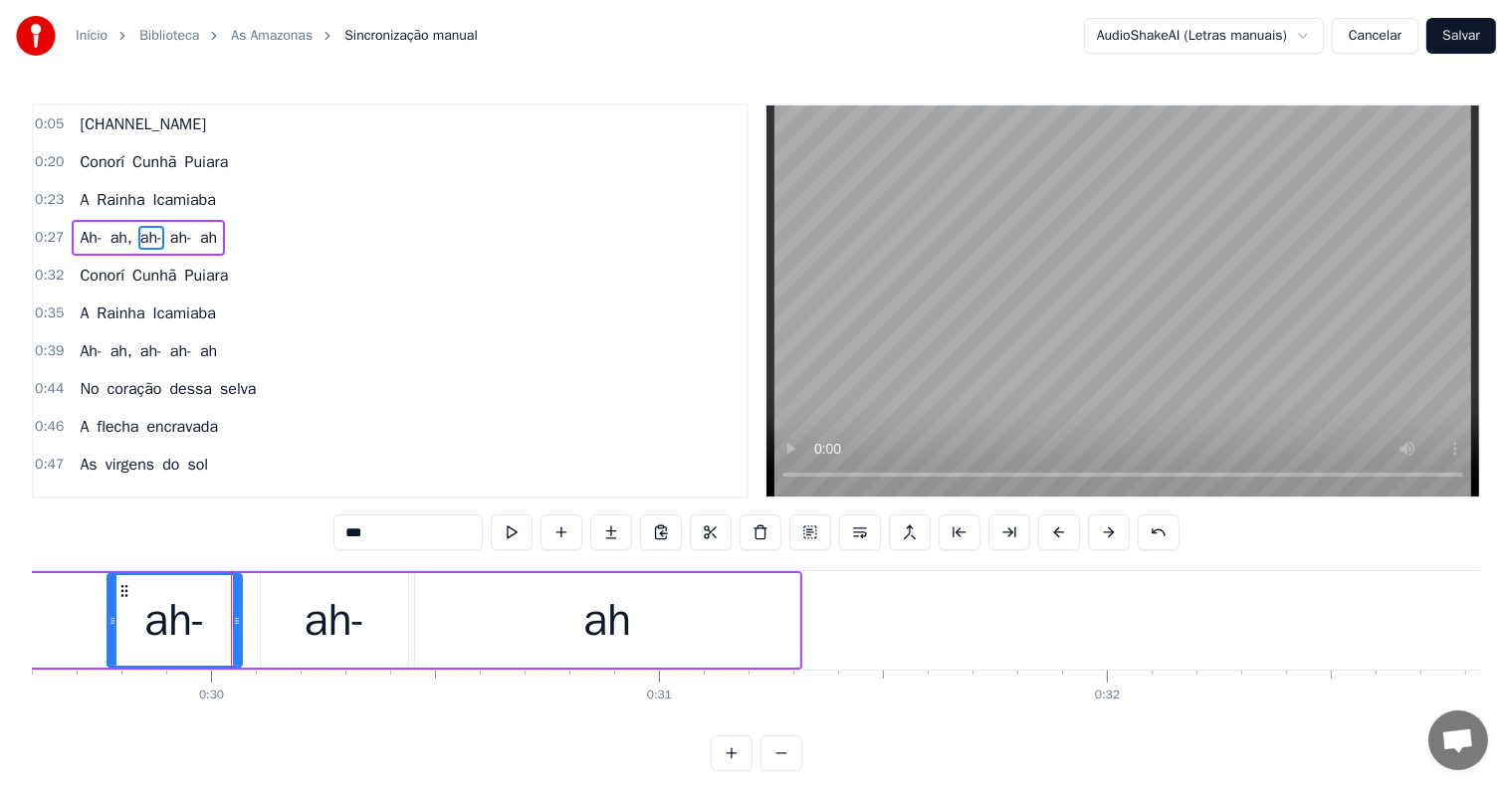 click on "ah-" at bounding box center [334, 621] 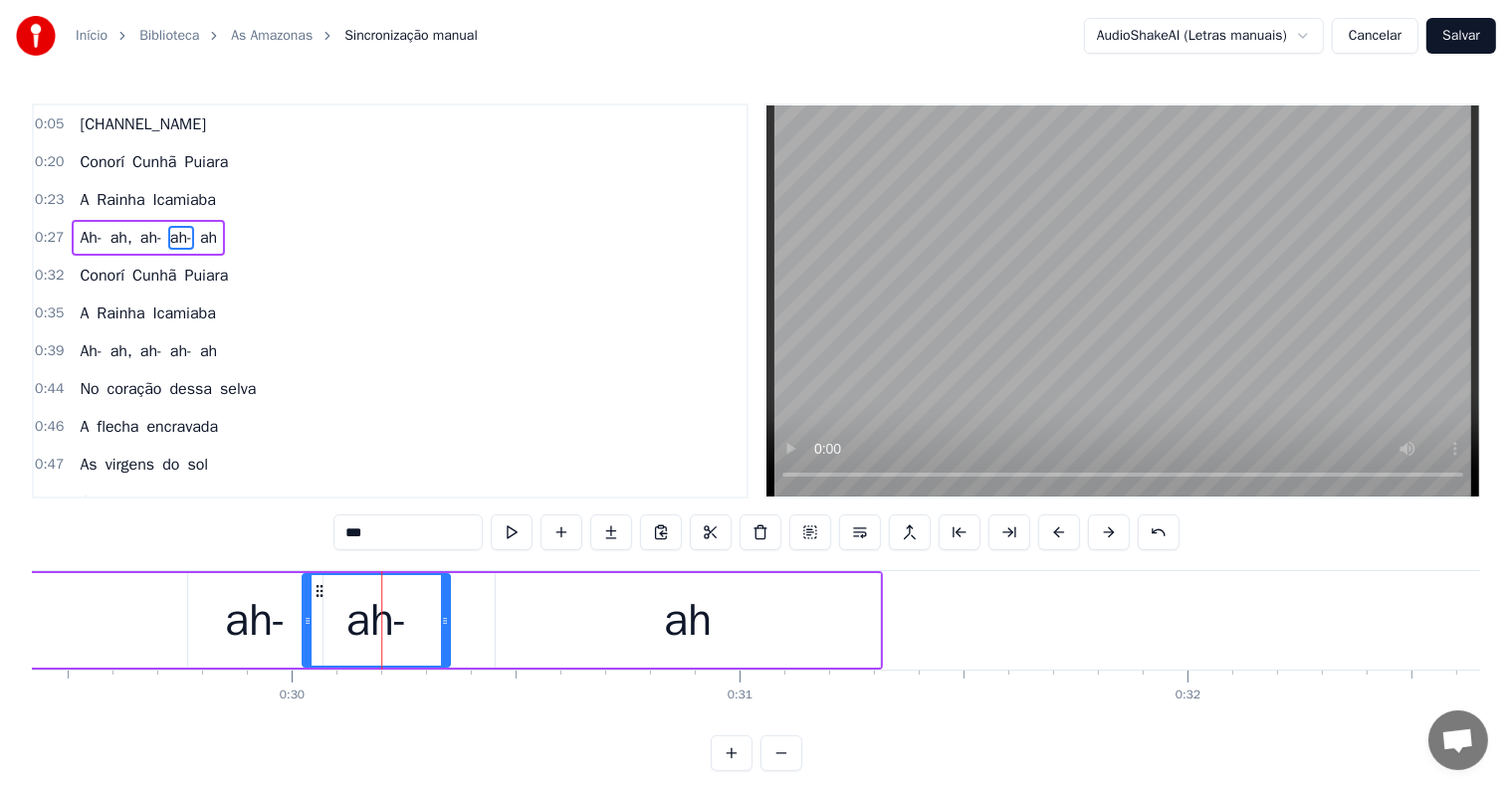 scroll, scrollTop: 0, scrollLeft: 13166, axis: horizontal 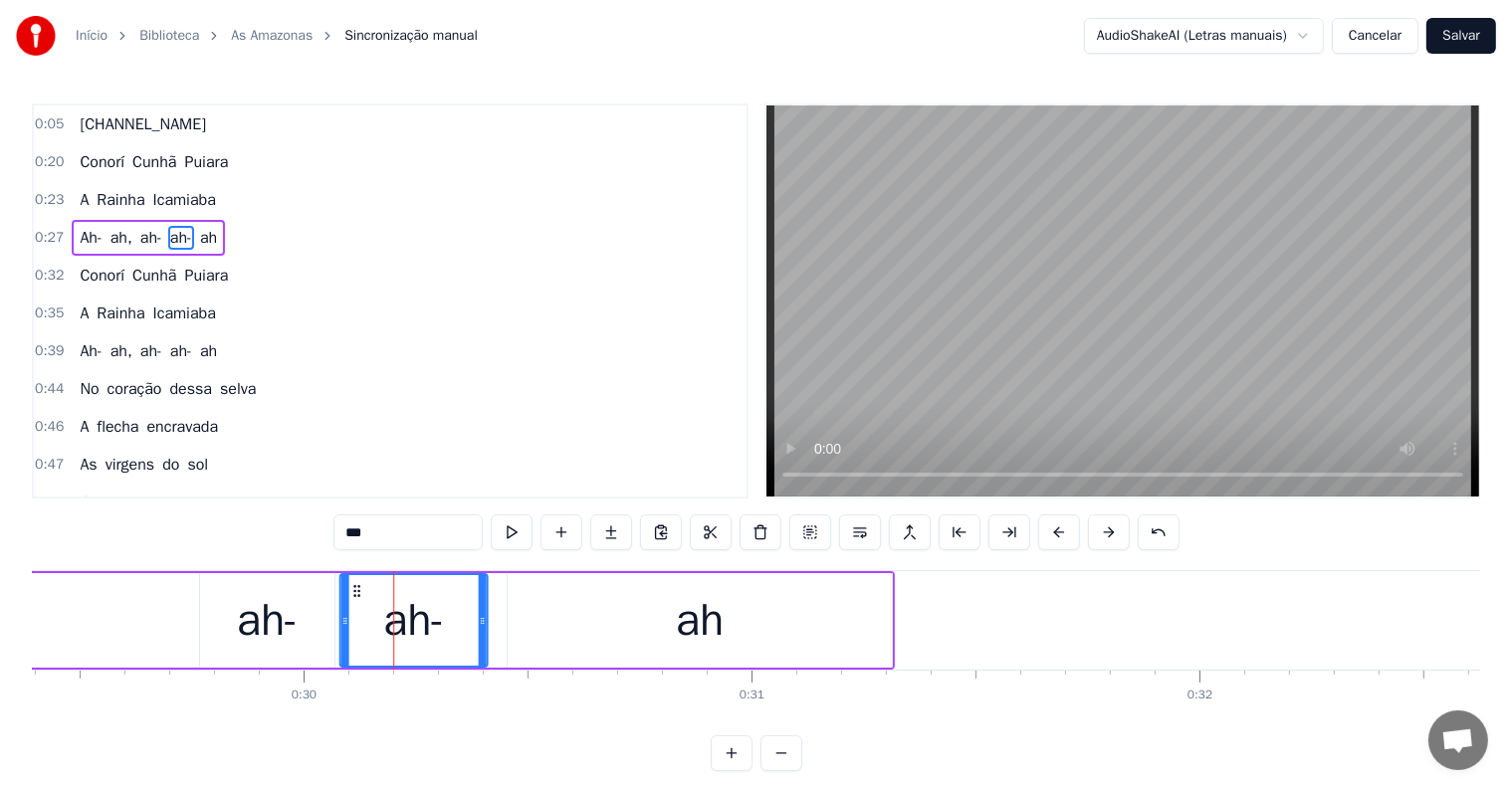 drag, startPoint x: 276, startPoint y: 585, endPoint x: 355, endPoint y: 586, distance: 79.00633 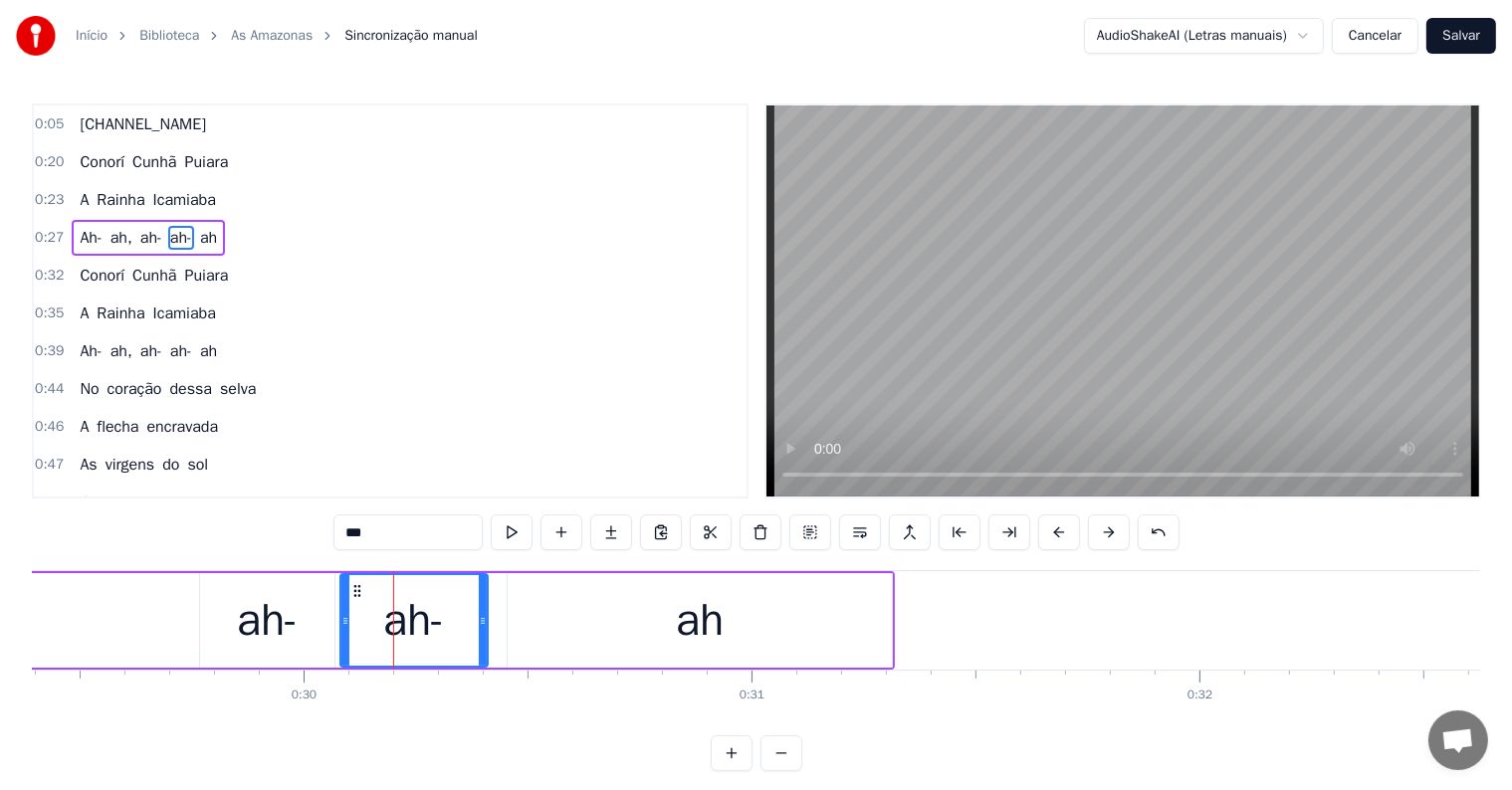 click on "Ah- ah, ah- ah- ah" at bounding box center (1, 620) 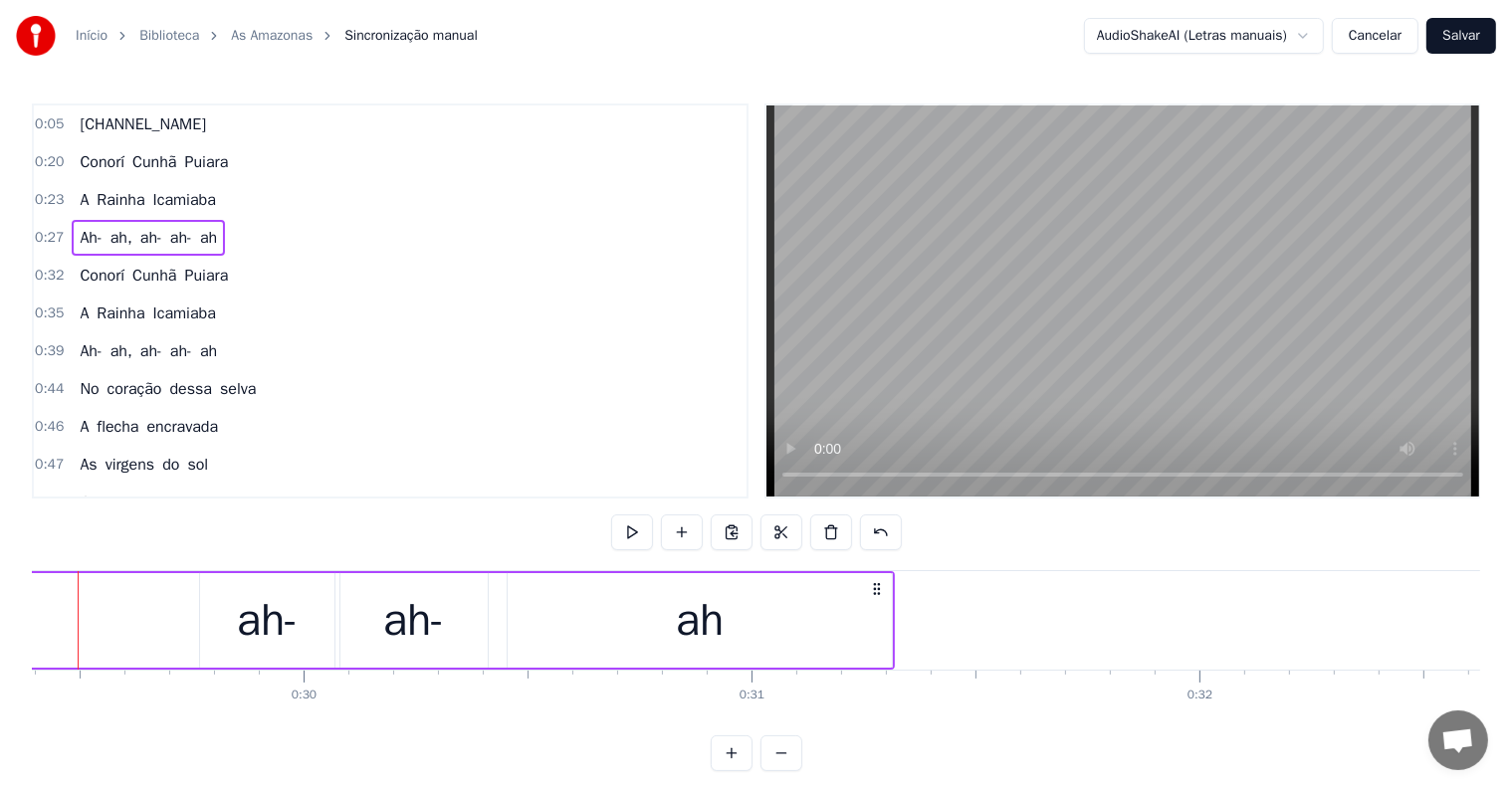 scroll, scrollTop: 0, scrollLeft: 13111, axis: horizontal 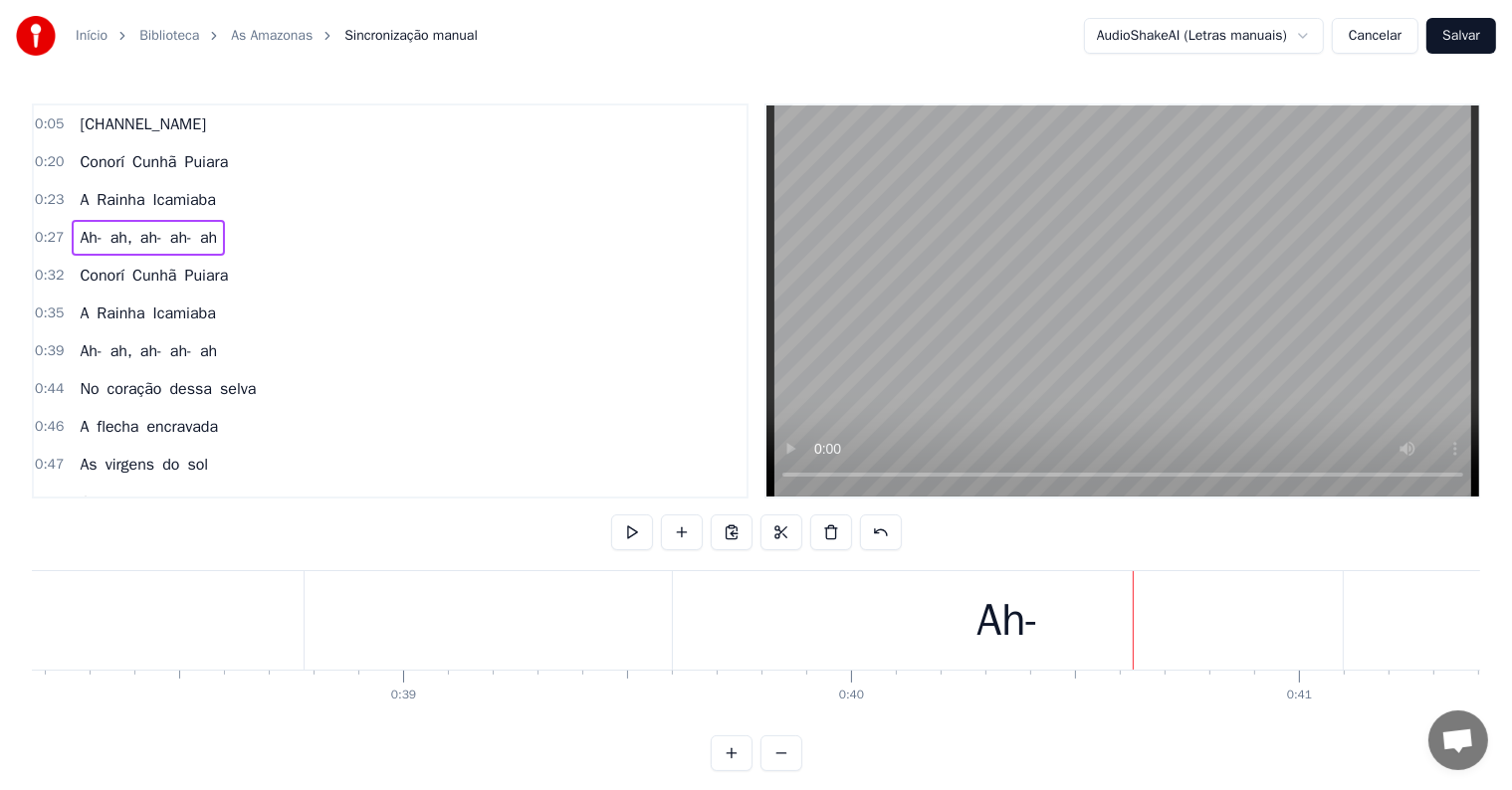 click on "Ah-" at bounding box center [1007, 620] 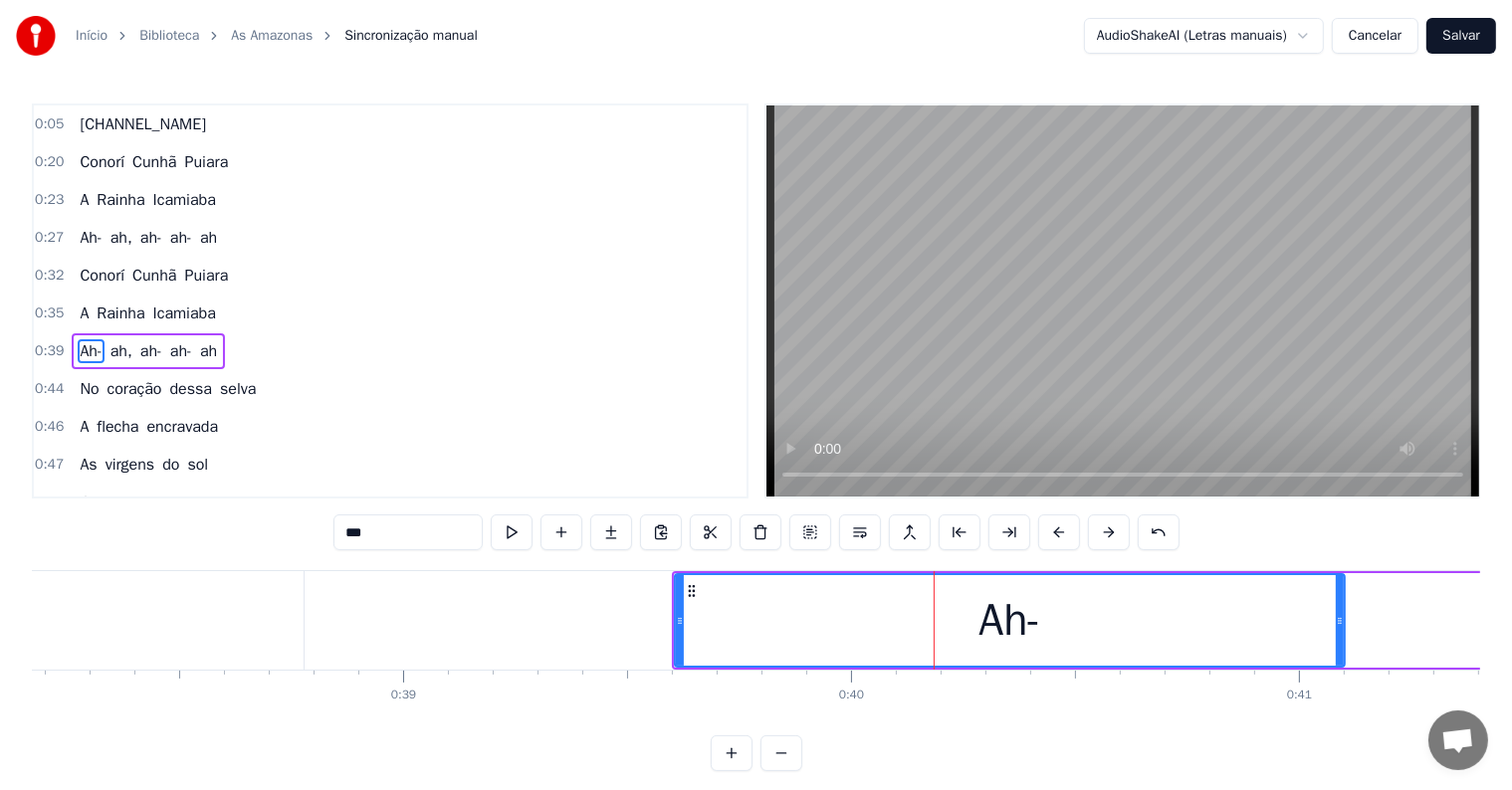 scroll, scrollTop: 42, scrollLeft: 0, axis: vertical 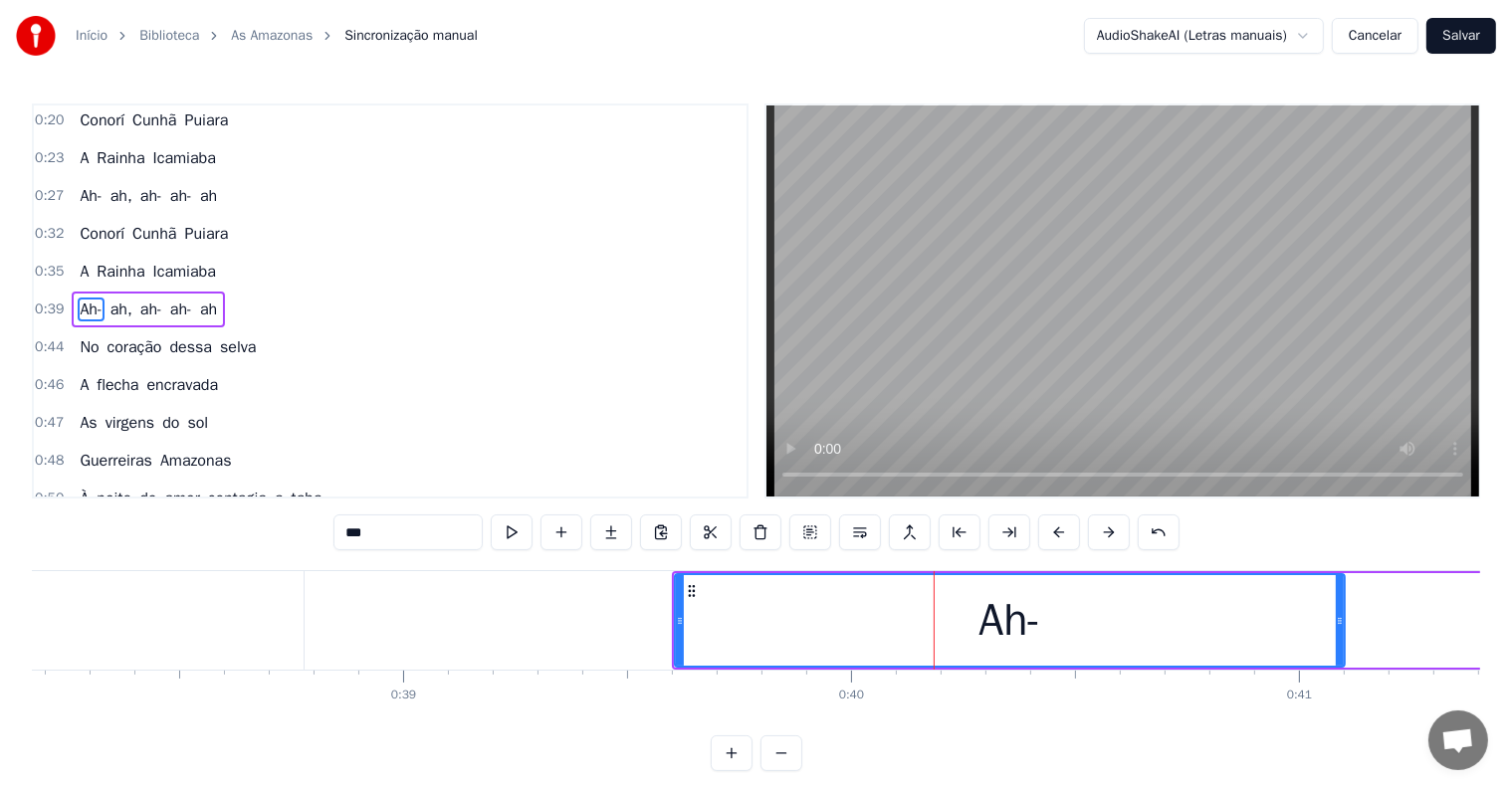 click on "***" at bounding box center [408, 532] 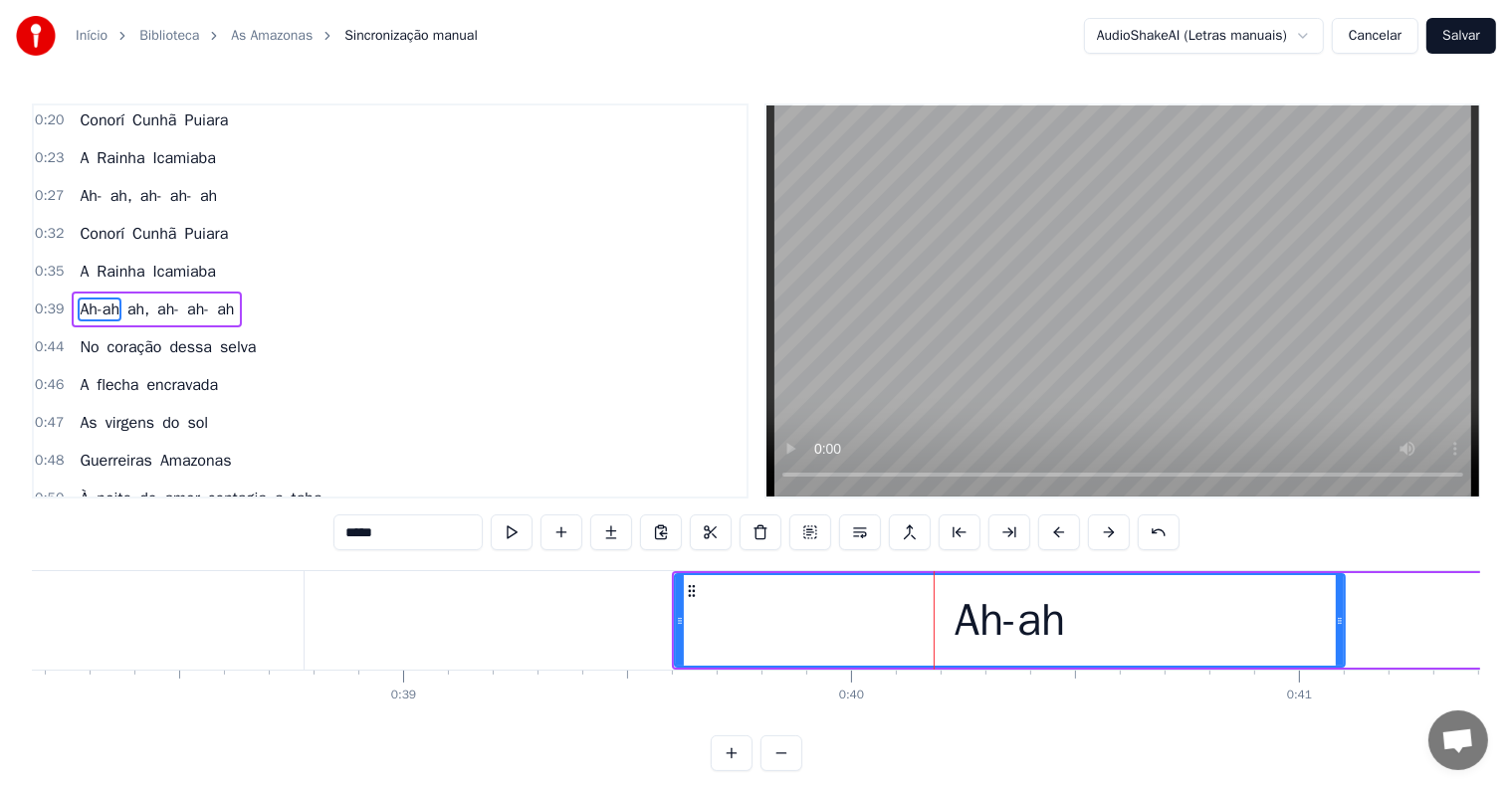 type on "*****" 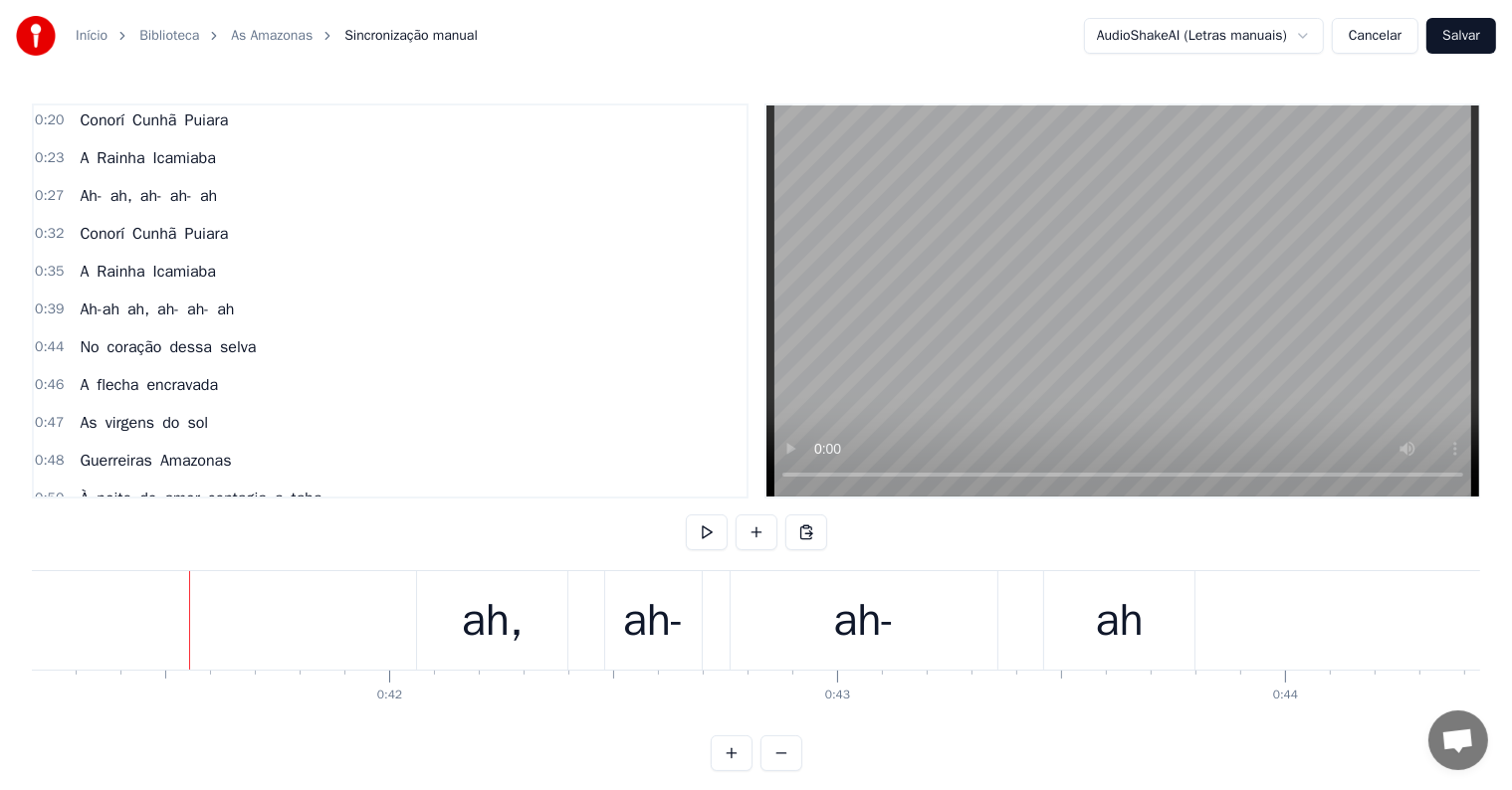 scroll, scrollTop: 0, scrollLeft: 18513, axis: horizontal 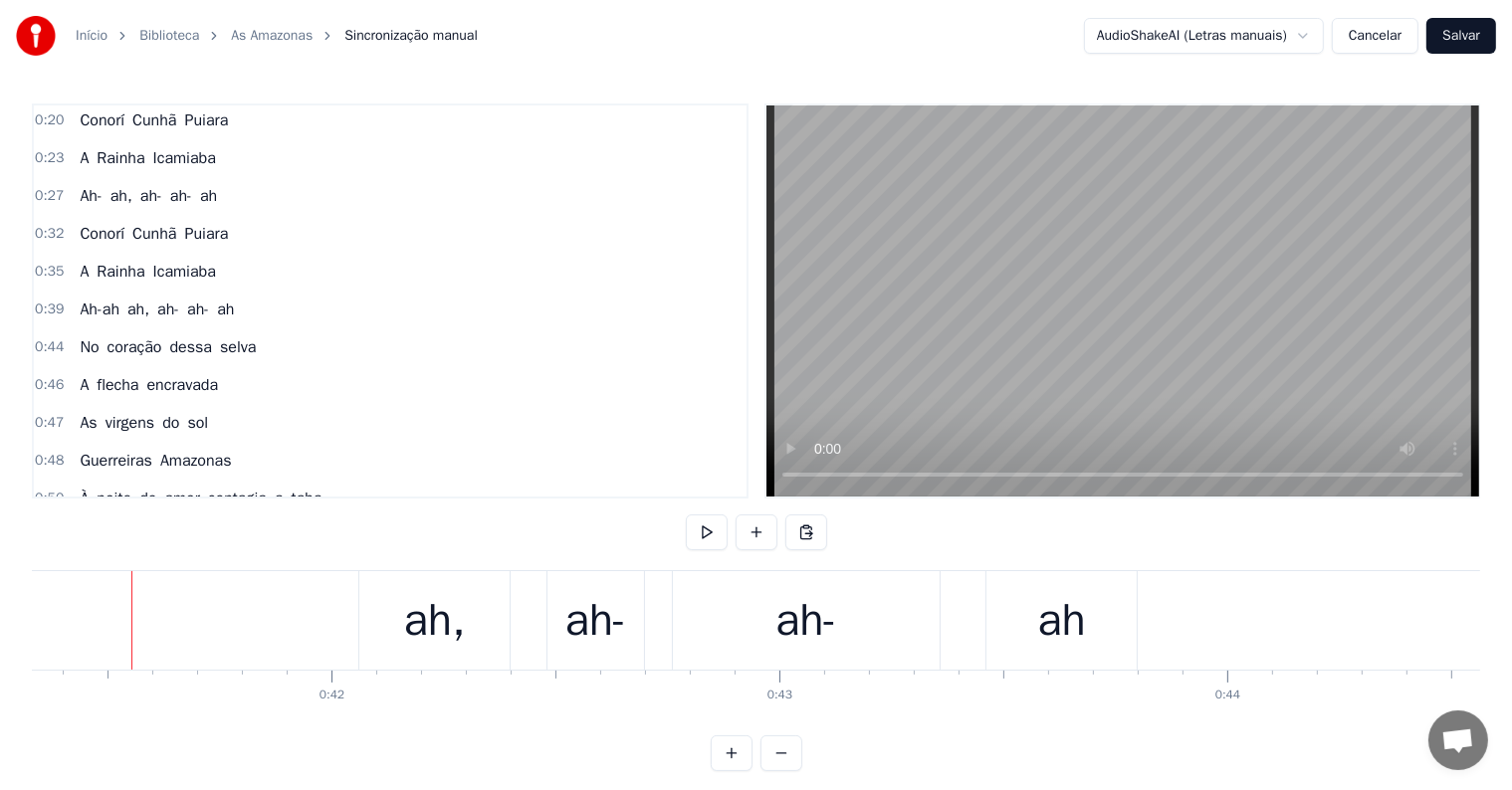 click on "ah," at bounding box center (435, 621) 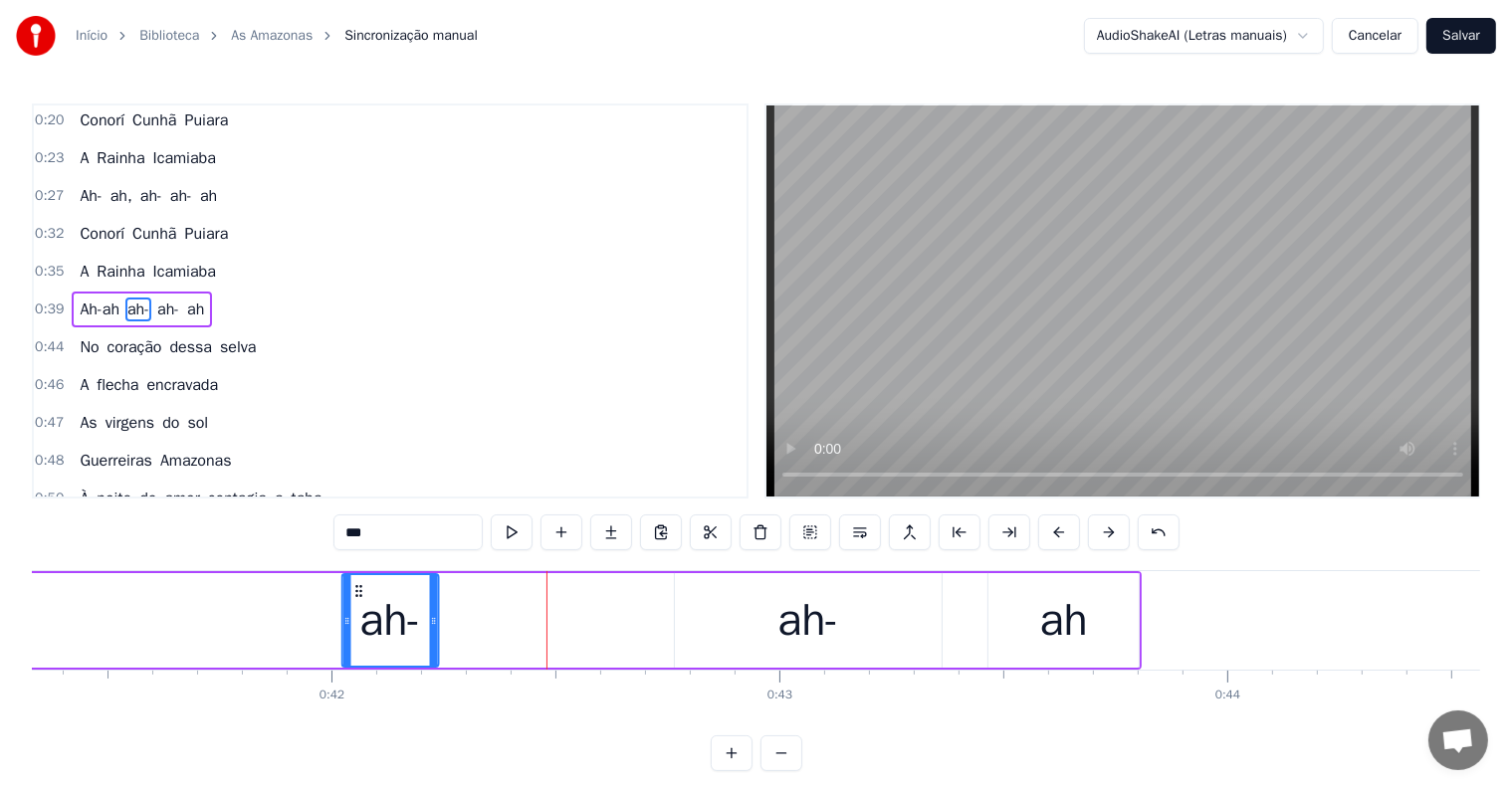drag, startPoint x: 541, startPoint y: 589, endPoint x: 360, endPoint y: 592, distance: 181.02486 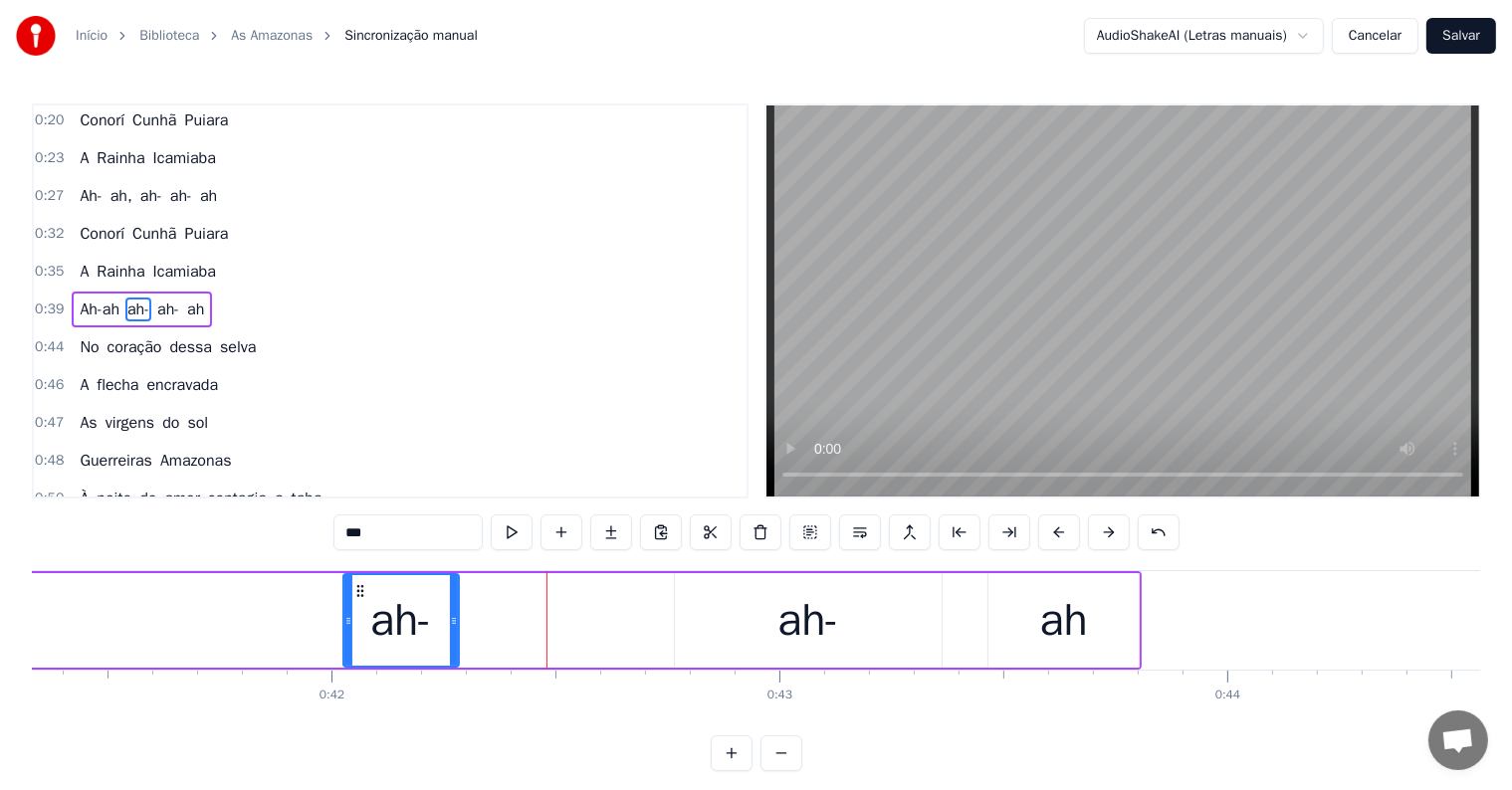 drag, startPoint x: 436, startPoint y: 626, endPoint x: 455, endPoint y: 627, distance: 19.026298 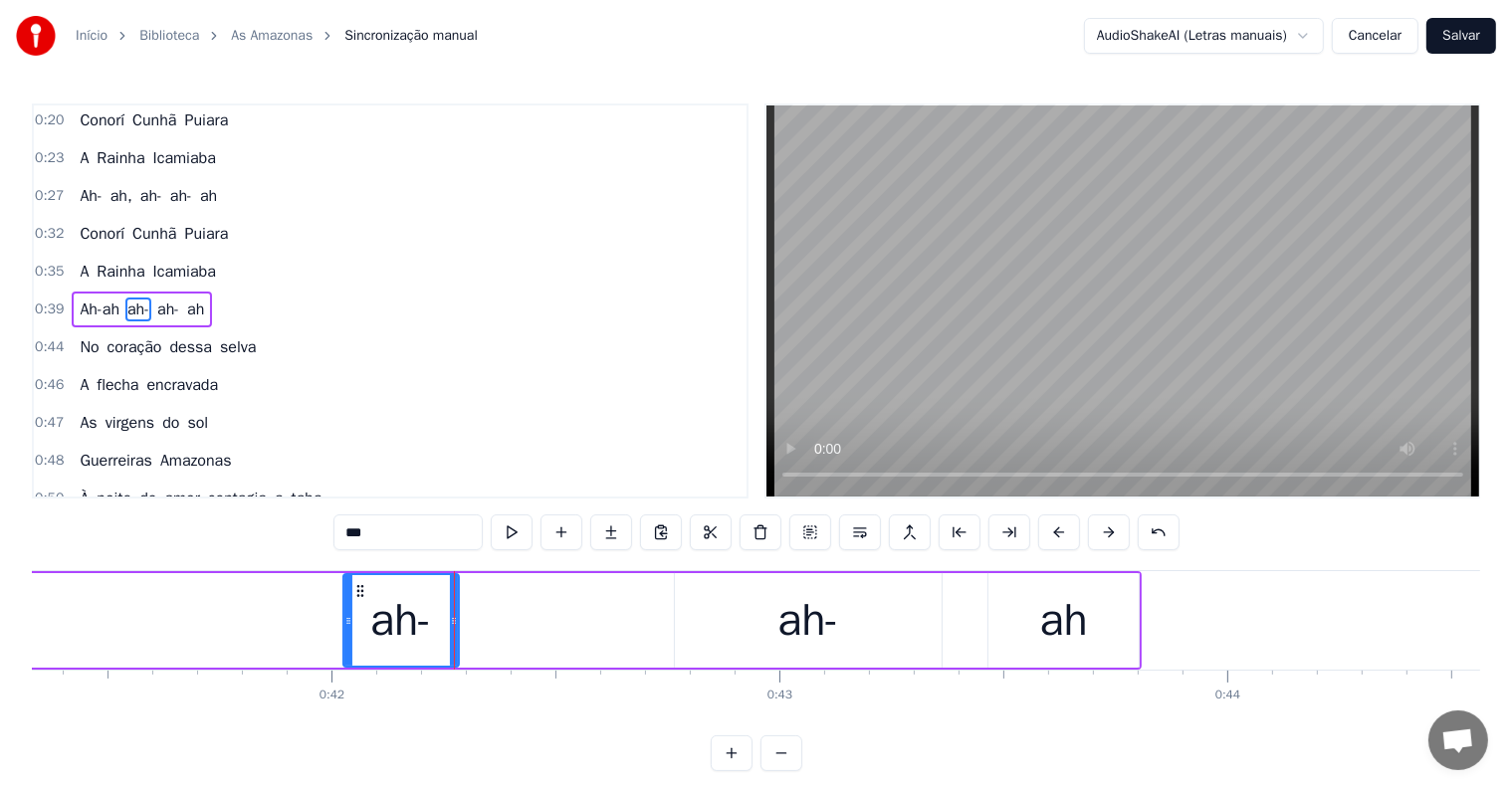 click on "ah-" at bounding box center (808, 620) 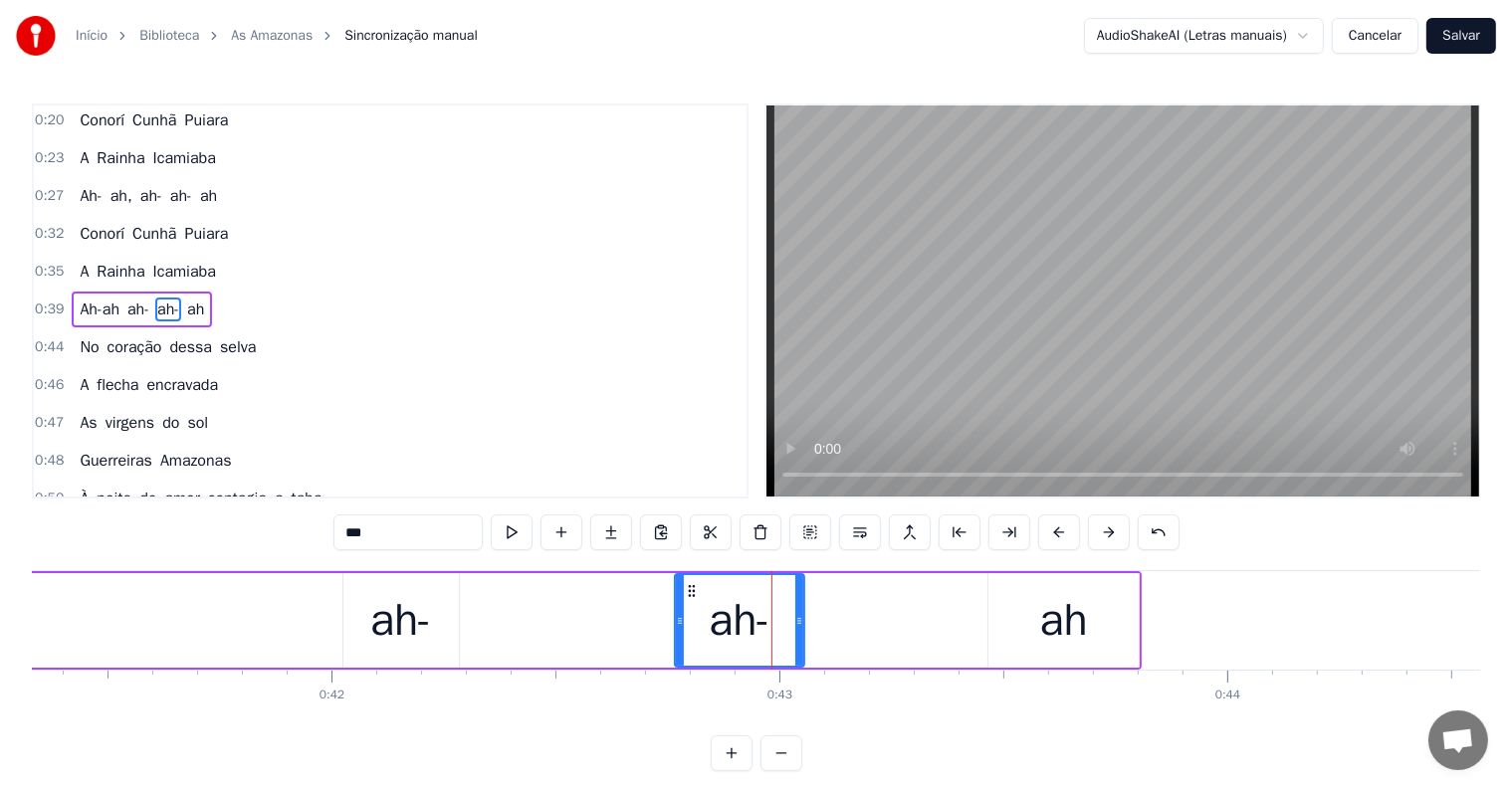 drag, startPoint x: 936, startPoint y: 621, endPoint x: 798, endPoint y: 618, distance: 138.0326 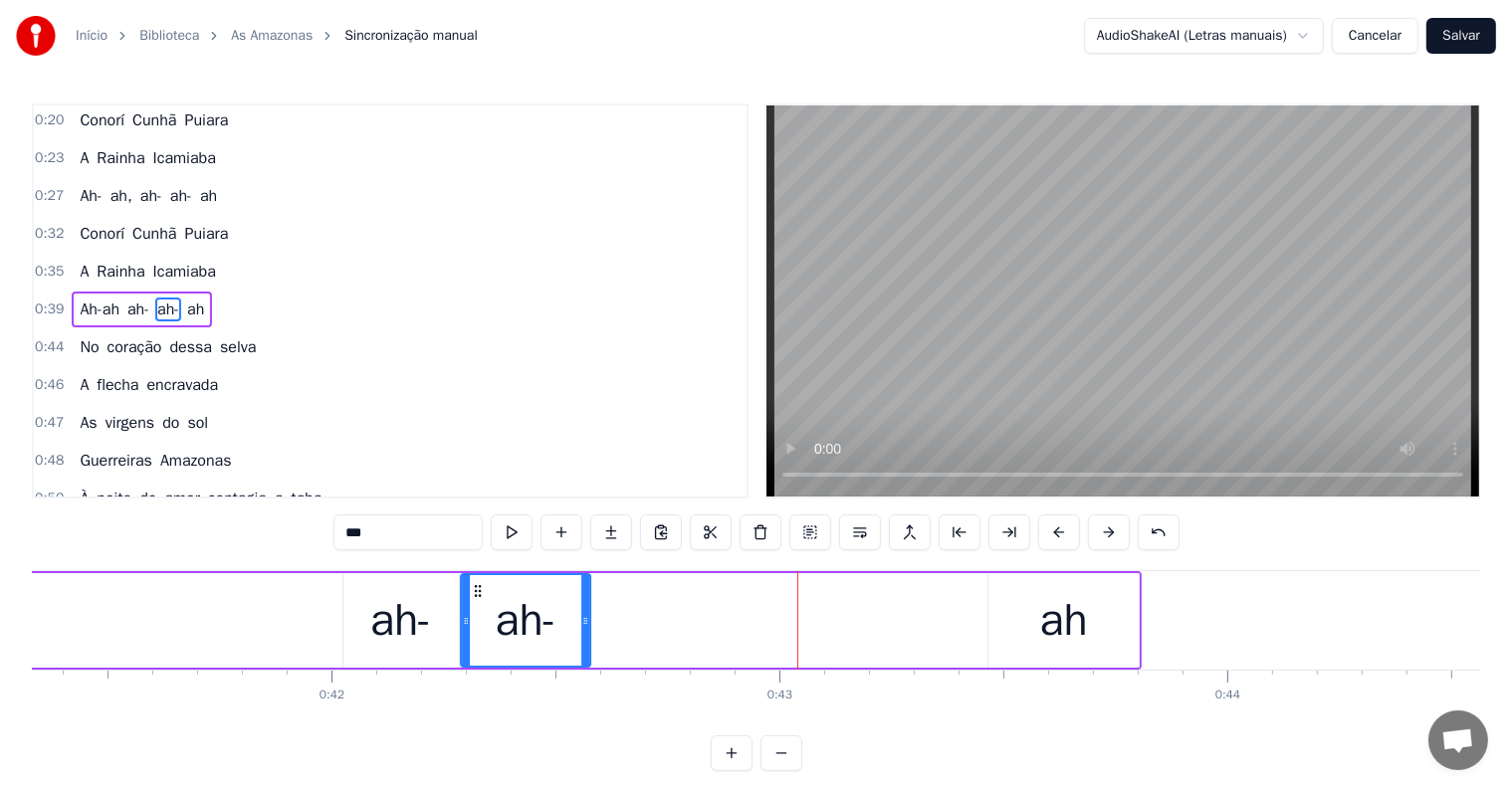 drag, startPoint x: 690, startPoint y: 593, endPoint x: 478, endPoint y: 593, distance: 212 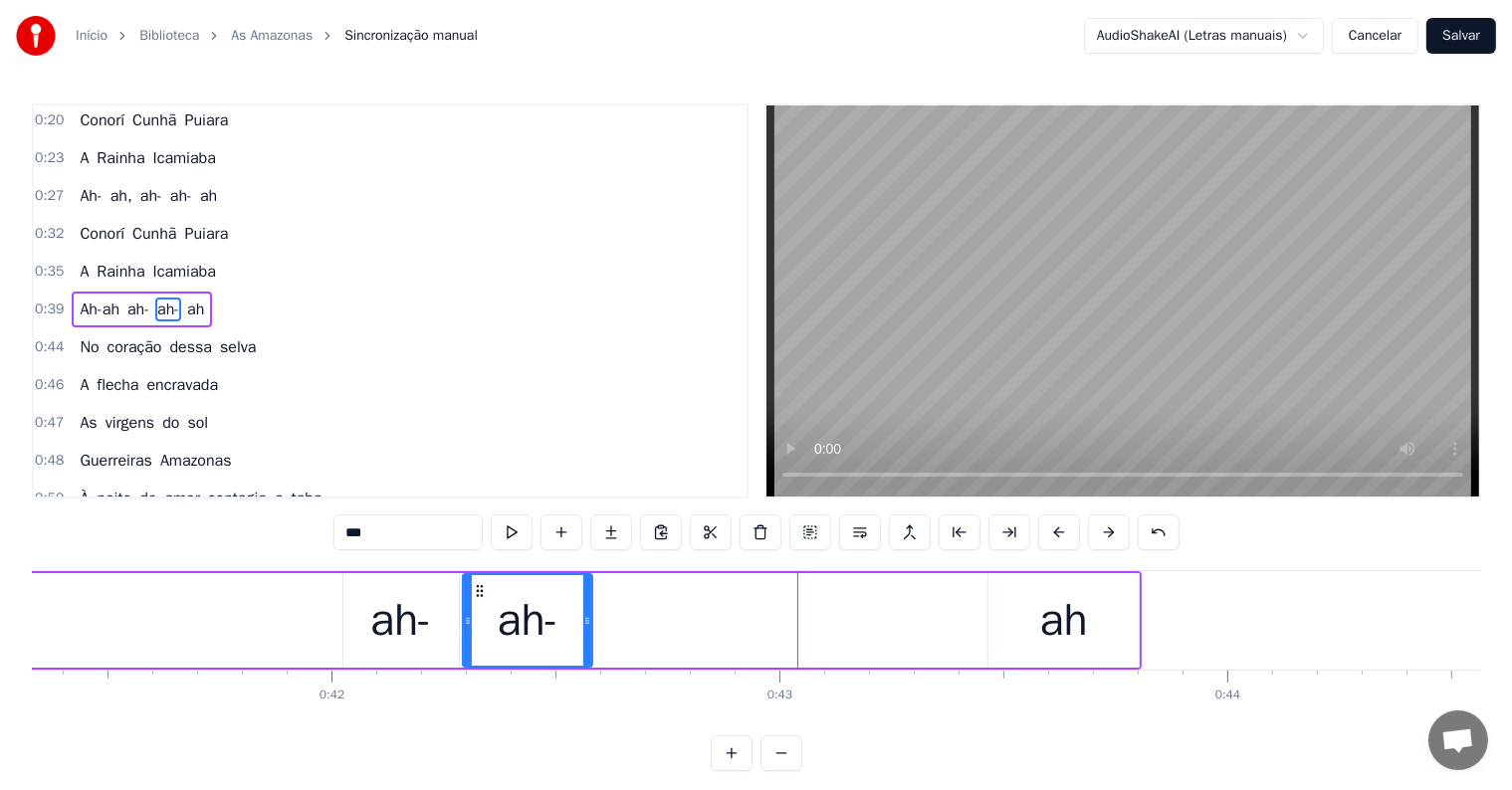 click on "ah" at bounding box center [1063, 620] 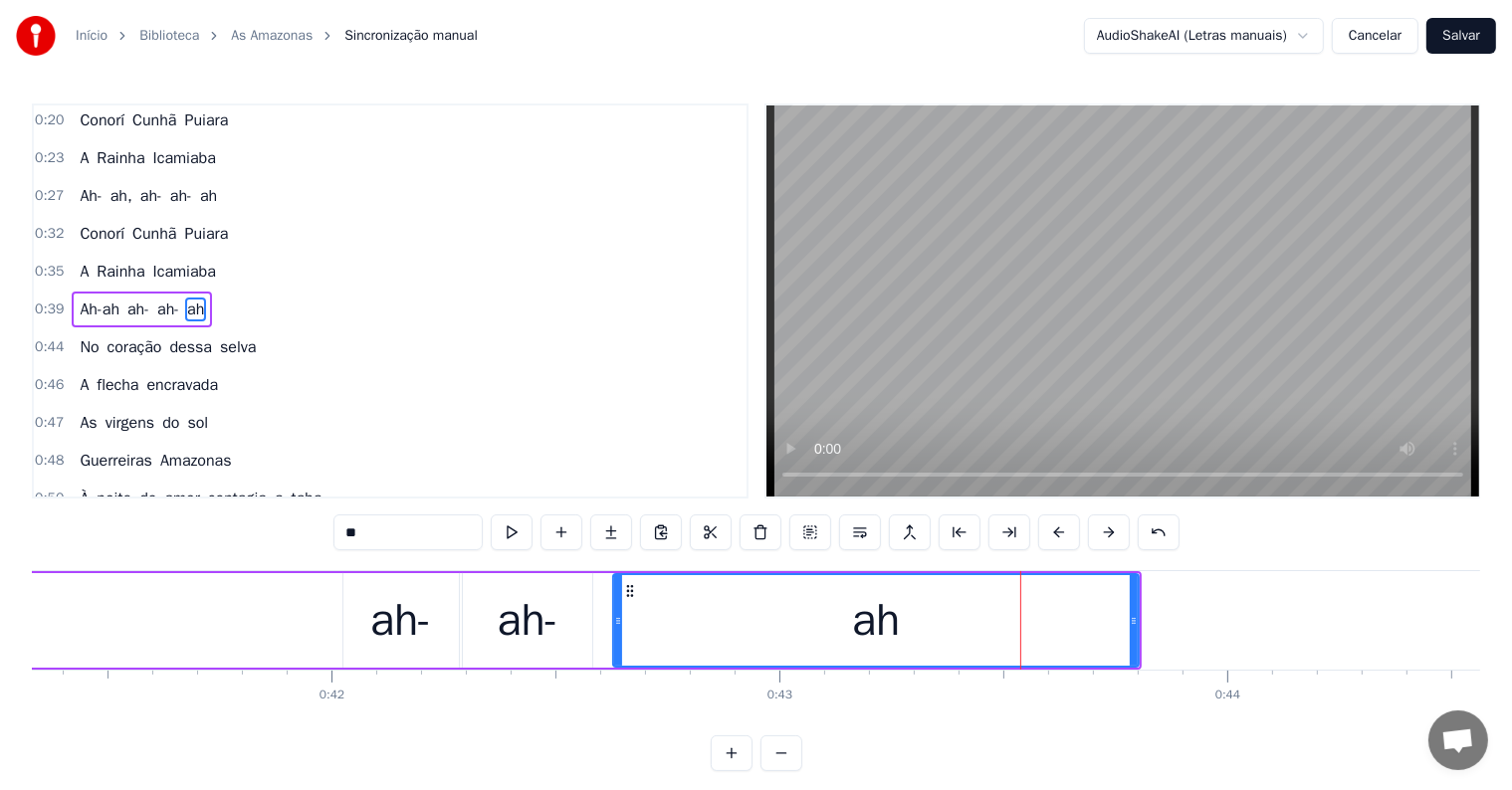 drag, startPoint x: 991, startPoint y: 621, endPoint x: 616, endPoint y: 617, distance: 375.0213 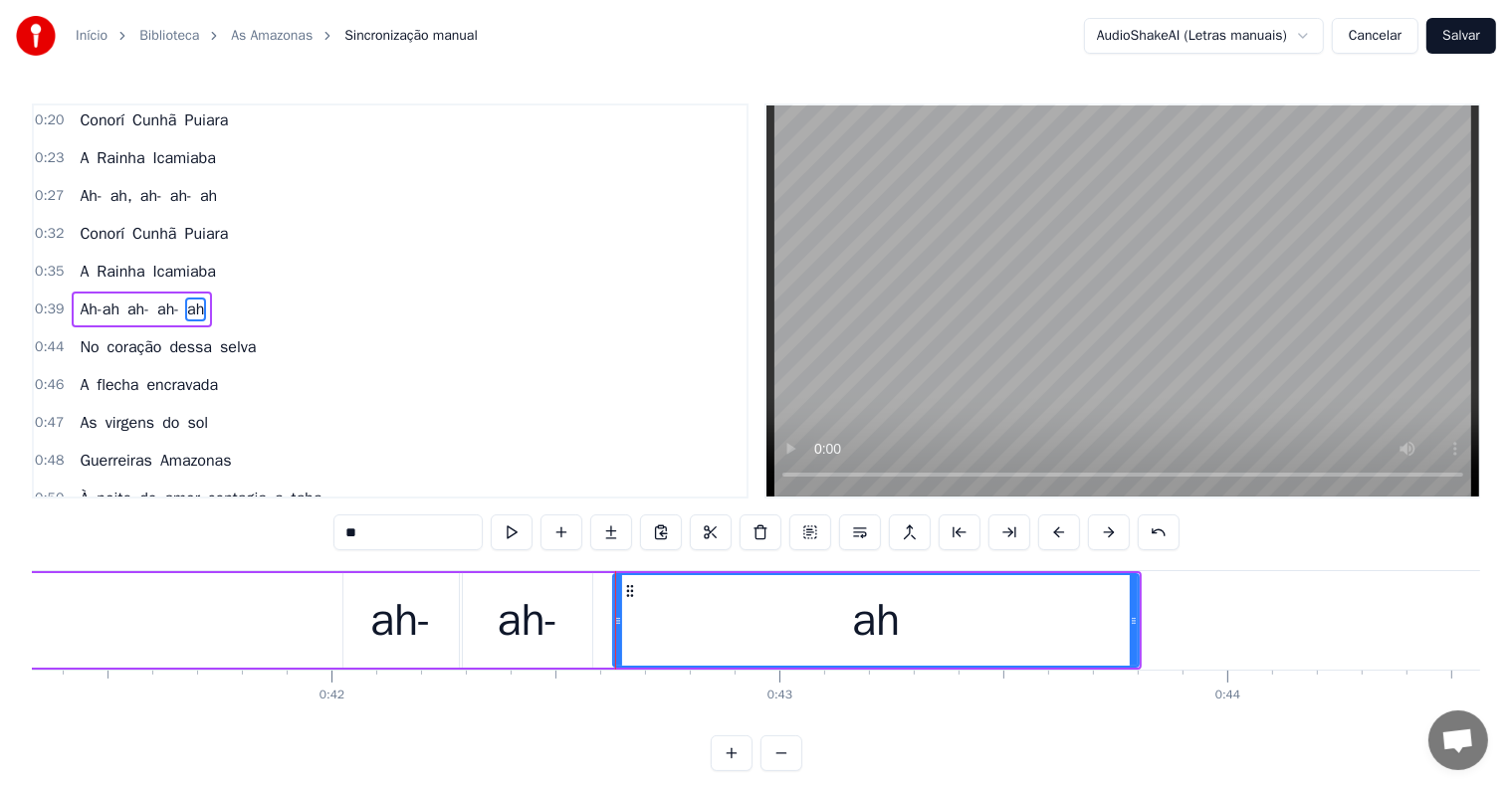 click on "Ah-ah ah- ah- ah" at bounding box center (199, 620) 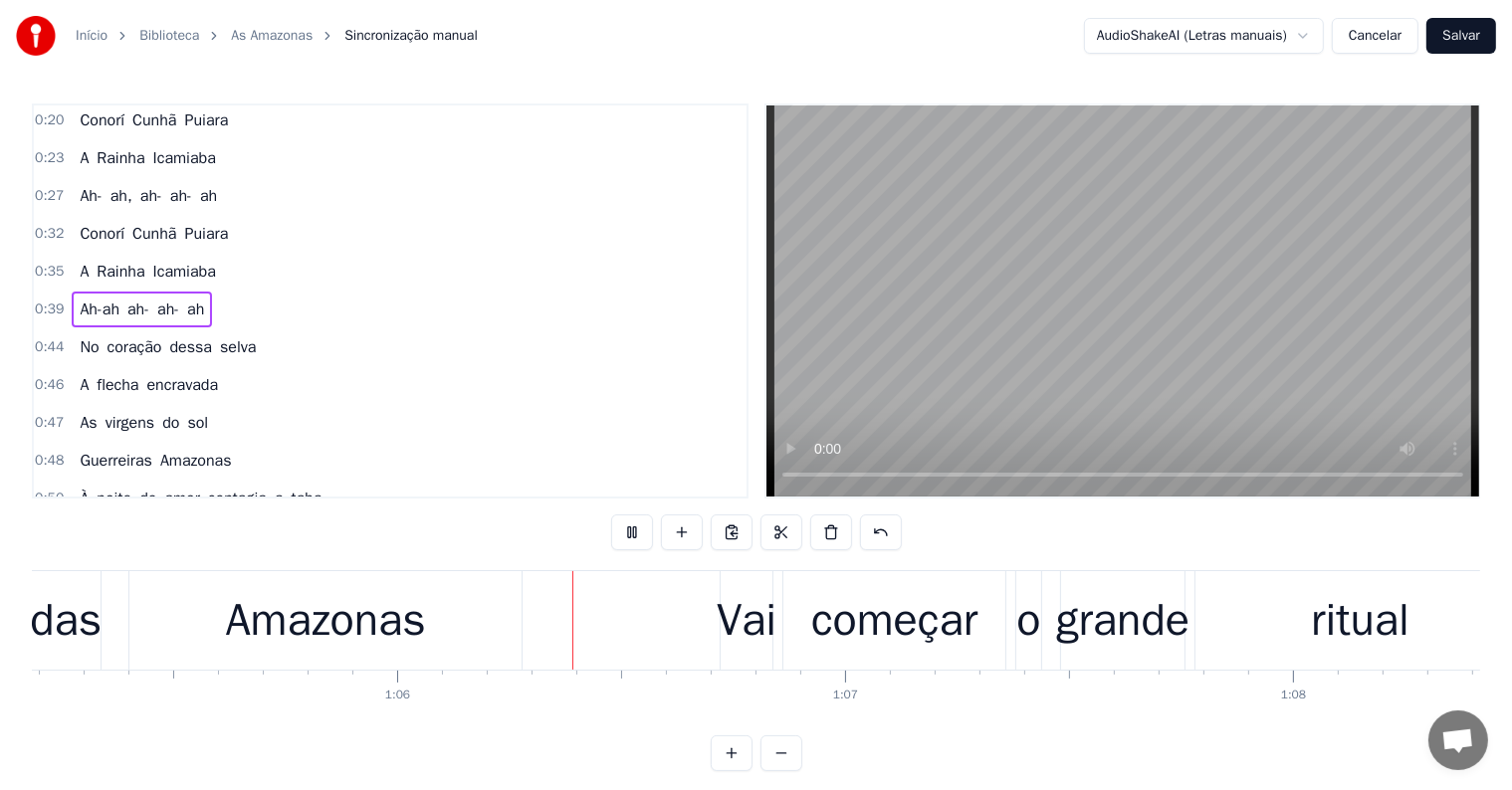 scroll, scrollTop: 0, scrollLeft: 29289, axis: horizontal 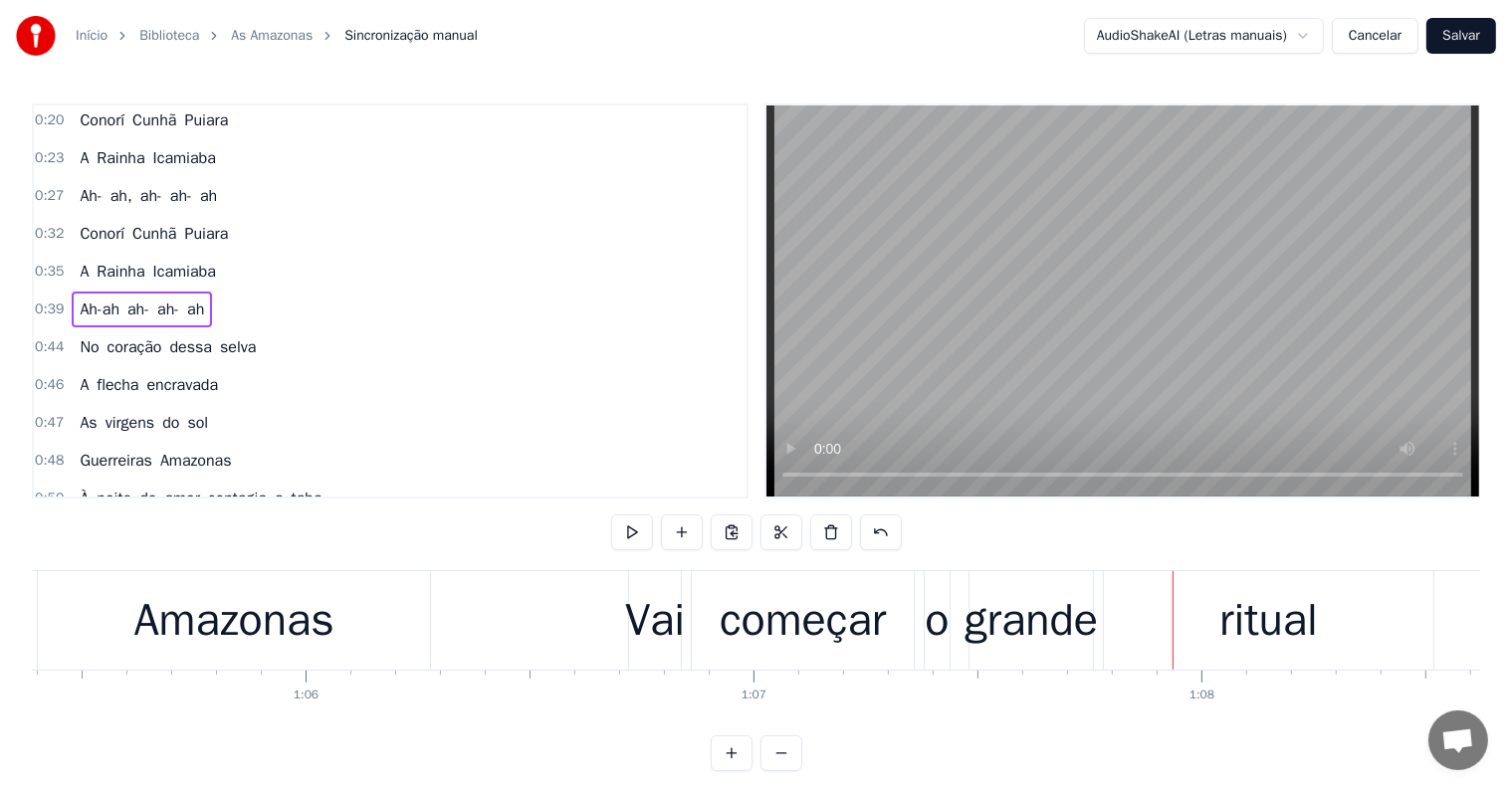 click on "Vai" at bounding box center (655, 621) 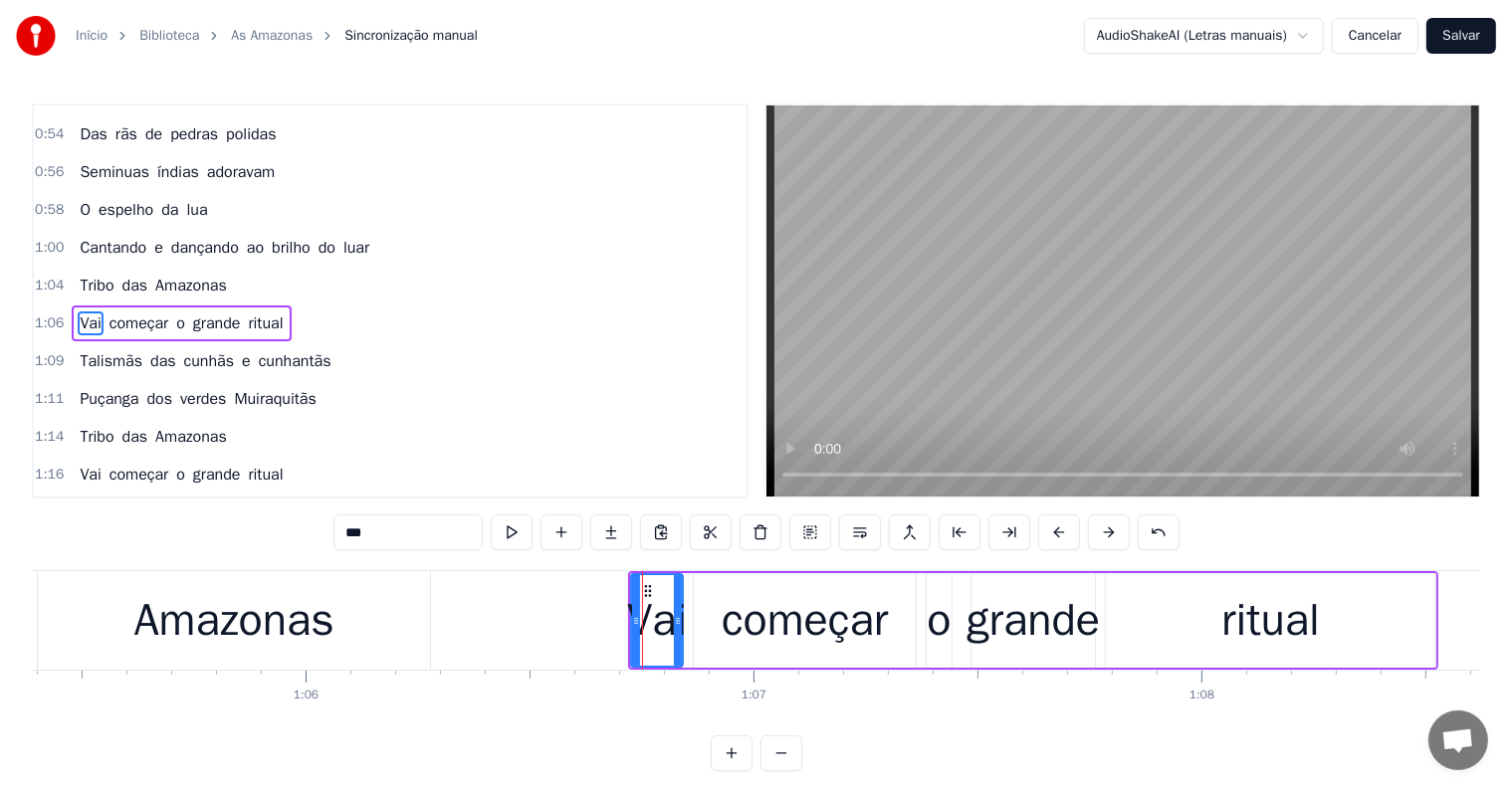 scroll, scrollTop: 445, scrollLeft: 0, axis: vertical 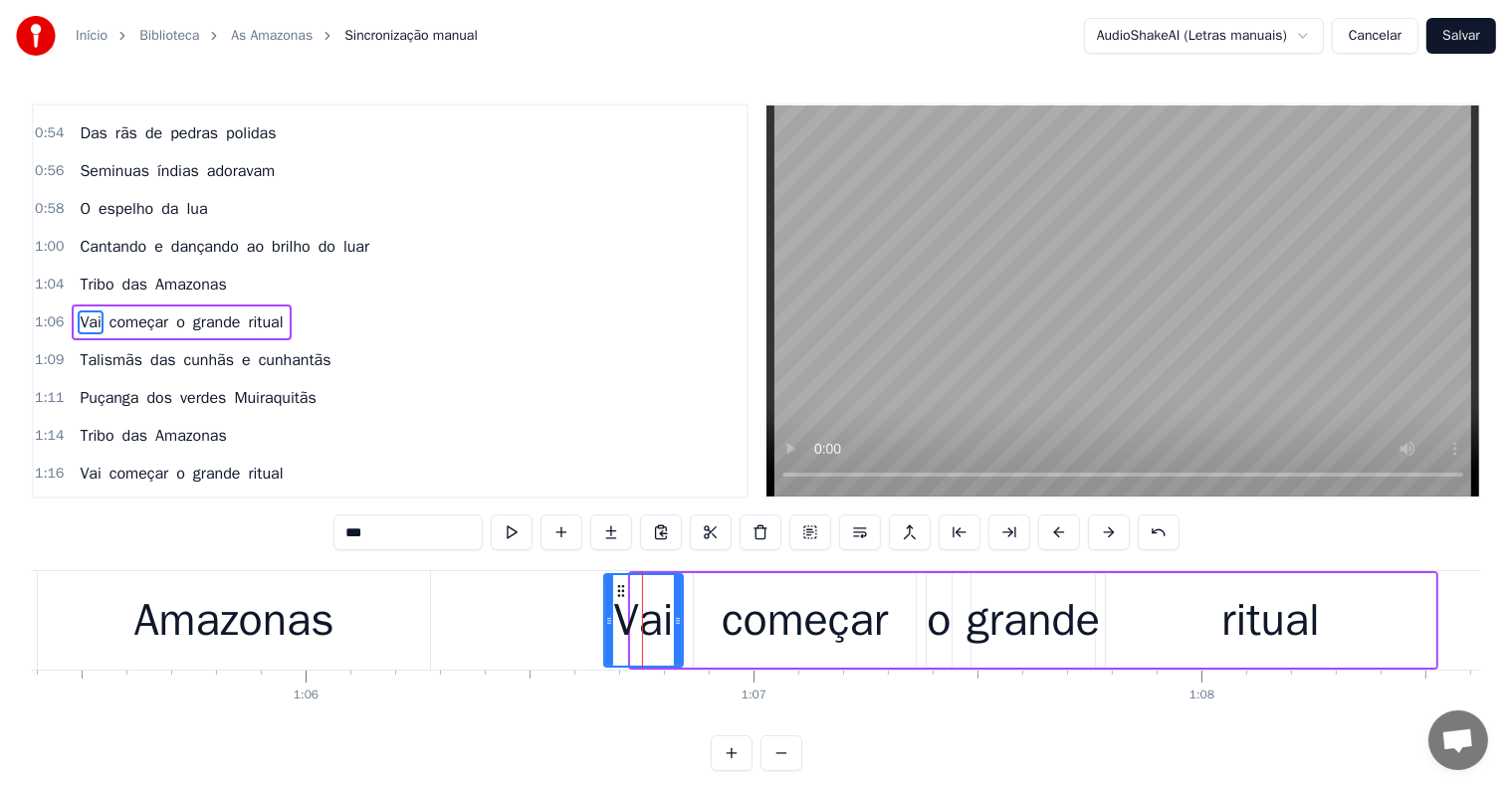 drag, startPoint x: 630, startPoint y: 621, endPoint x: 602, endPoint y: 621, distance: 28 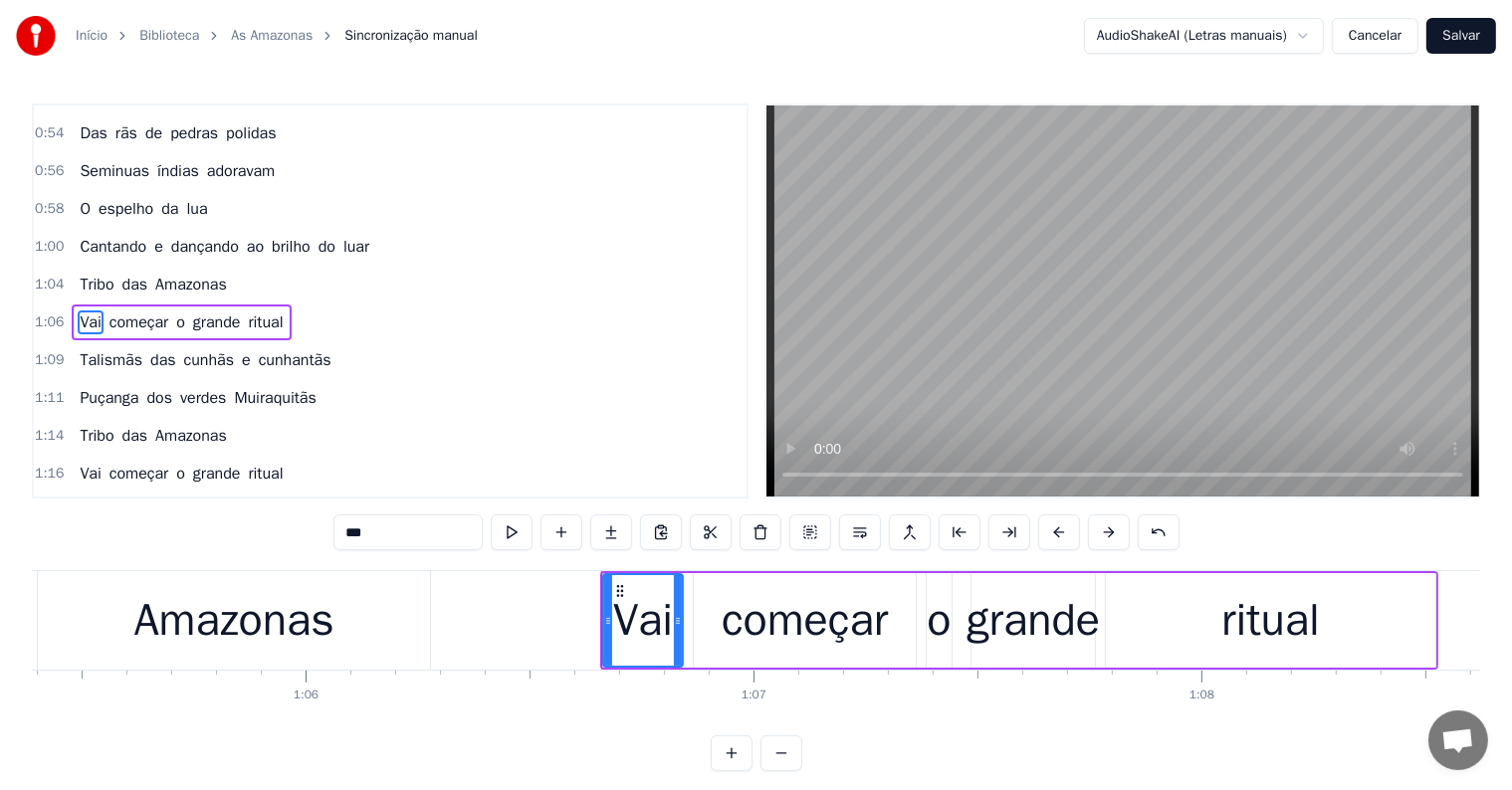 click 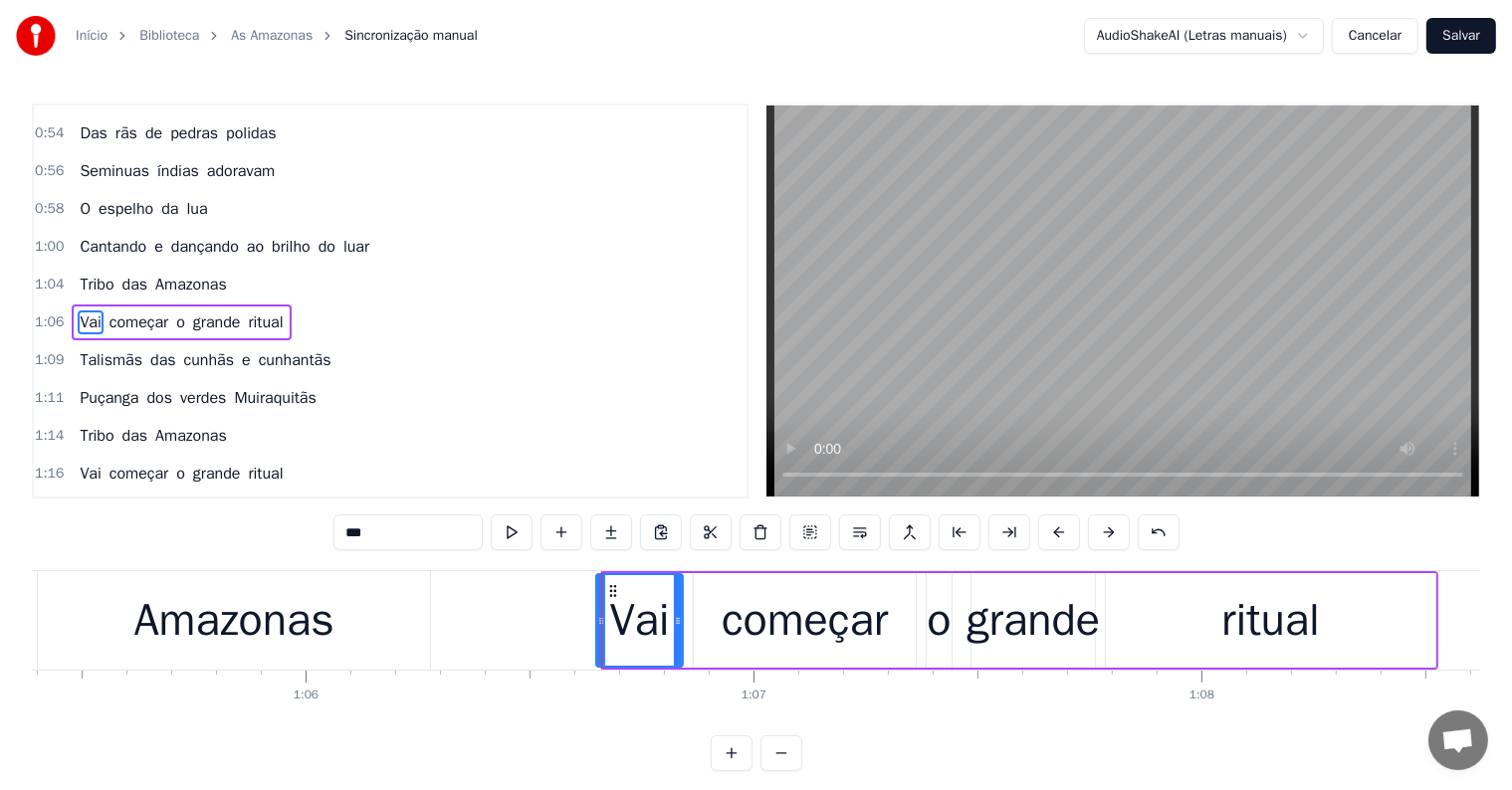 click 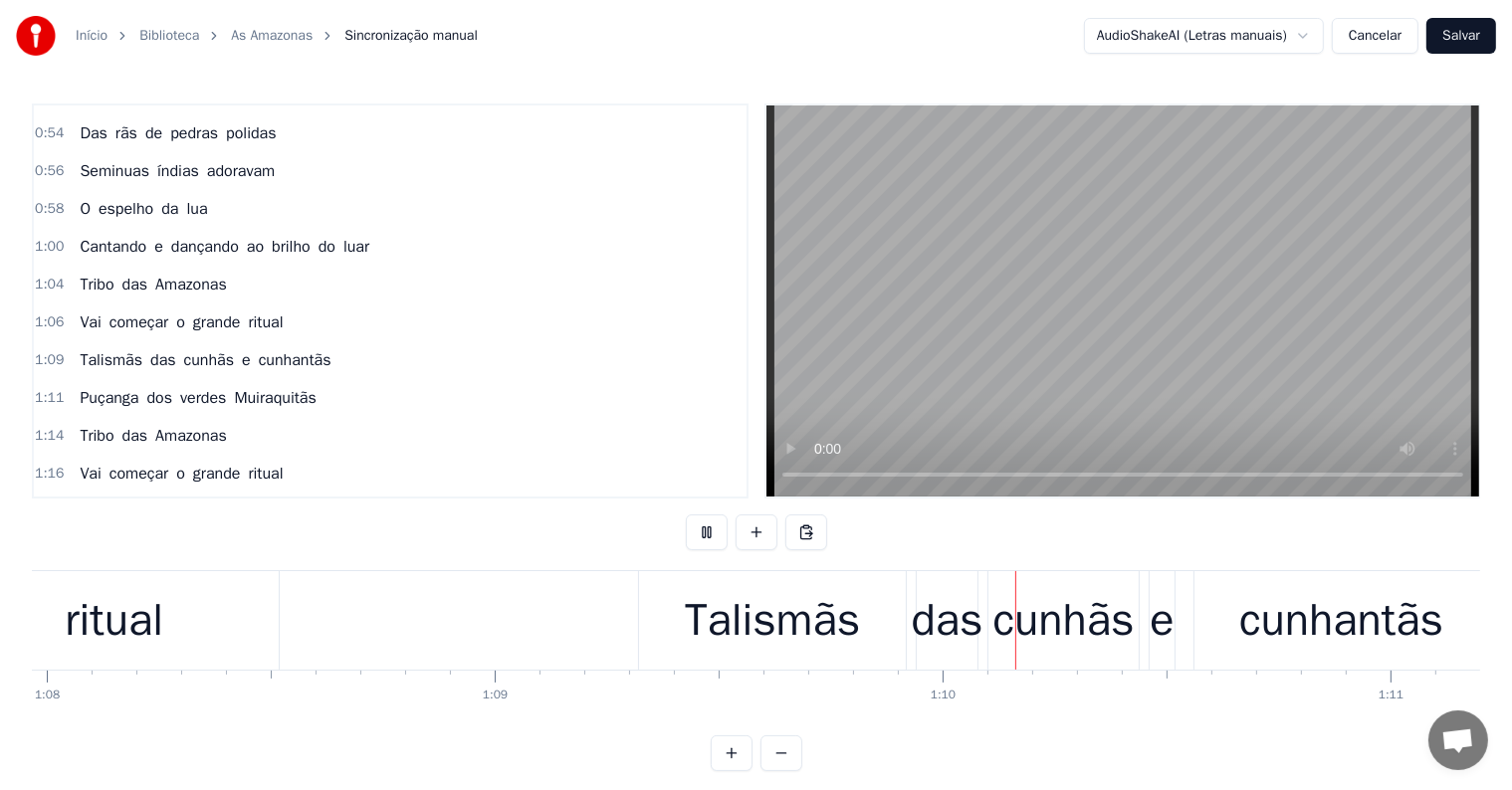 scroll, scrollTop: 0, scrollLeft: 30784, axis: horizontal 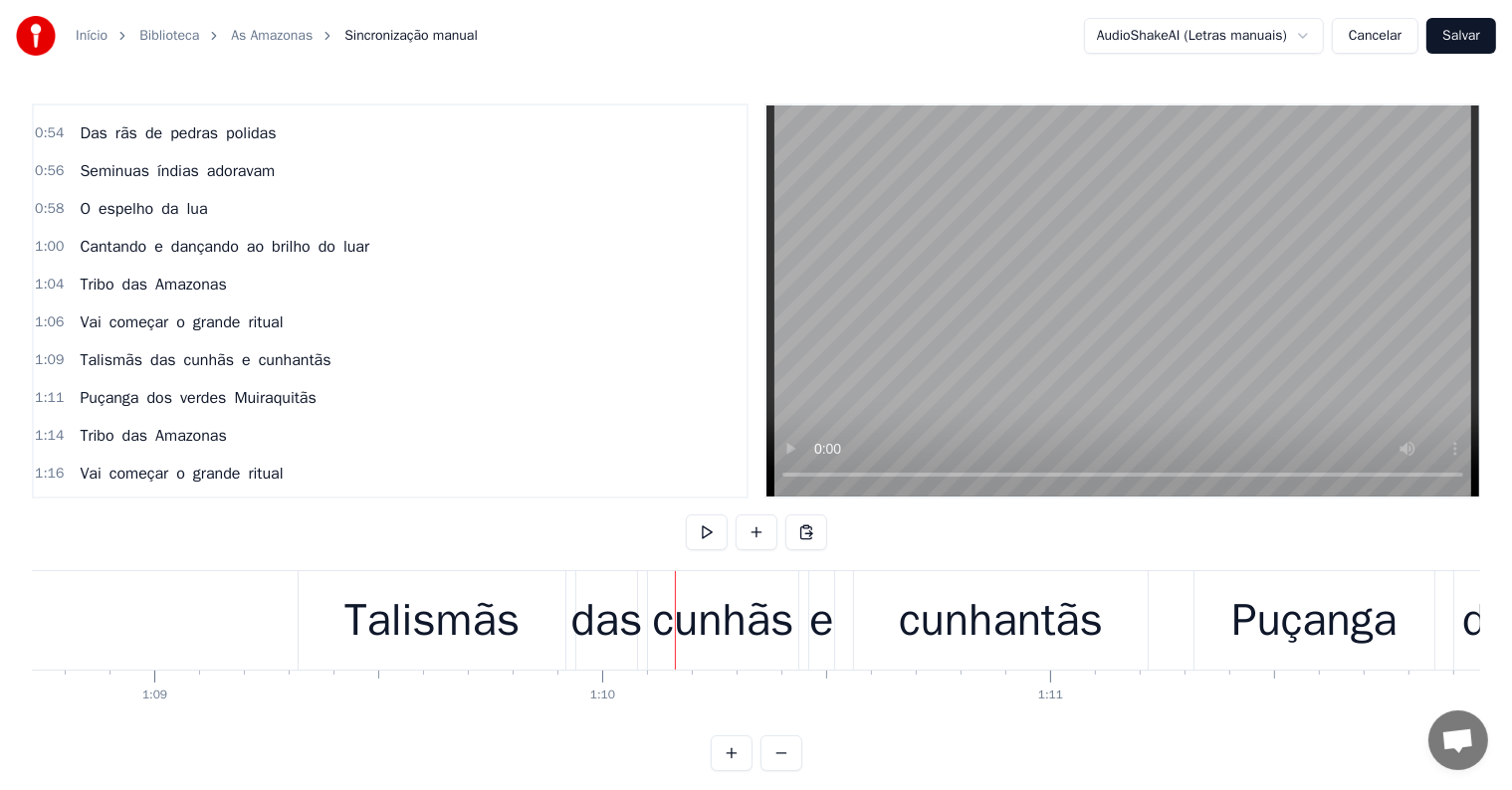 click on "Talismãs" at bounding box center (432, 620) 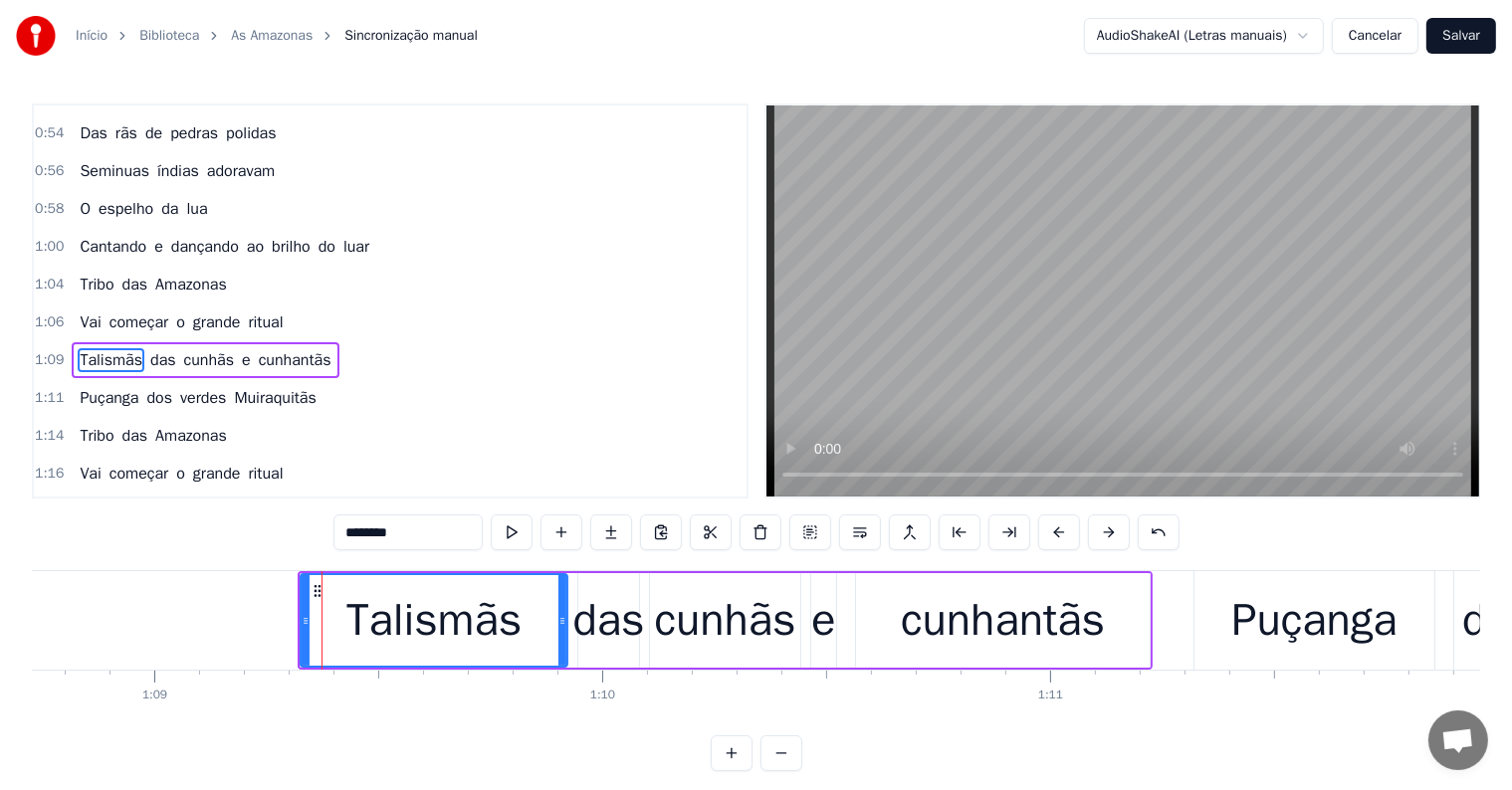 scroll, scrollTop: 482, scrollLeft: 0, axis: vertical 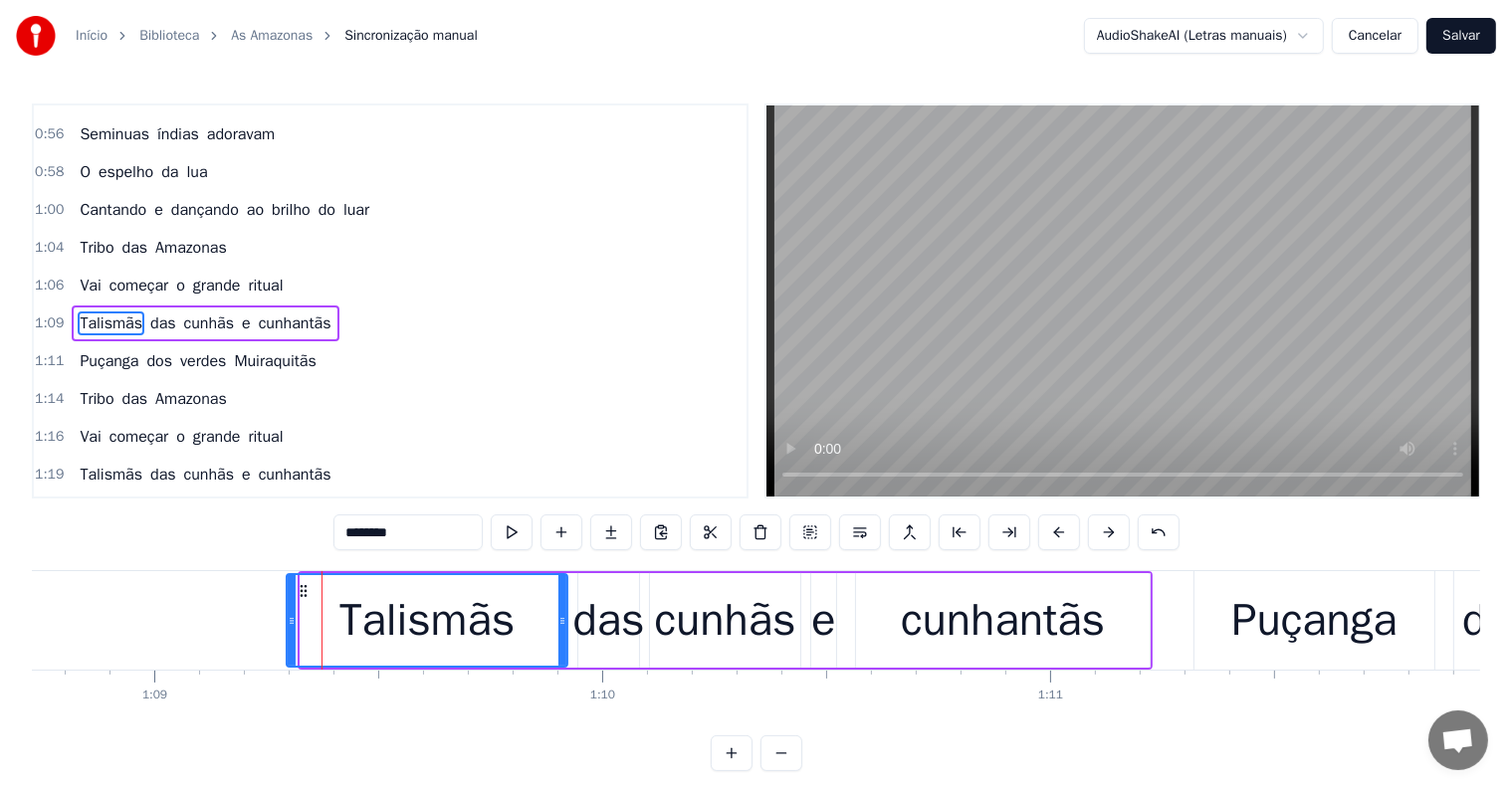 click at bounding box center (292, 620) 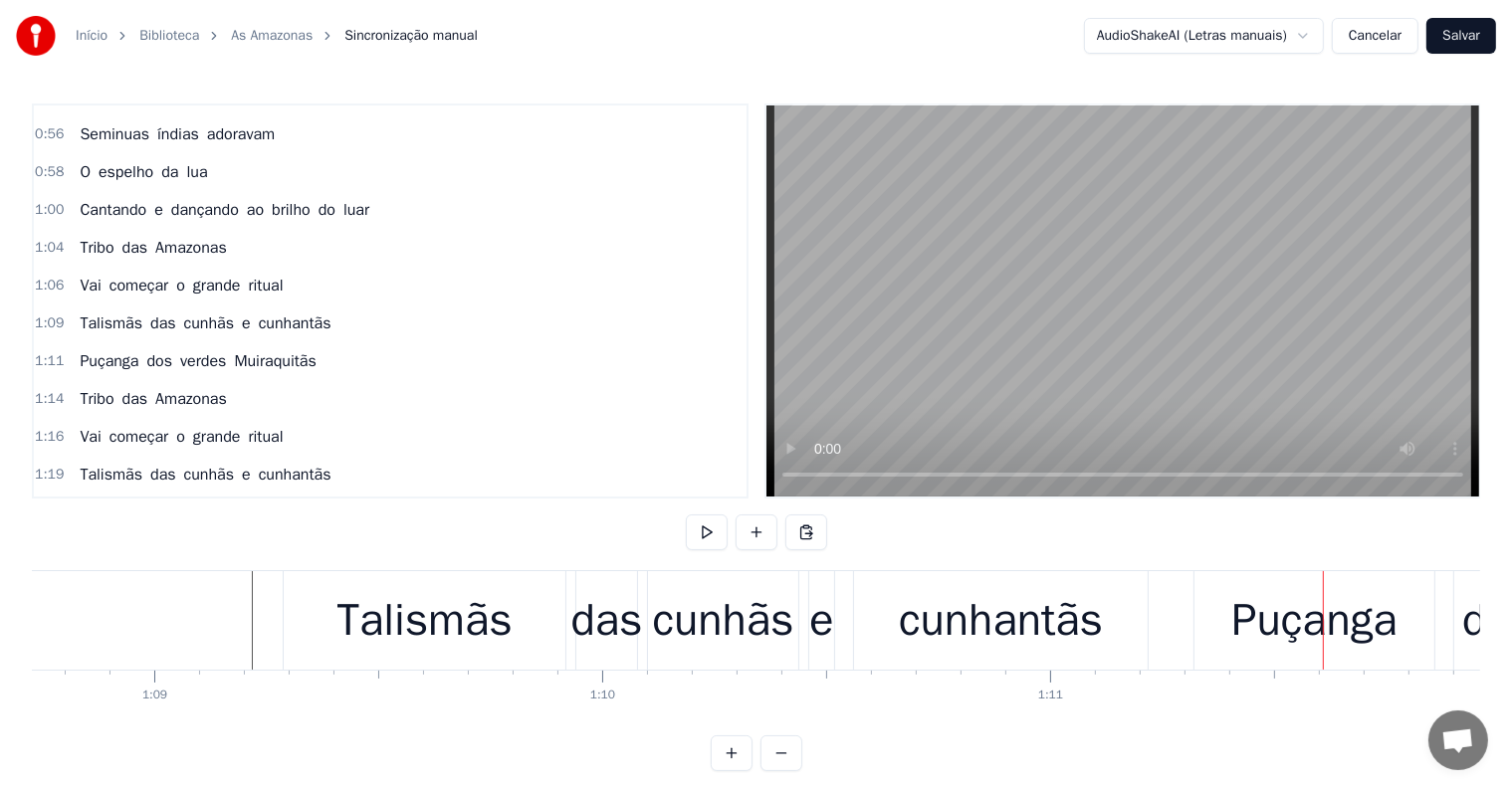 click on "Talismãs" at bounding box center (425, 621) 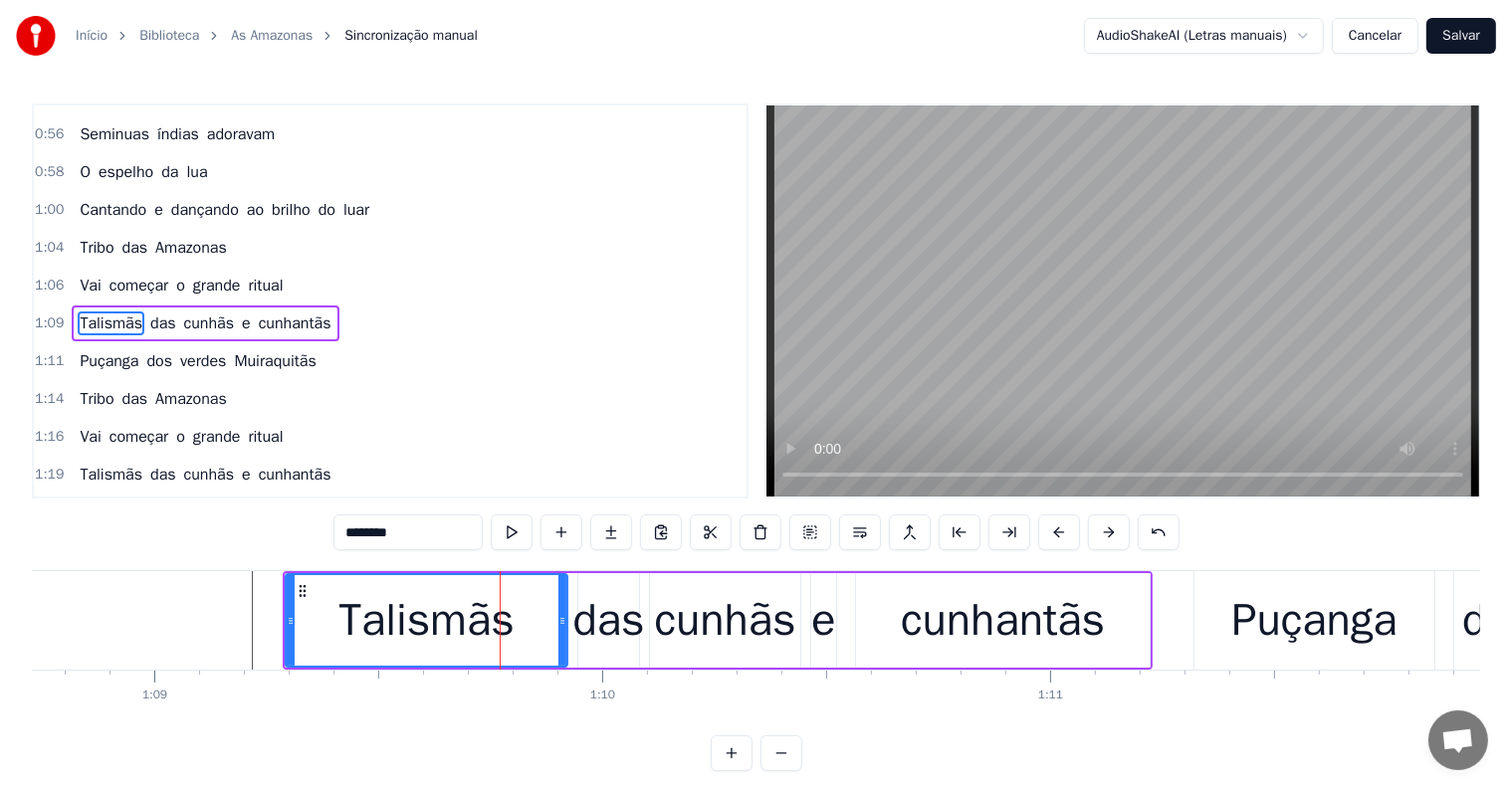 click on "e" at bounding box center (246, 323) 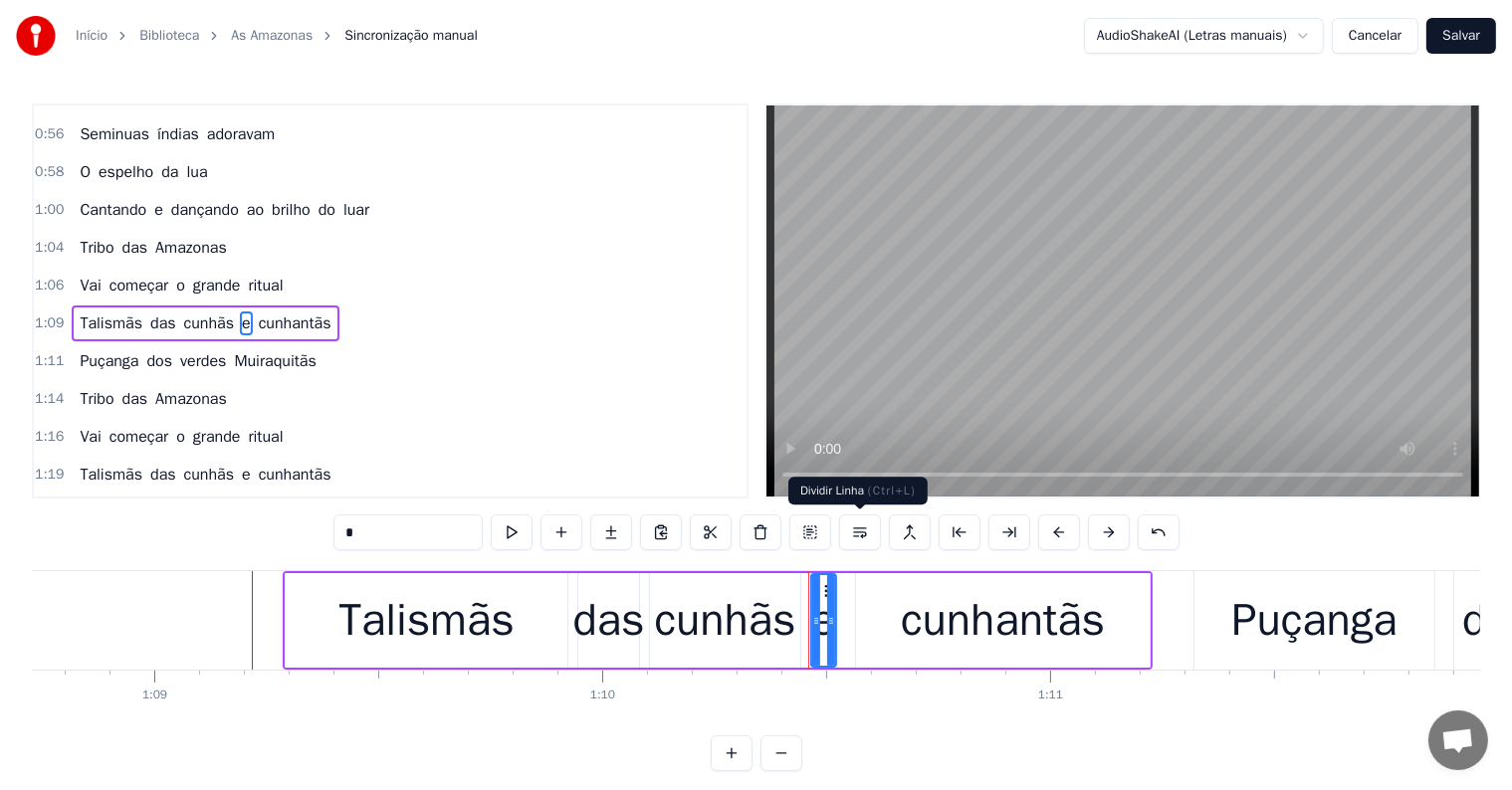 click at bounding box center [860, 532] 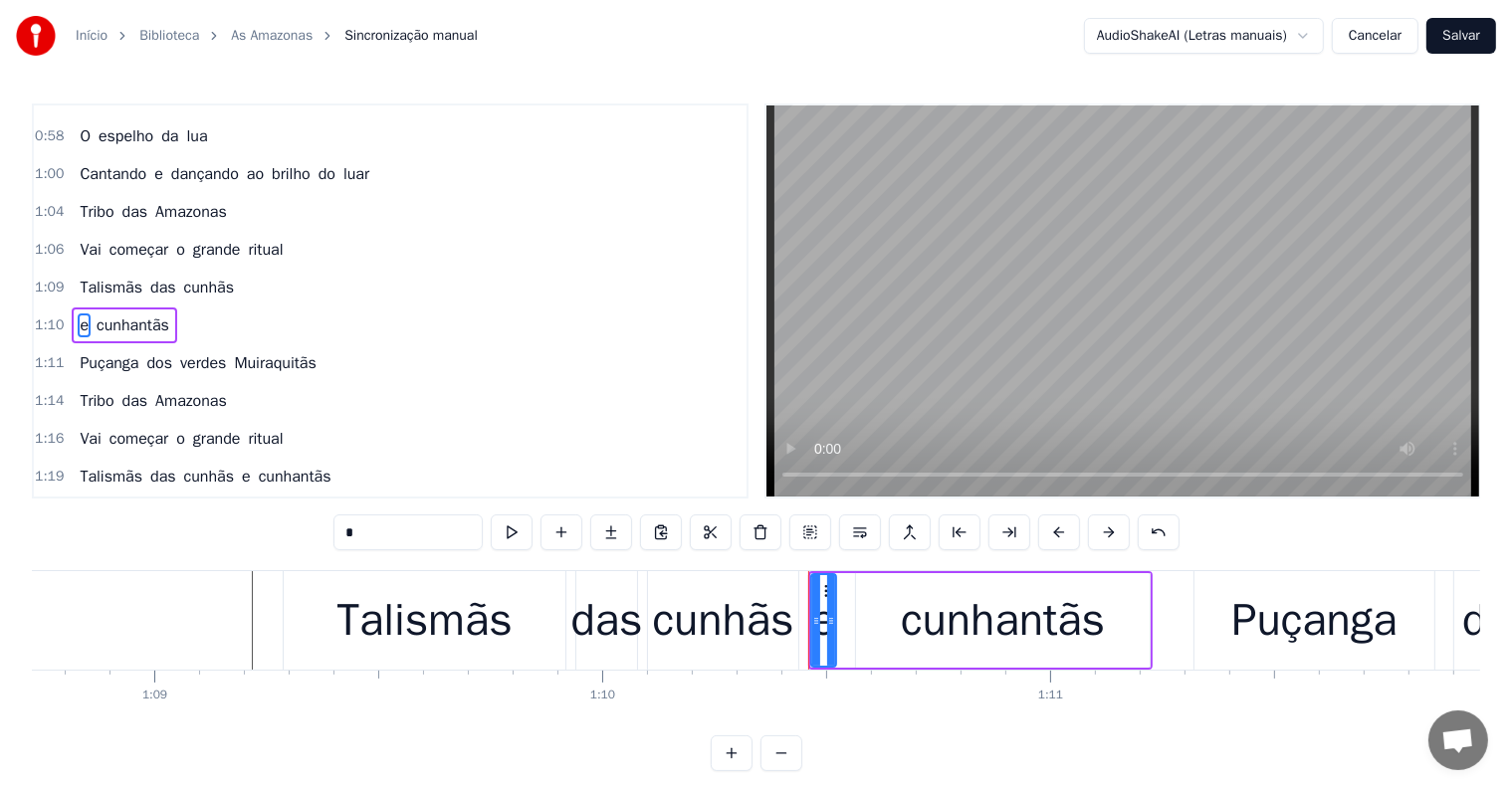 click on "Talismãs" at bounding box center (110, 288) 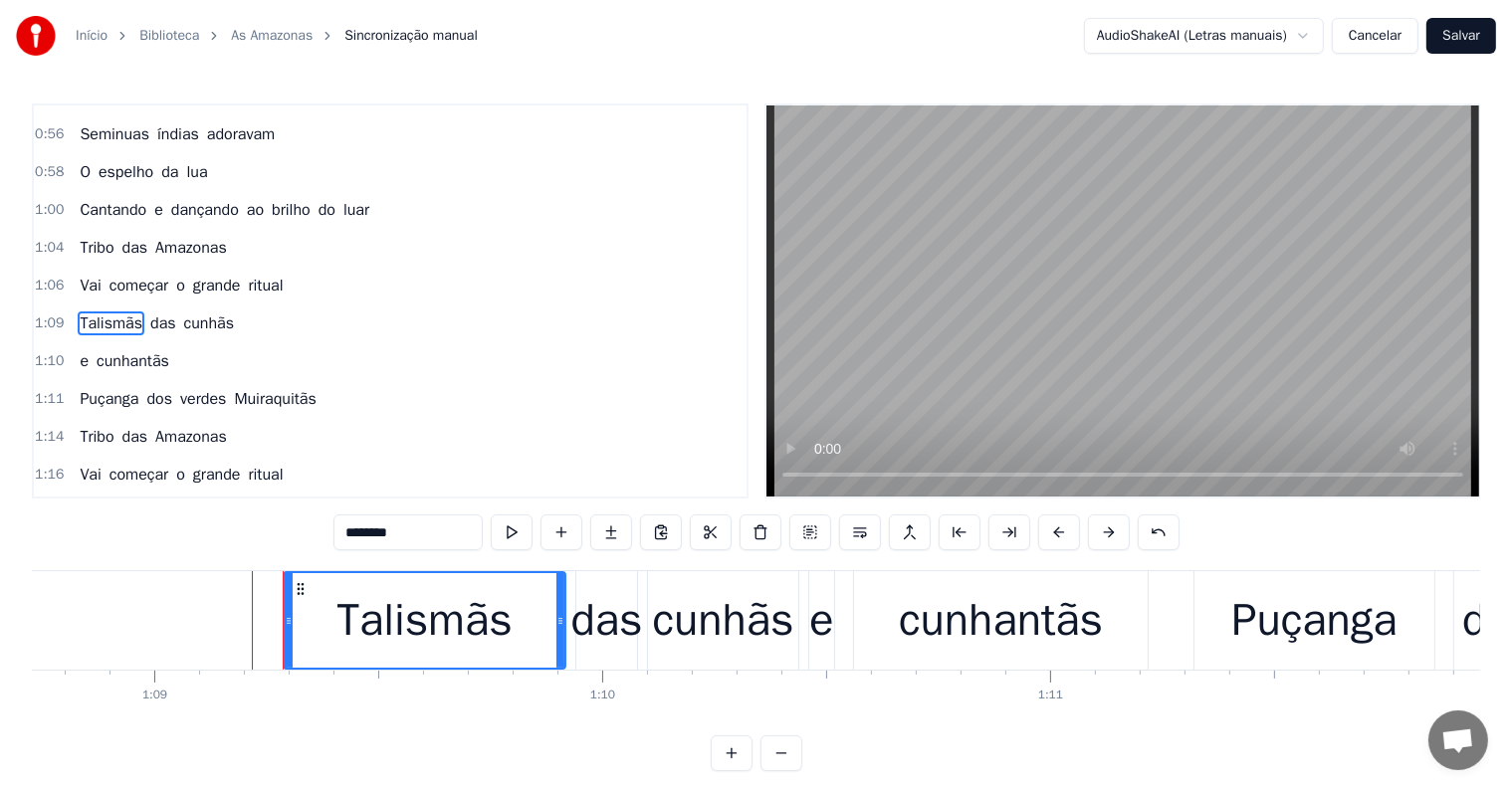 scroll, scrollTop: 482, scrollLeft: 0, axis: vertical 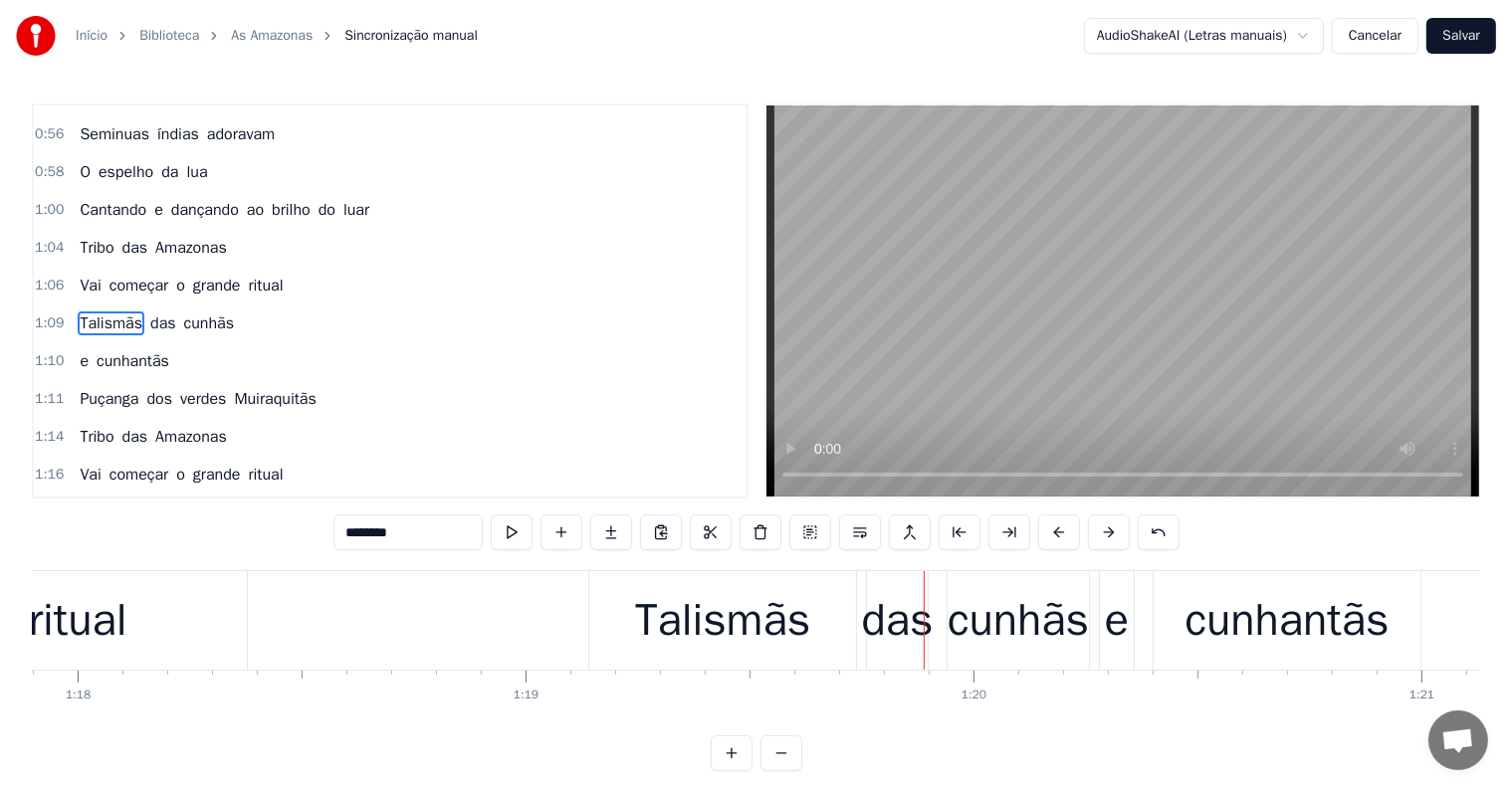 click on "Talismãs" at bounding box center [723, 621] 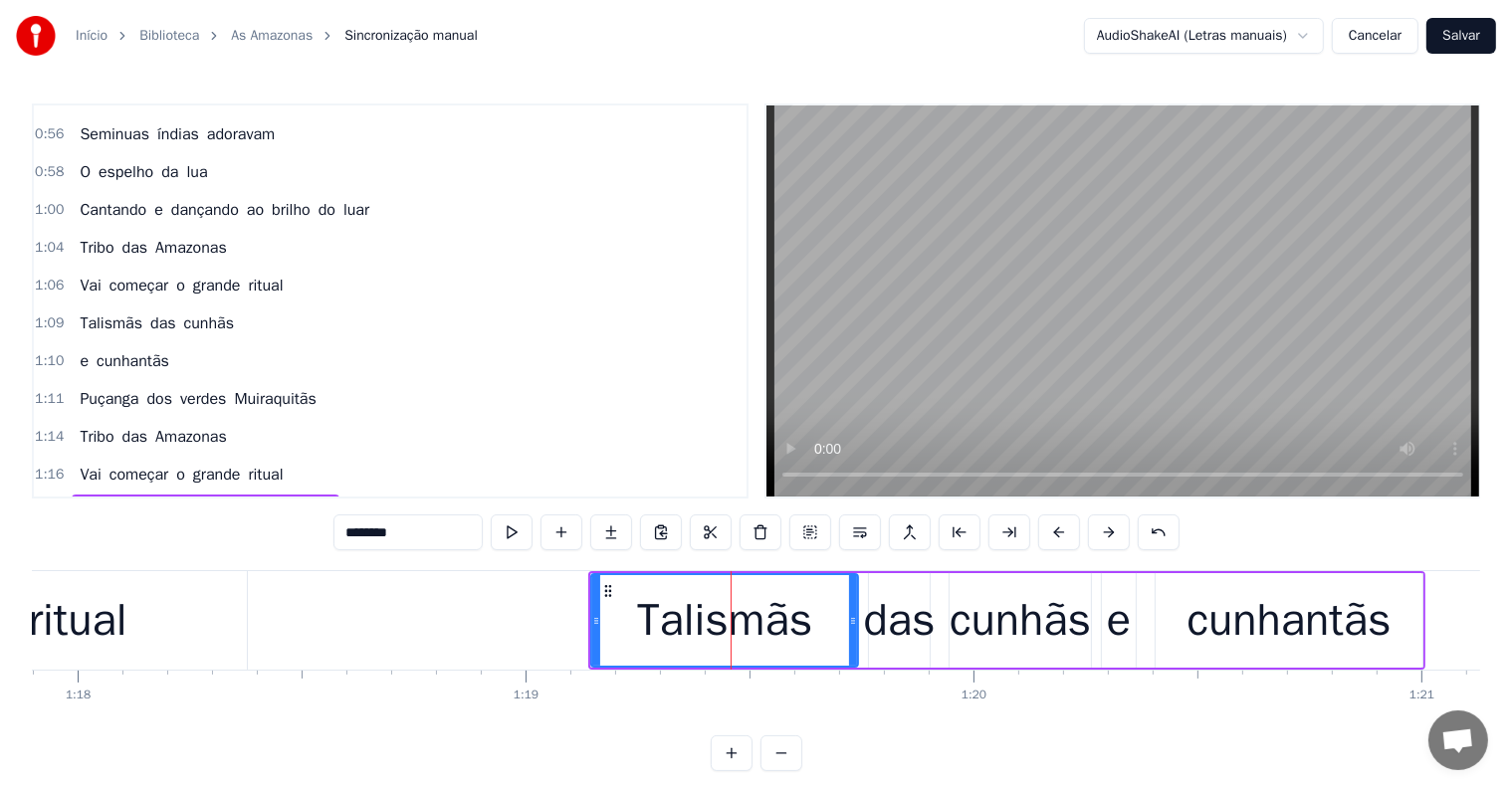 scroll, scrollTop: 665, scrollLeft: 0, axis: vertical 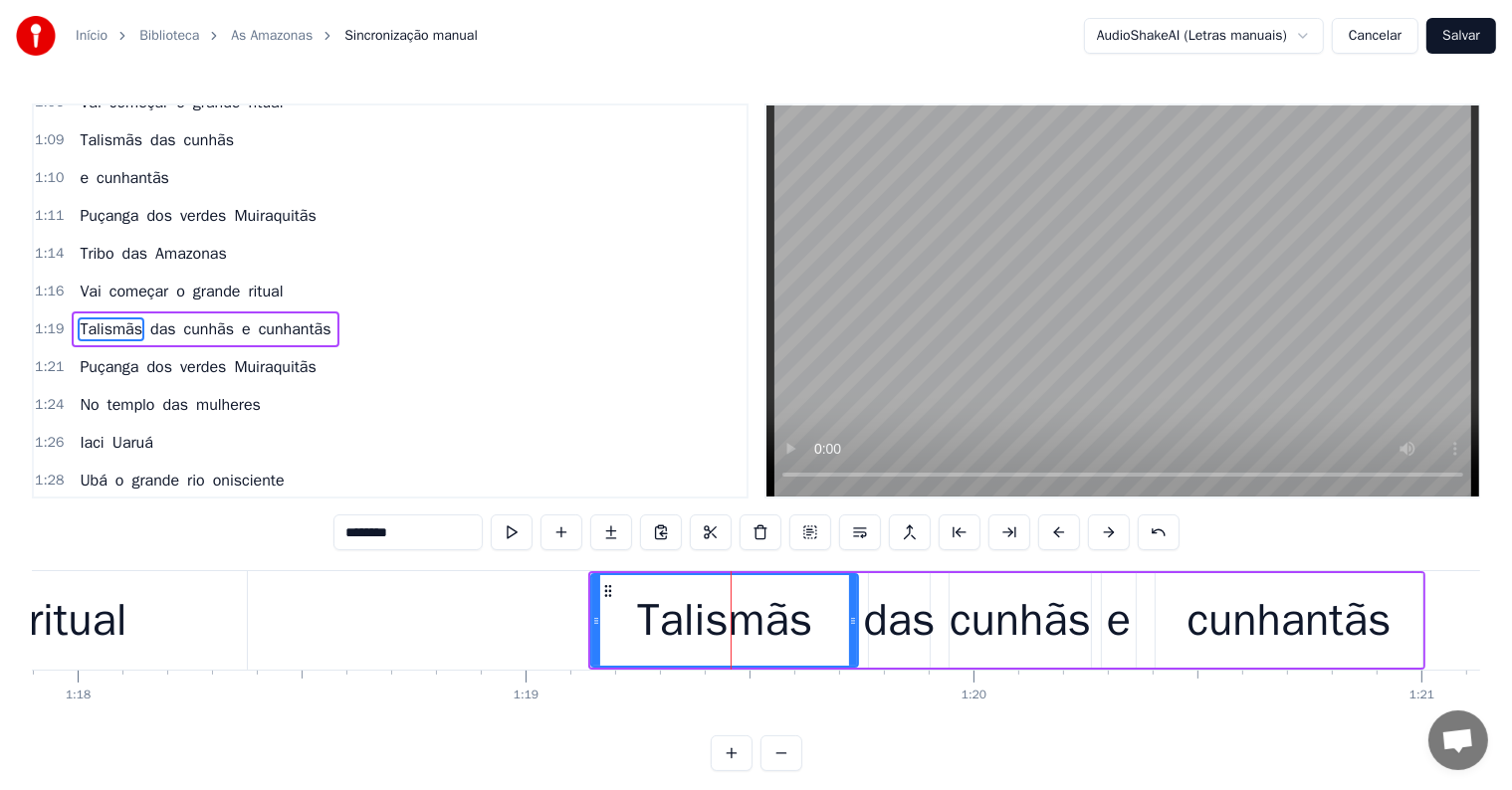 click on "e" at bounding box center (246, 329) 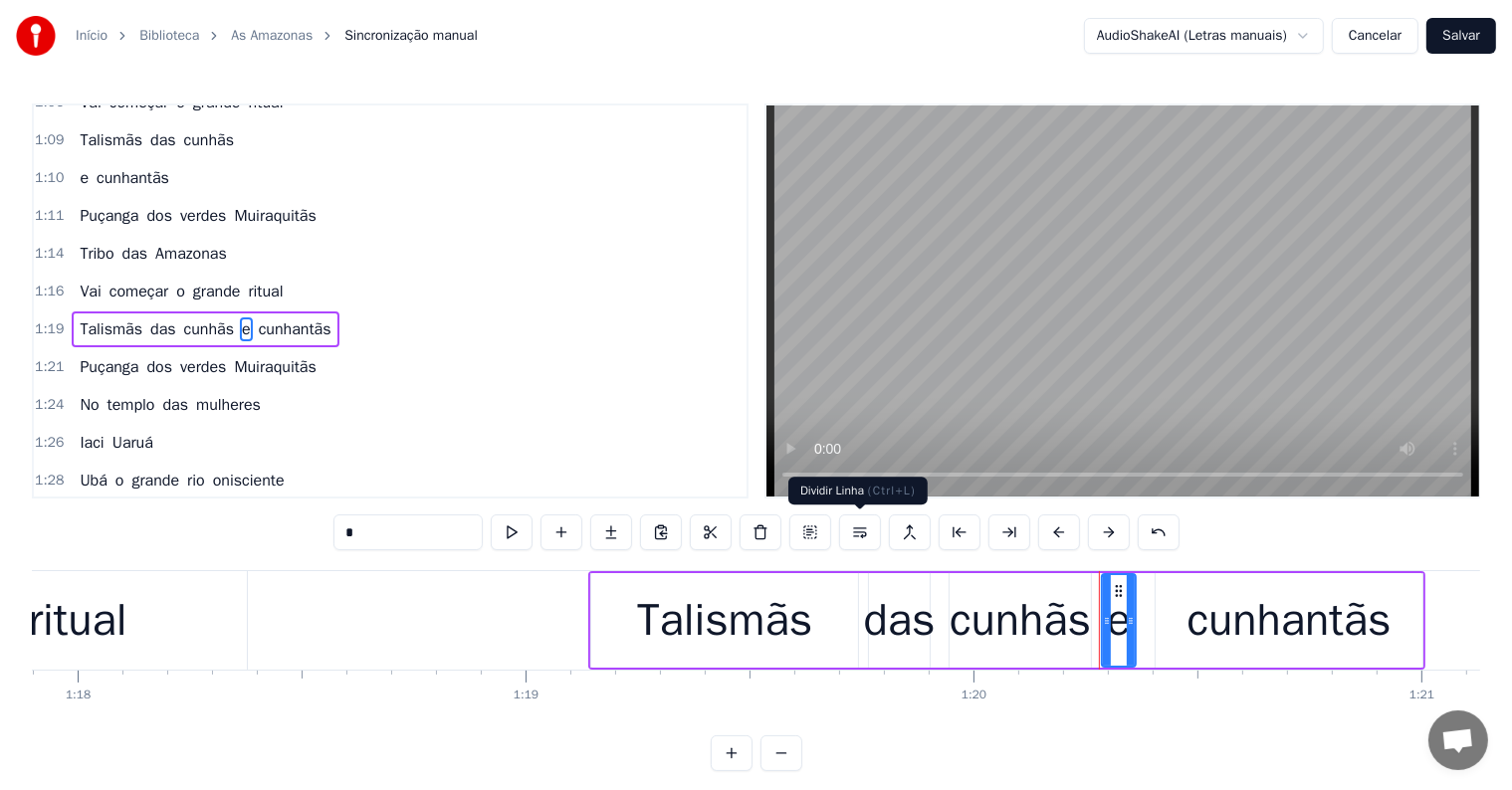 click at bounding box center [860, 532] 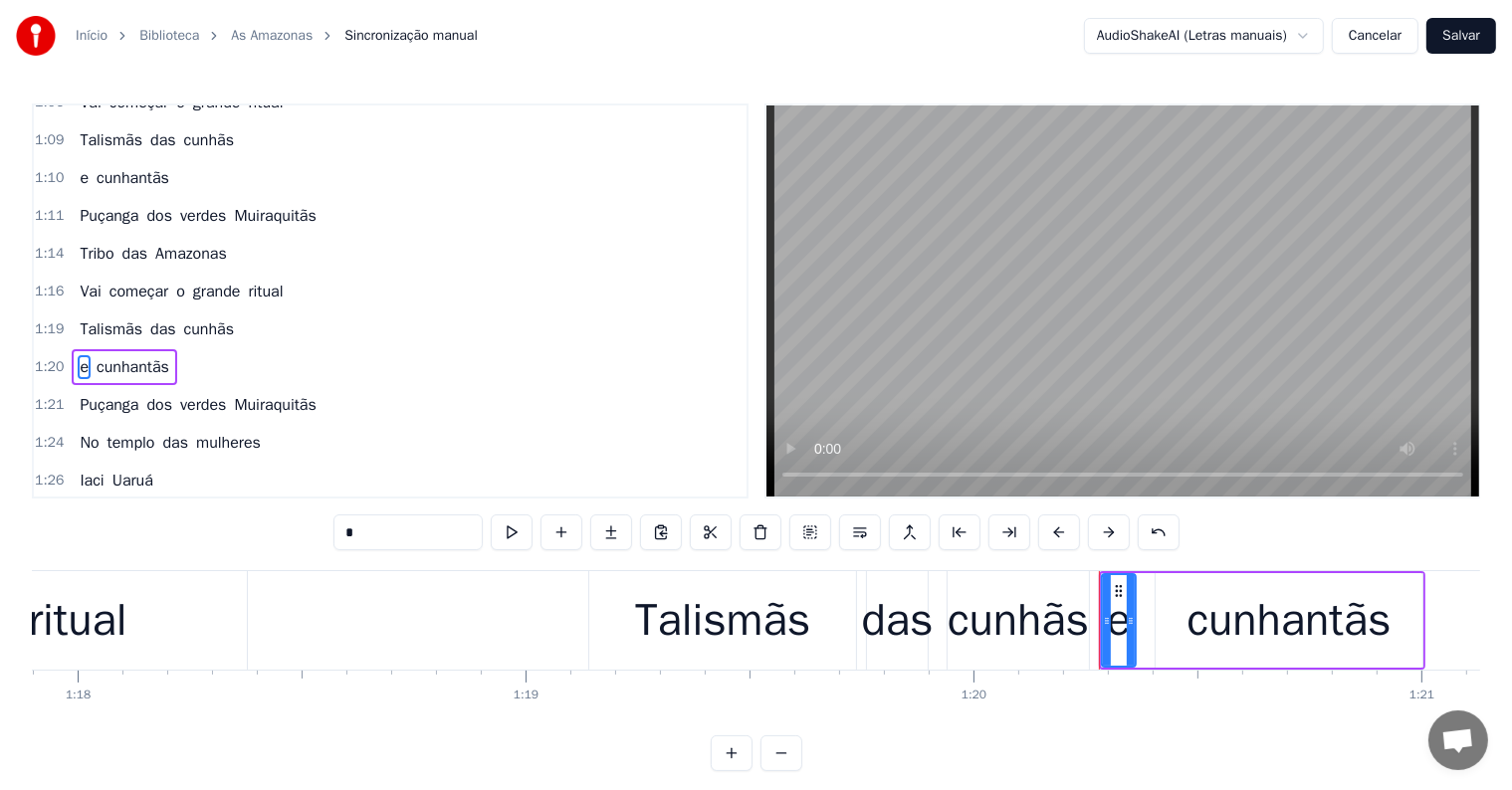 scroll, scrollTop: 700, scrollLeft: 0, axis: vertical 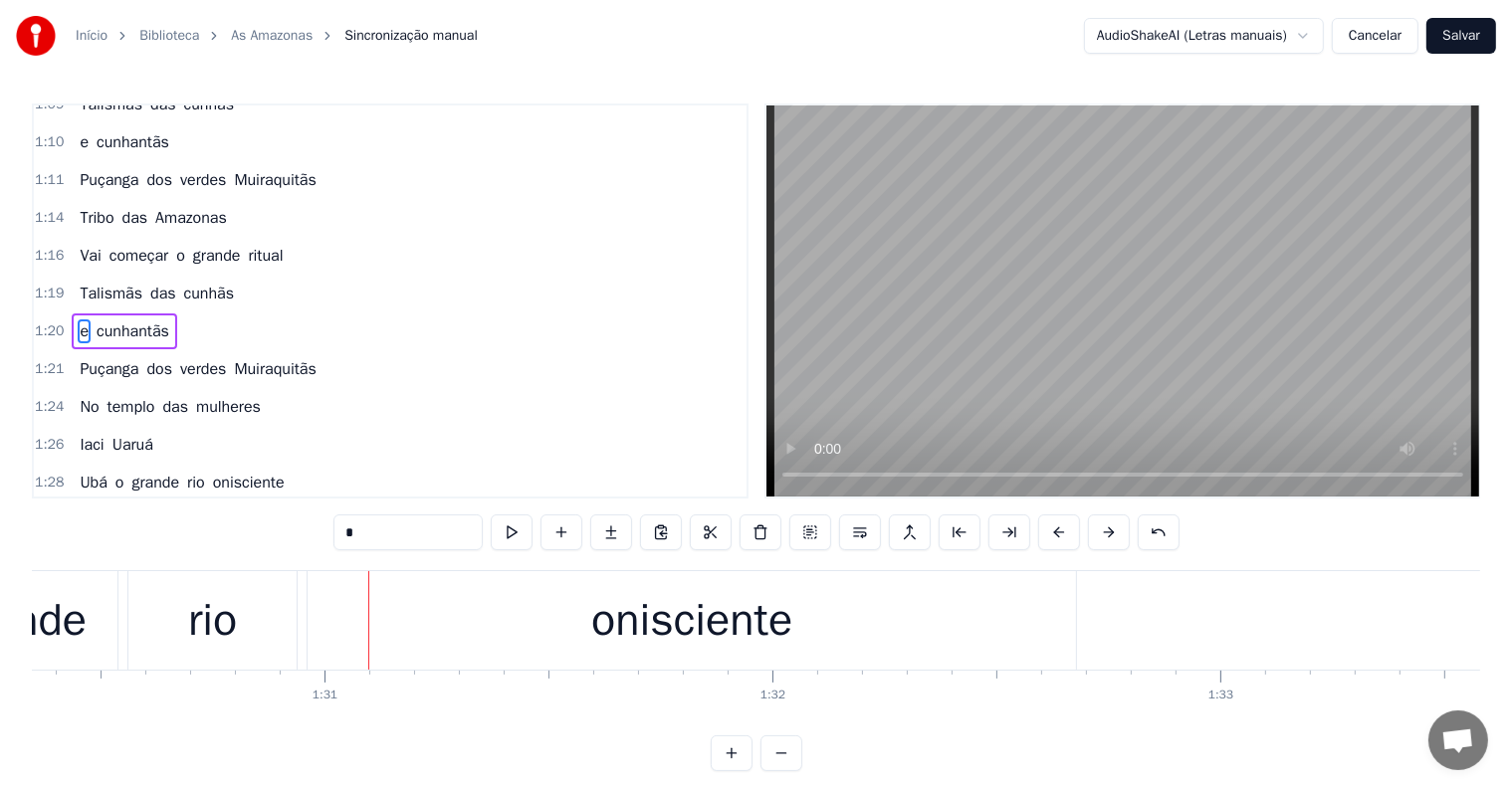 click on "grande" at bounding box center [20, 621] 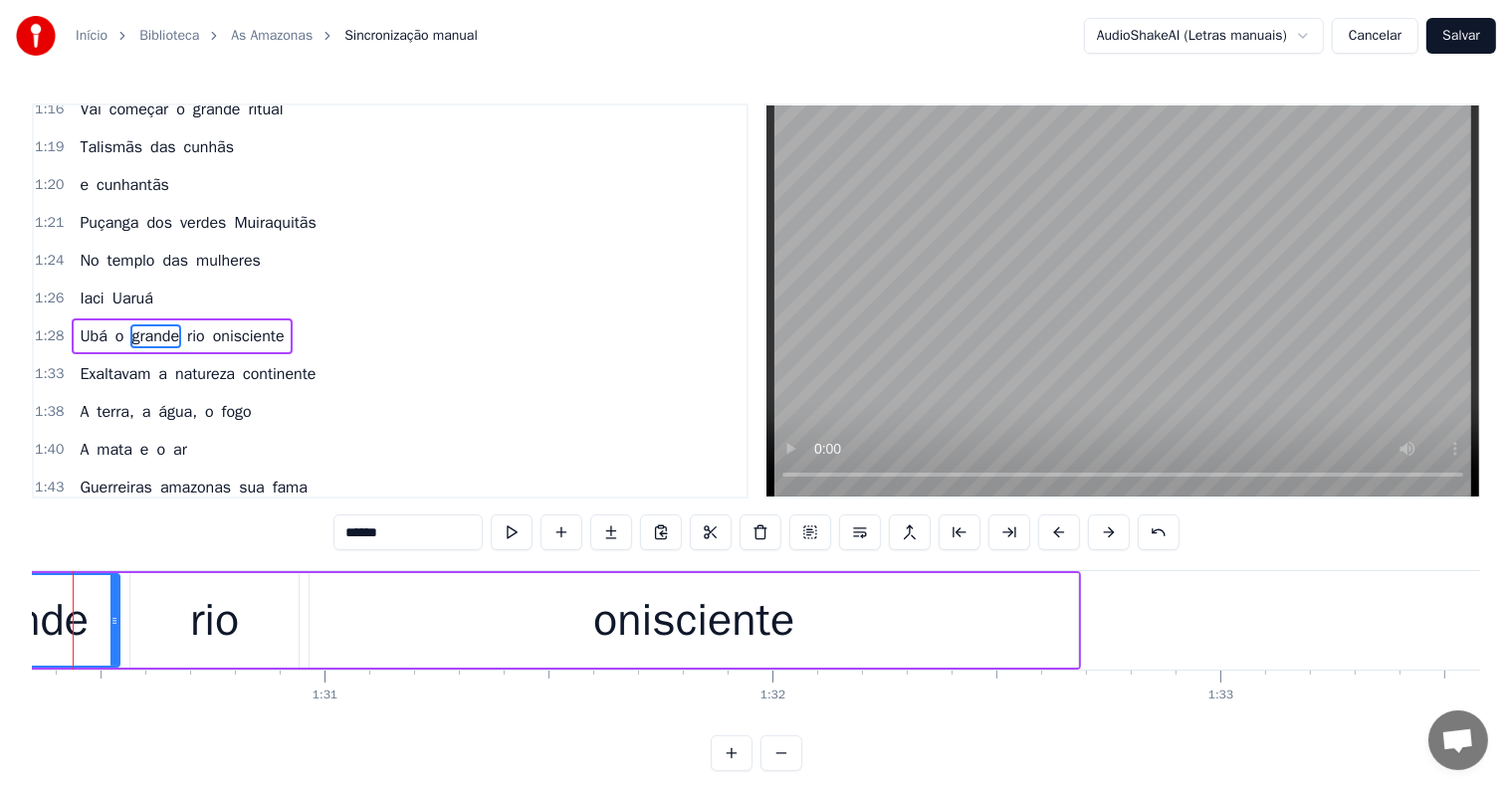 scroll, scrollTop: 848, scrollLeft: 0, axis: vertical 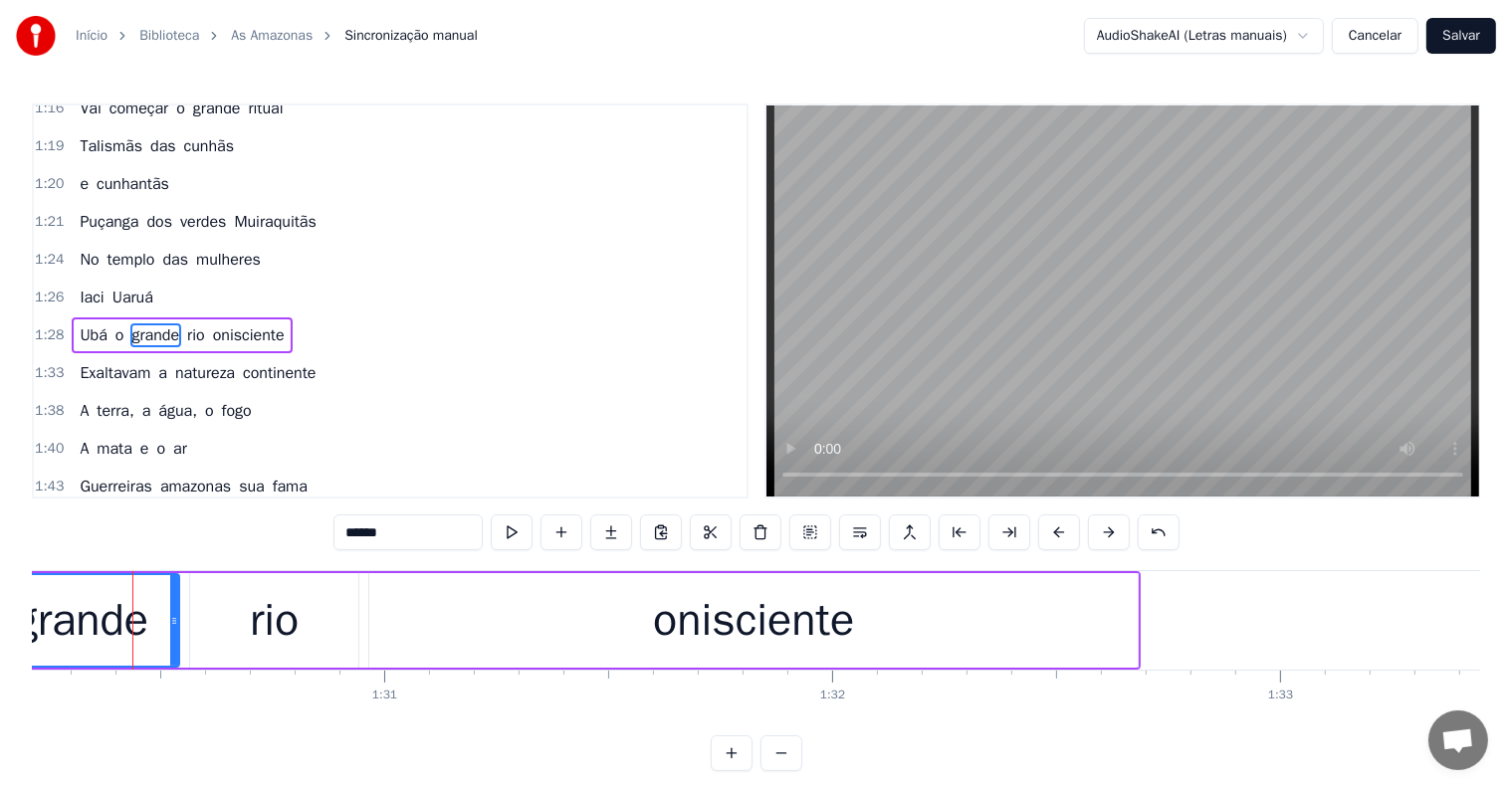 click on "Ubá" at bounding box center [93, 335] 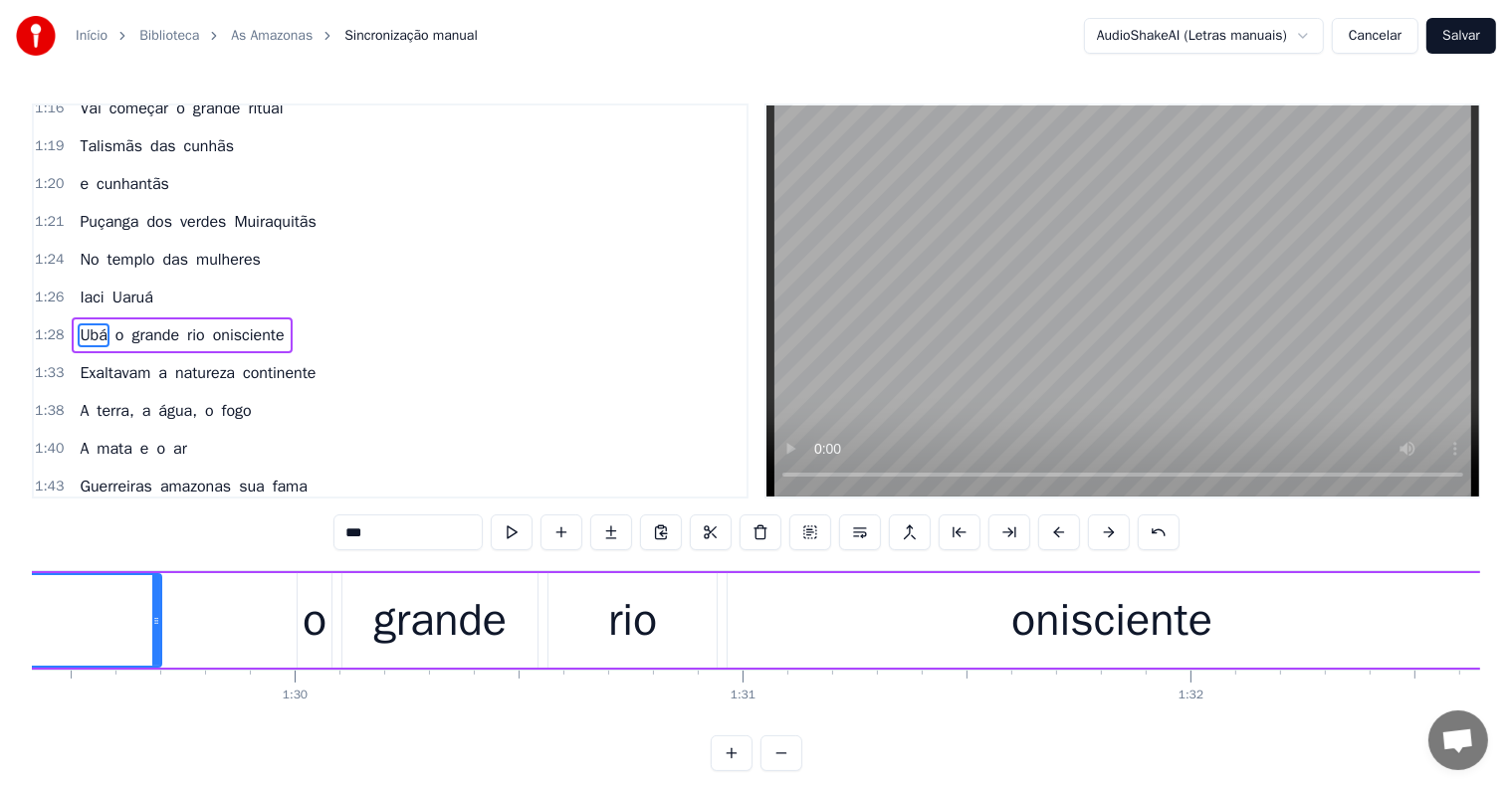 scroll, scrollTop: 0, scrollLeft: 39693, axis: horizontal 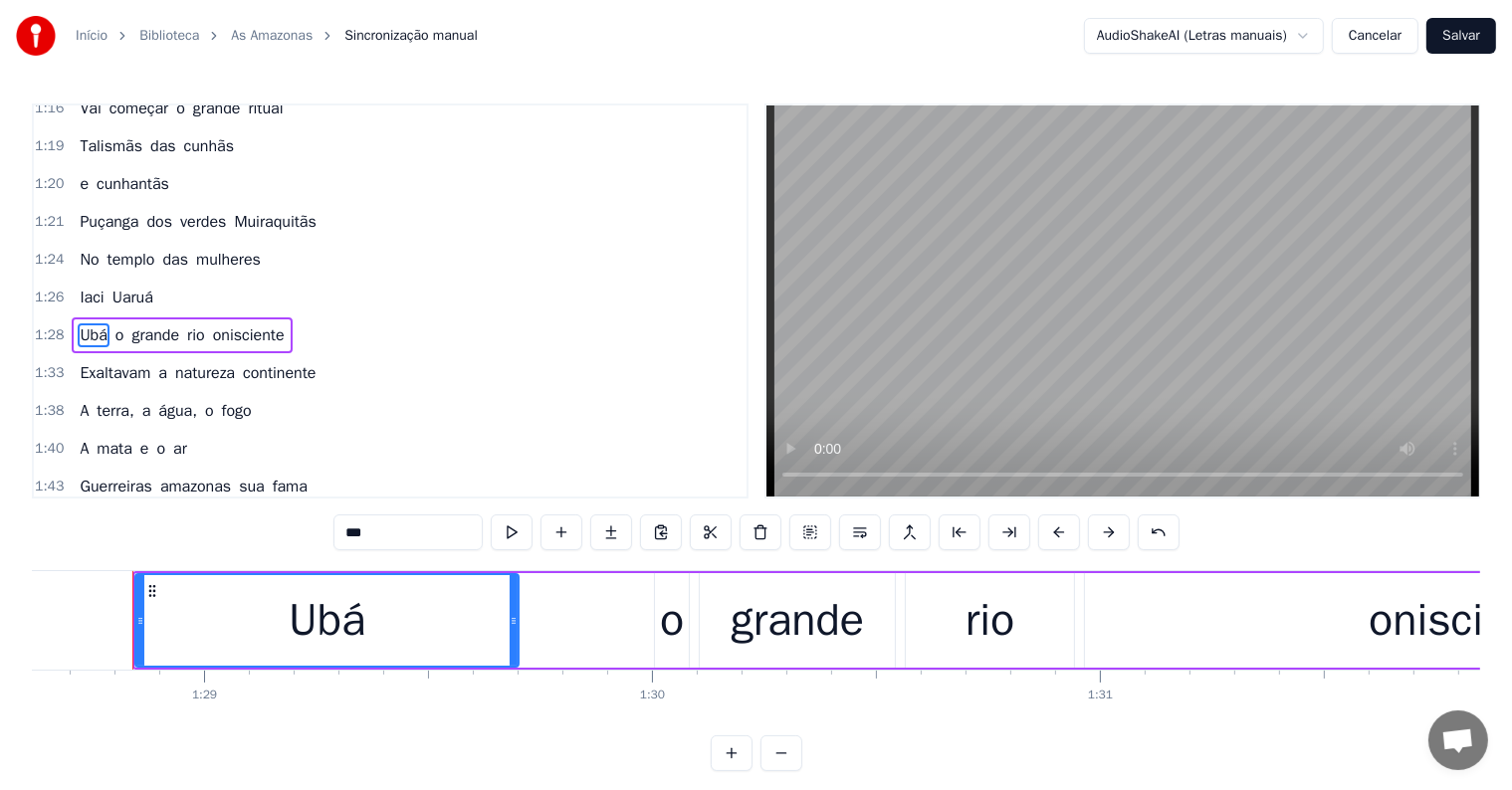click on "***" at bounding box center (408, 532) 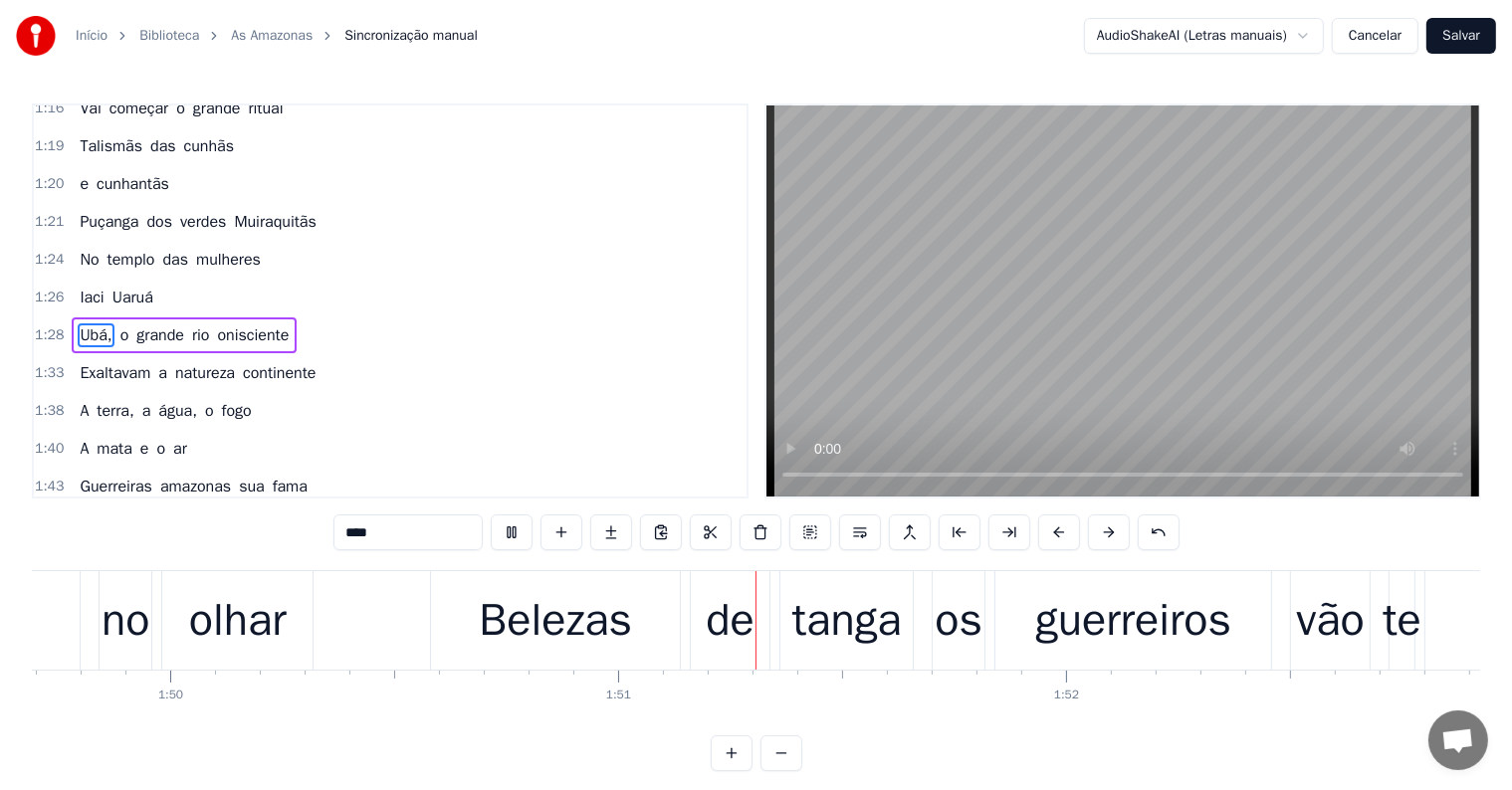scroll, scrollTop: 0, scrollLeft: 49523, axis: horizontal 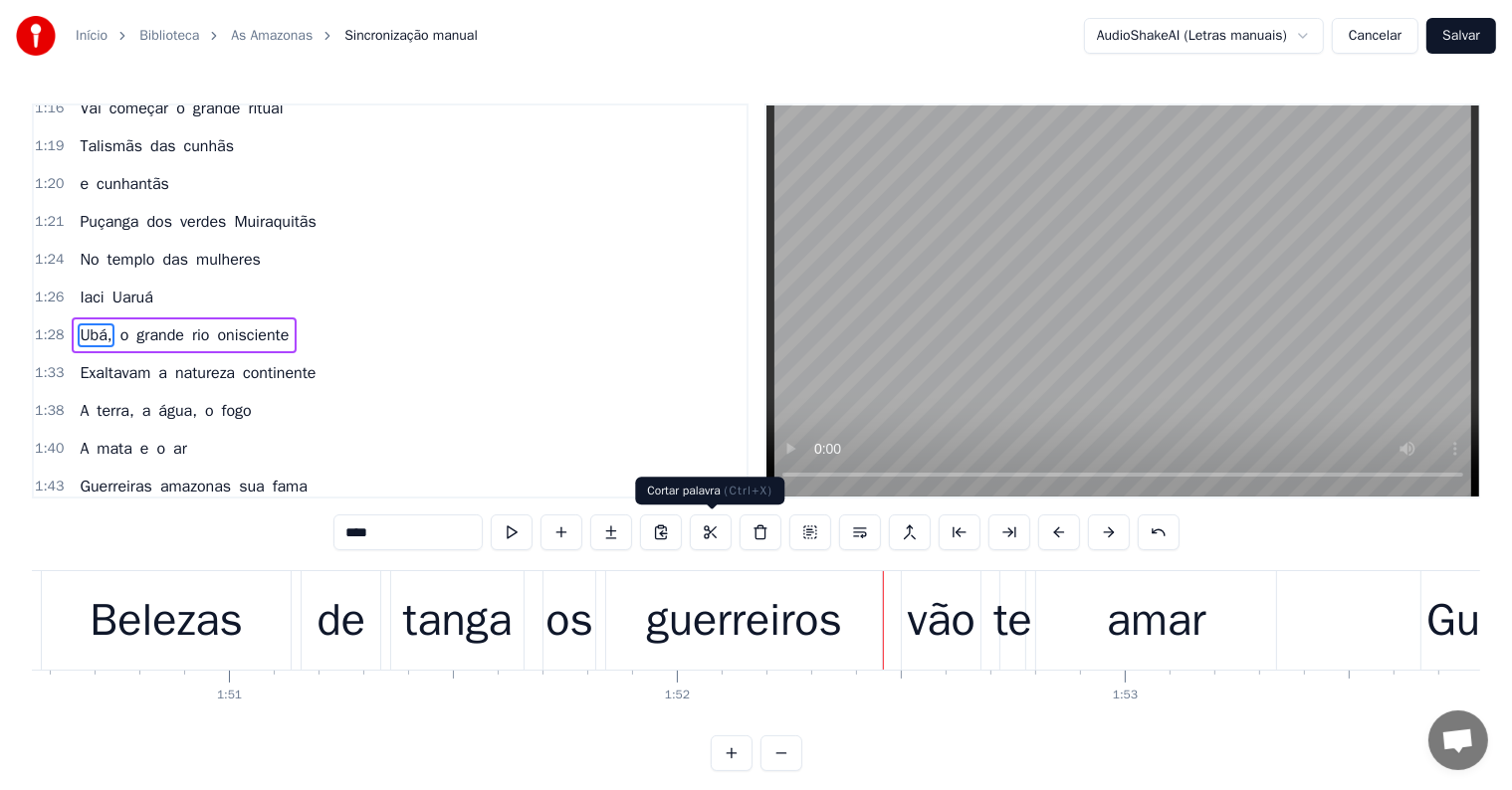 click on "guerreiros" at bounding box center [744, 620] 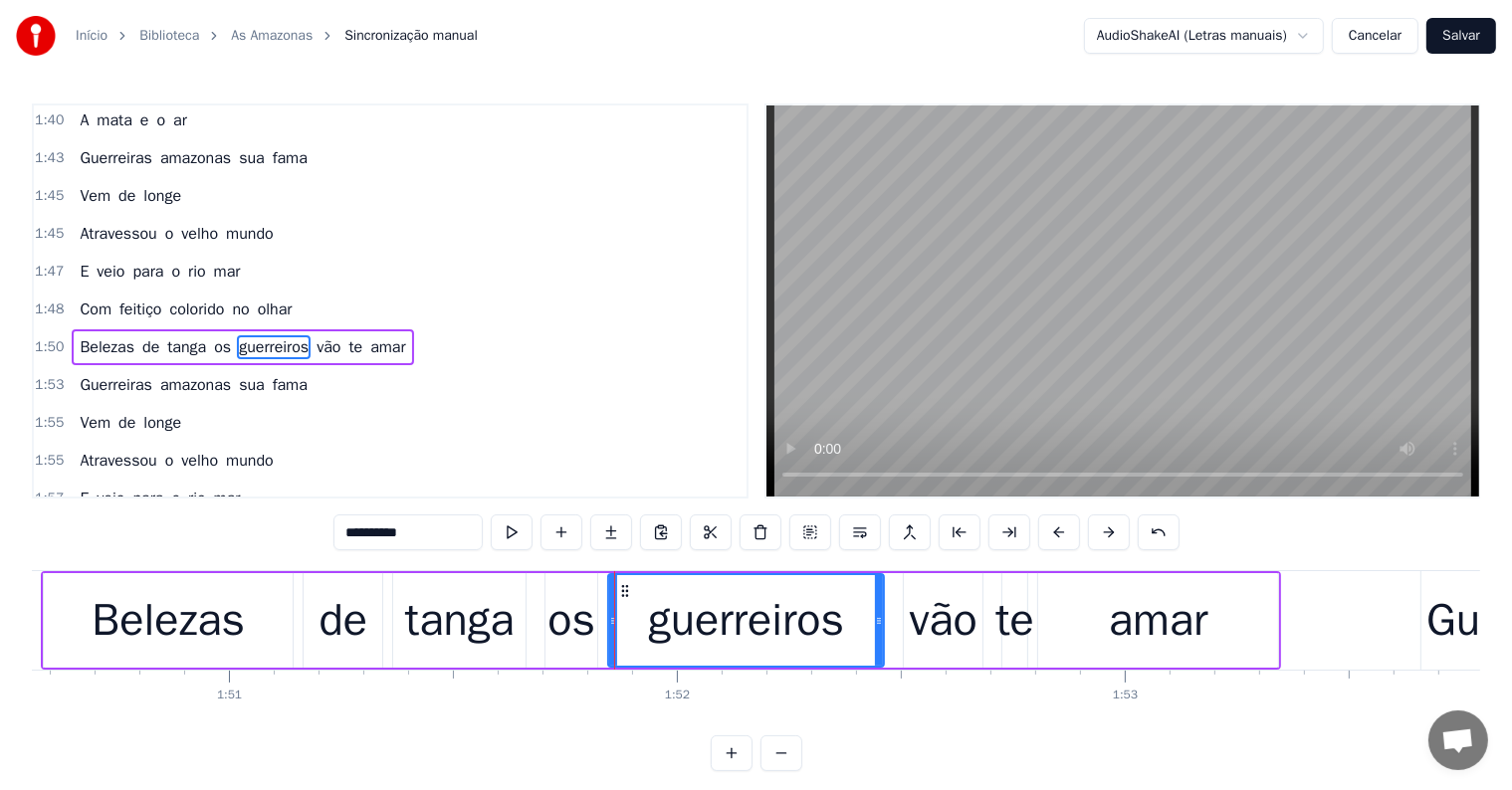 scroll, scrollTop: 1177, scrollLeft: 0, axis: vertical 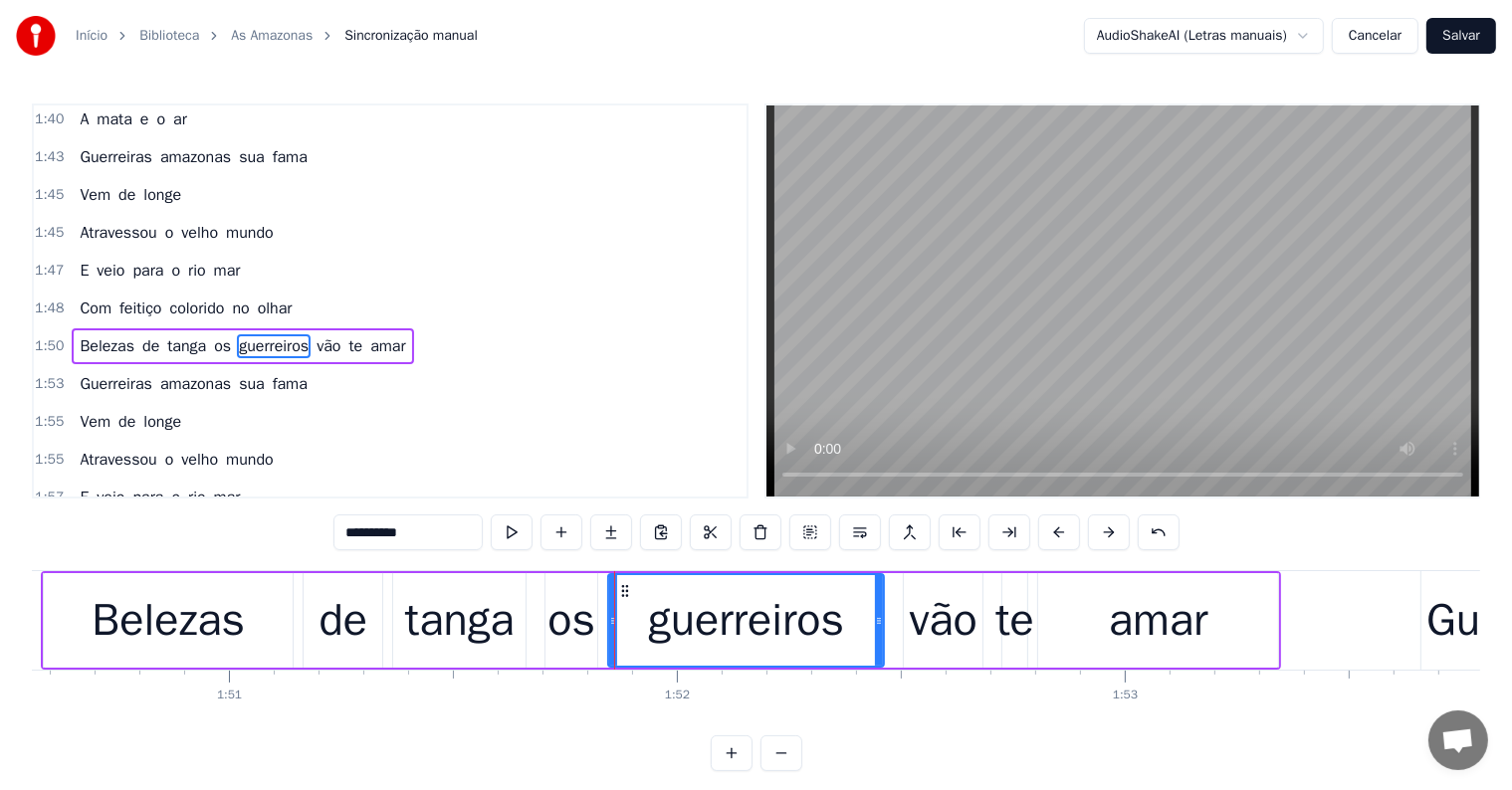 click on "os" at bounding box center [222, 346] 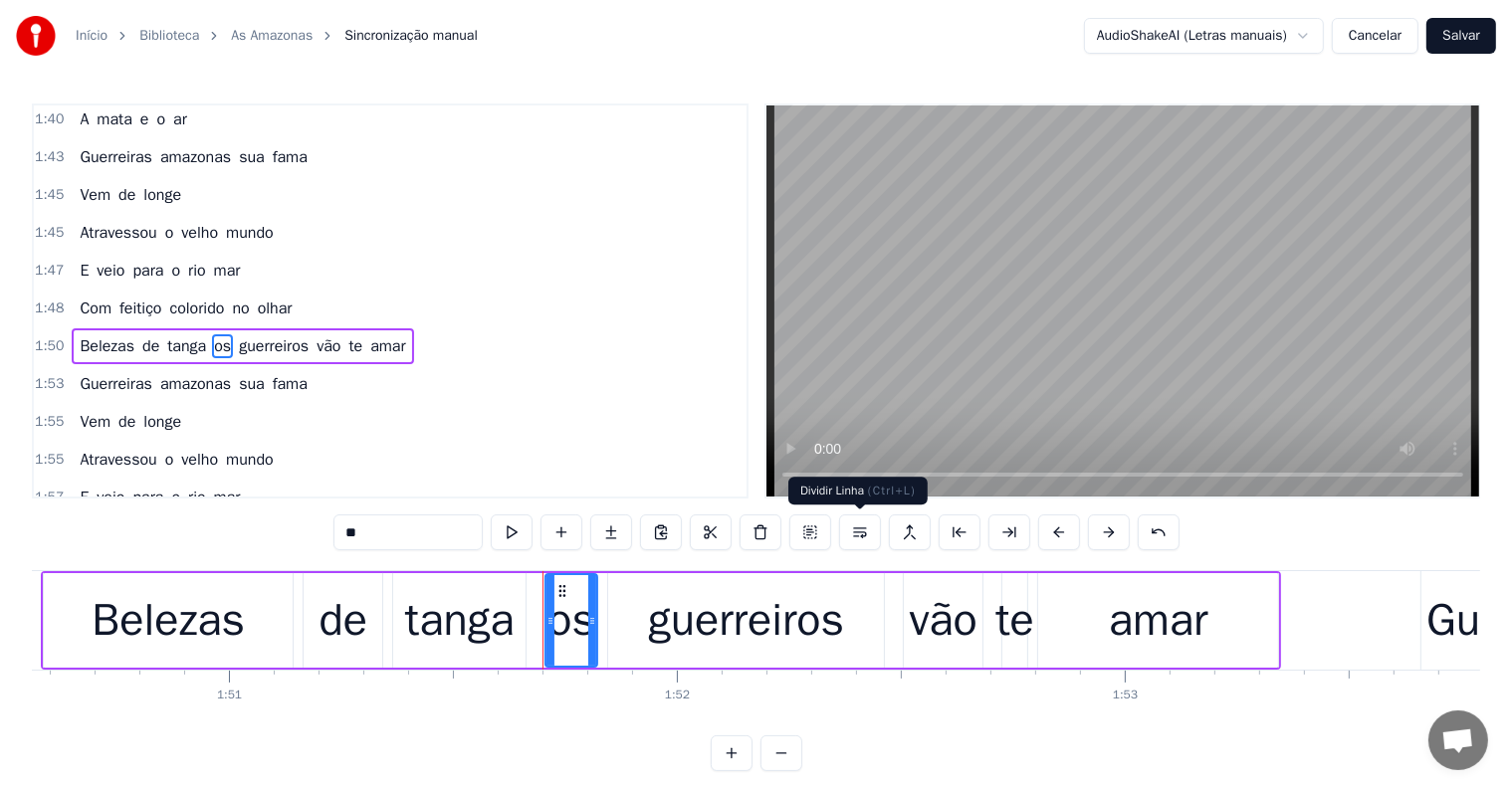 click at bounding box center [860, 532] 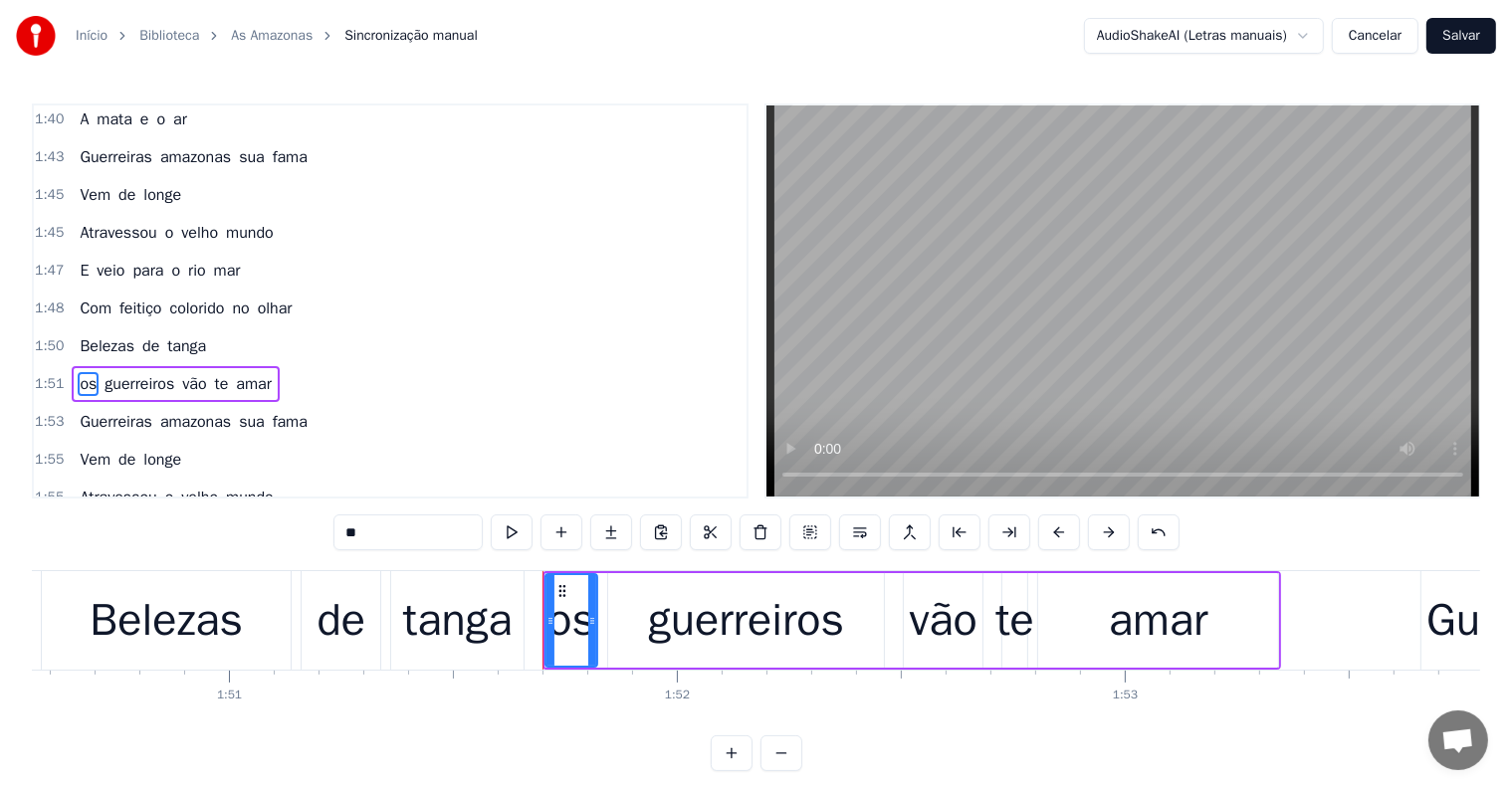 scroll, scrollTop: 1214, scrollLeft: 0, axis: vertical 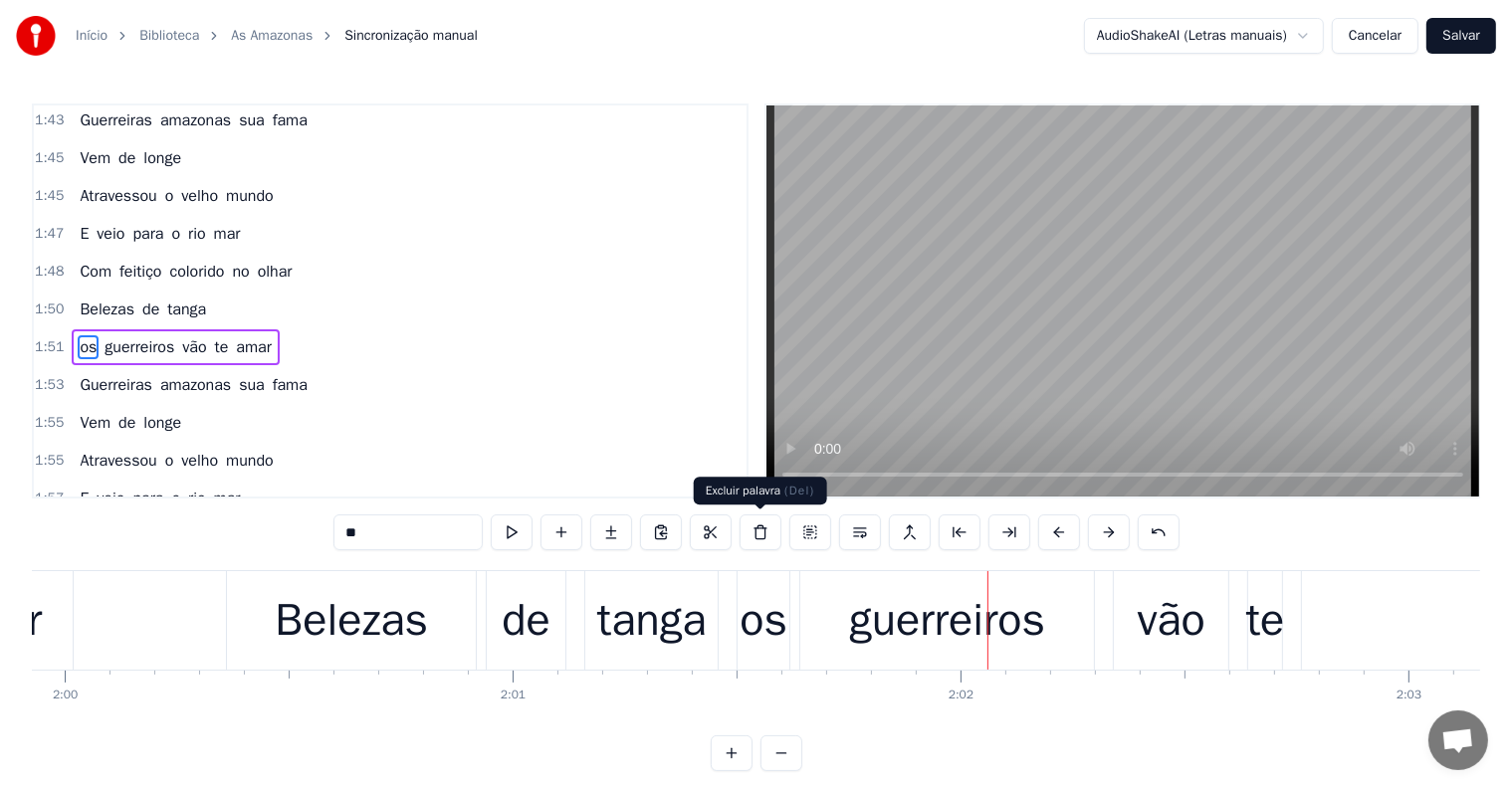 click on "Belezas de tanga os guerreiros vão te amar" at bounding box center (1414, 620) 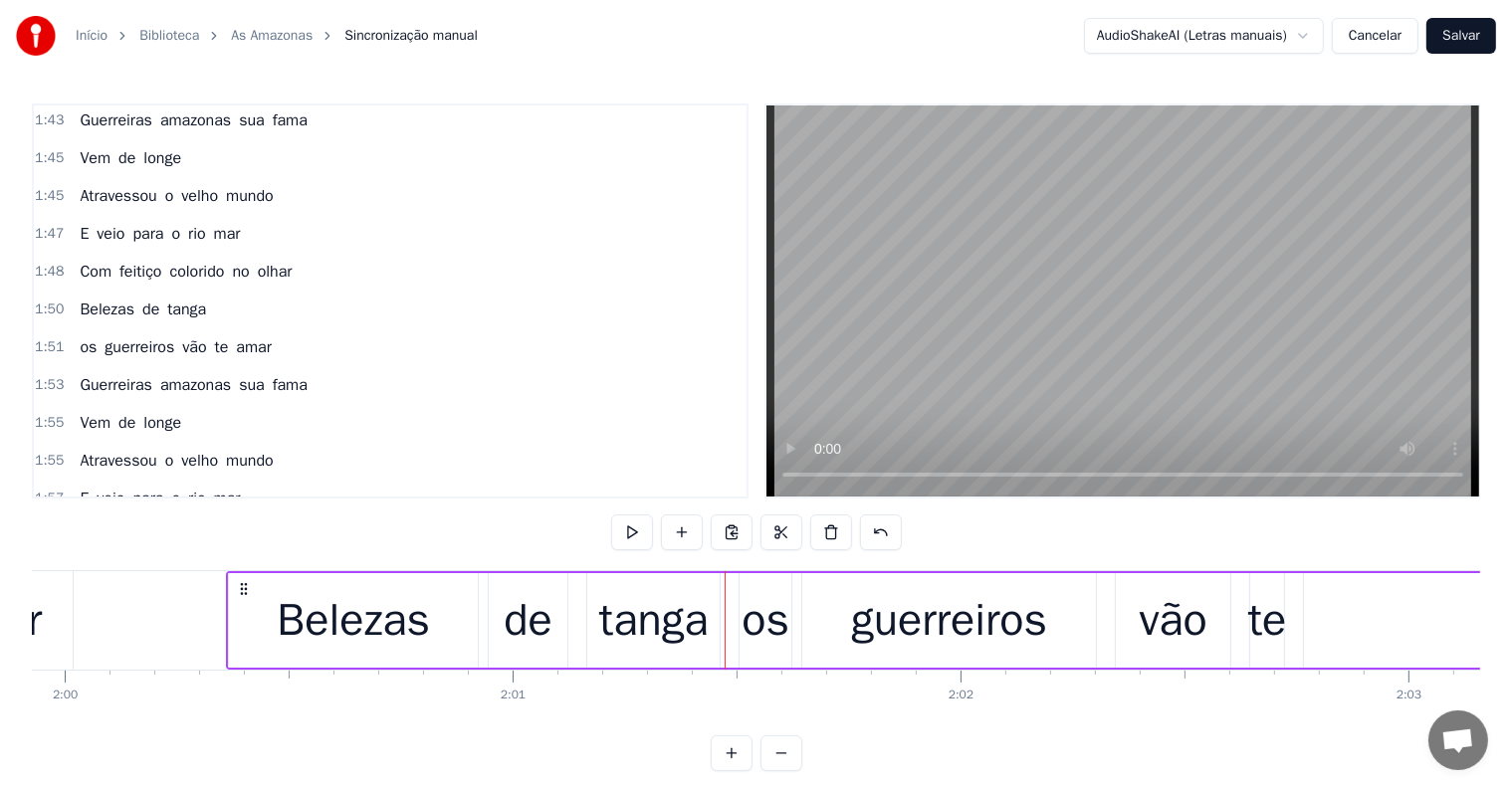 click on "tanga" at bounding box center [654, 621] 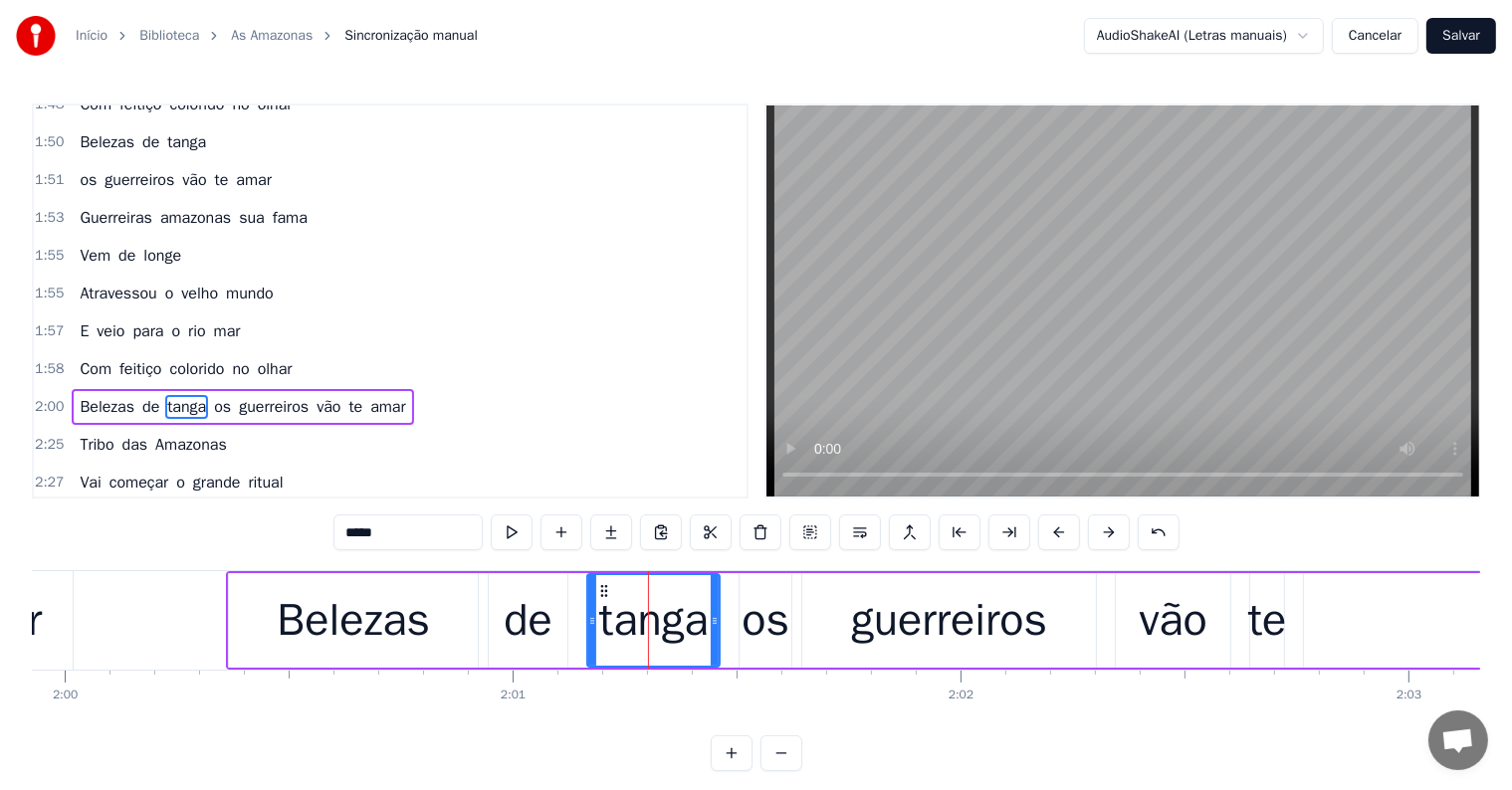 scroll, scrollTop: 1433, scrollLeft: 0, axis: vertical 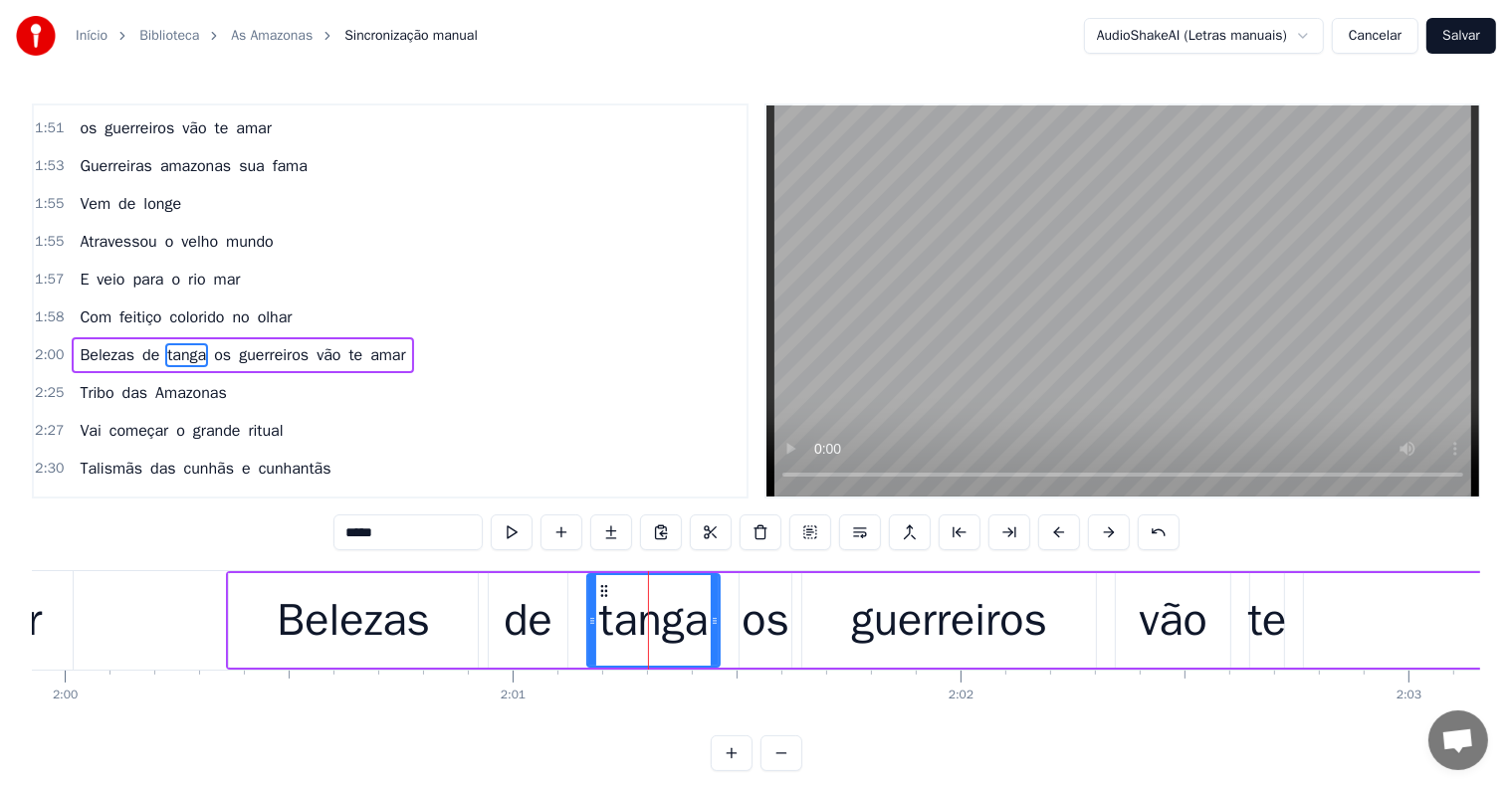 click on "os" at bounding box center [222, 355] 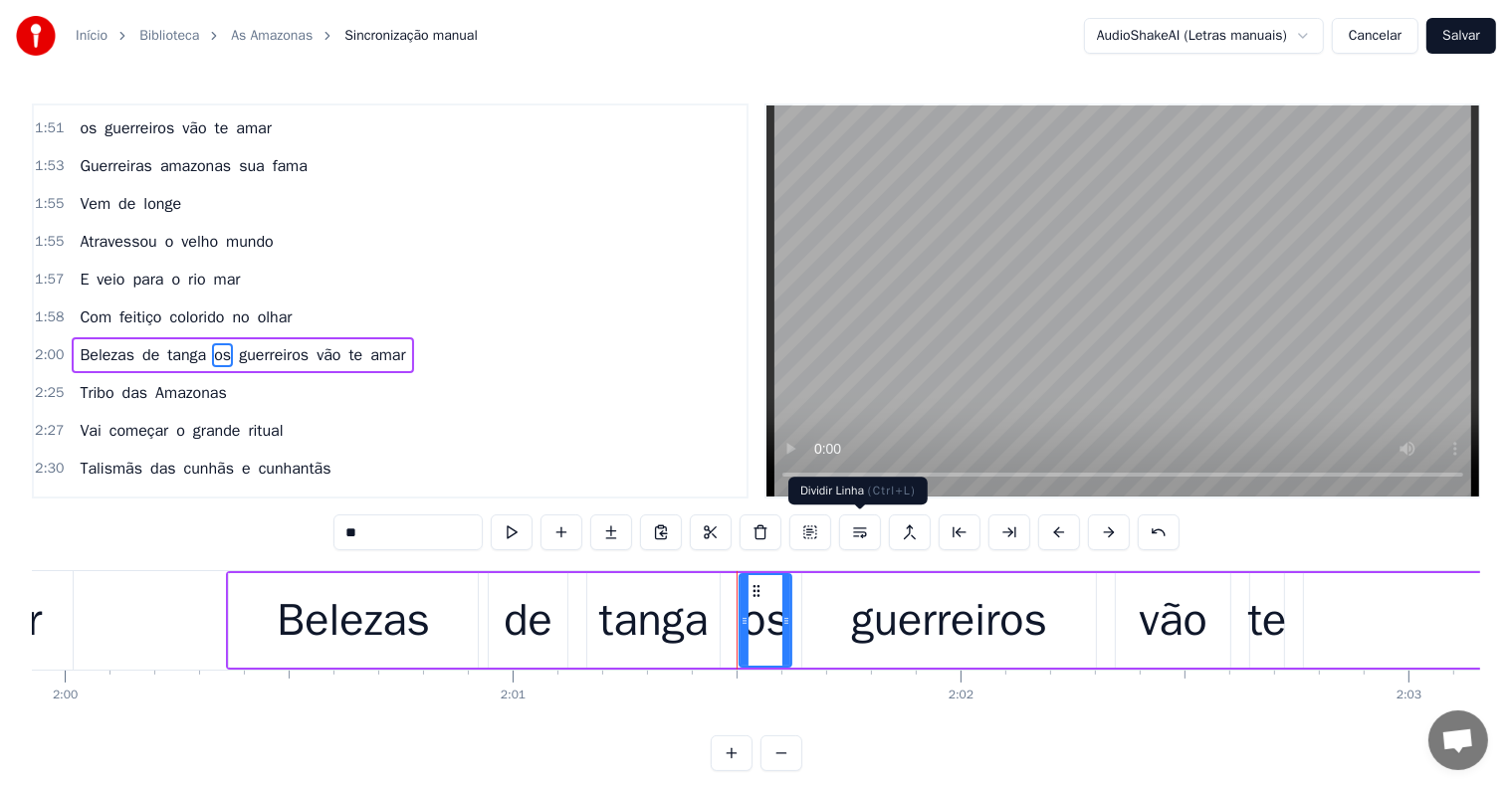 click at bounding box center (860, 532) 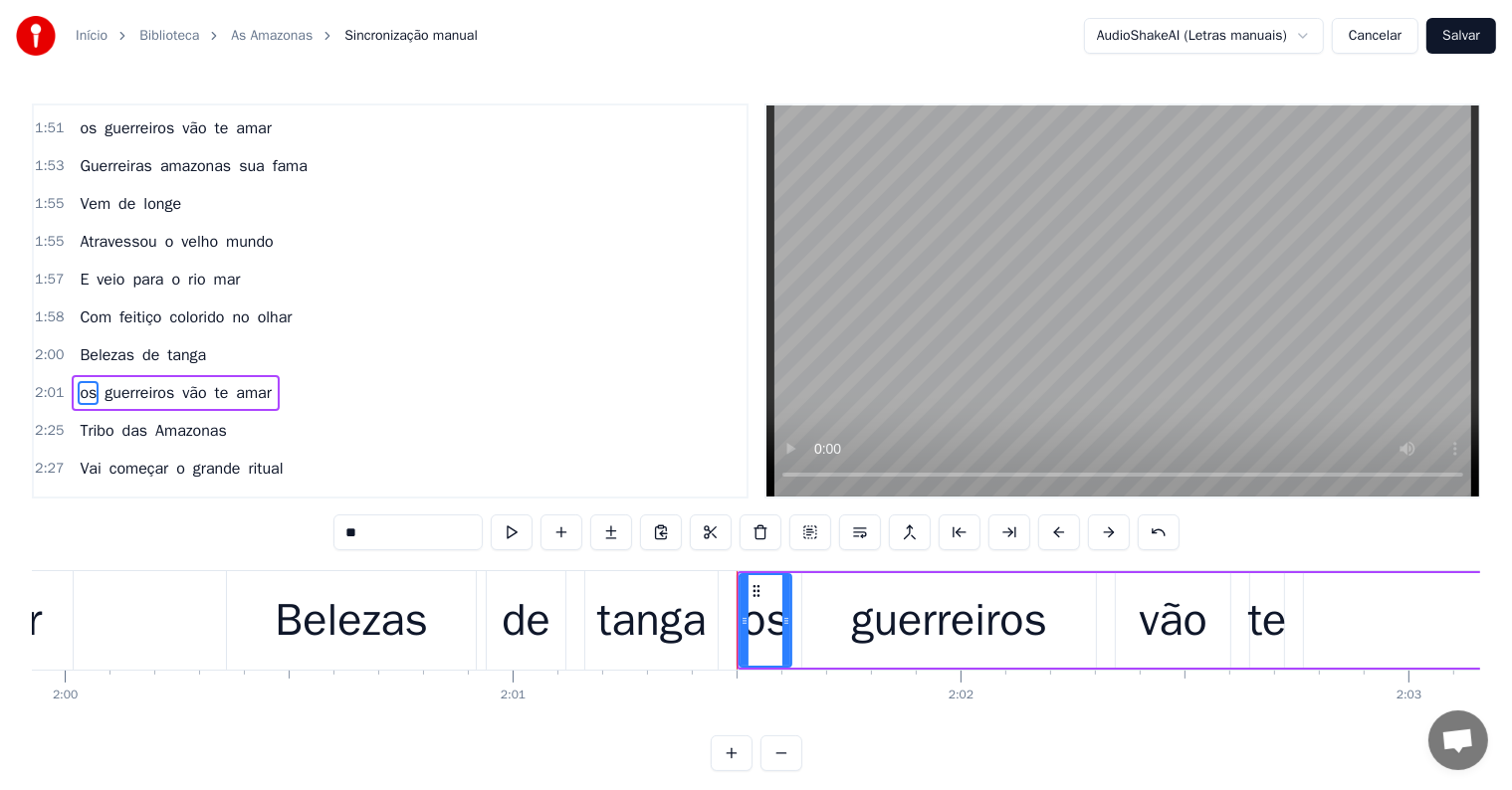 scroll, scrollTop: 1470, scrollLeft: 0, axis: vertical 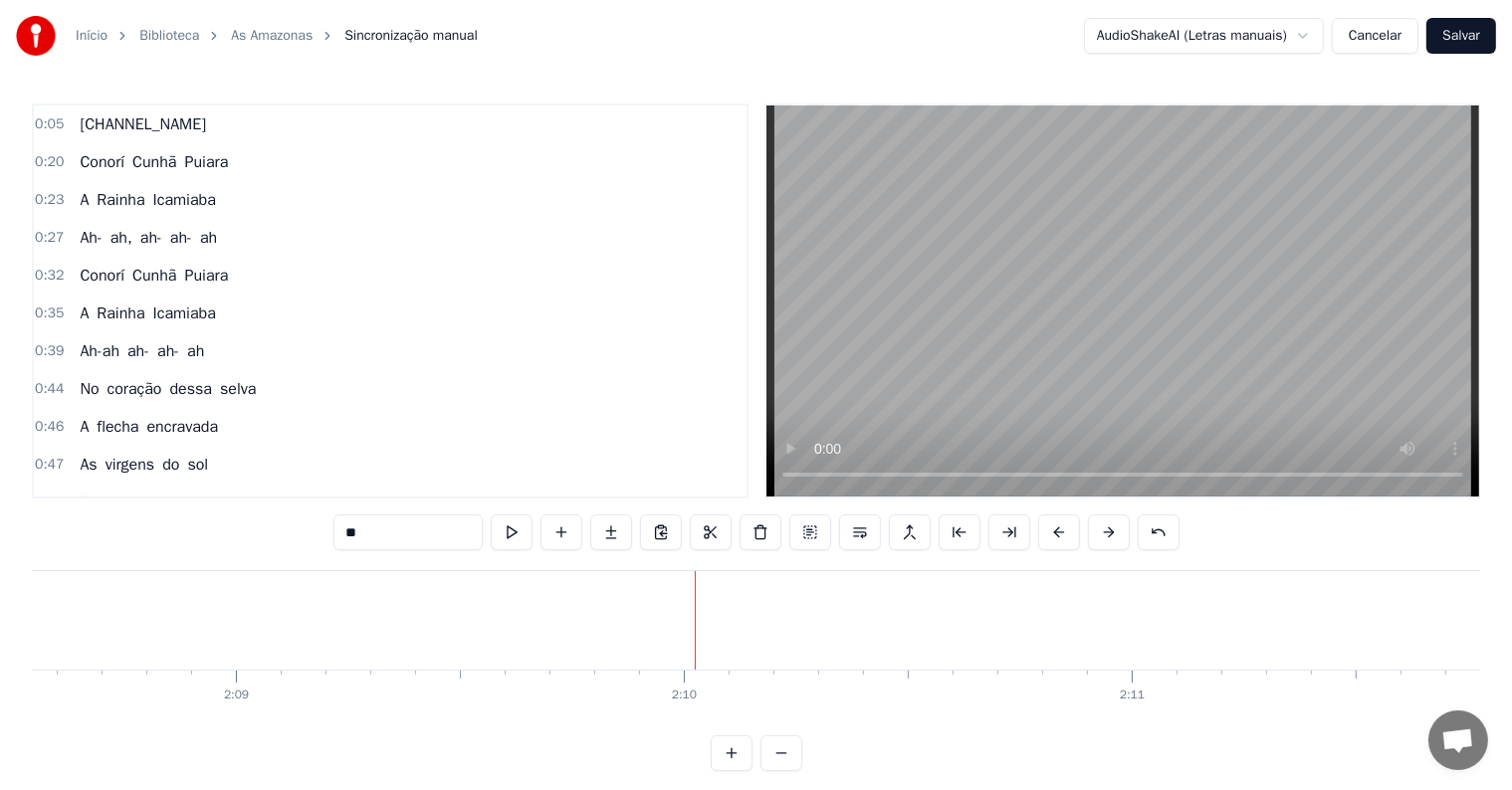 click at bounding box center (695, 620) 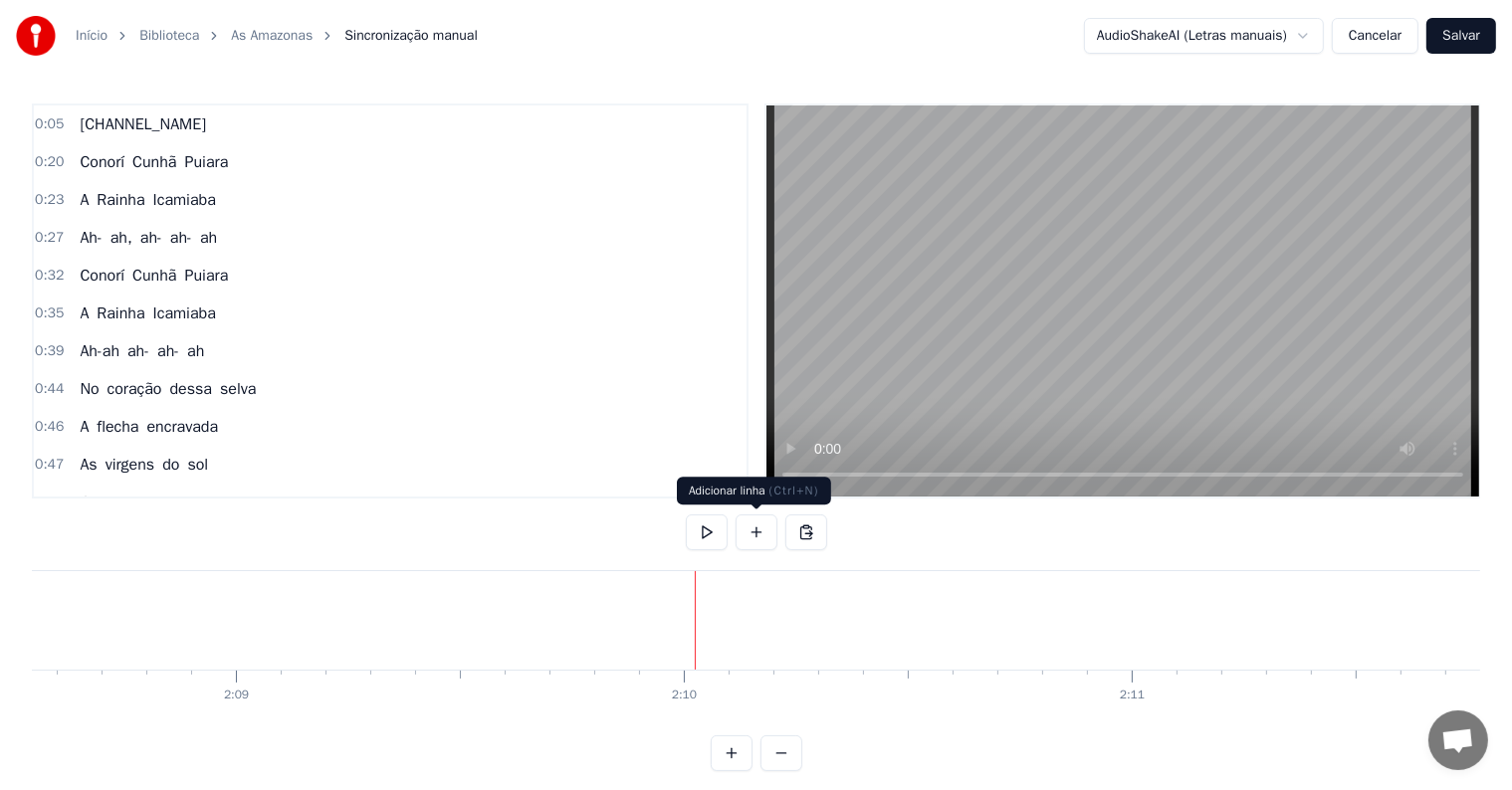 click at bounding box center [756, 532] 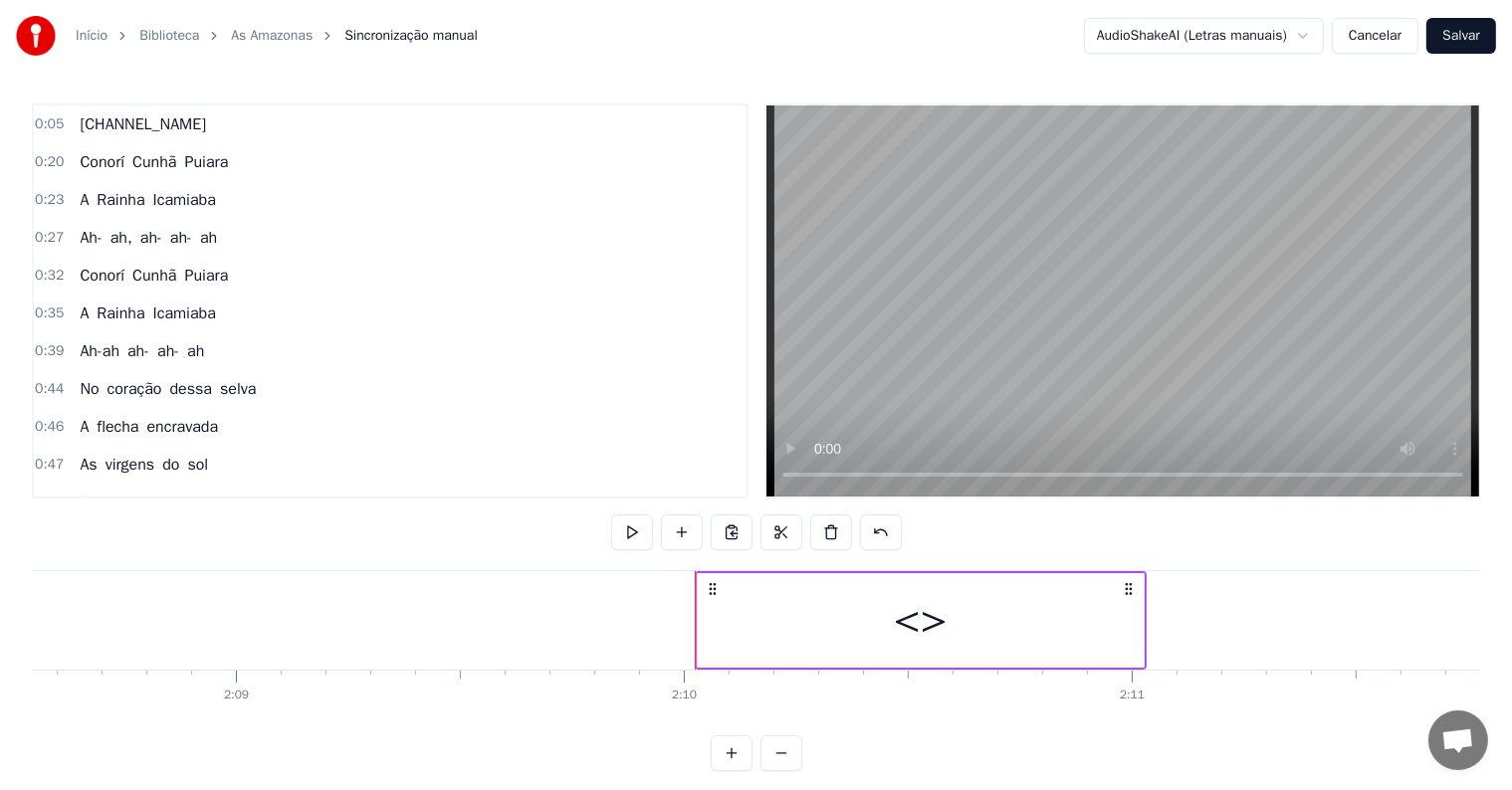 click on "<>" at bounding box center (921, 620) 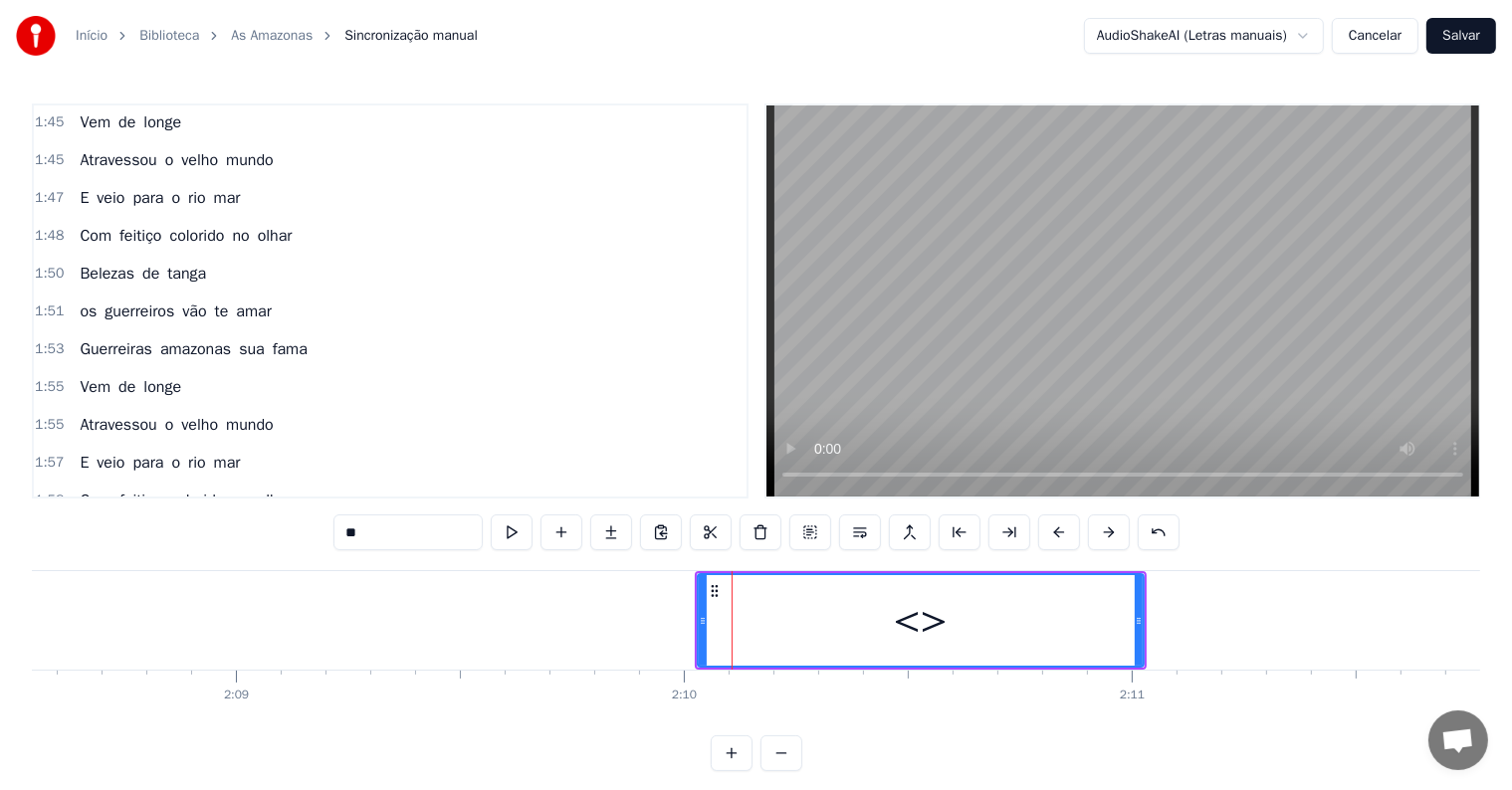 scroll, scrollTop: 1506, scrollLeft: 0, axis: vertical 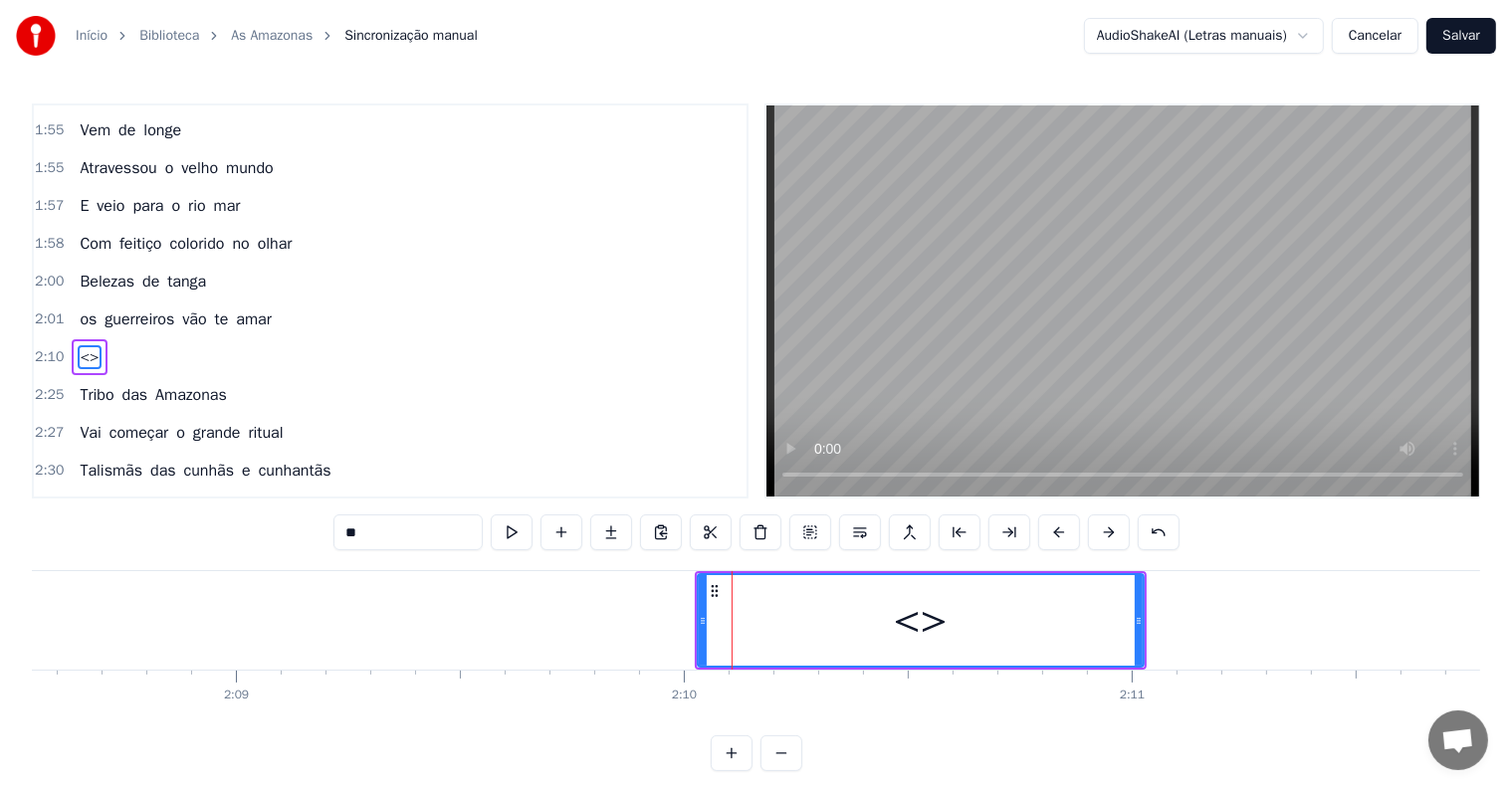click on "<>" at bounding box center (921, 620) 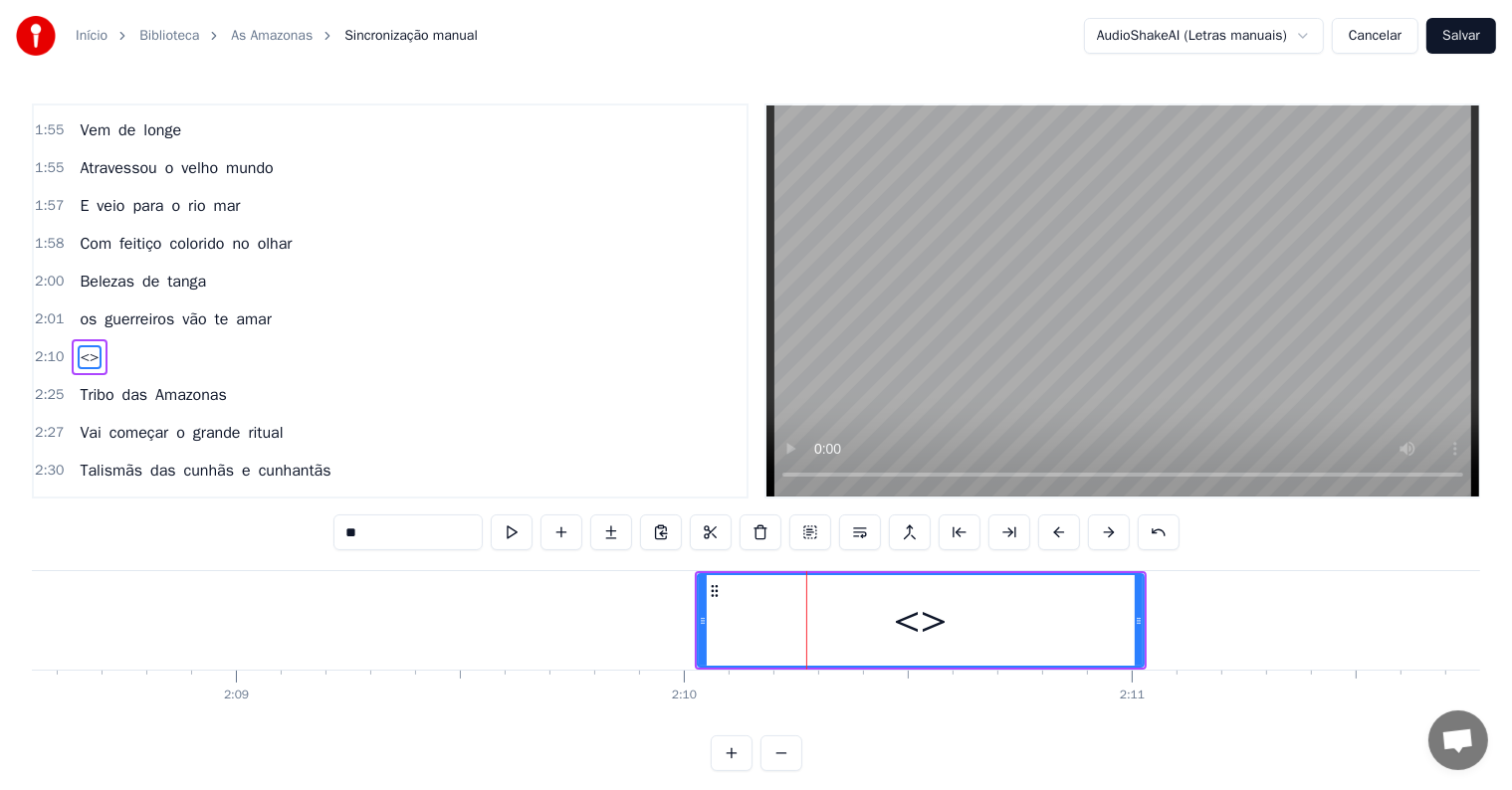 drag, startPoint x: 434, startPoint y: 534, endPoint x: 308, endPoint y: 516, distance: 127.27922 